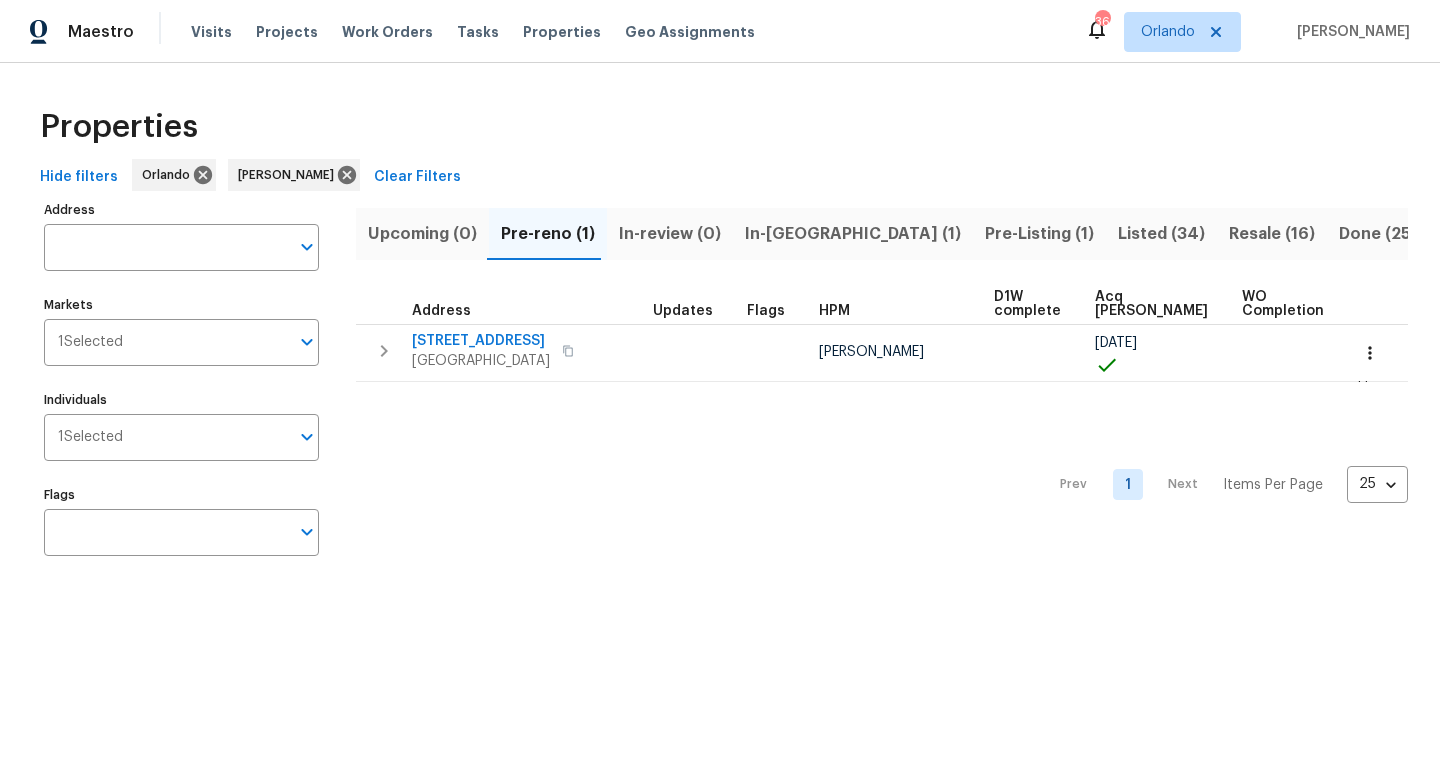 scroll, scrollTop: 0, scrollLeft: 0, axis: both 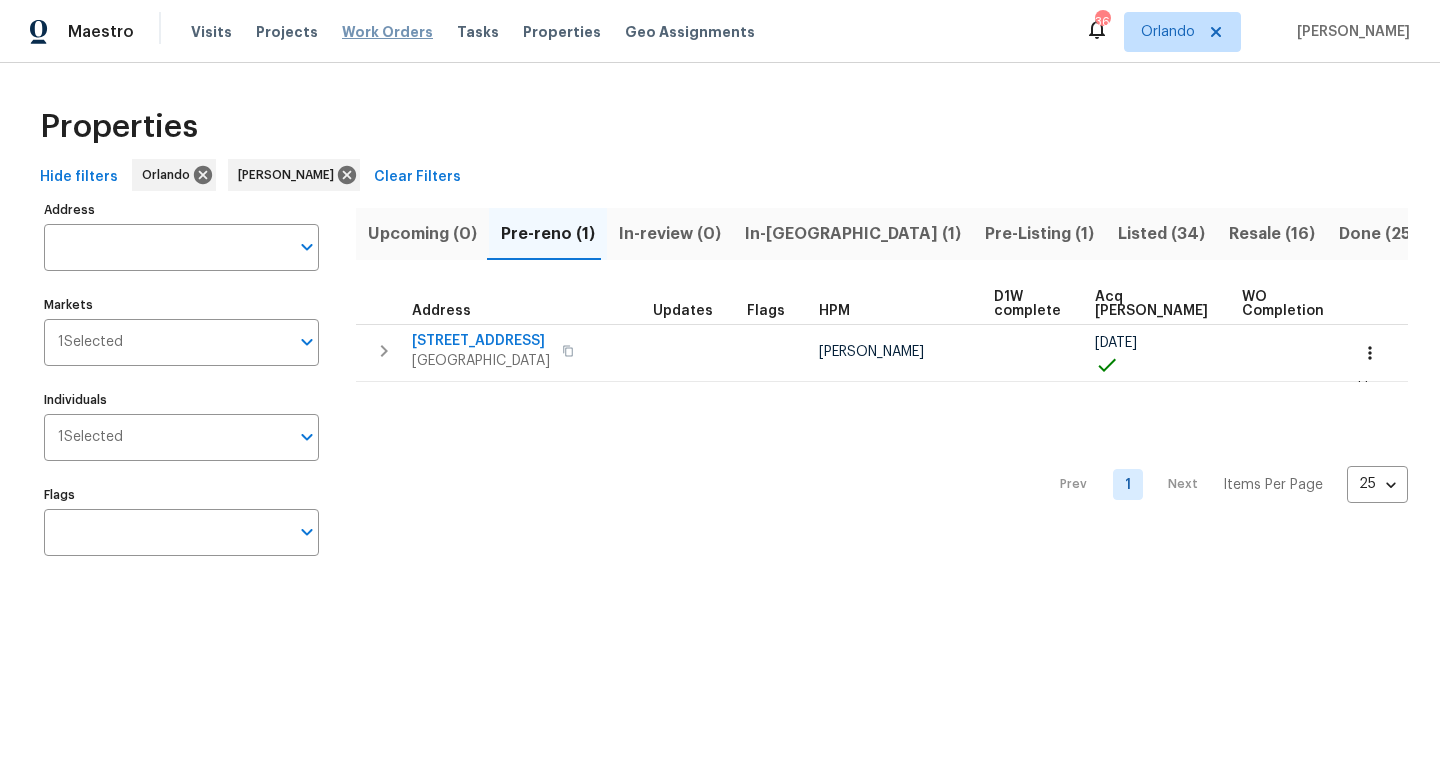 click on "Work Orders" at bounding box center (387, 32) 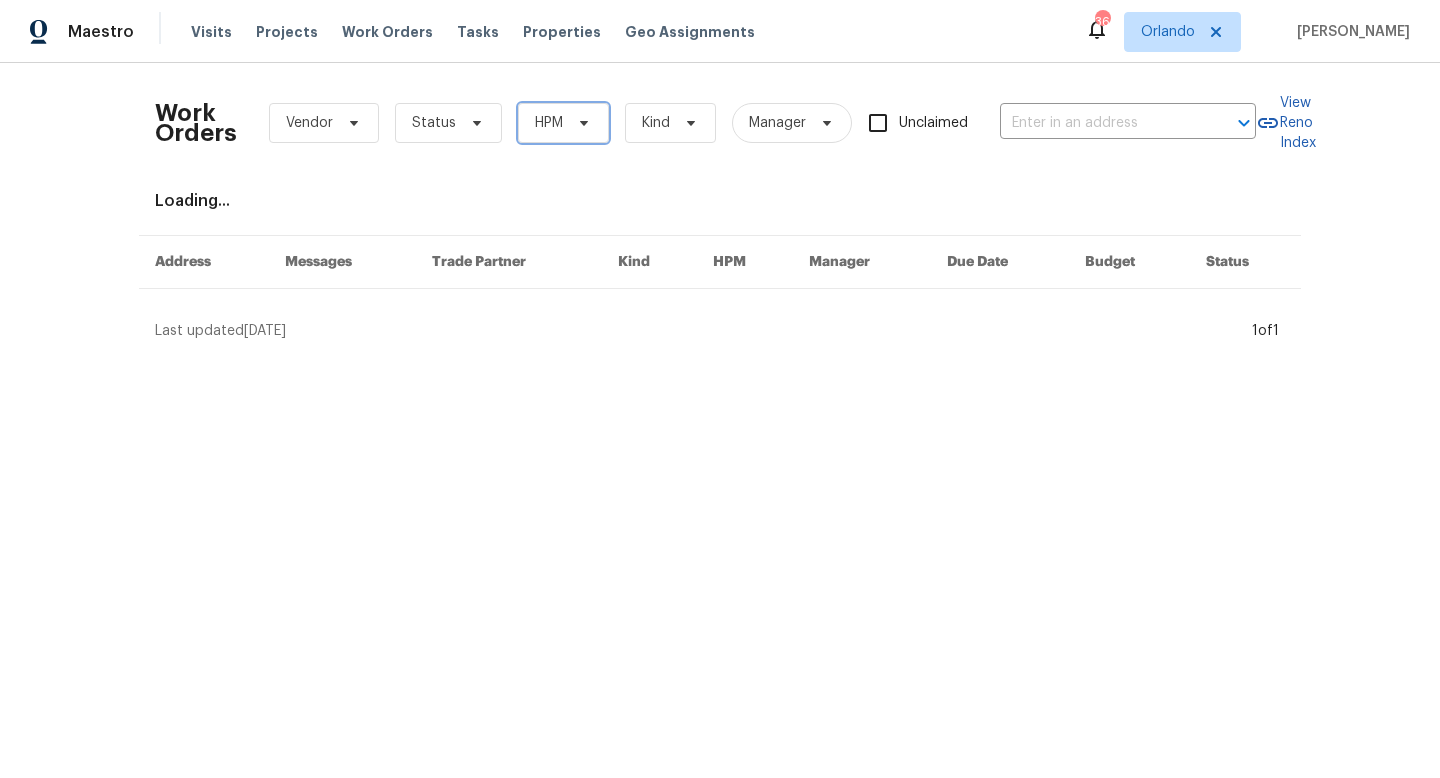 click on "HPM" at bounding box center [549, 123] 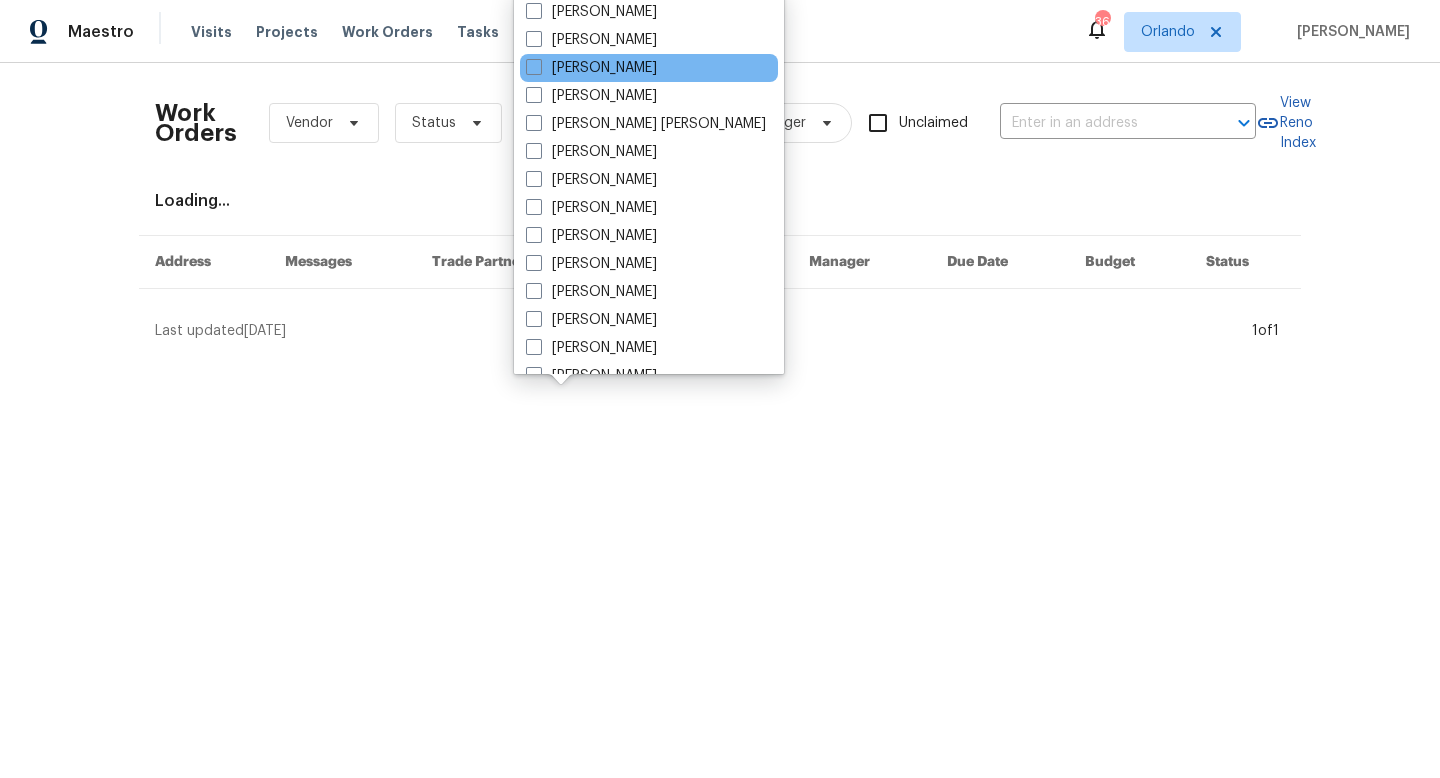 click on "[PERSON_NAME]" at bounding box center [649, 68] 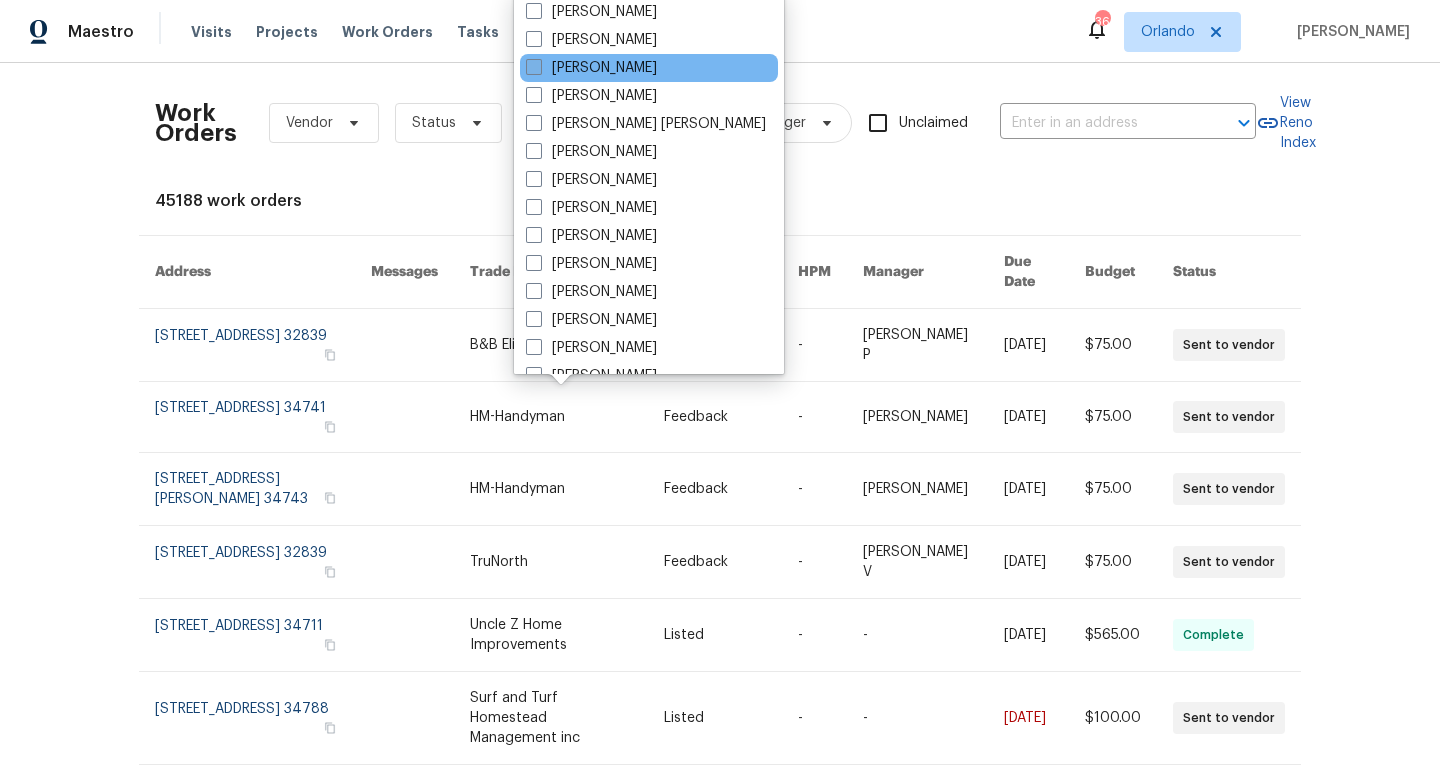 click at bounding box center (534, 67) 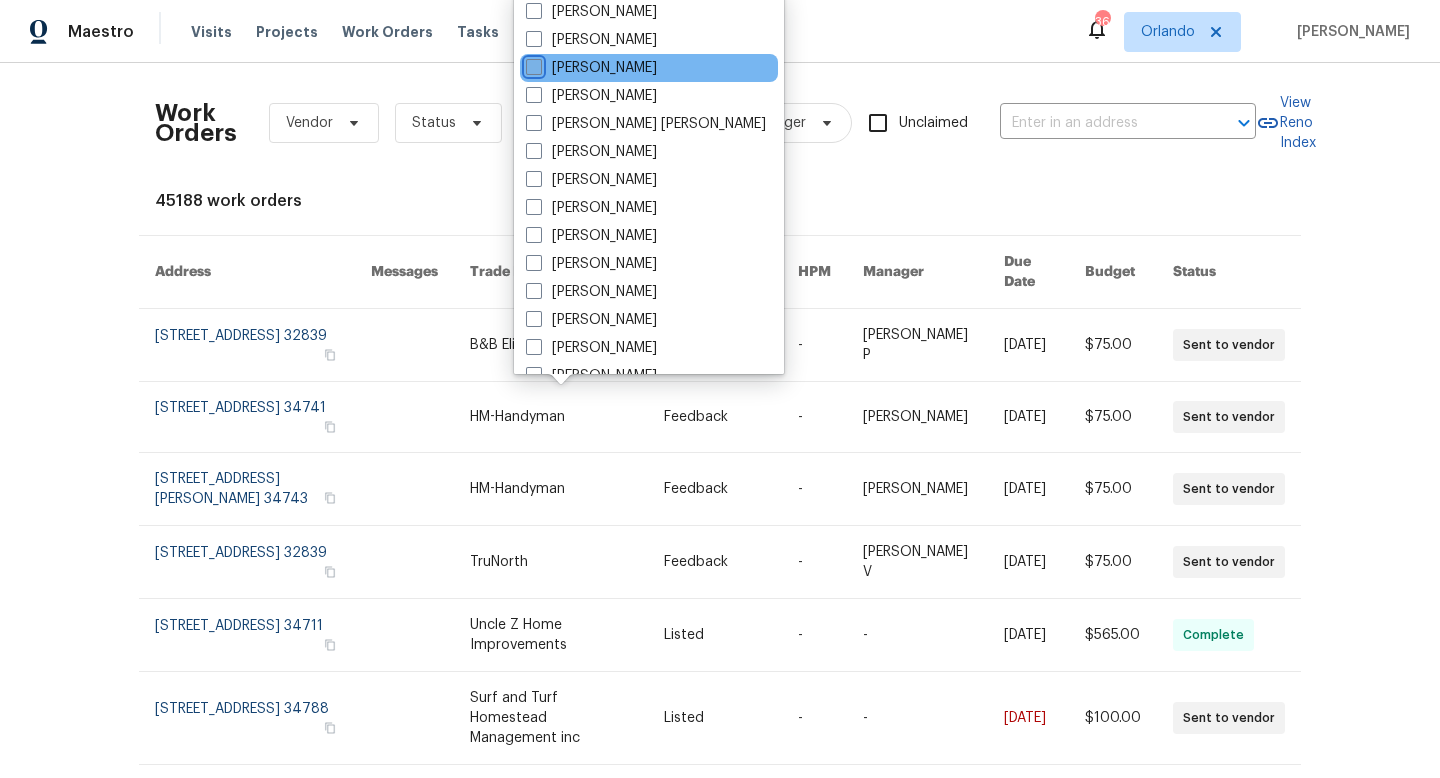 click on "[PERSON_NAME]" at bounding box center [532, 64] 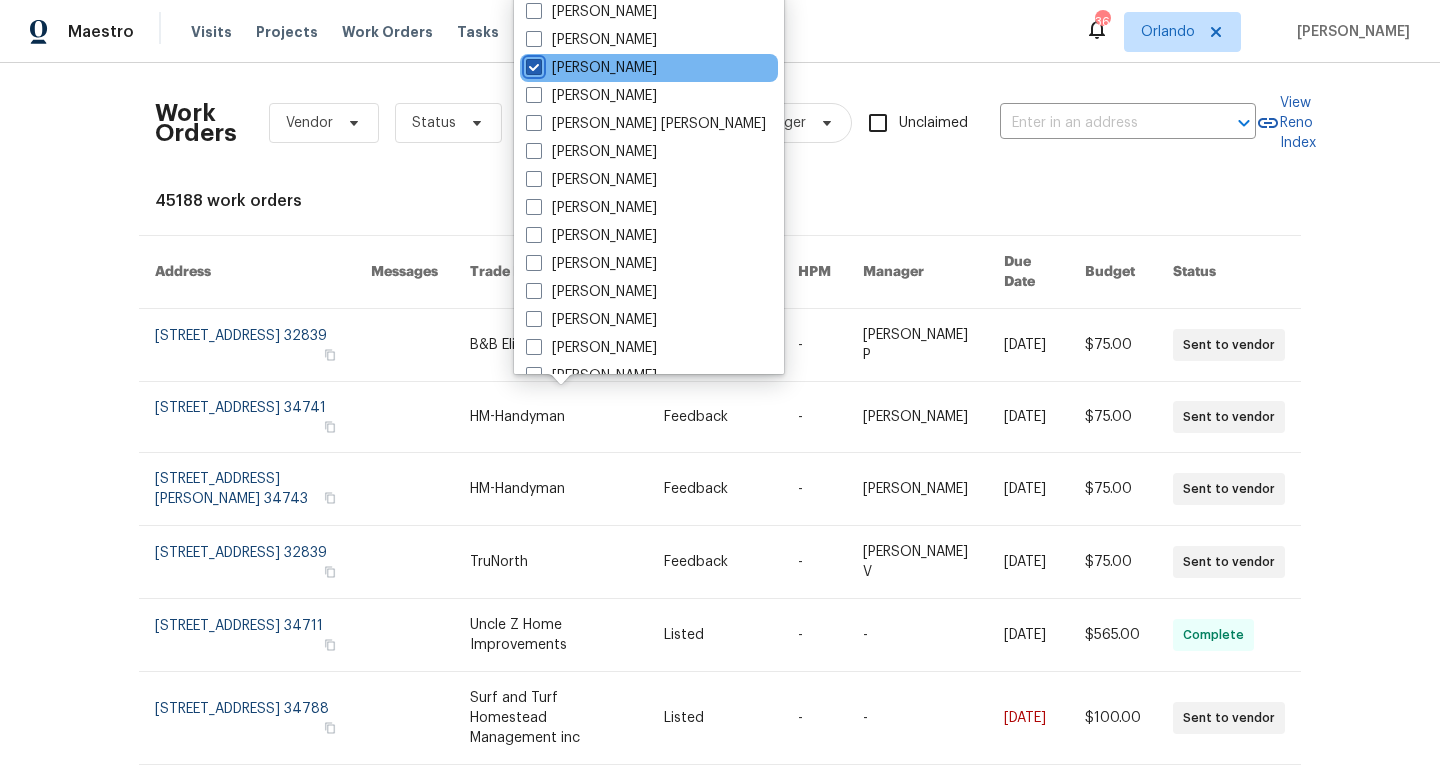 checkbox on "true" 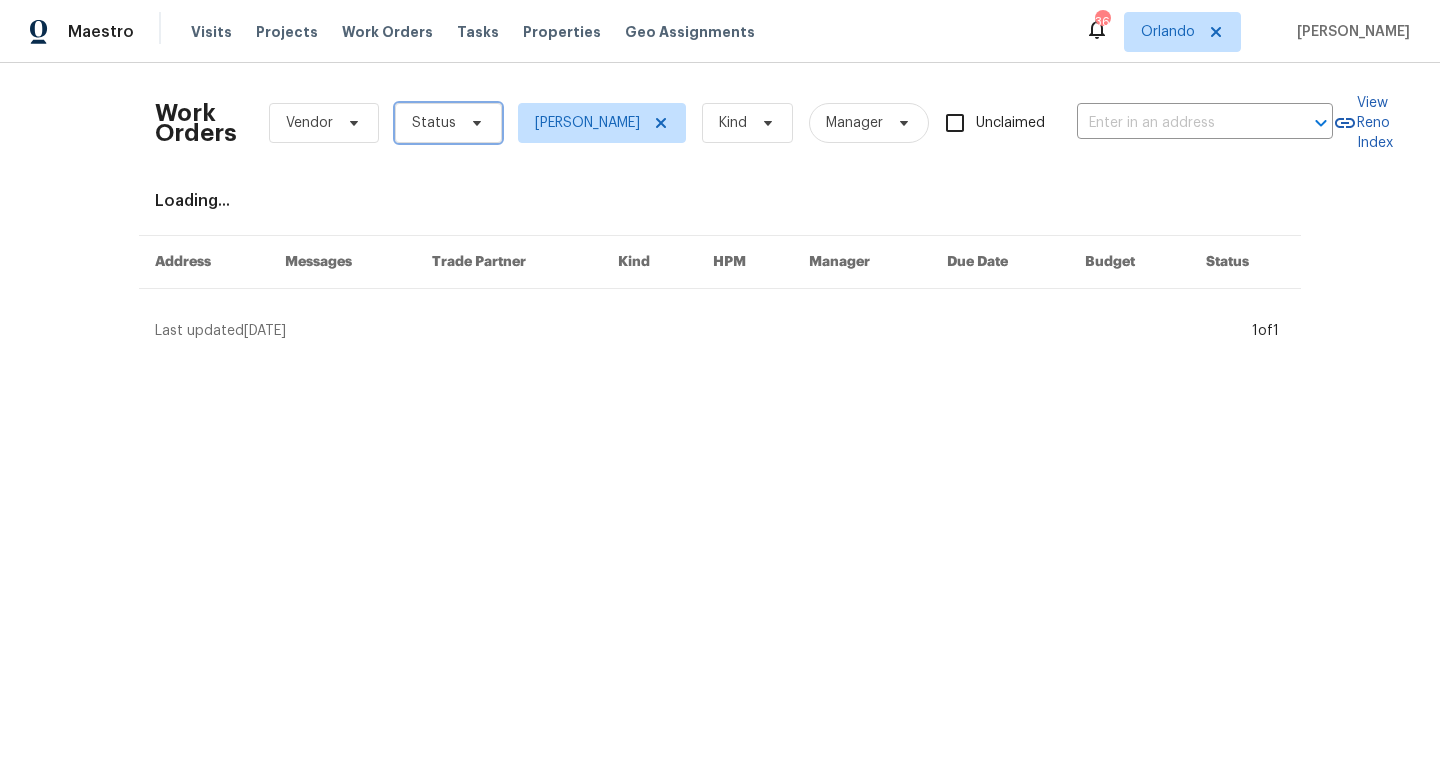 click 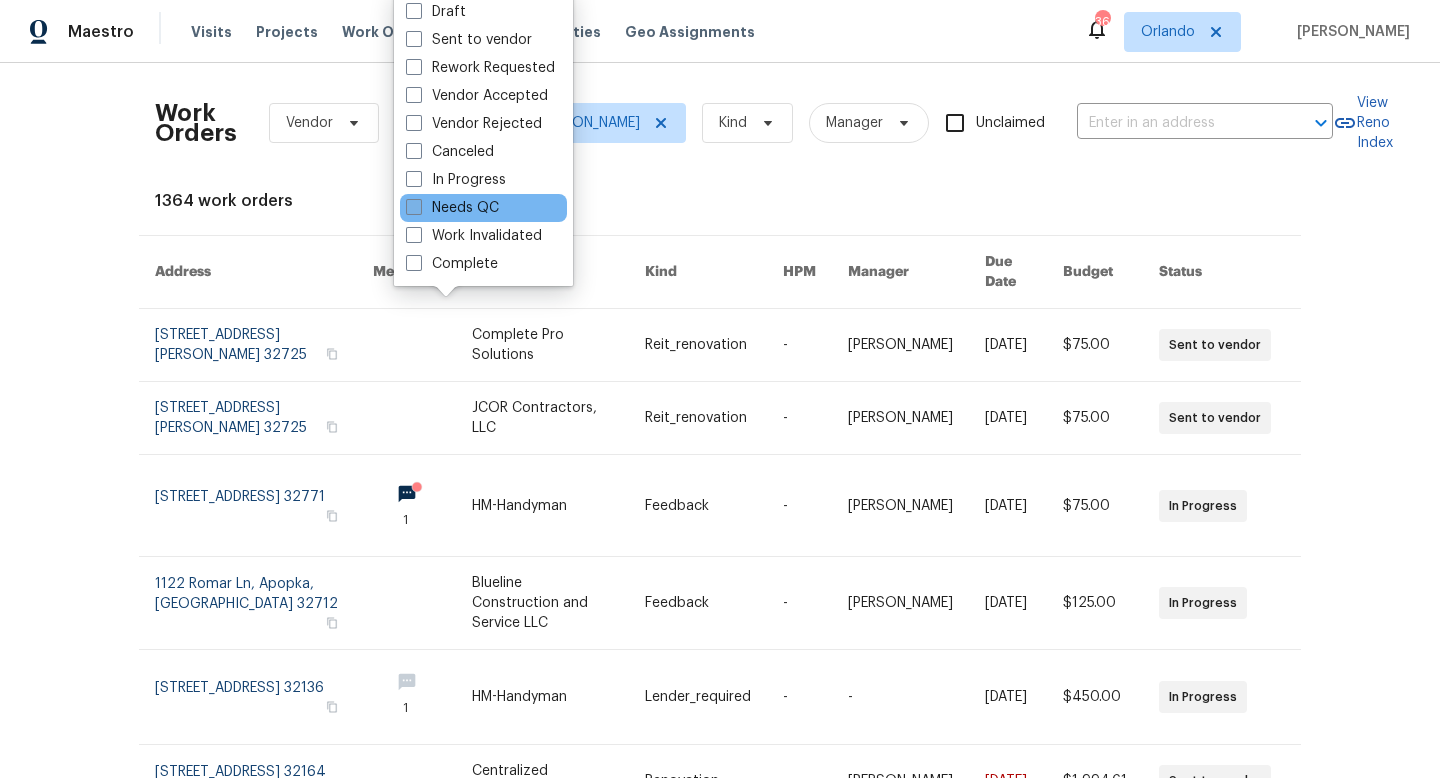 click on "Needs QC" at bounding box center (452, 208) 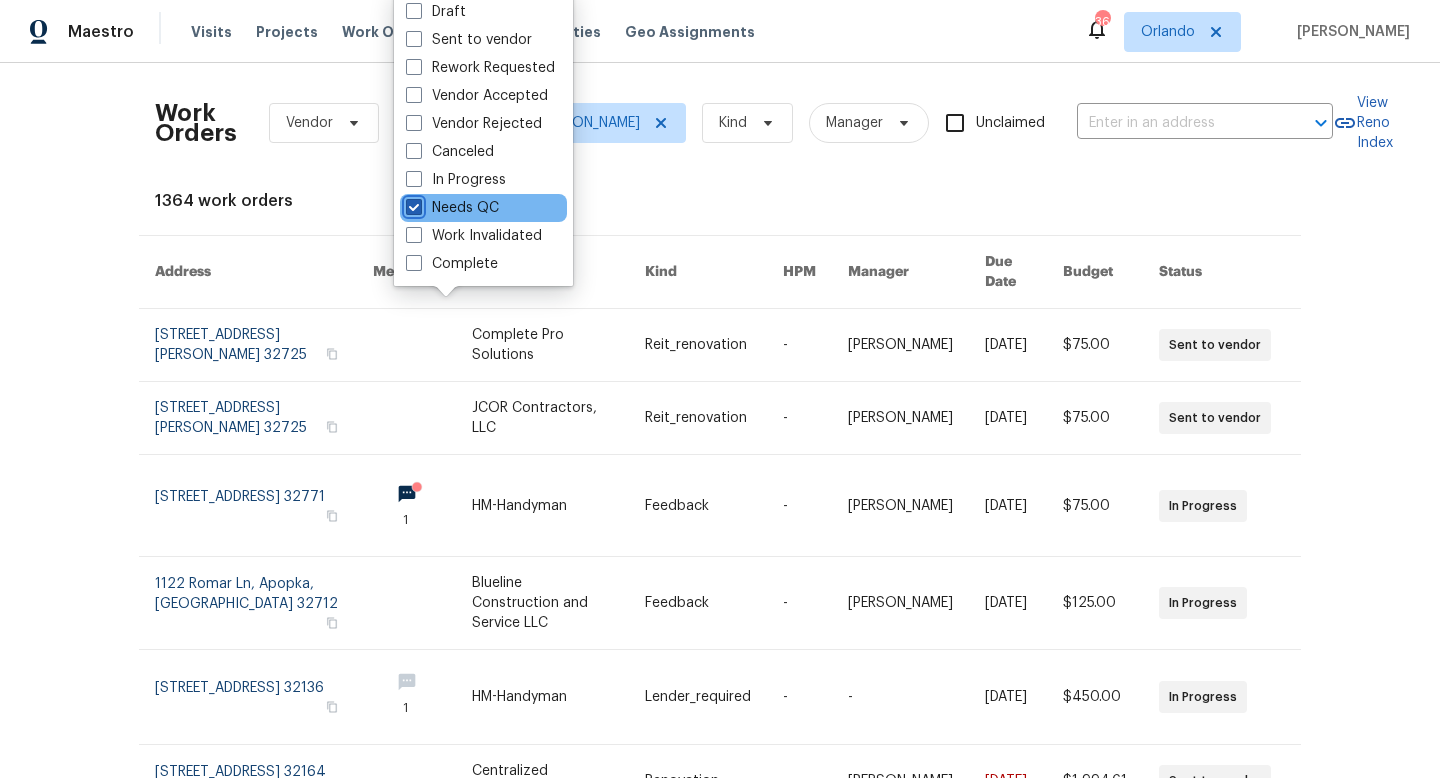checkbox on "true" 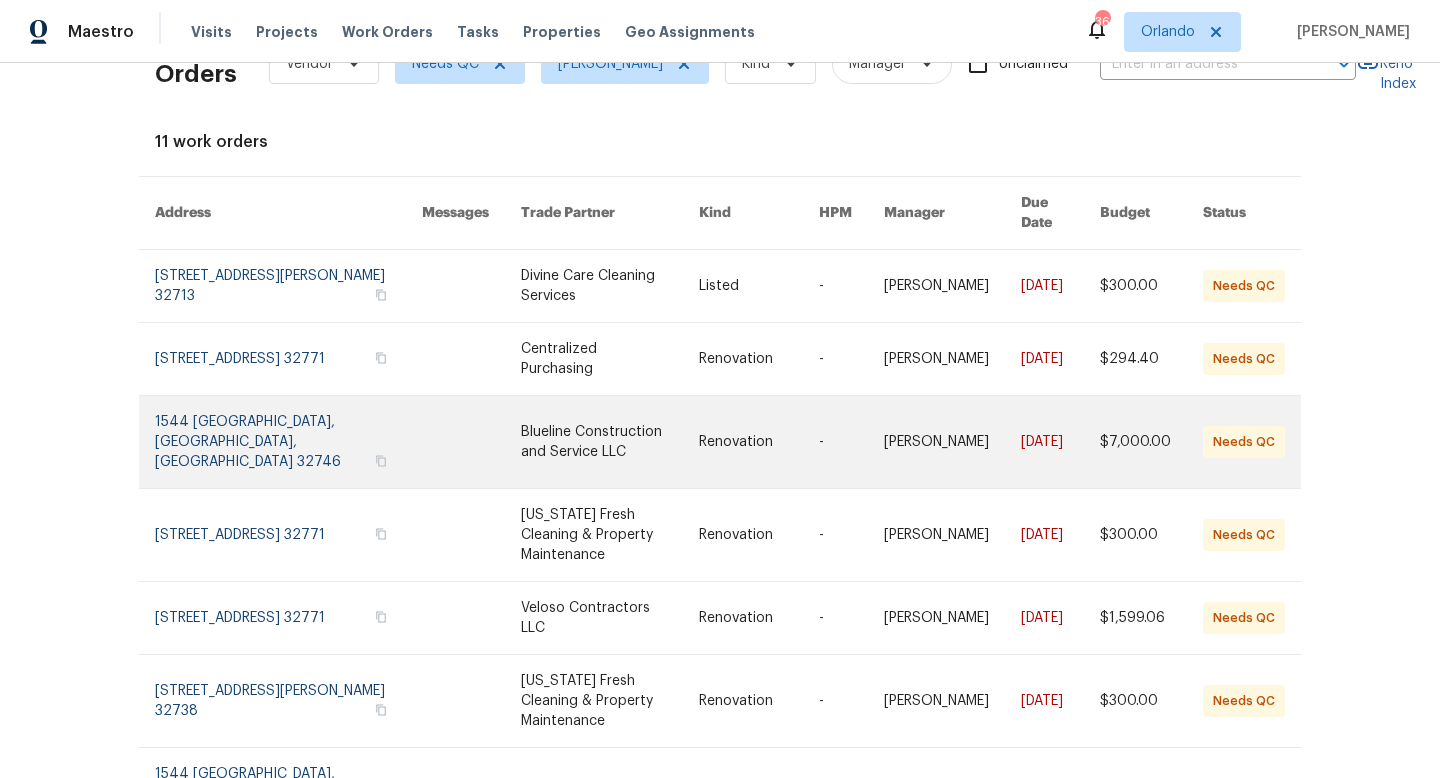 scroll, scrollTop: 66, scrollLeft: 0, axis: vertical 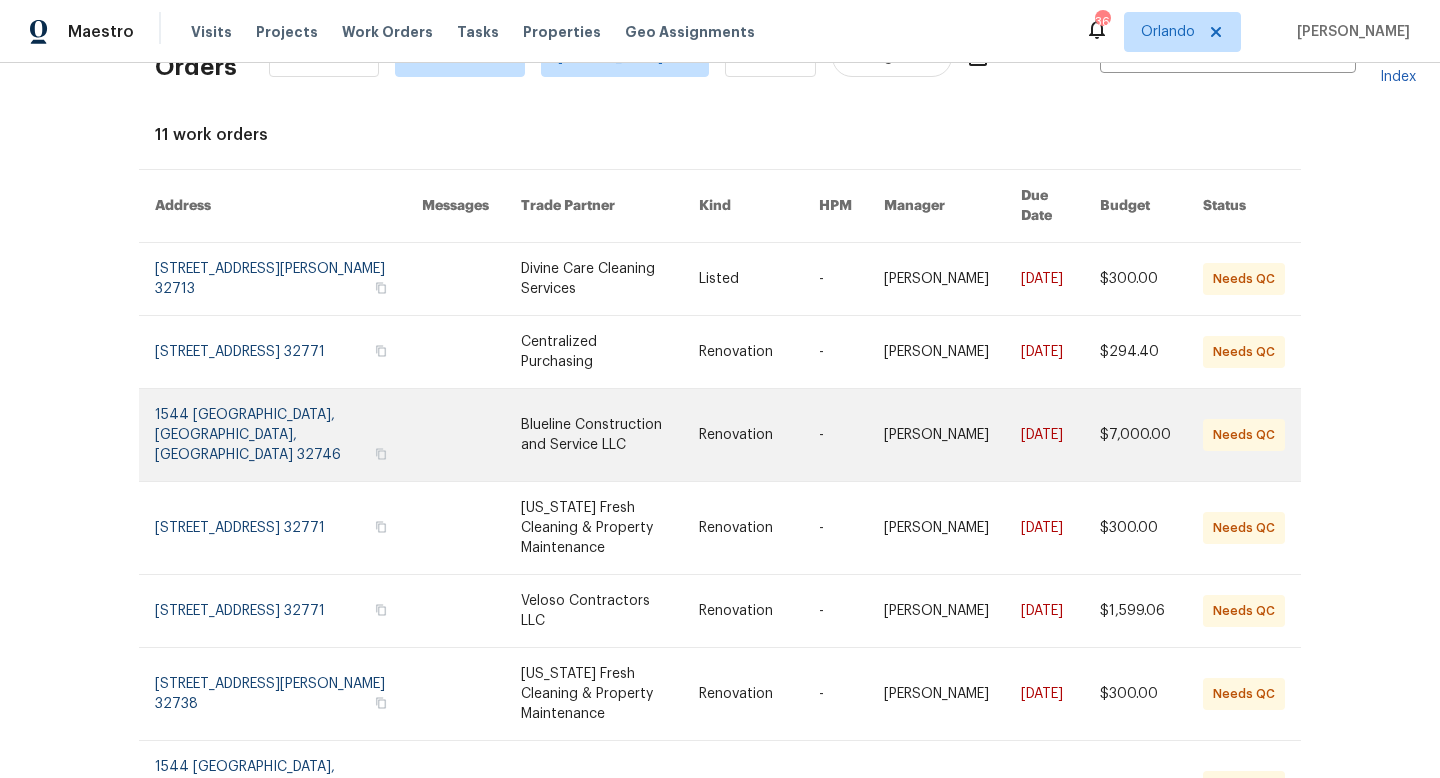 click at bounding box center [610, 435] 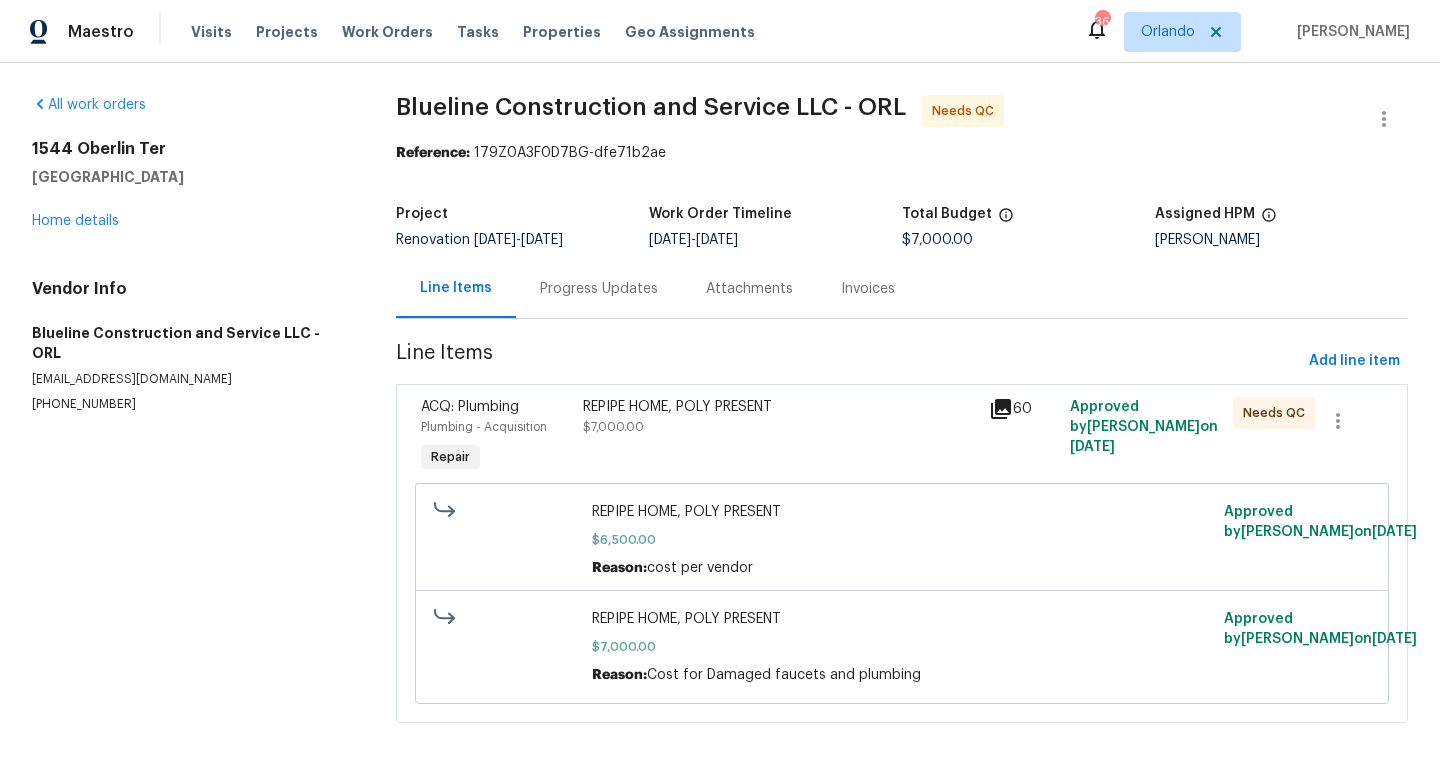 click on "REPIPE HOME, POLY PRESENT $7,000.00" at bounding box center [780, 417] 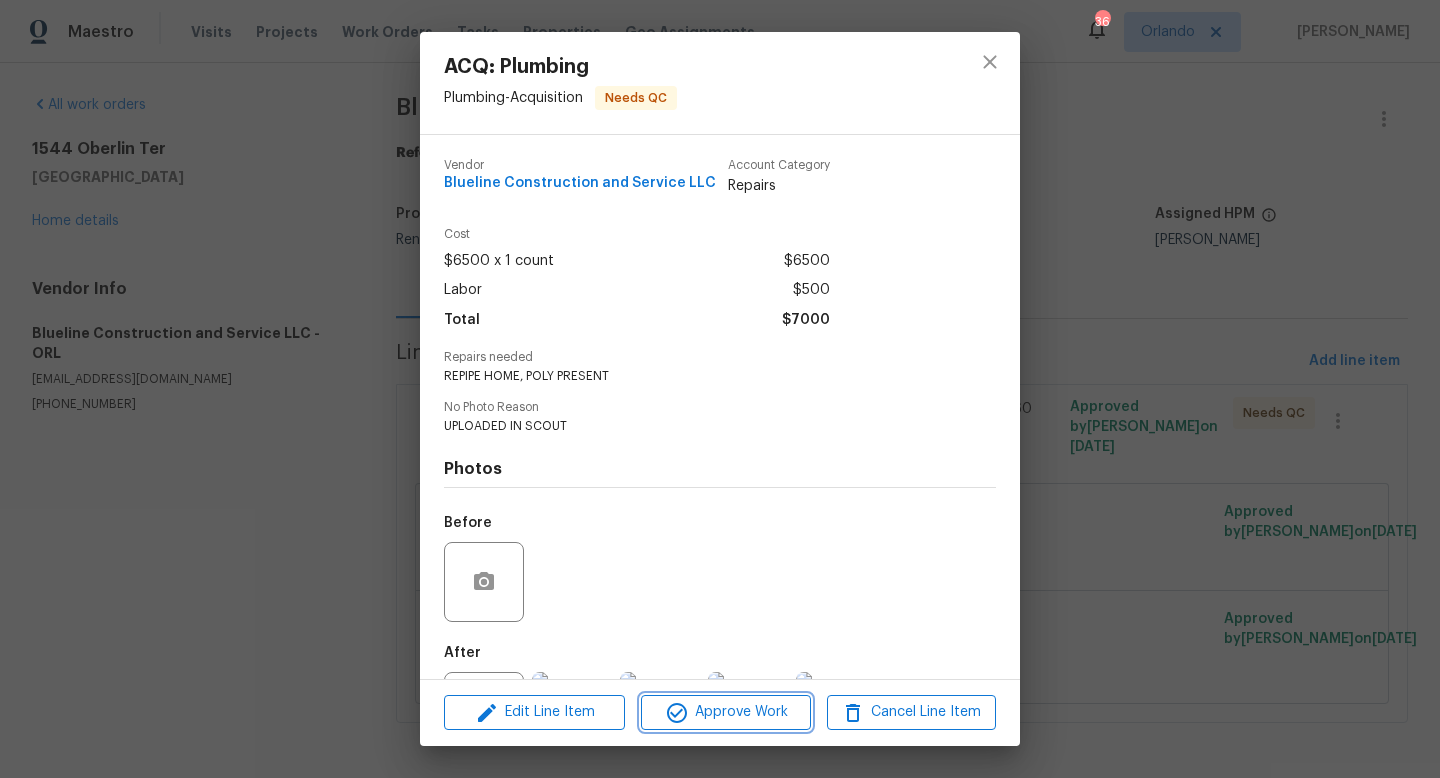 click on "Approve Work" at bounding box center (725, 712) 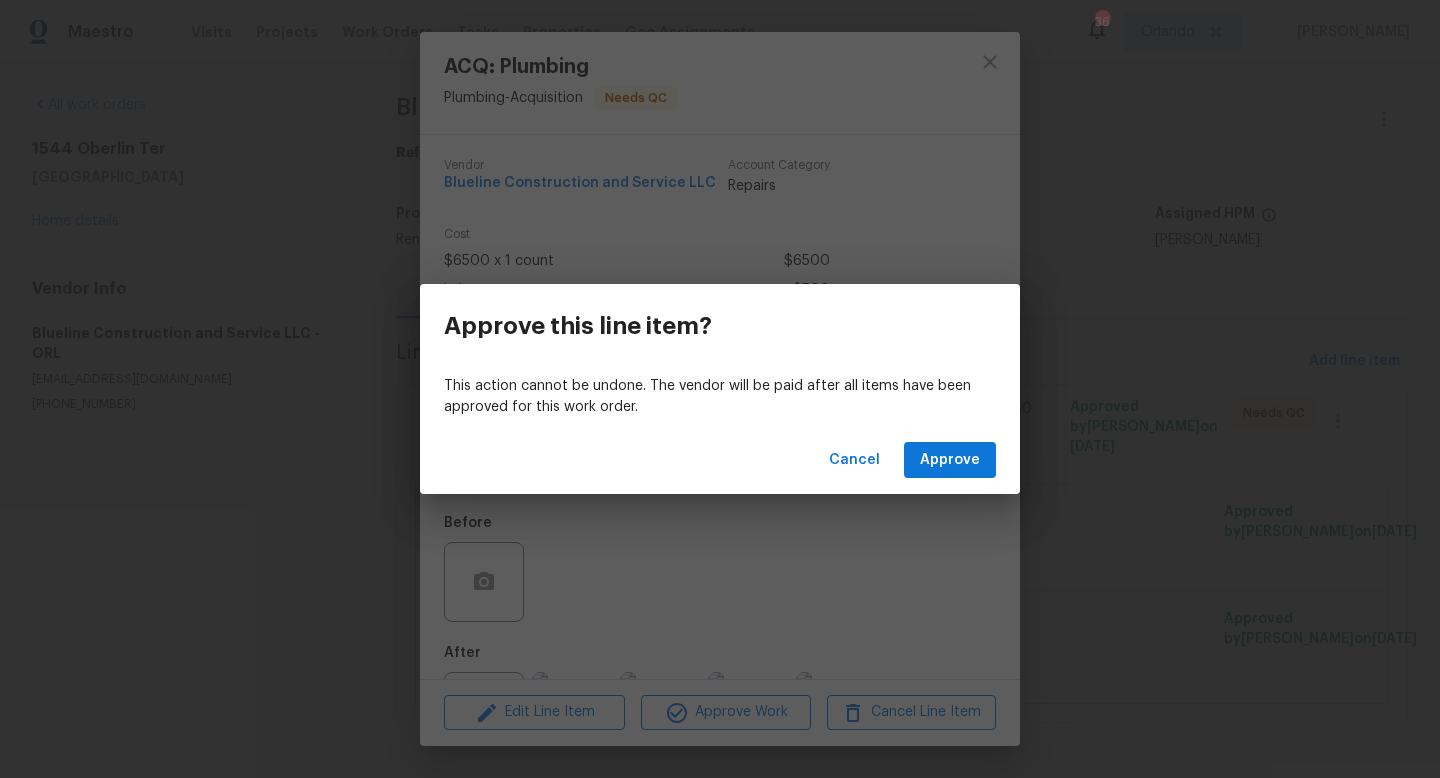 click on "Cancel Approve" at bounding box center [720, 460] 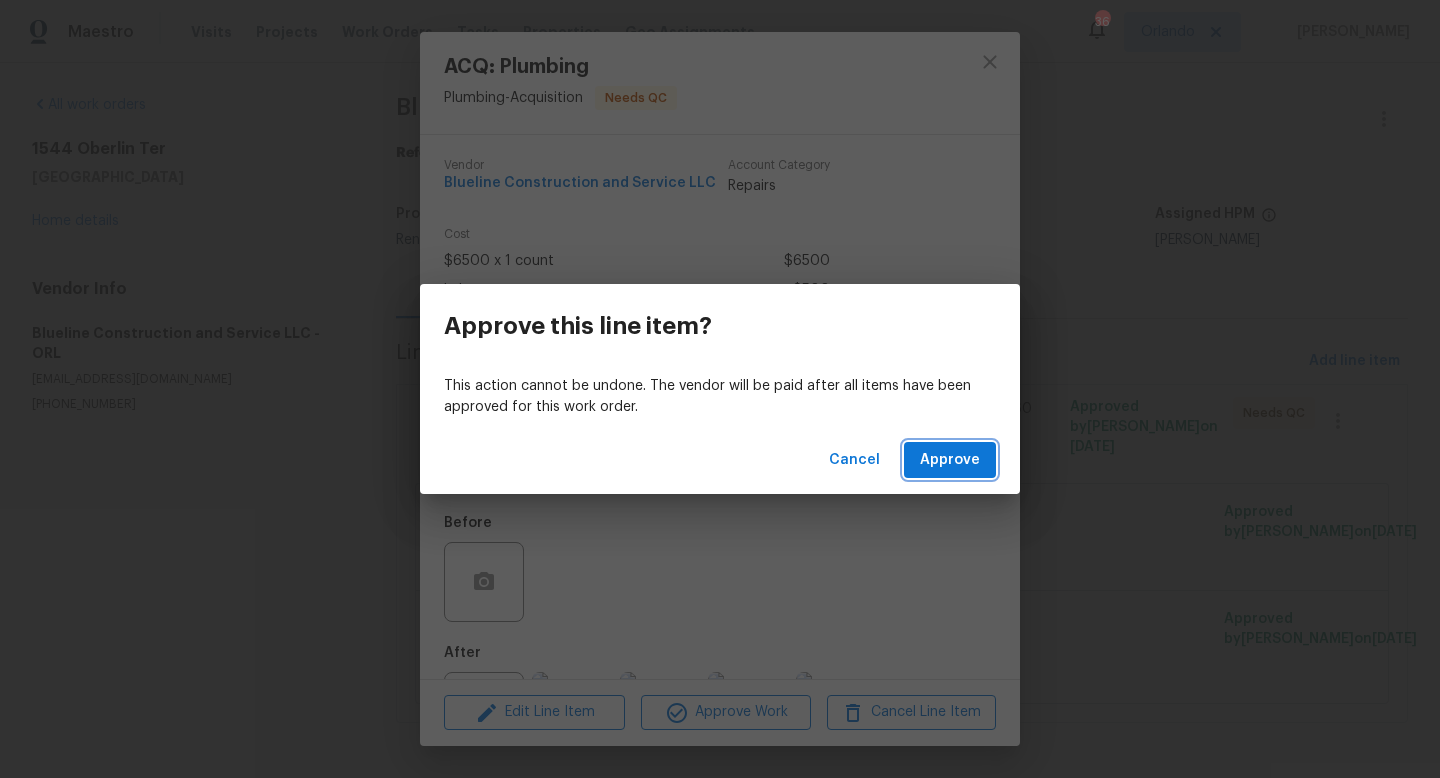 click on "Approve" at bounding box center [950, 460] 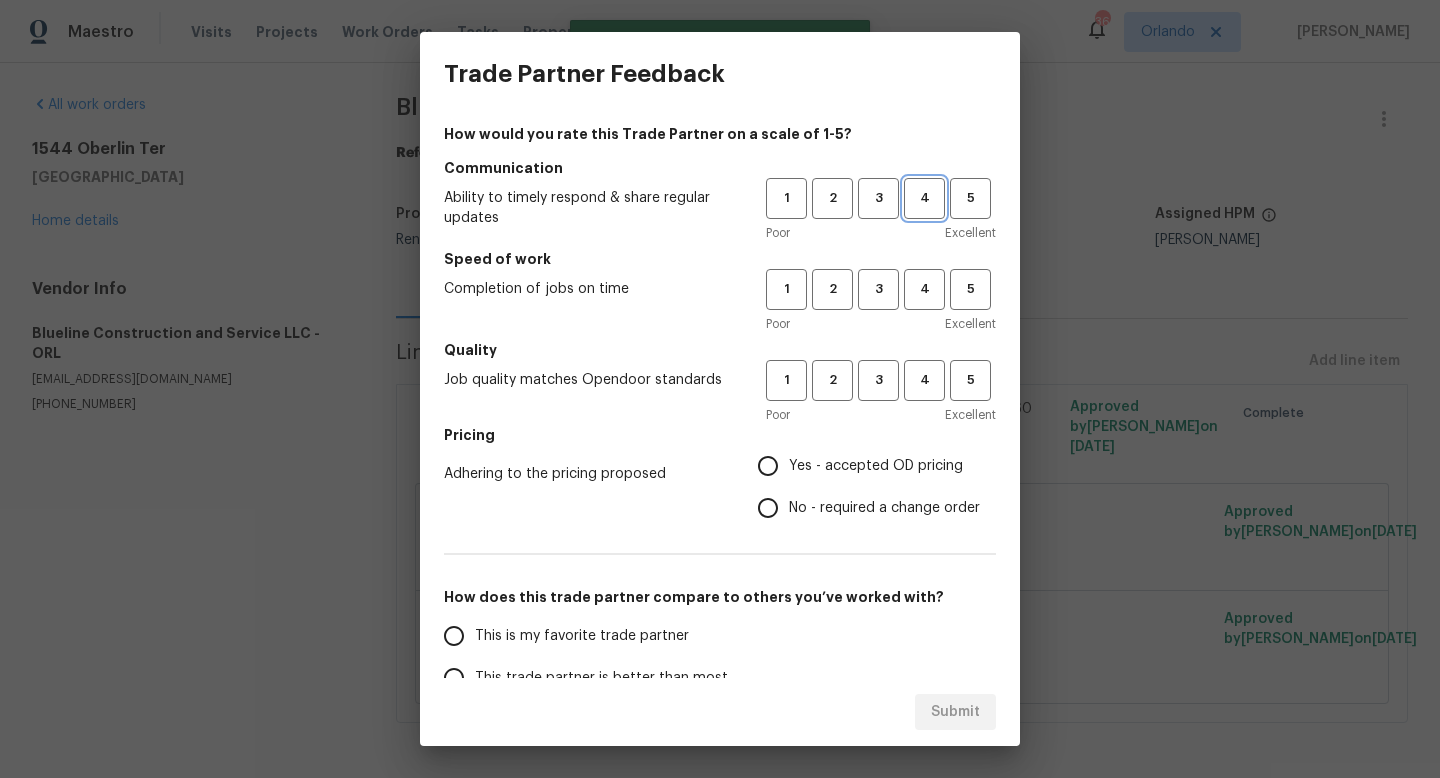 click on "4" at bounding box center [924, 198] 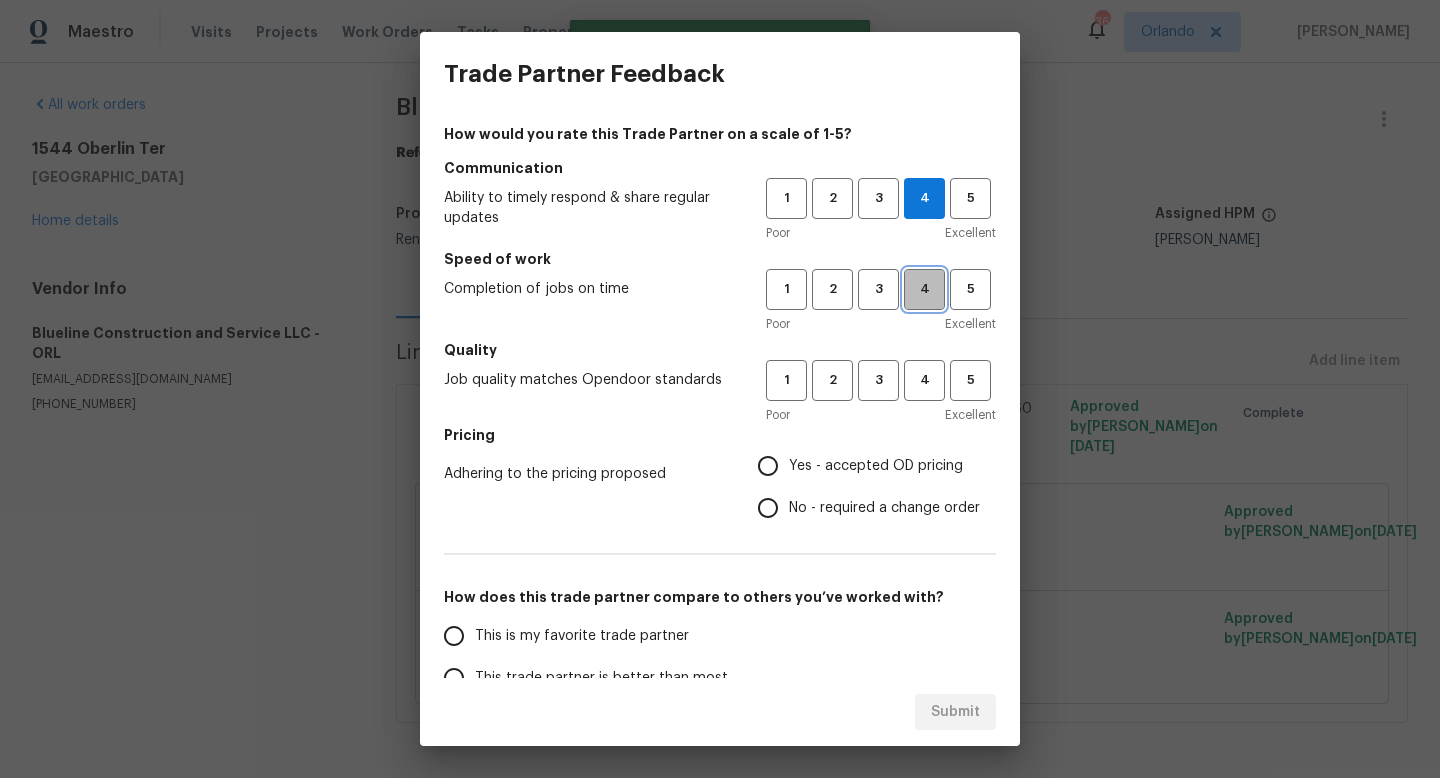 click on "4" at bounding box center [924, 289] 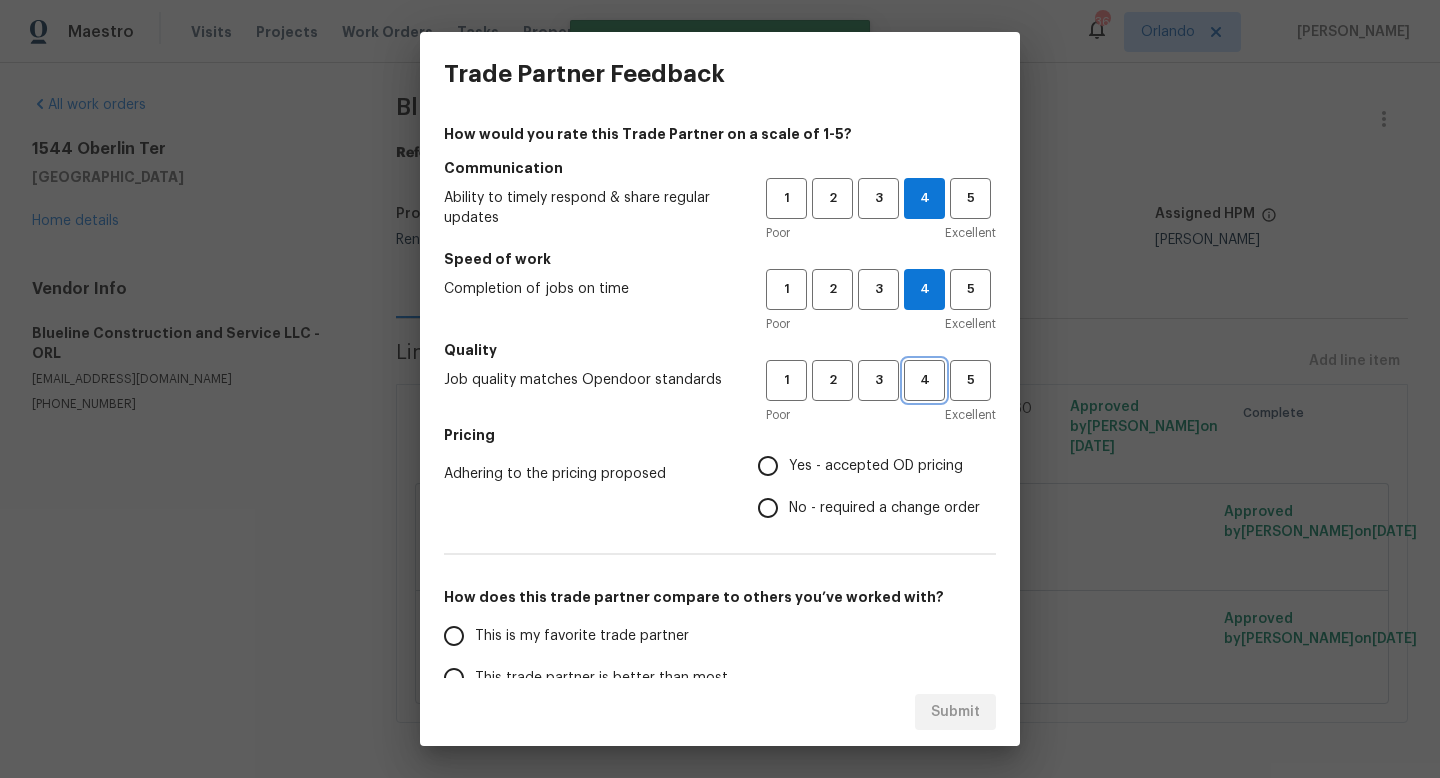 click on "4" at bounding box center (924, 380) 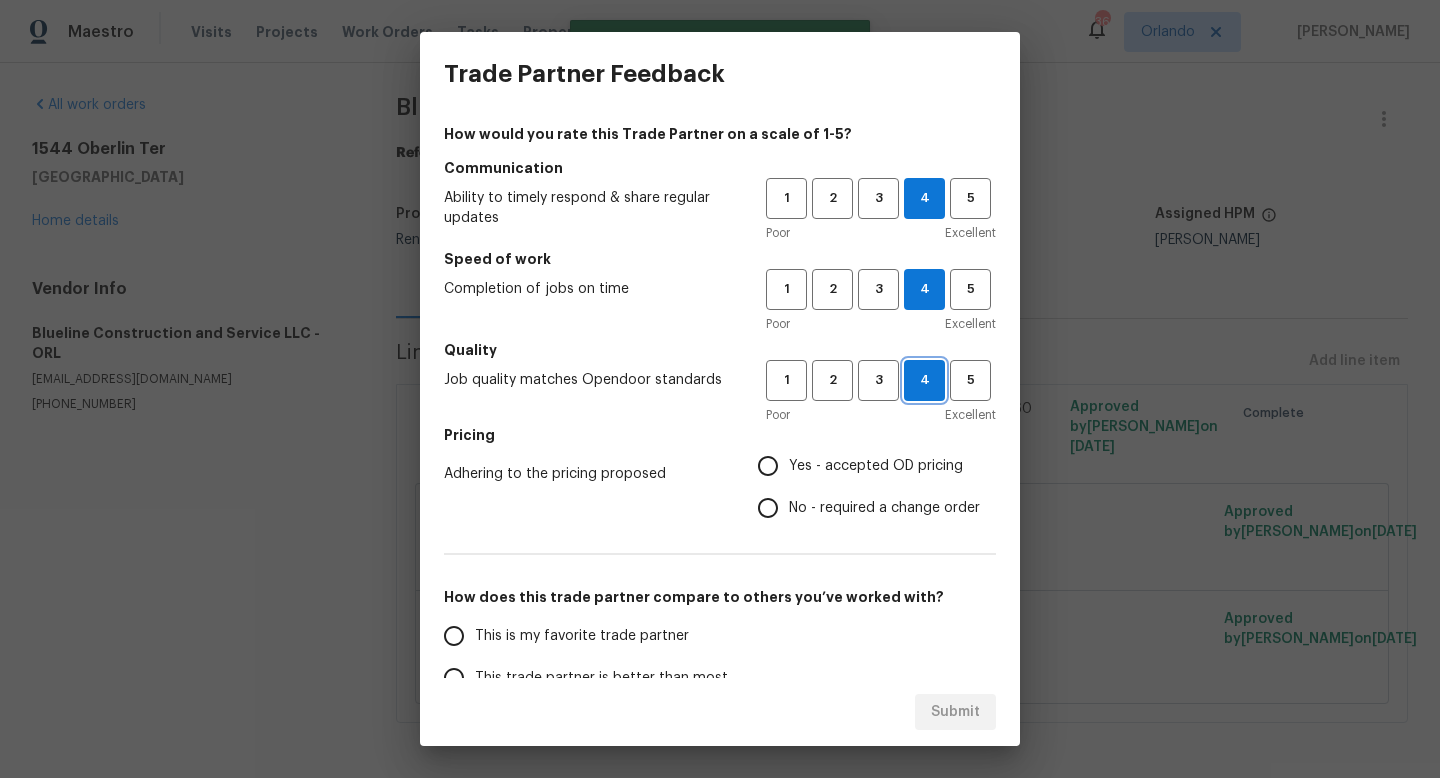 click on "4" at bounding box center (924, 380) 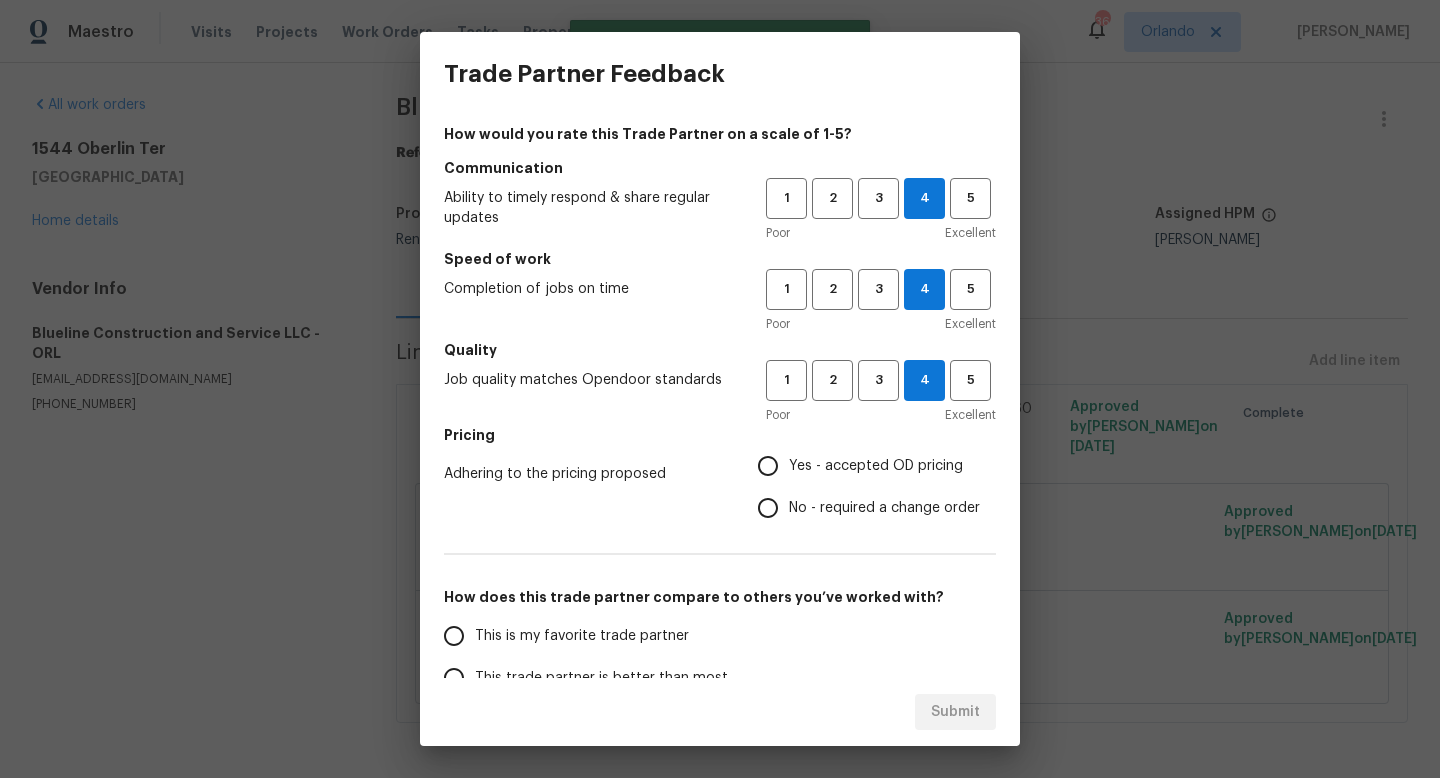 click on "Yes - accepted OD pricing" at bounding box center (863, 466) 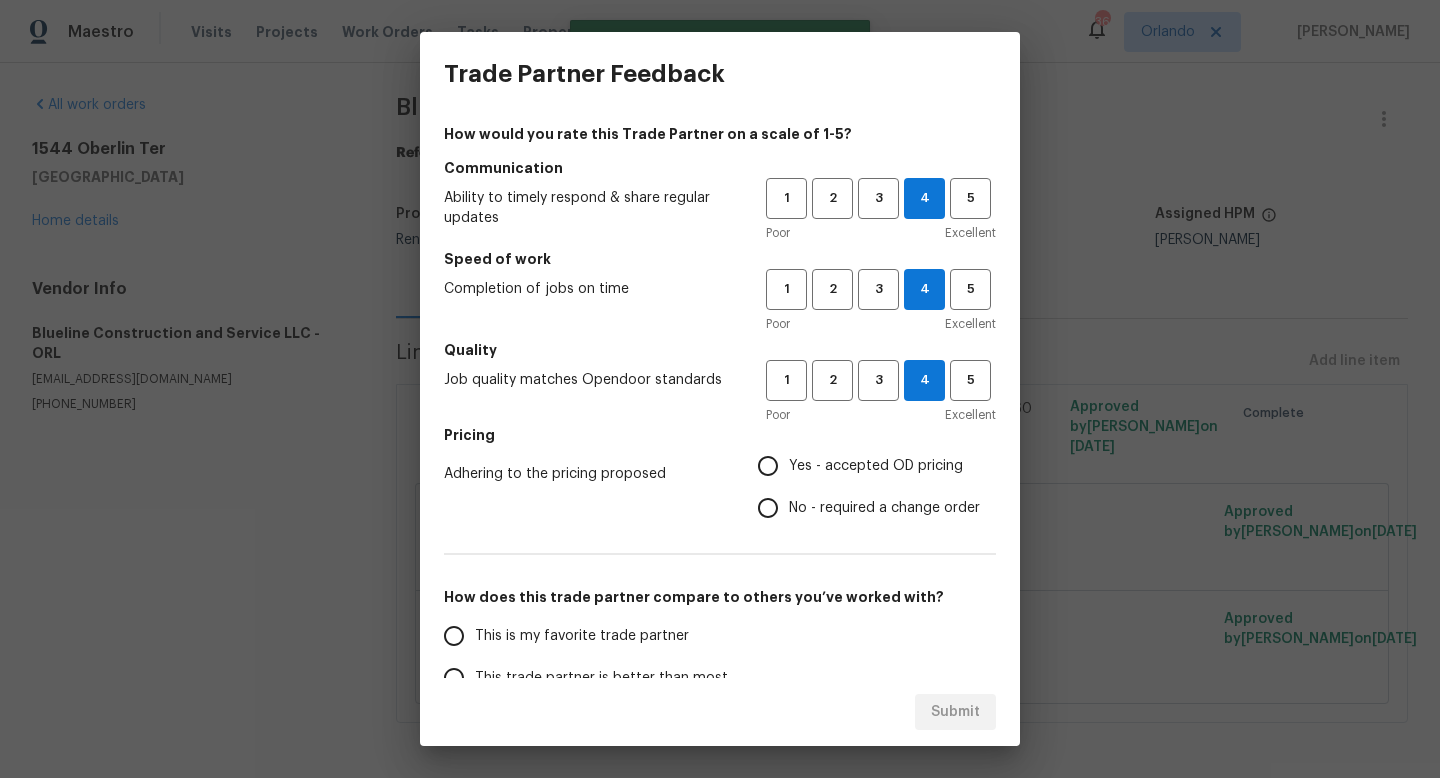 click on "Yes - accepted OD pricing" at bounding box center (768, 466) 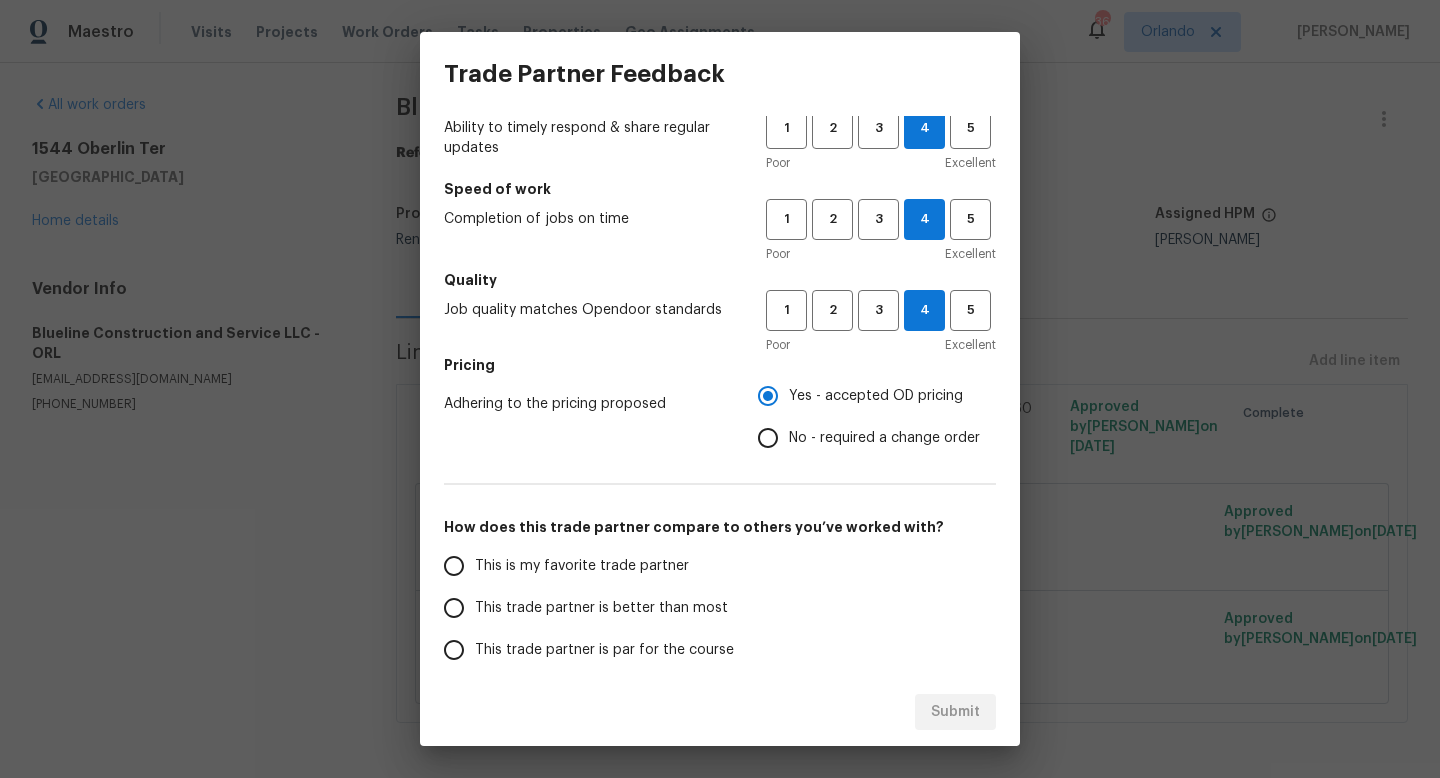 scroll, scrollTop: 76, scrollLeft: 0, axis: vertical 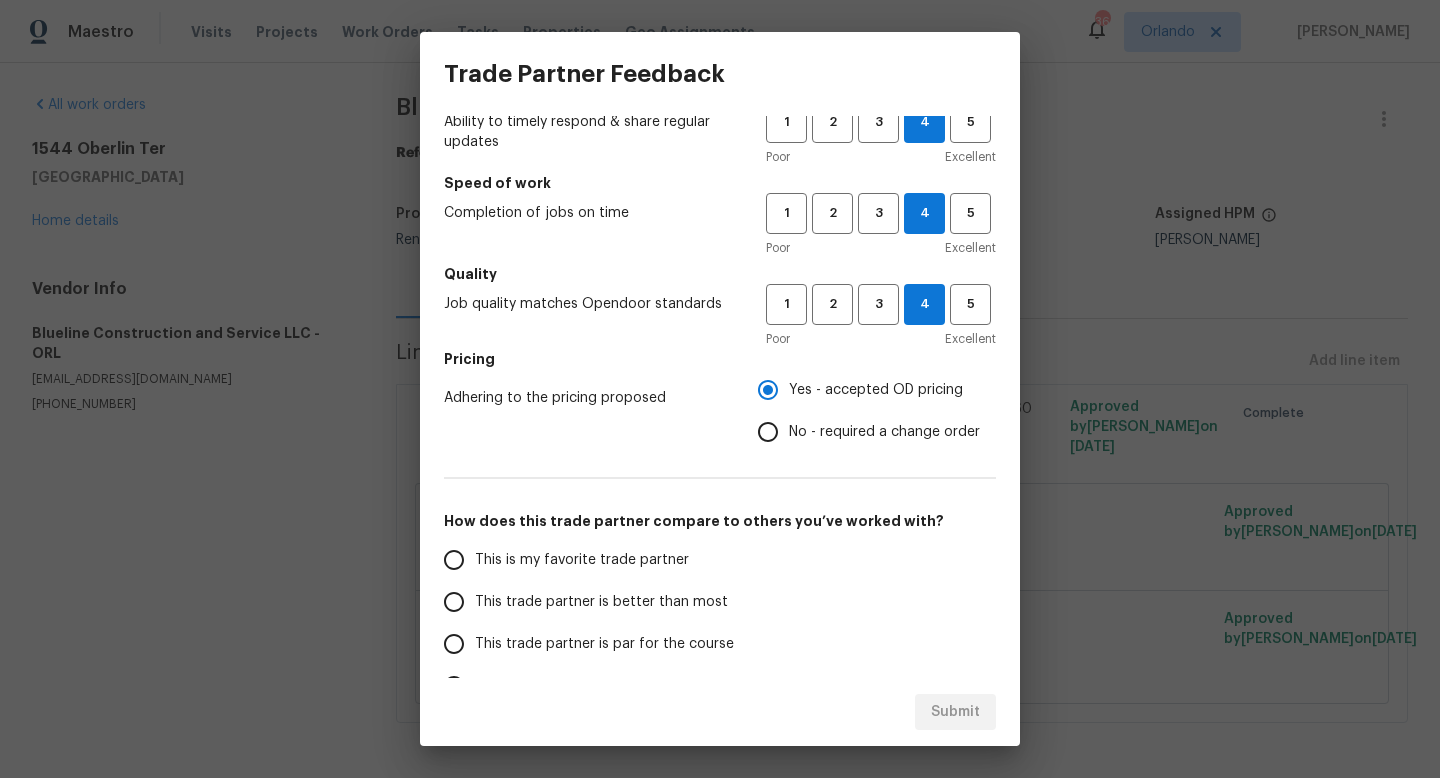 click on "This trade partner is par for the course" at bounding box center [604, 644] 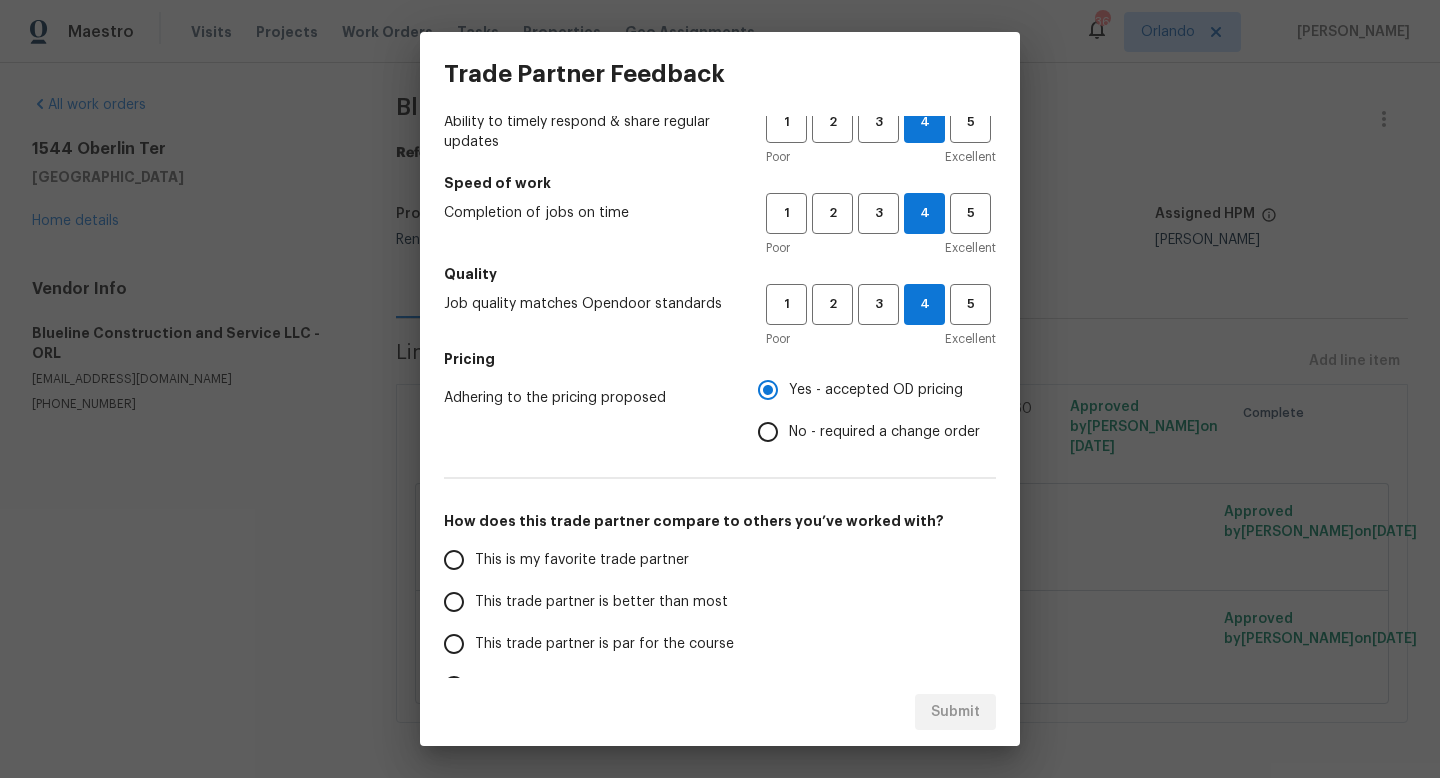 click on "This trade partner is par for the course" at bounding box center [454, 644] 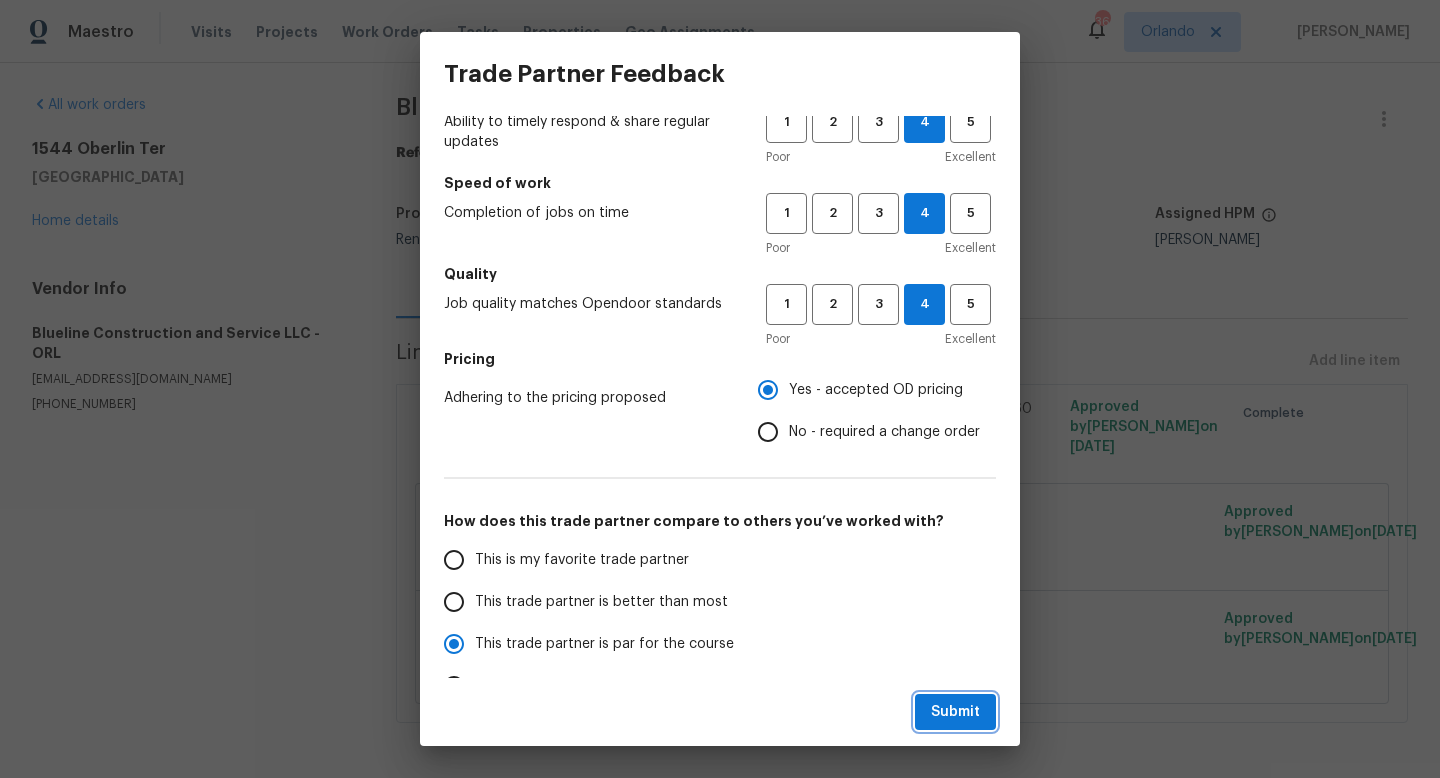 click on "Submit" at bounding box center [955, 712] 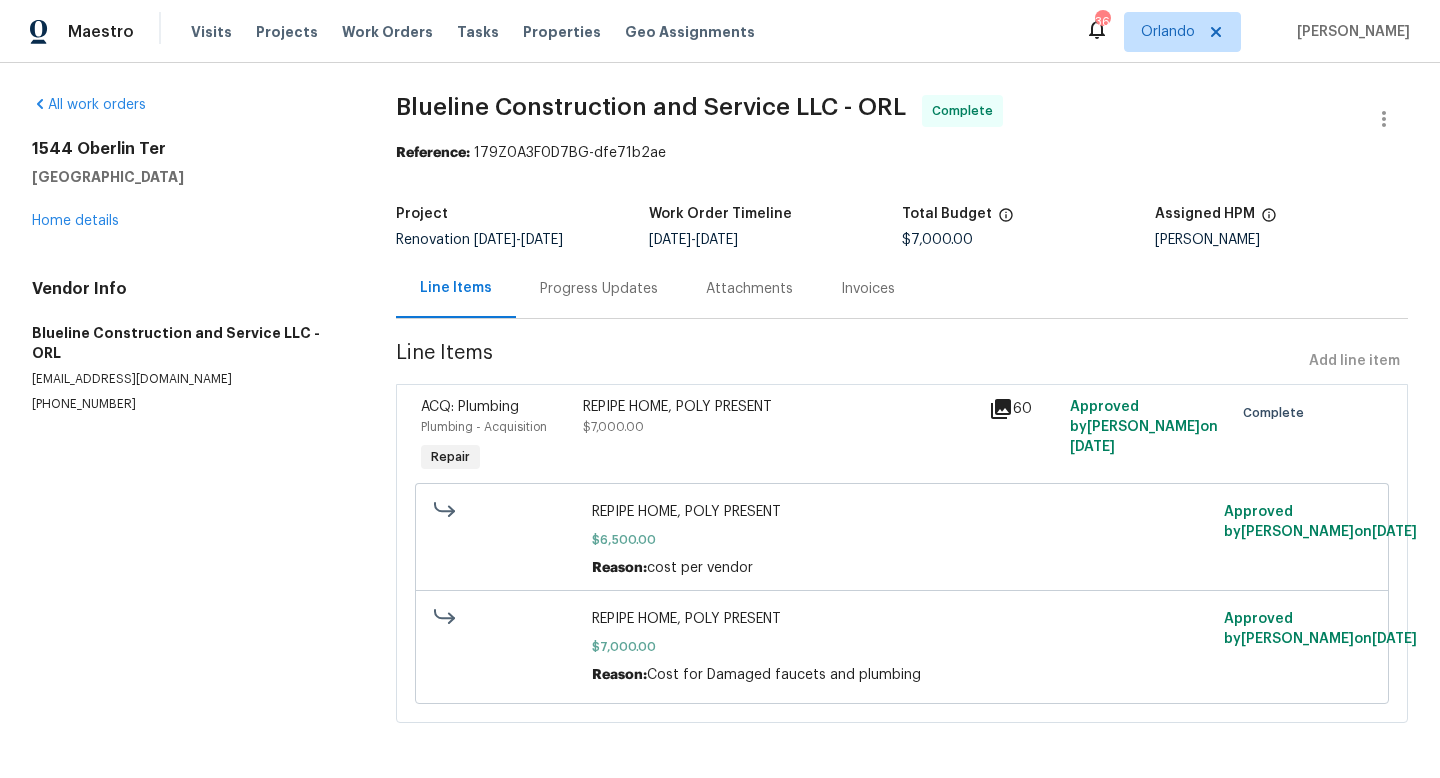 radio on "false" 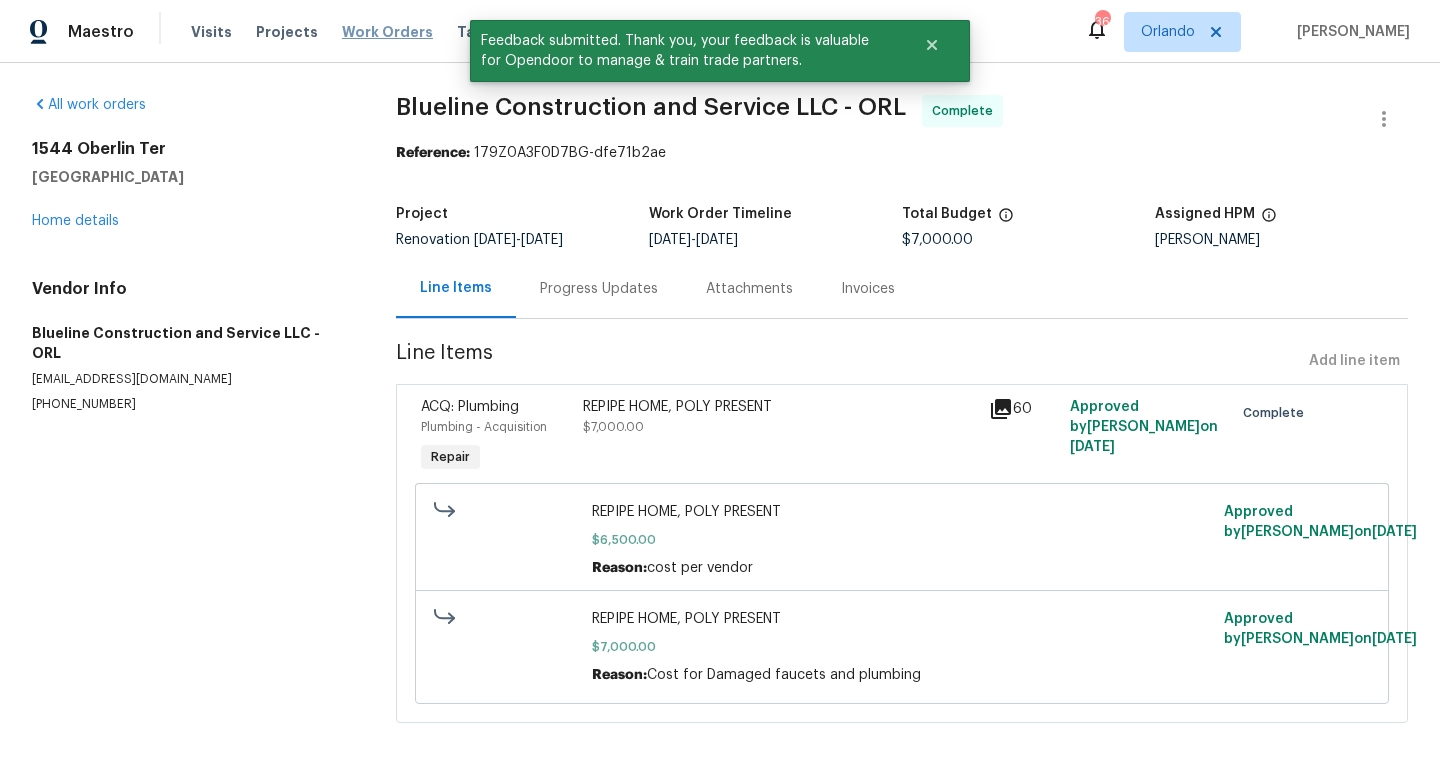 click on "Work Orders" at bounding box center (387, 32) 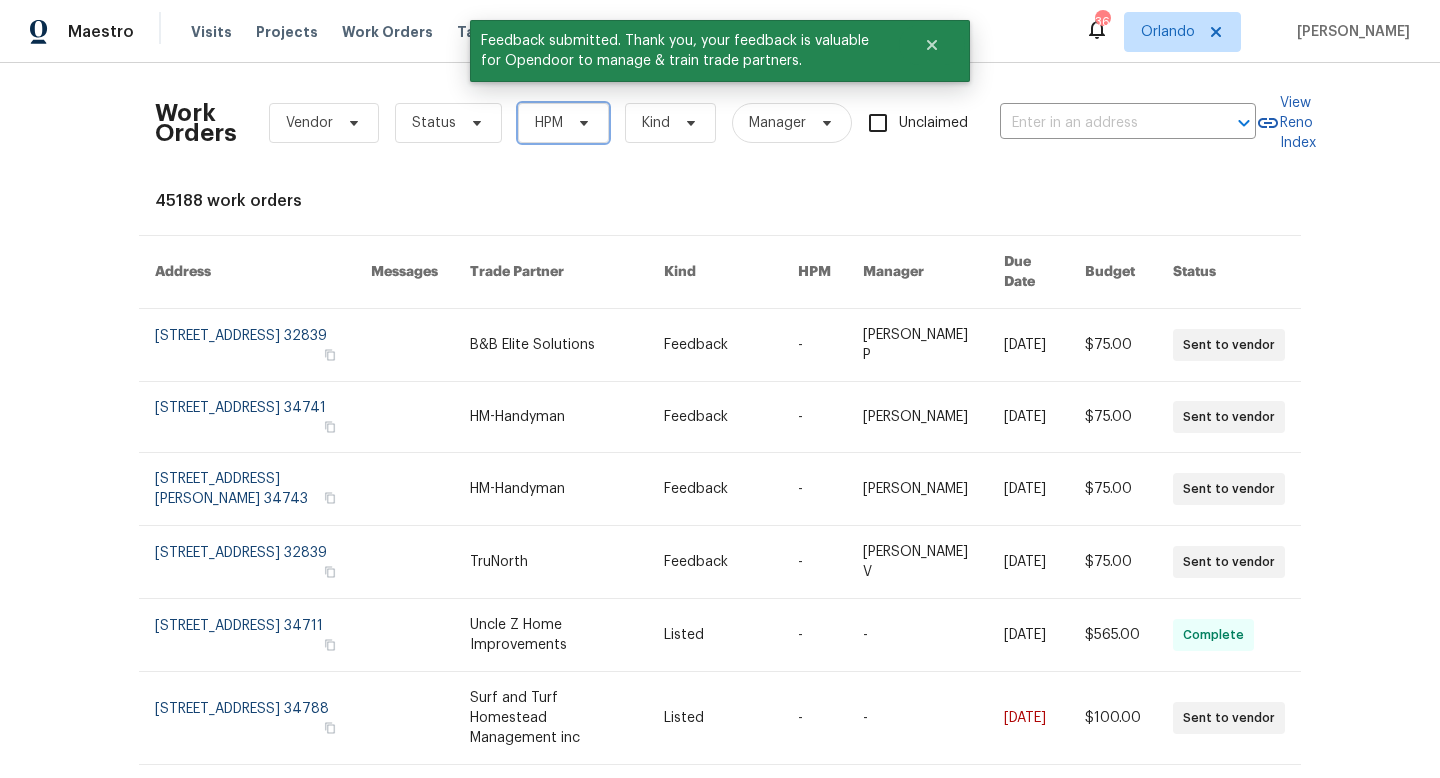 click 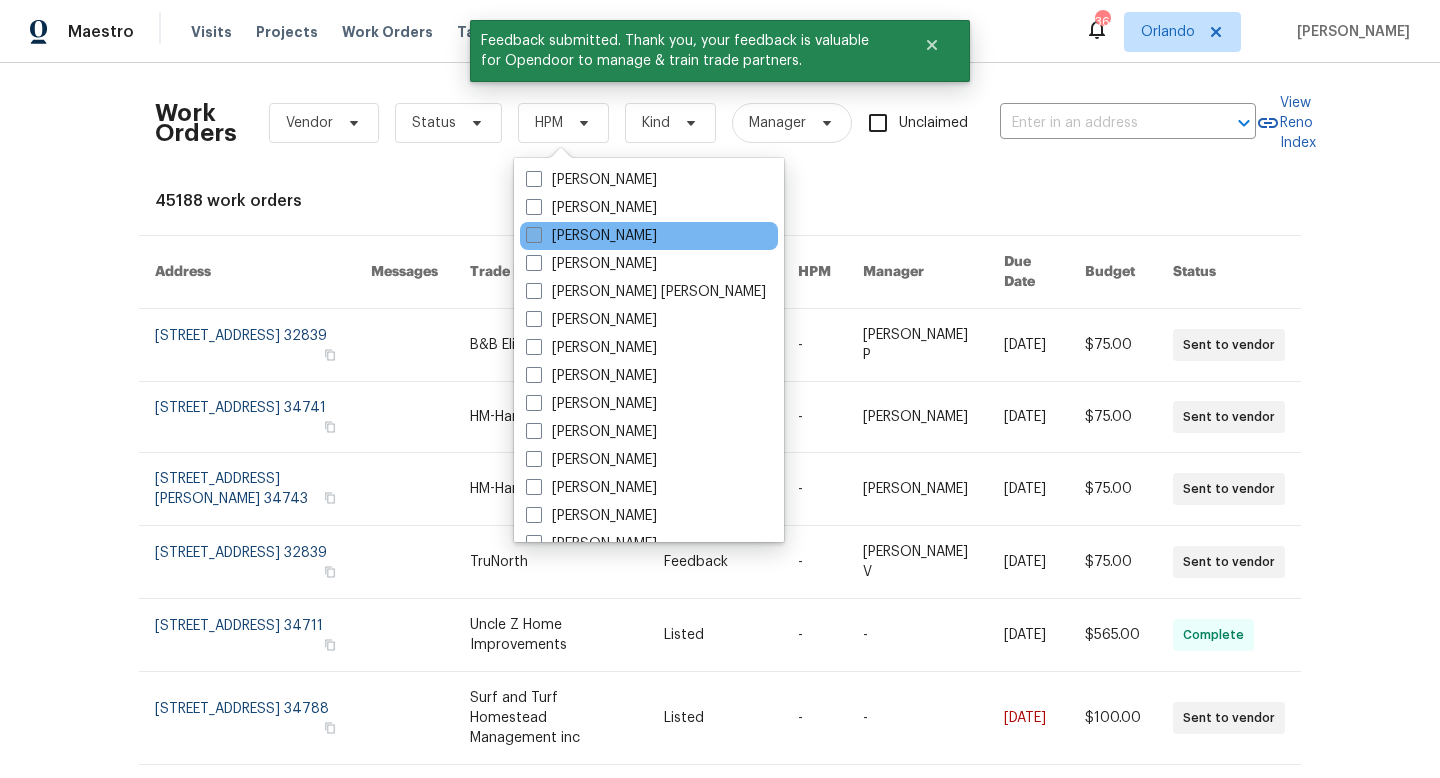 click at bounding box center [534, 235] 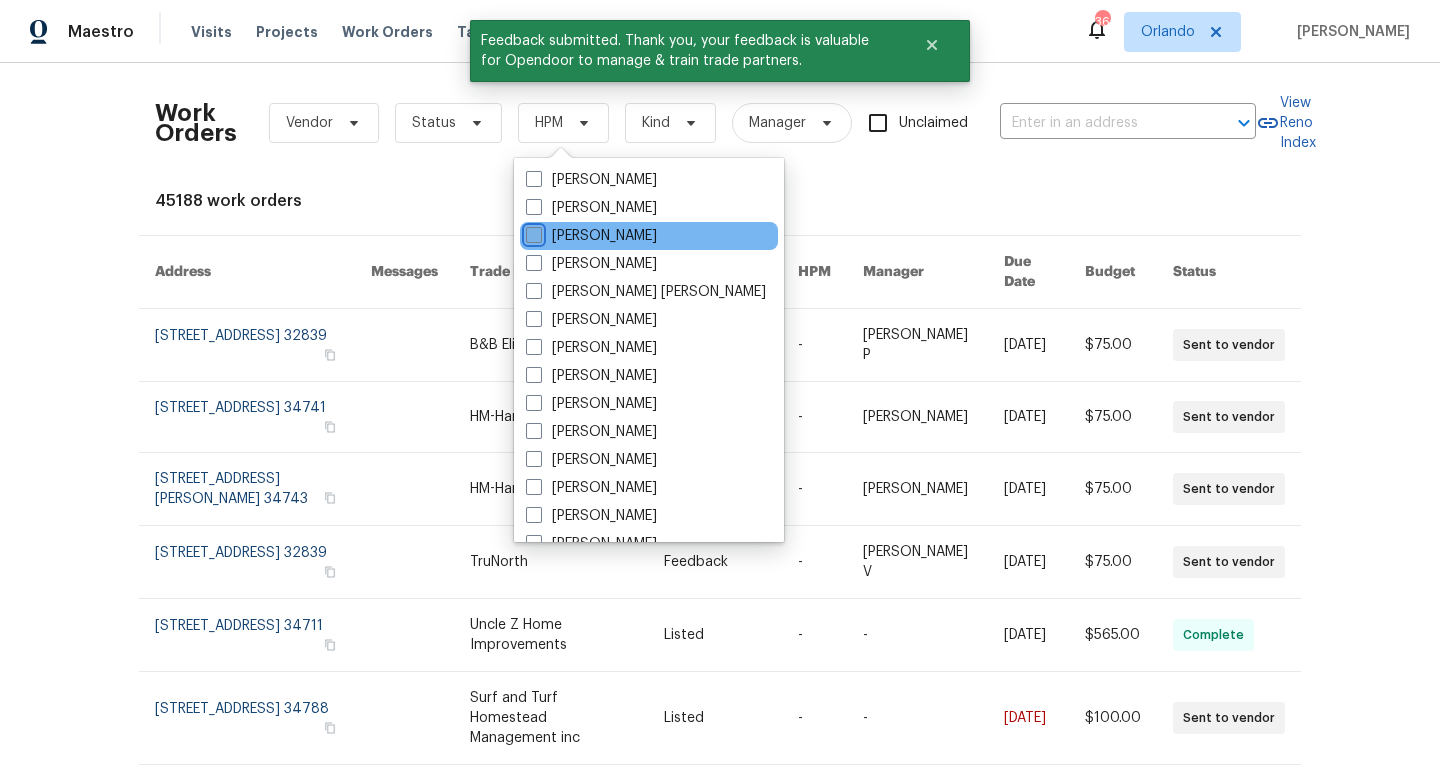 click on "[PERSON_NAME]" at bounding box center (532, 232) 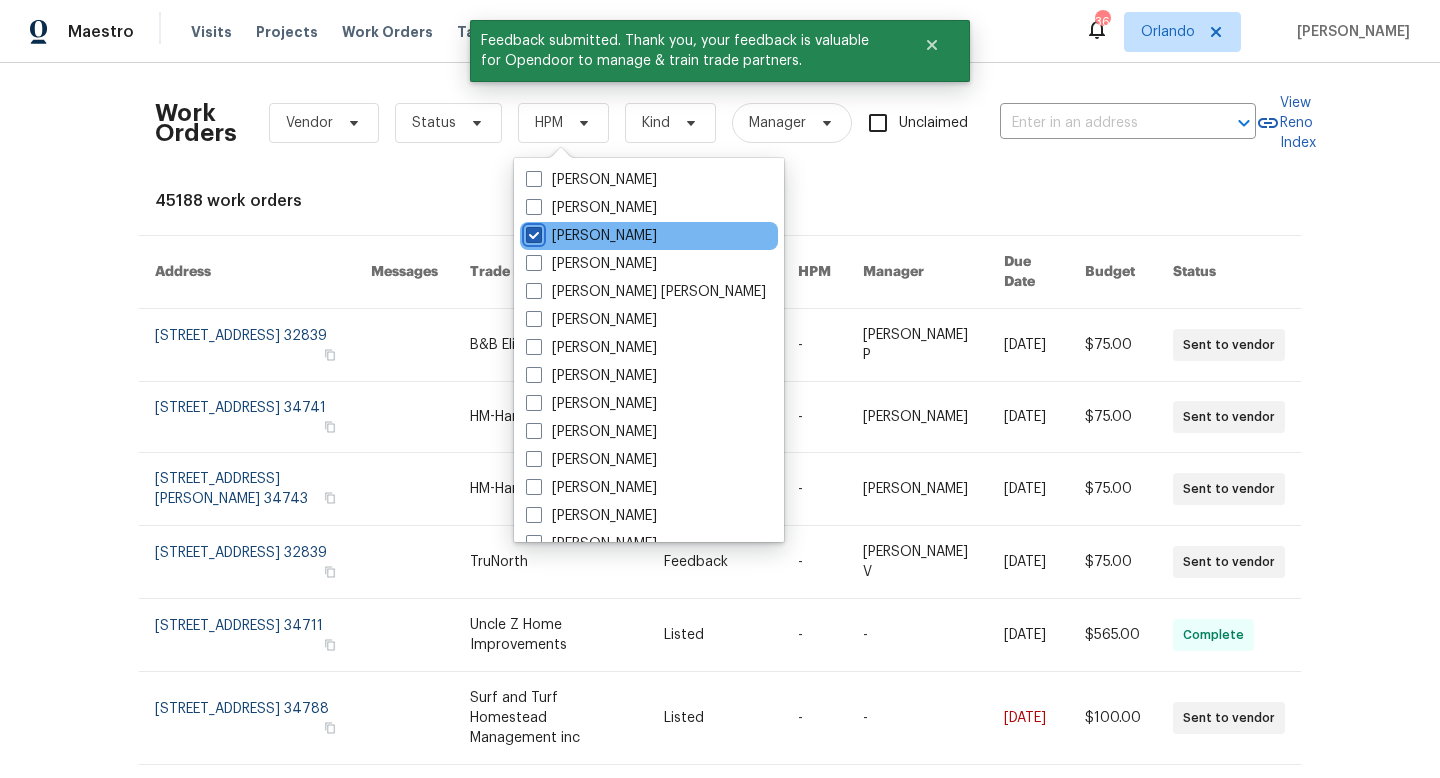 checkbox on "true" 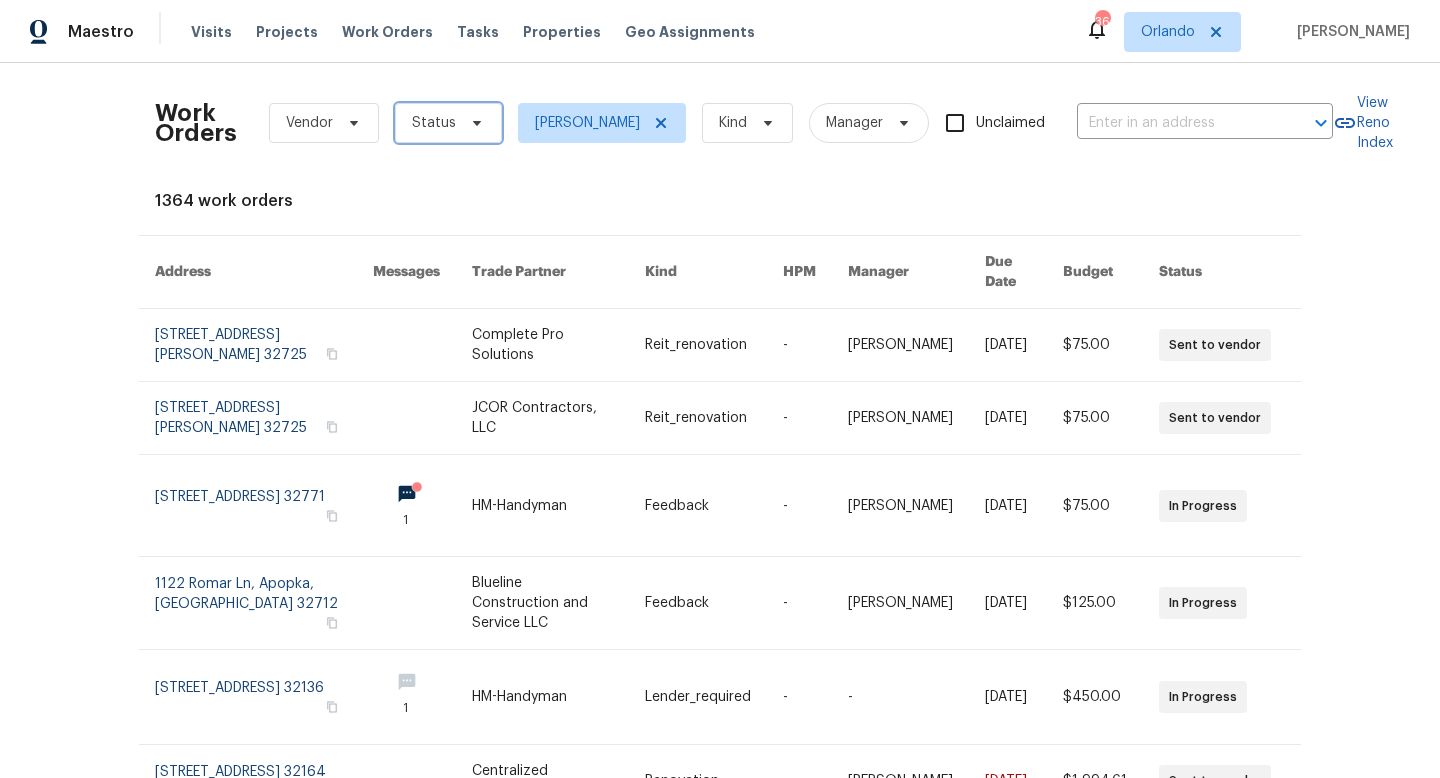 click on "Status" at bounding box center [448, 123] 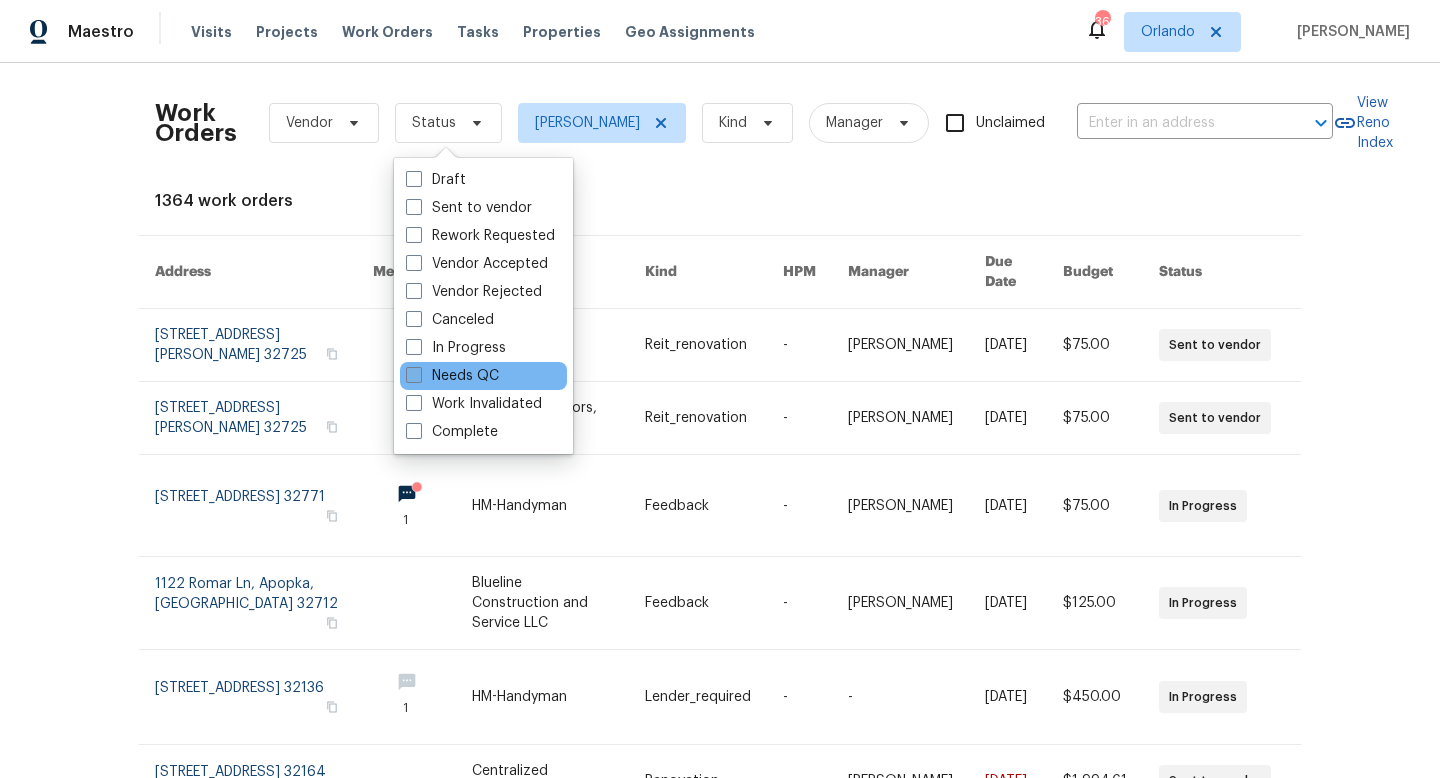 click at bounding box center (414, 375) 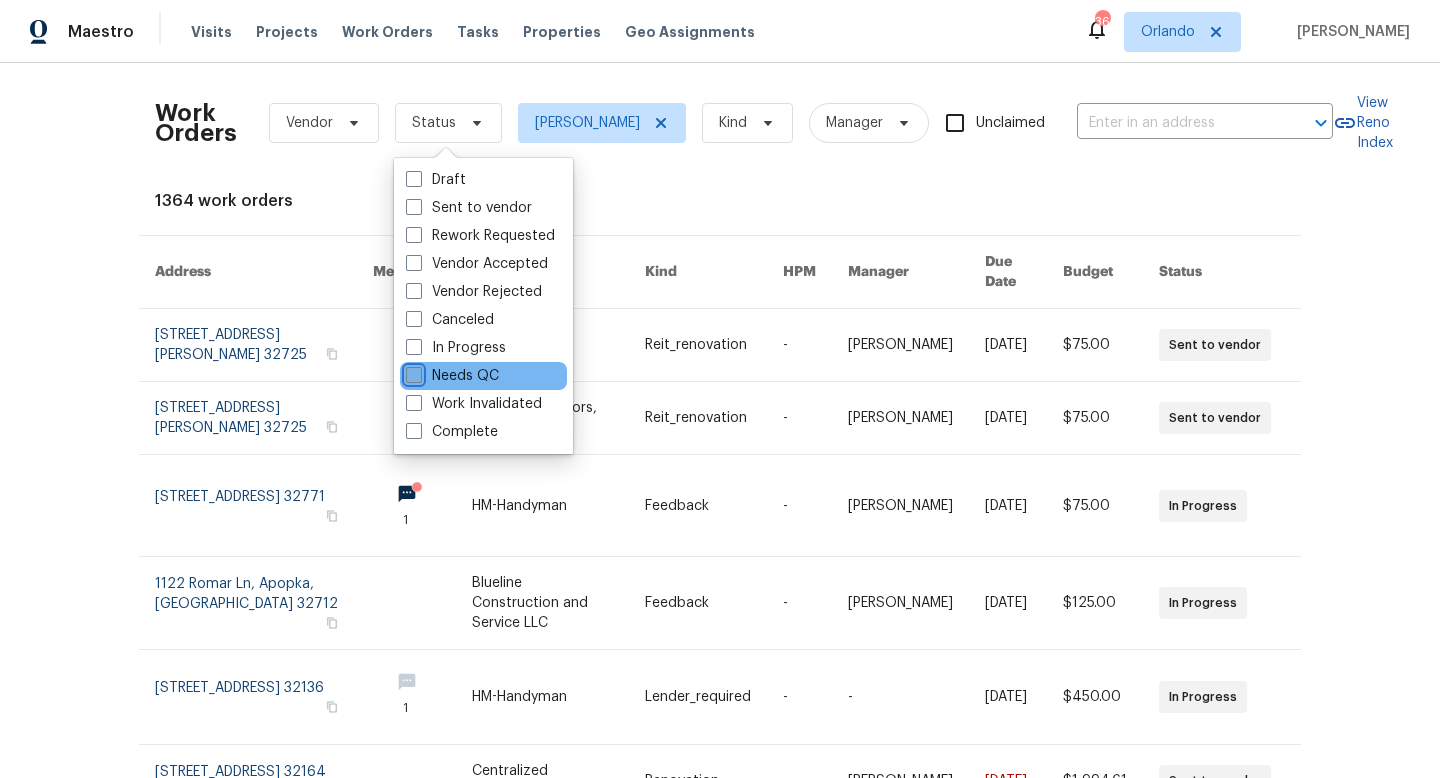 click on "Needs QC" at bounding box center [412, 372] 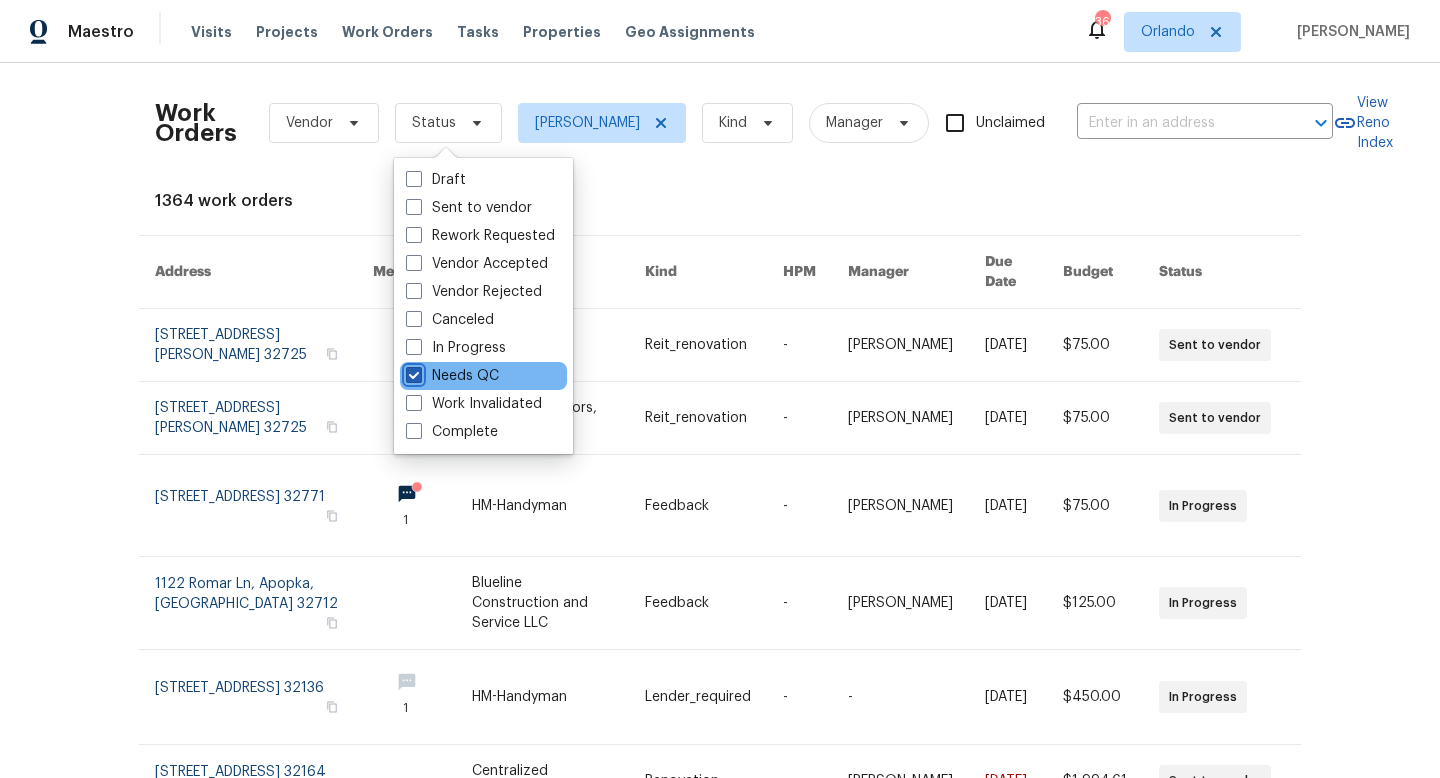 checkbox on "true" 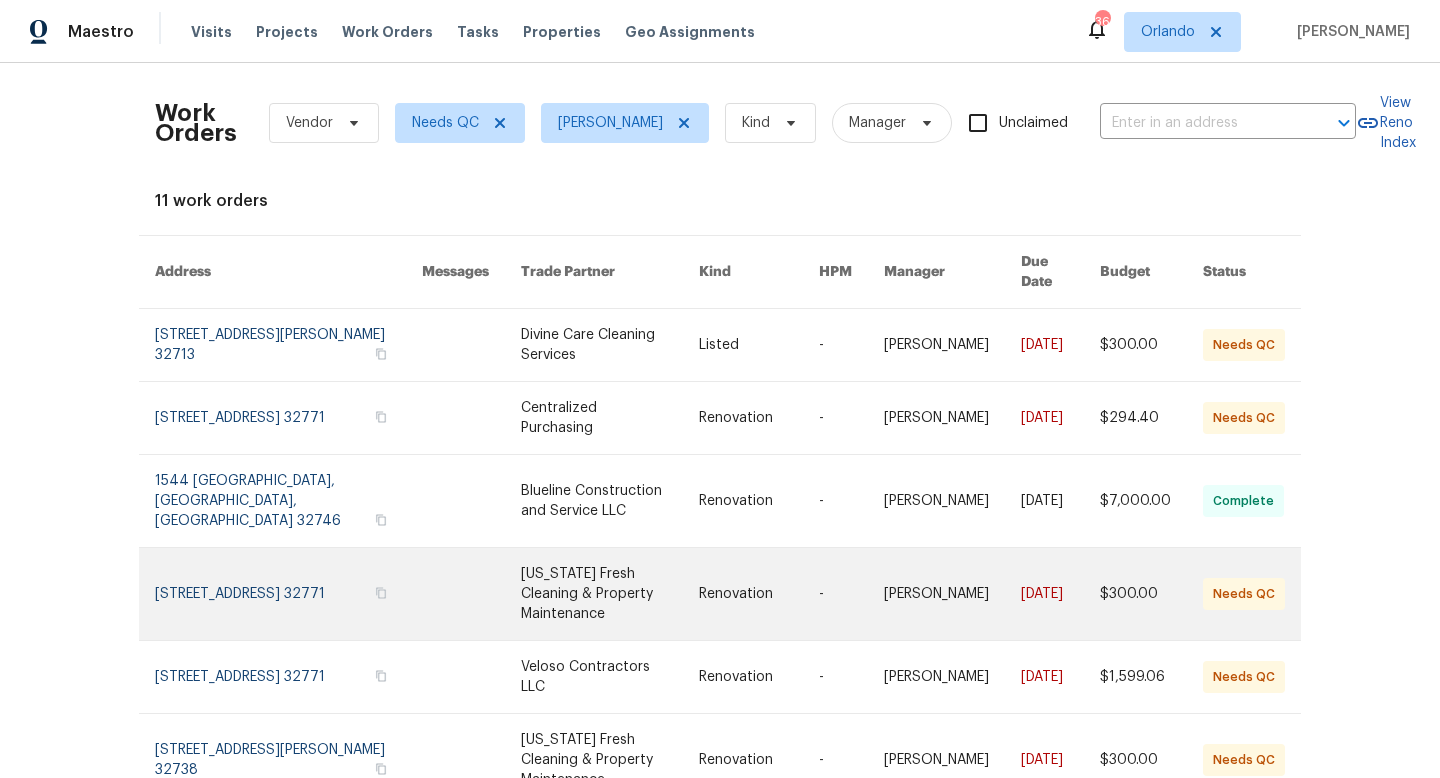 click at bounding box center [610, 594] 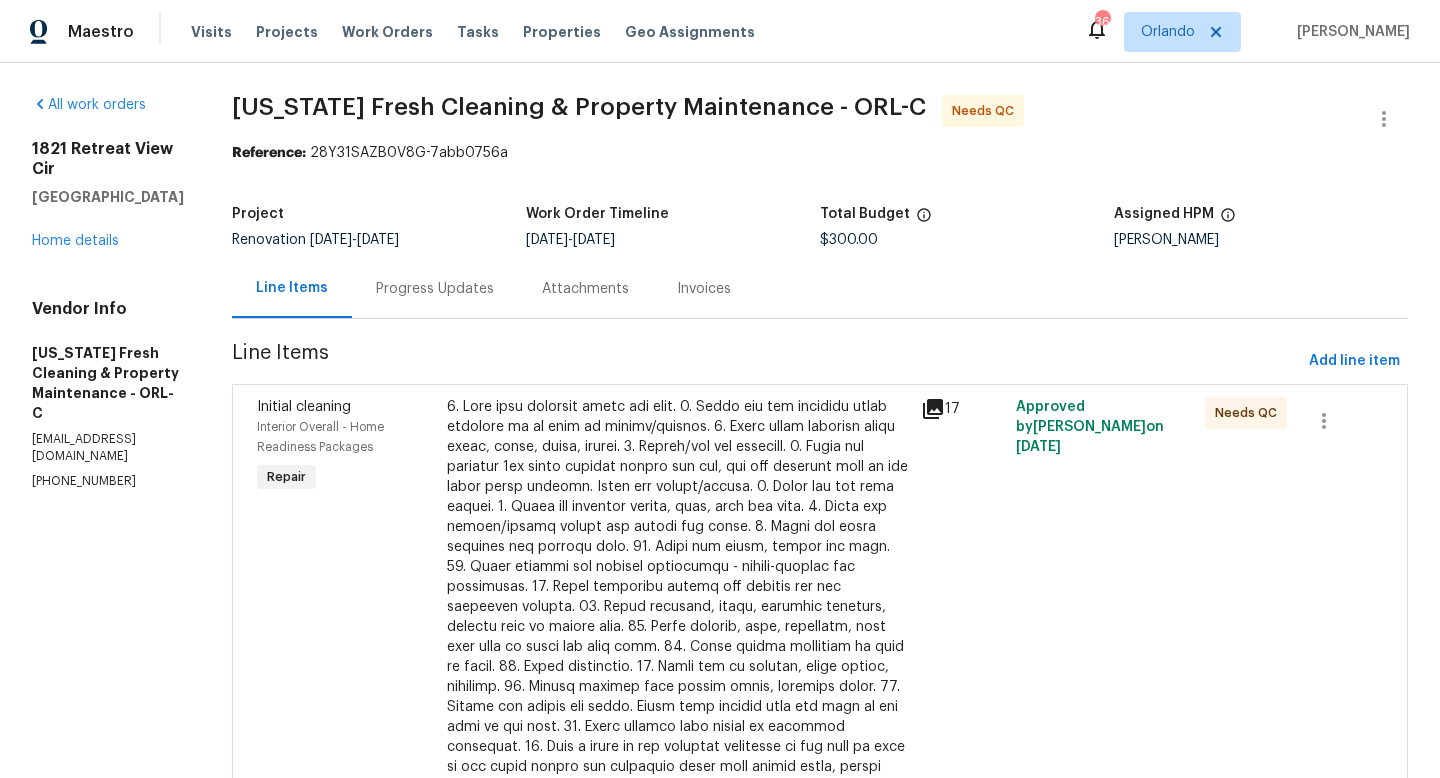 click at bounding box center [678, 597] 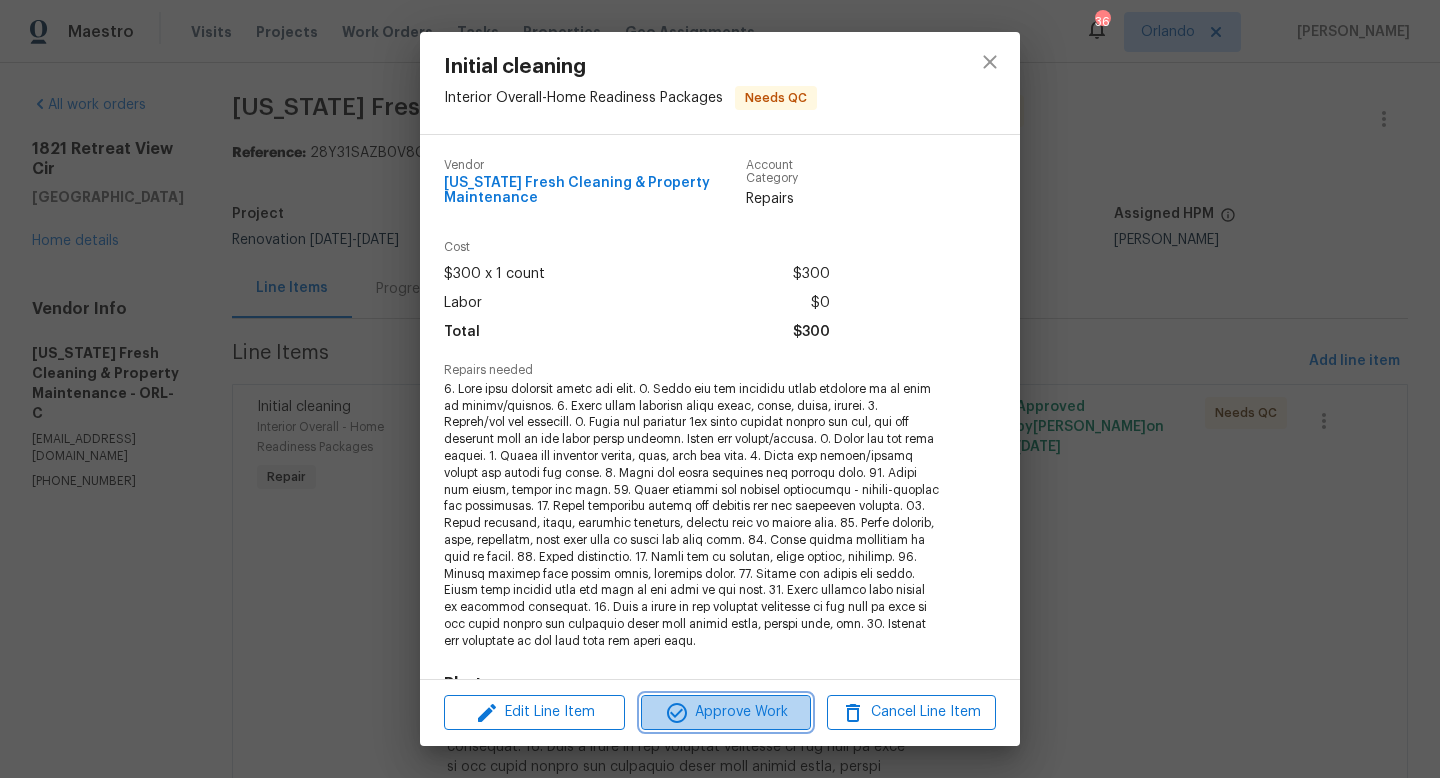 click 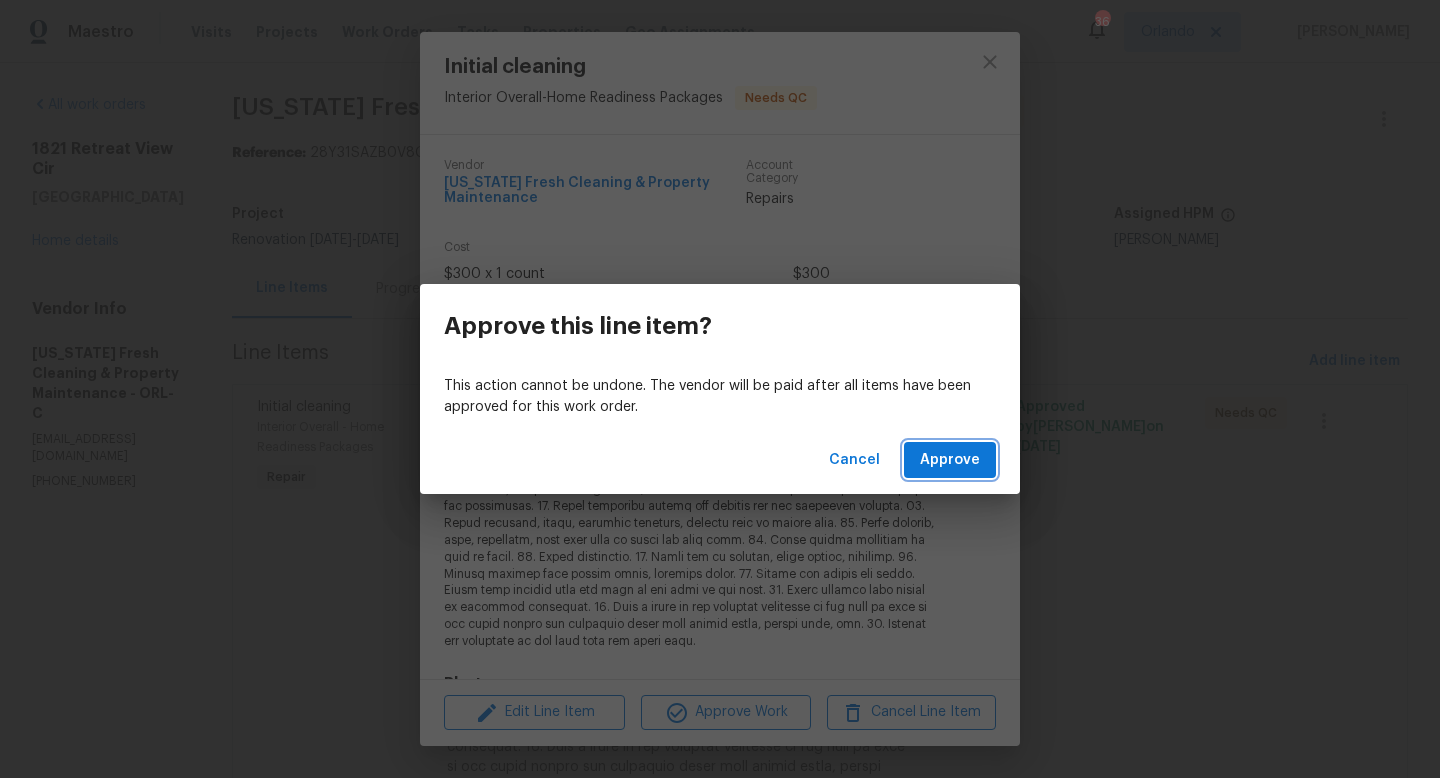 click on "Approve" at bounding box center [950, 460] 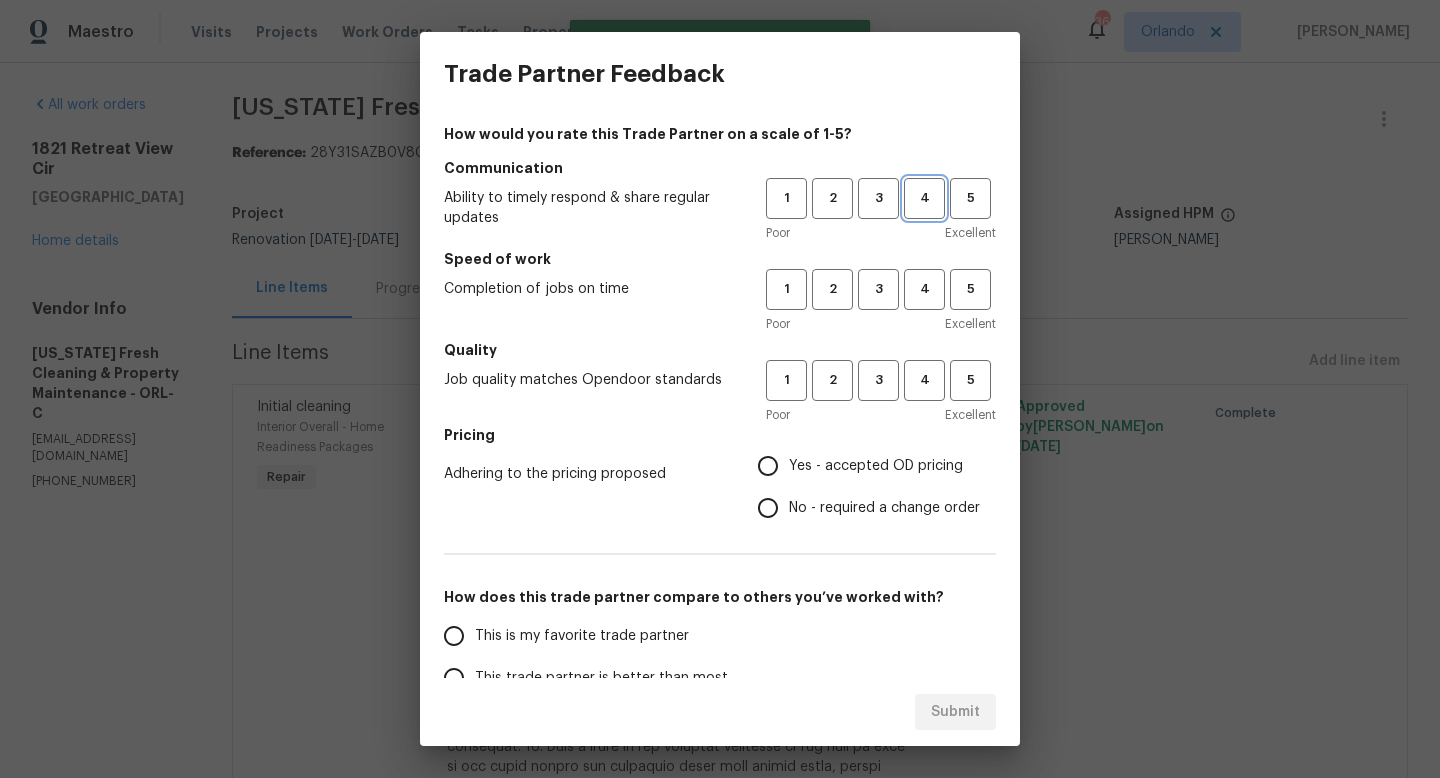 click on "4" at bounding box center [924, 198] 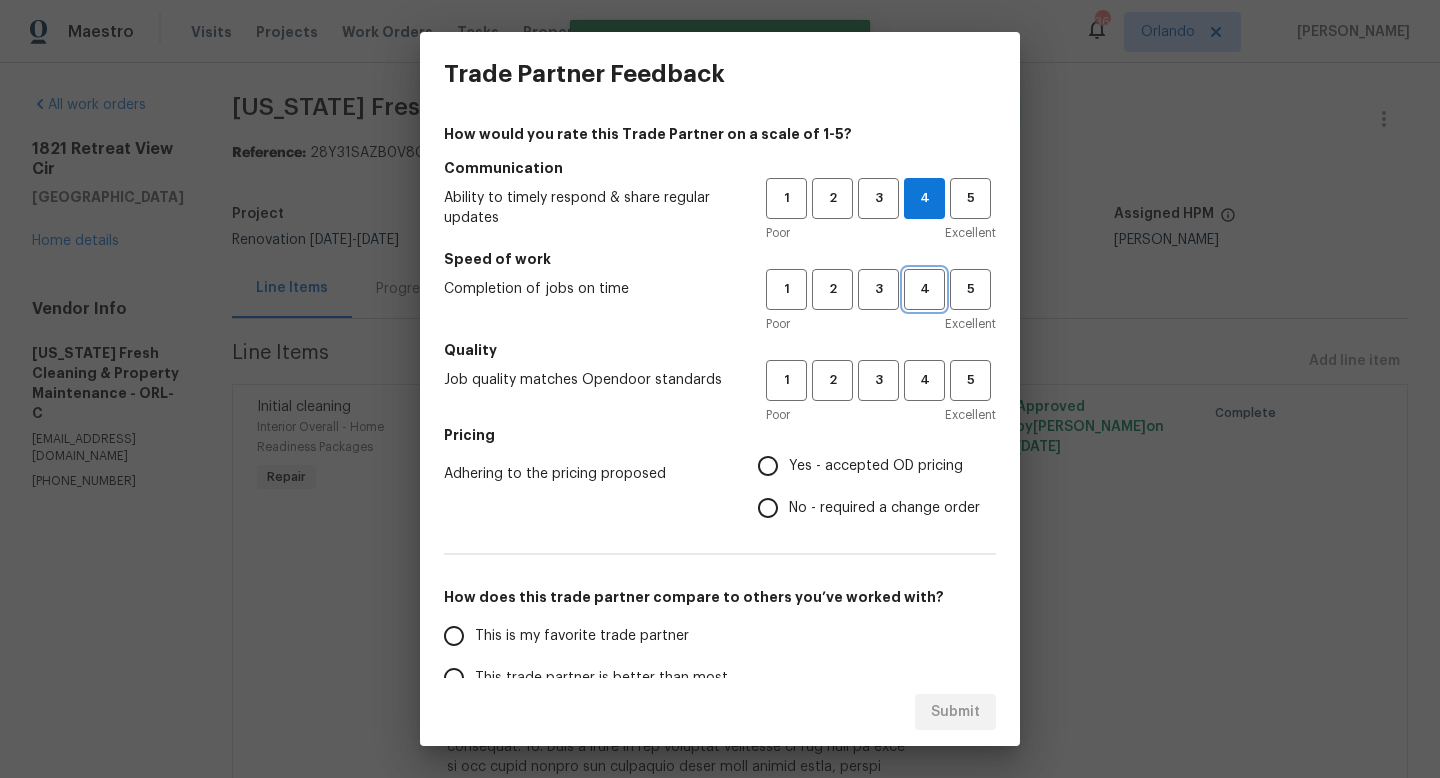 click on "4" at bounding box center [924, 289] 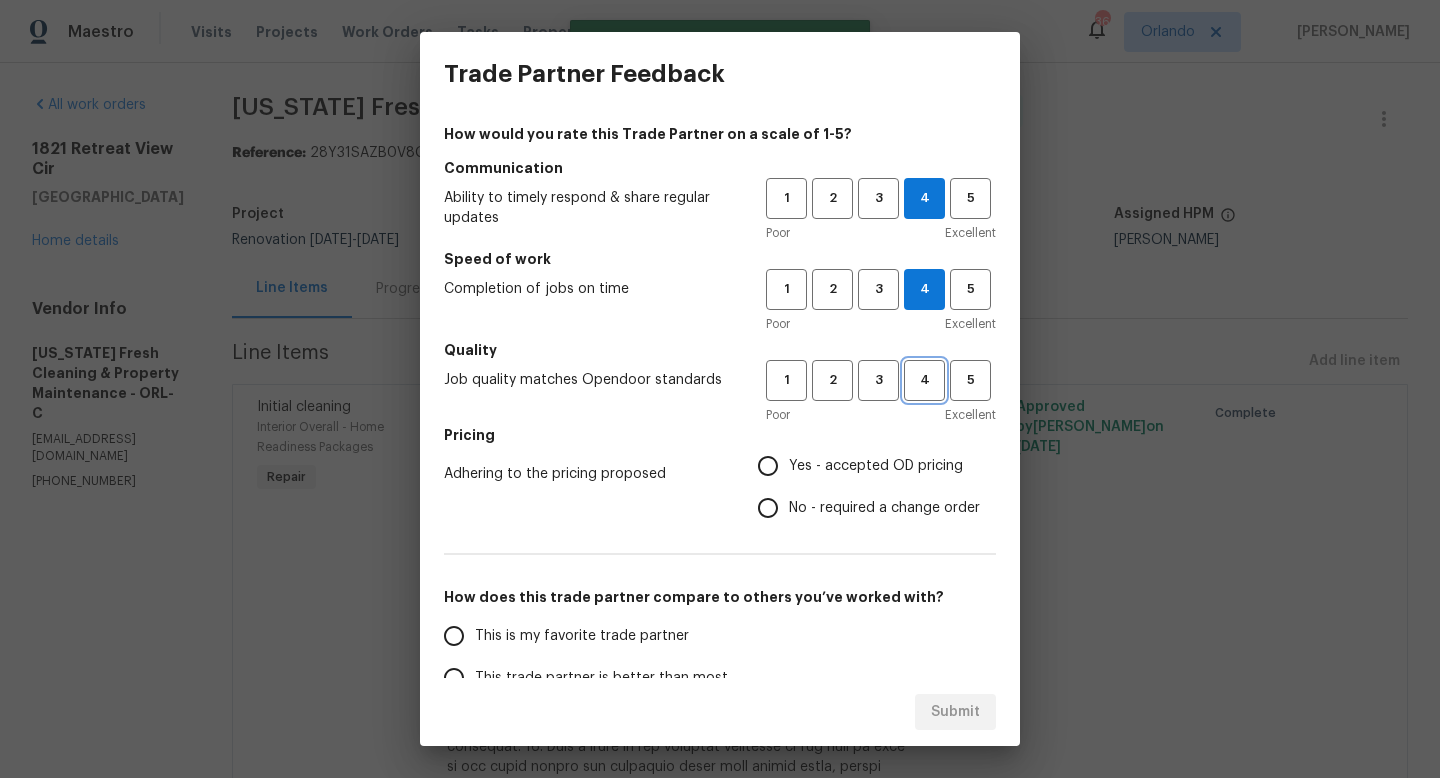 click on "4" at bounding box center [924, 380] 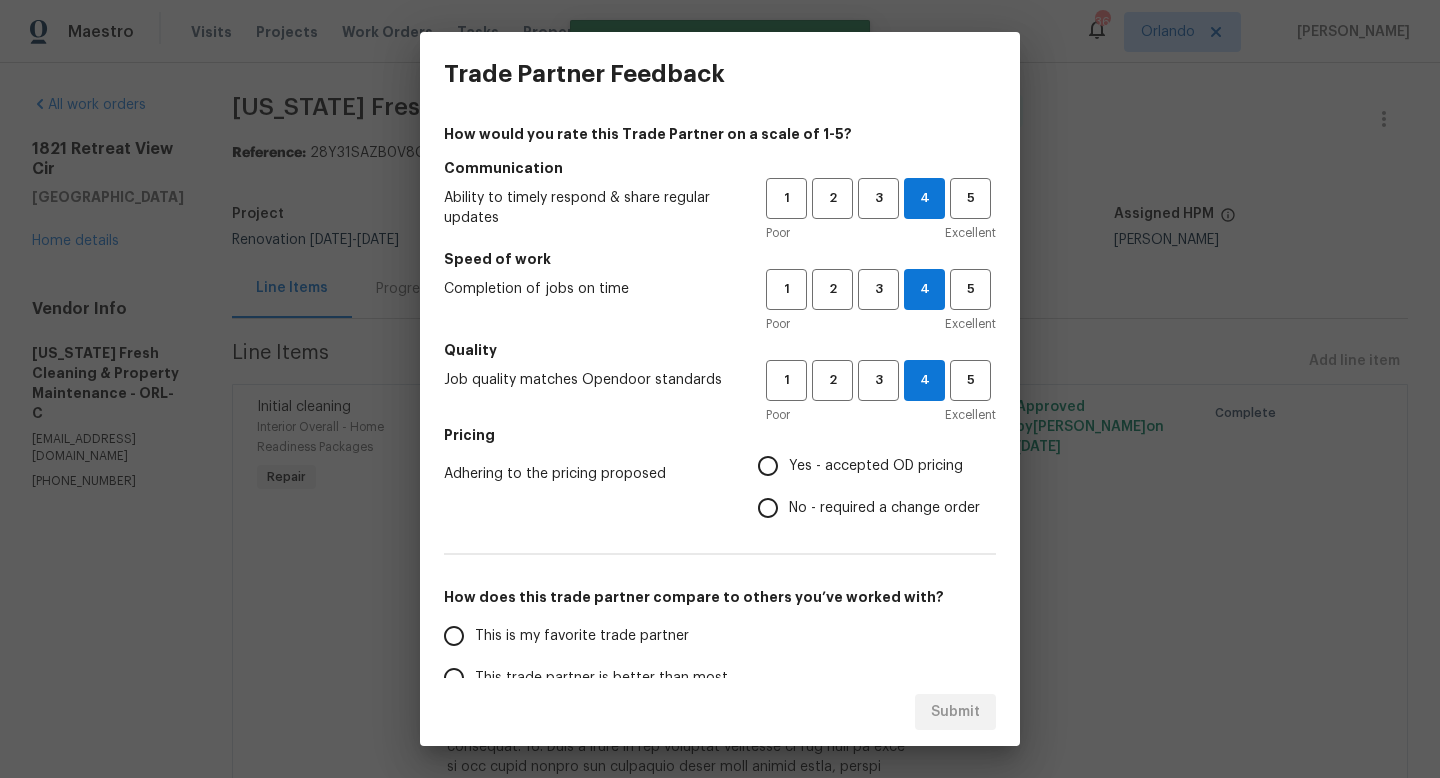 click on "Yes - accepted OD pricing" at bounding box center [876, 466] 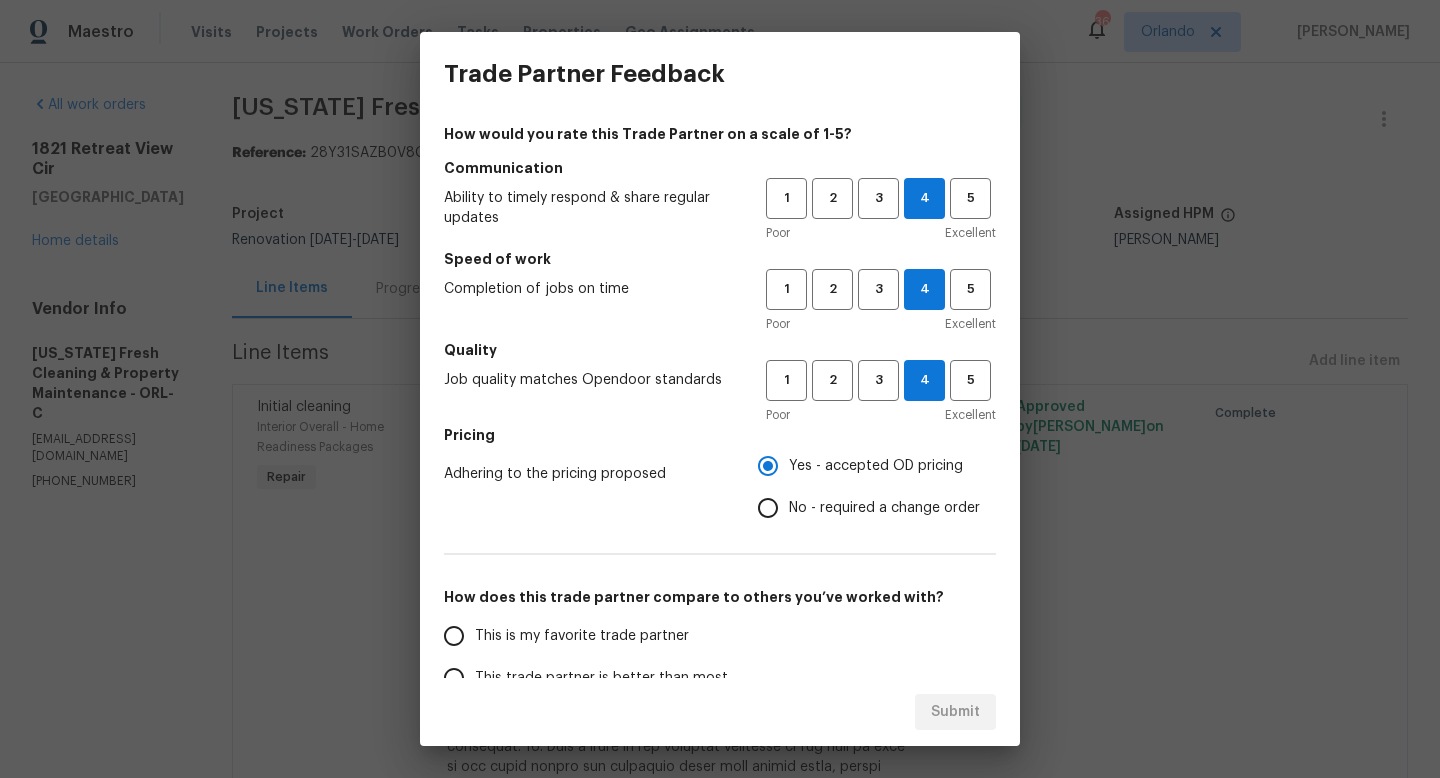 click on "This trade partner is better than most" at bounding box center (601, 678) 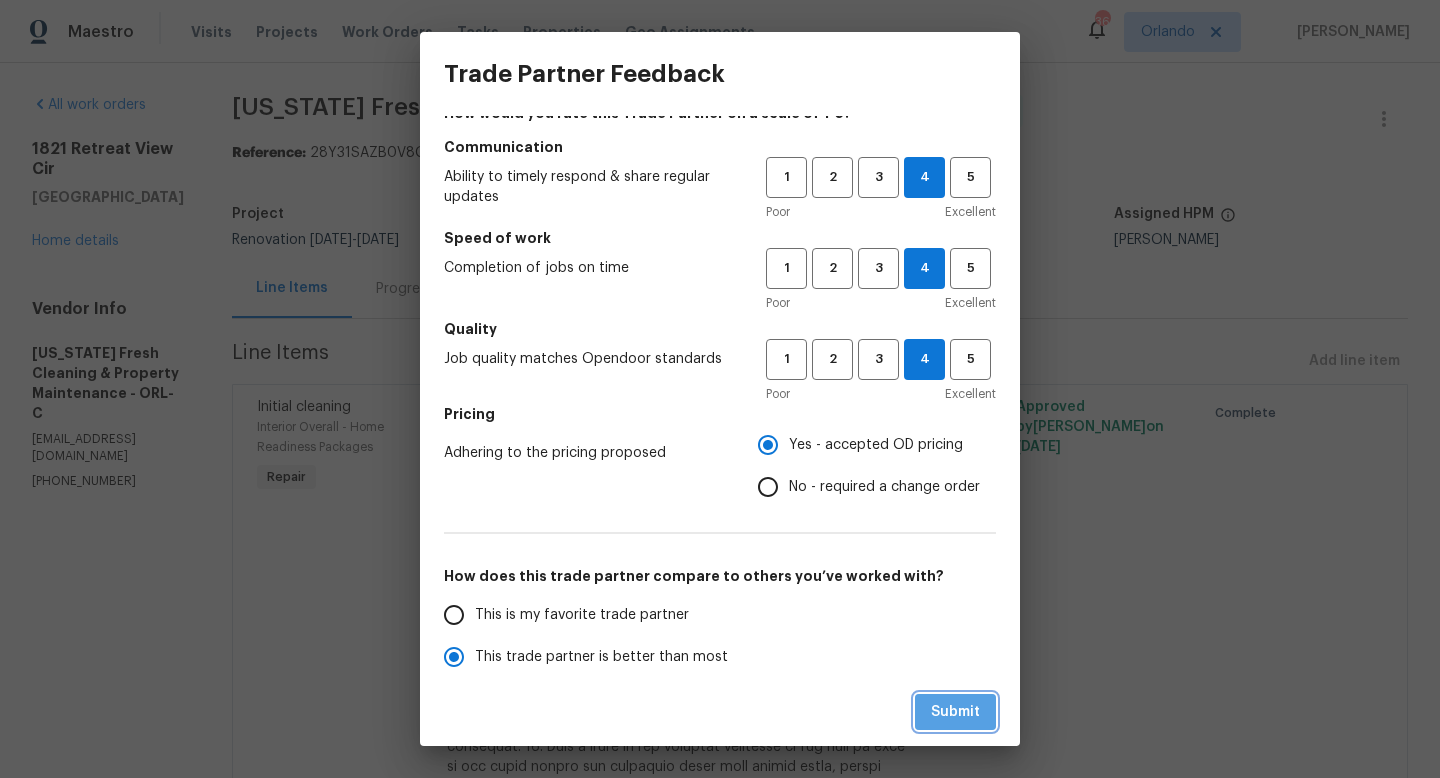 click on "Submit" at bounding box center (955, 712) 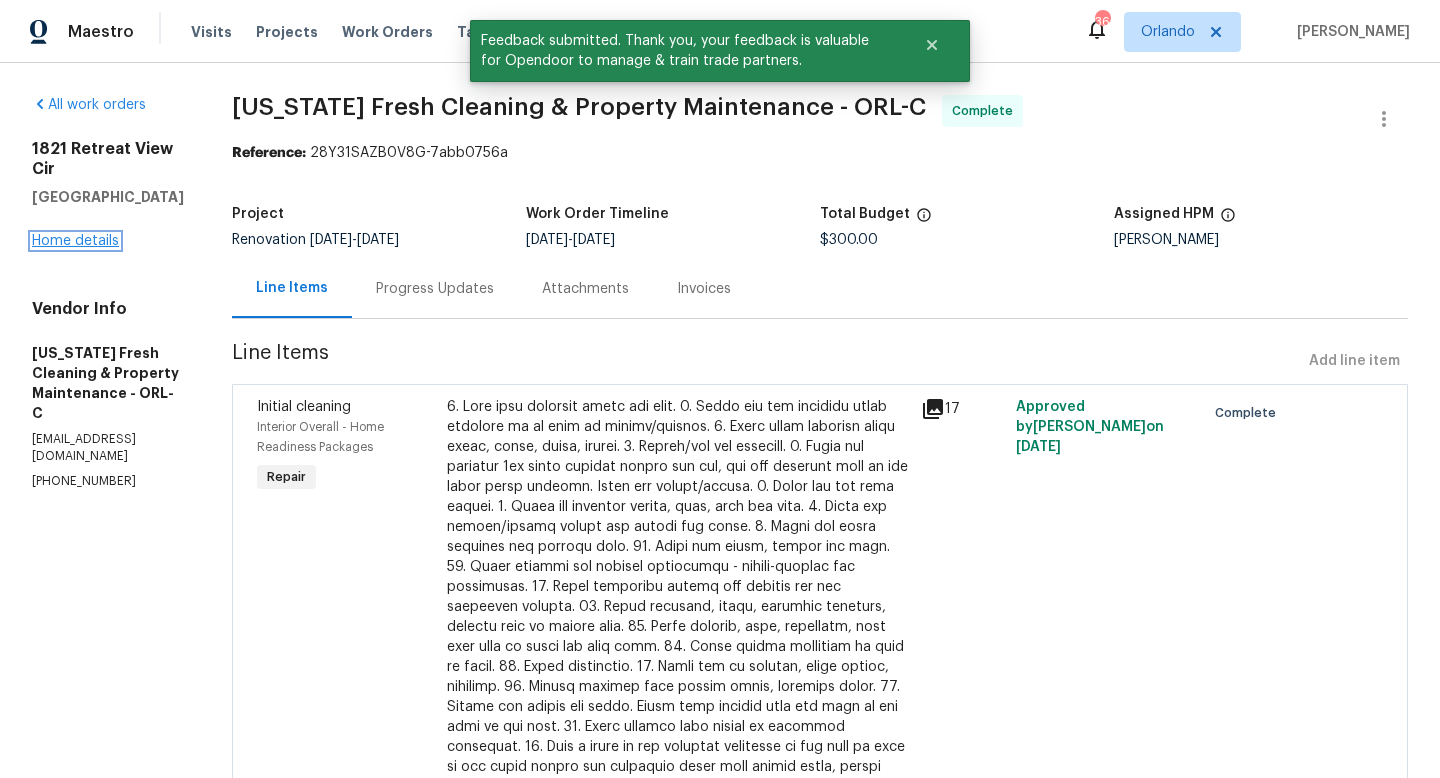 click on "Home details" at bounding box center (75, 241) 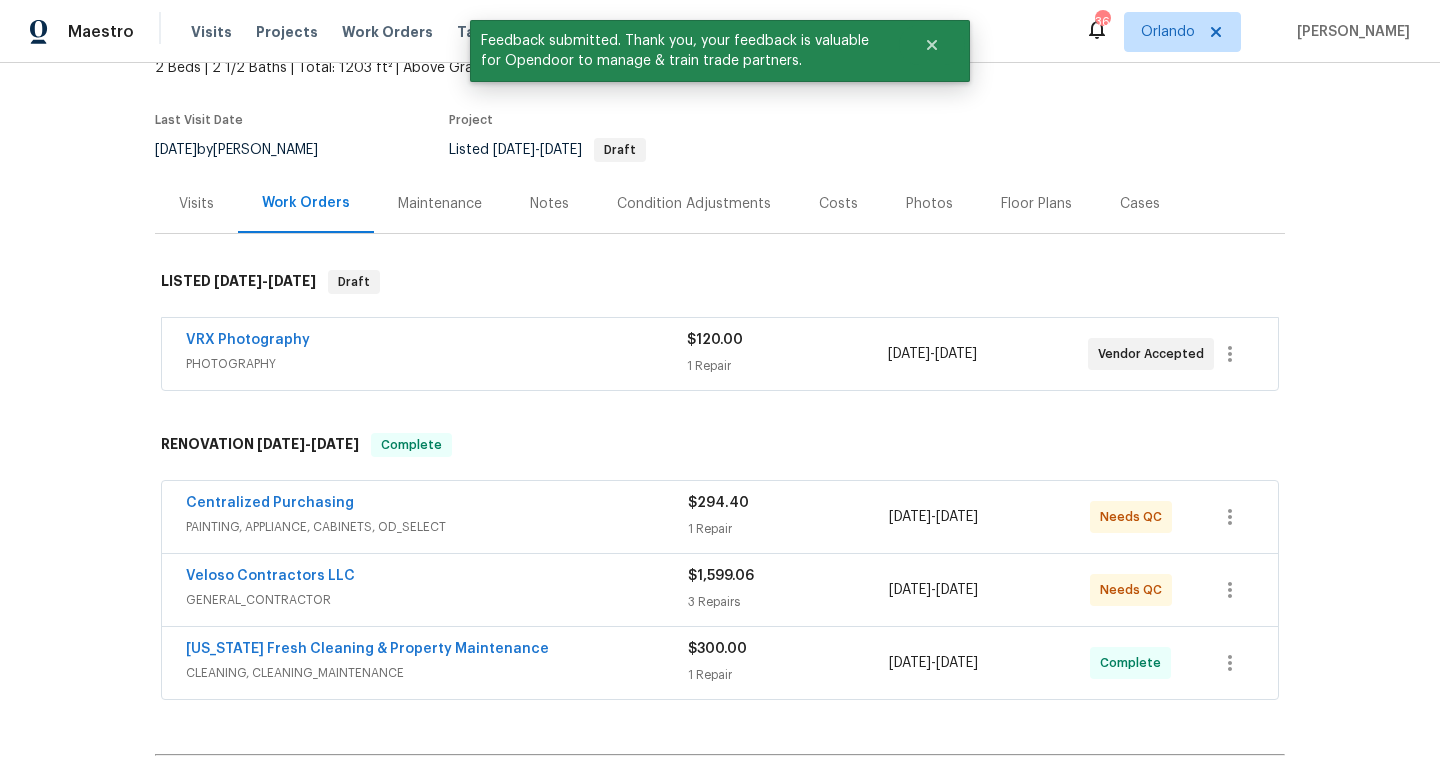 scroll, scrollTop: 134, scrollLeft: 0, axis: vertical 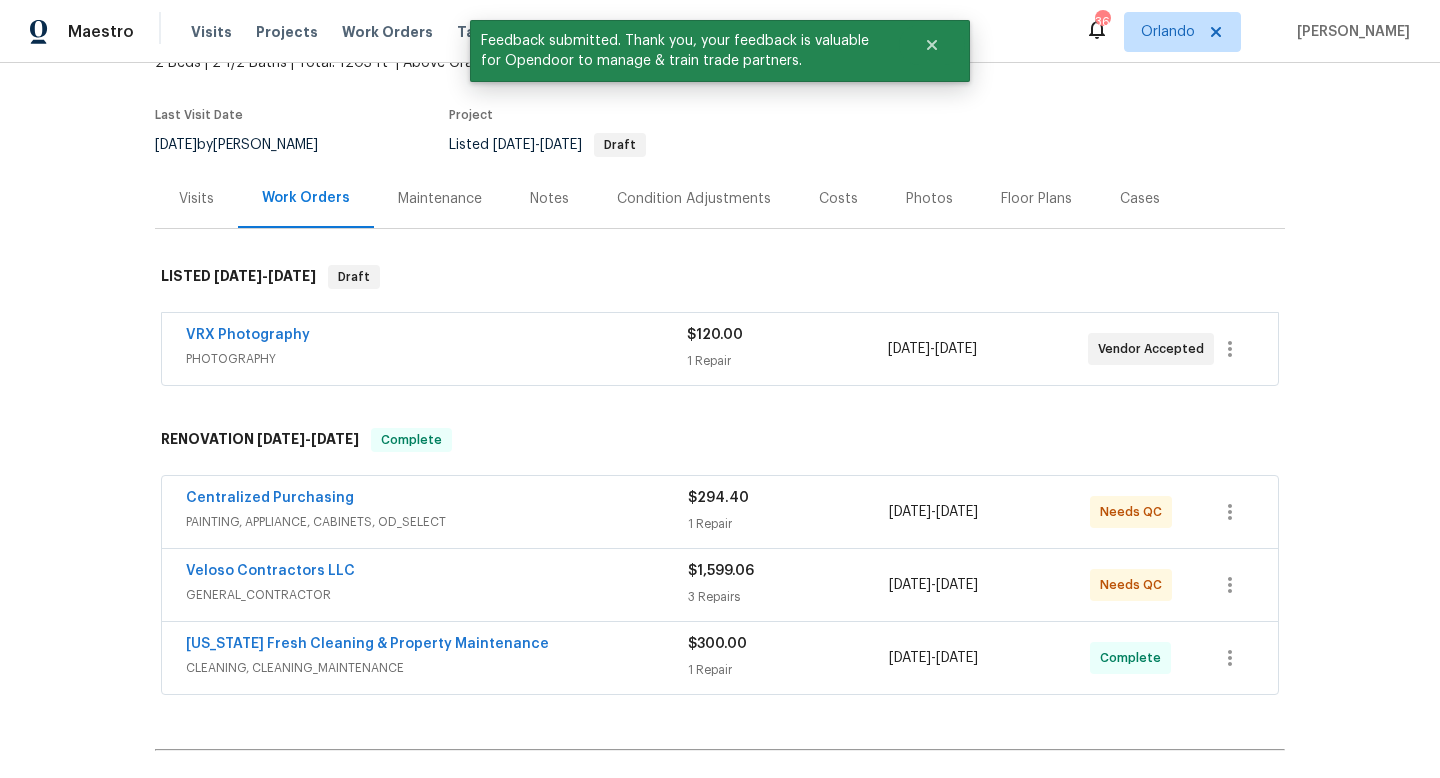 click on "GENERAL_CONTRACTOR" at bounding box center [437, 595] 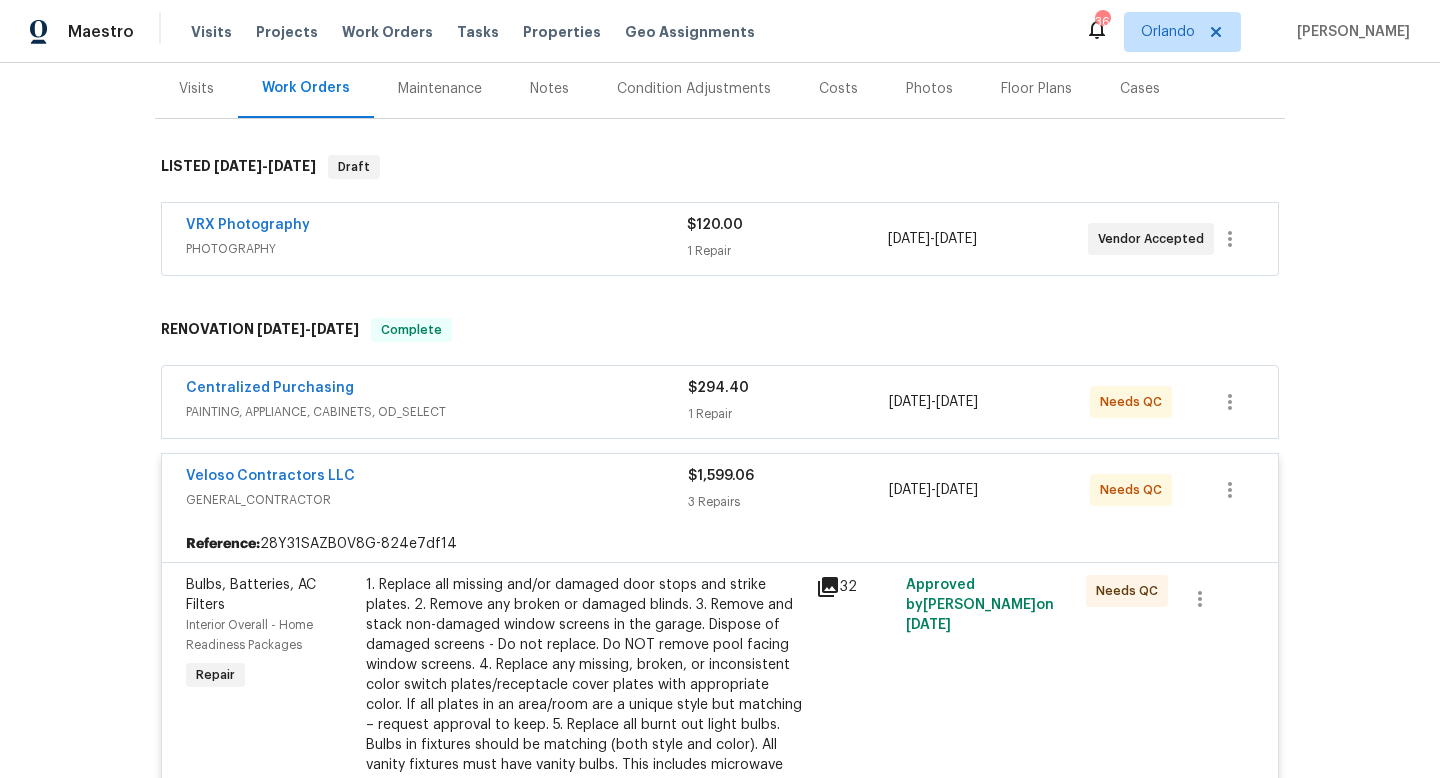 scroll, scrollTop: 253, scrollLeft: 0, axis: vertical 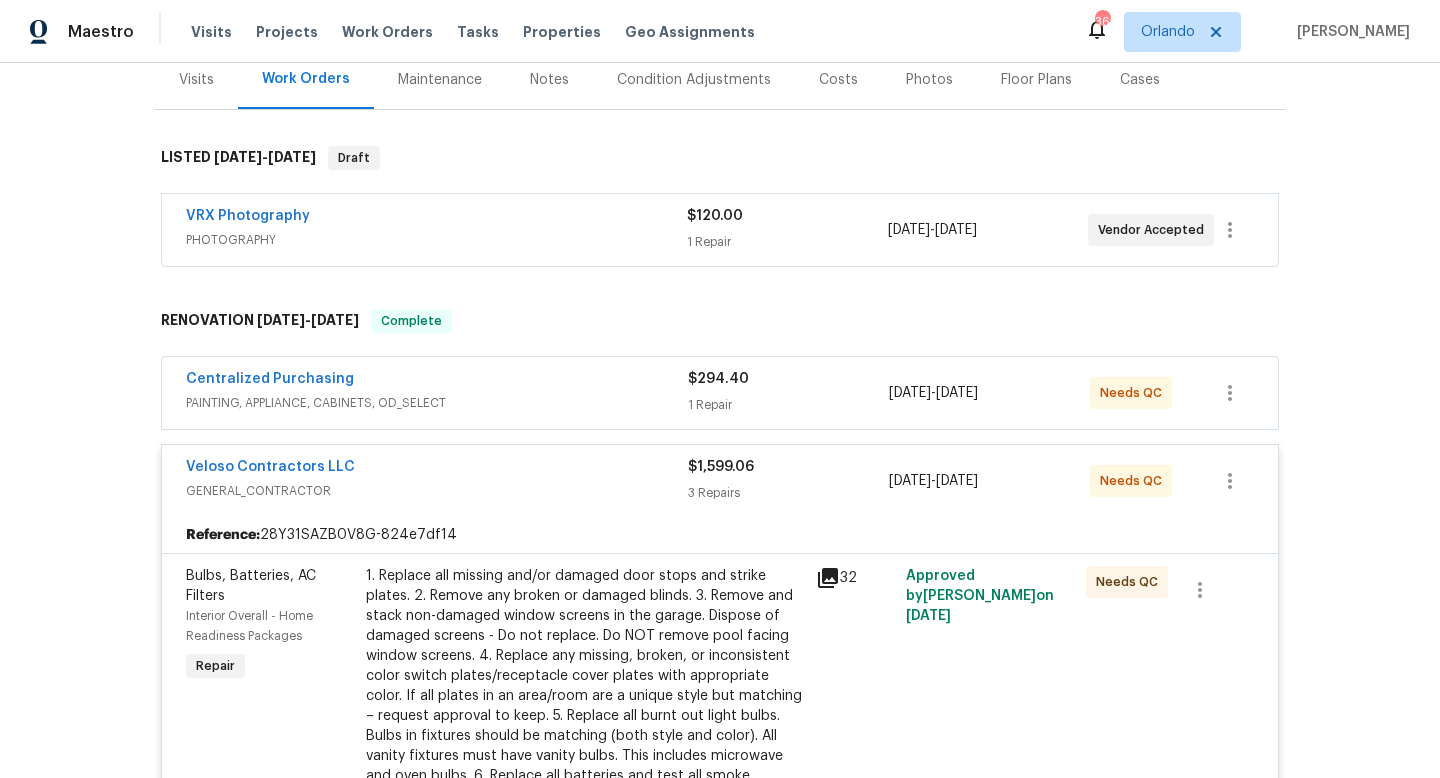 click on "1. Replace all missing and/or damaged door stops and strike plates.  2. Remove any broken or damaged blinds.  3. Remove and stack non-damaged window screens in the garage. Dispose of damaged screens - Do not replace. Do NOT remove pool facing window screens.  4. Replace any missing, broken, or inconsistent color switch plates/receptacle cover plates with appropriate color. If all plates in an area/room are a unique style but matching – request approval to keep.  5. Replace all burnt out light bulbs. Bulbs in fixtures should be matching (both style and color). All vanity fixtures must have vanity bulbs. This includes microwave and oven bulbs.  6. Replace all batteries and test all smoke detectors for functionality. Pictures with date printed on batteries needed for approval.  7. Cap all unused water and gas lines (i.e. refrigerator, water heater, washer supply hot/cold, gas line for dryer, etc).  8. Install new pleated HVAC air filters" at bounding box center [585, 716] 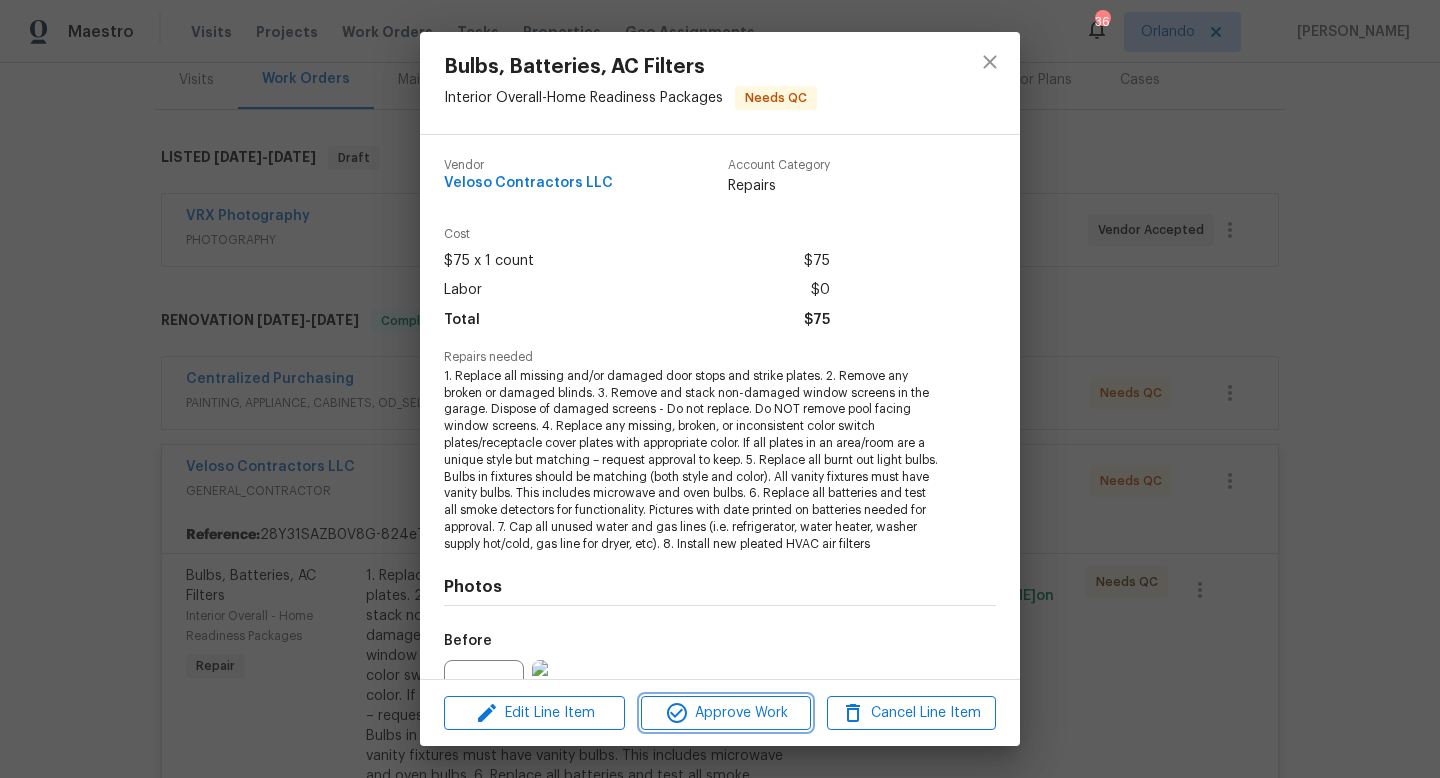 click on "Approve Work" at bounding box center (725, 713) 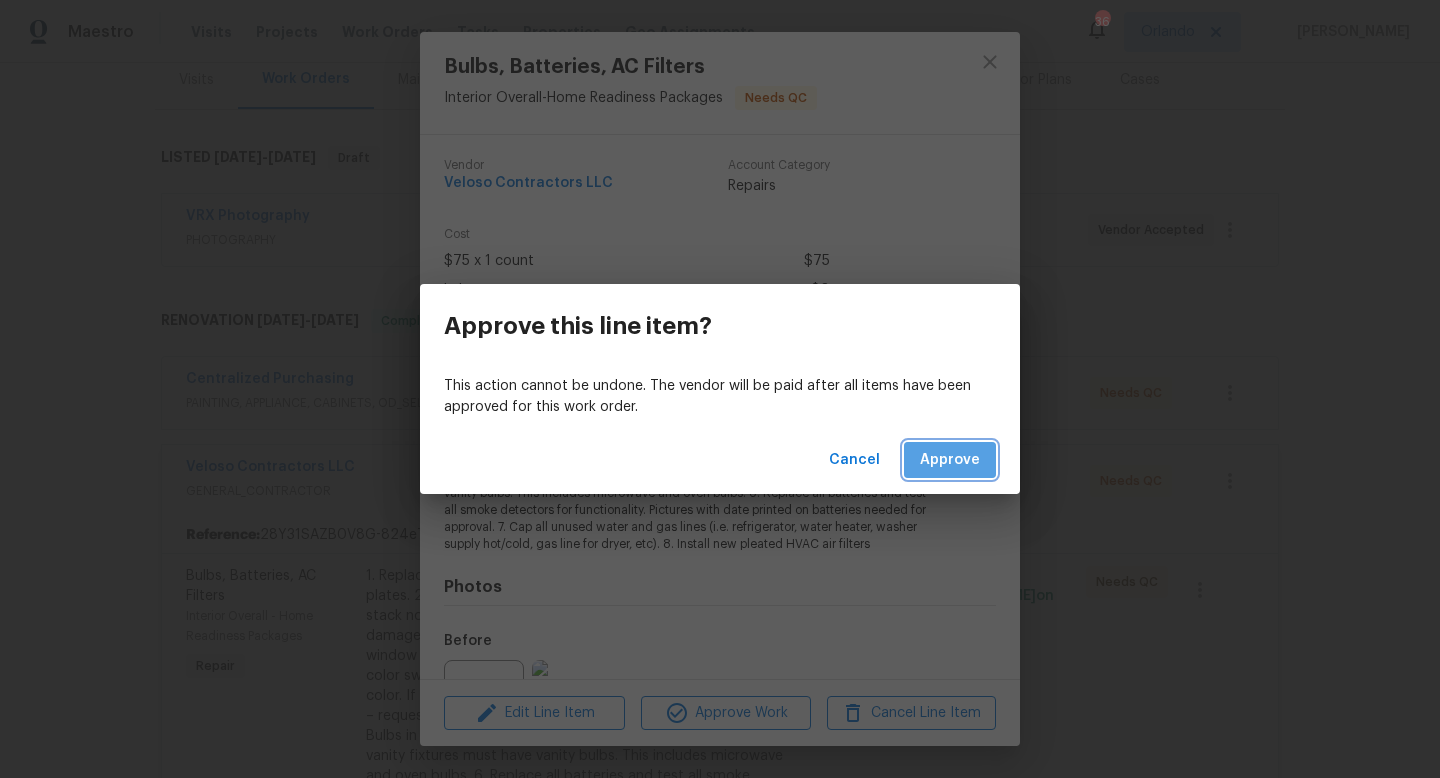 click on "Approve" at bounding box center (950, 460) 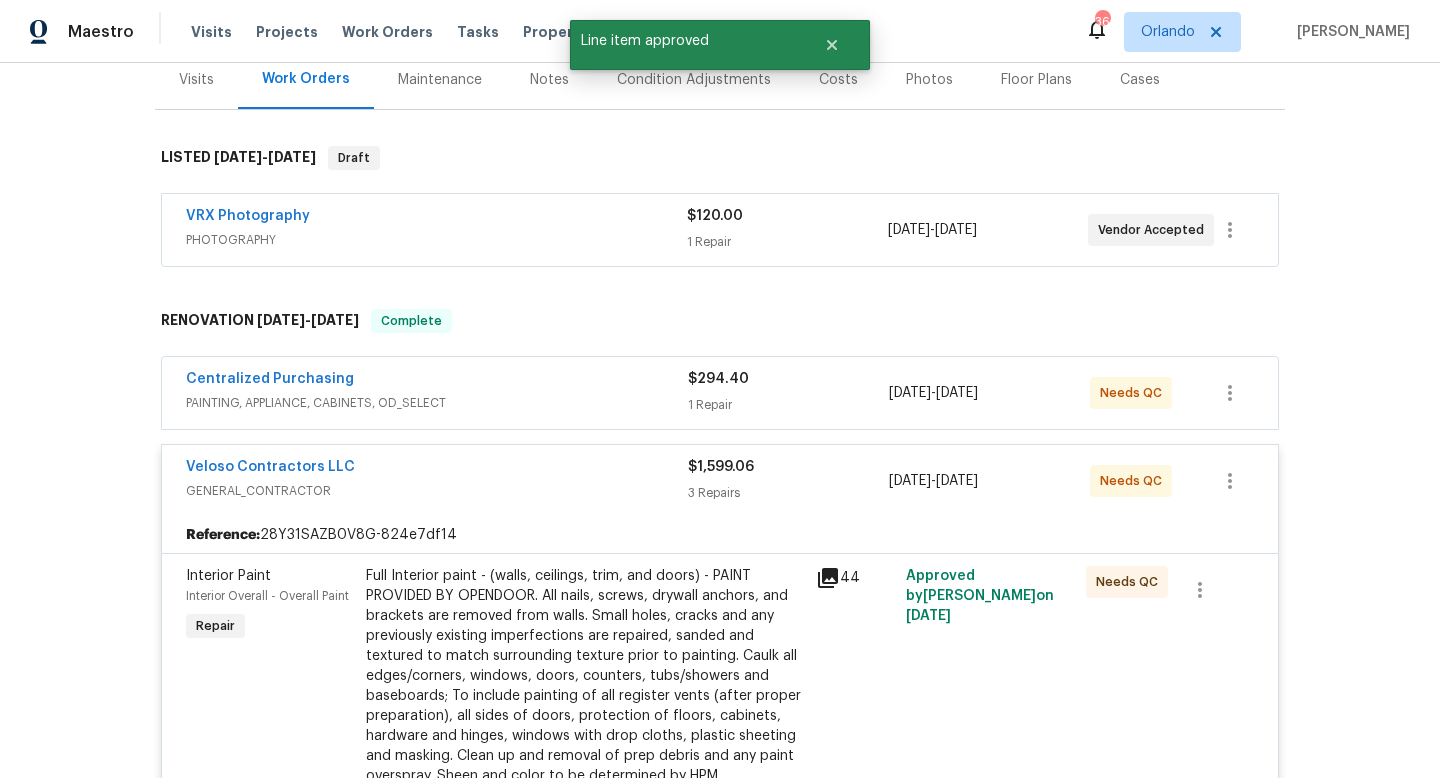 click on "Full Interior paint - (walls, ceilings, trim, and doors) - PAINT PROVIDED BY OPENDOOR. All nails, screws, drywall anchors, and brackets are removed from walls. Small holes, cracks and any previously existing imperfections are repaired, sanded and textured to match surrounding texture prior to painting. Caulk all edges/corners, windows, doors, counters, tubs/showers and baseboards; To include painting of all register vents (after proper preparation), all sides of doors, protection of floors, cabinets, hardware and hinges, windows with drop cloths, plastic sheeting and masking. Clean up and removal of prep debris and any paint overspray. Sheen and color to be determined by HPM" at bounding box center [585, 676] 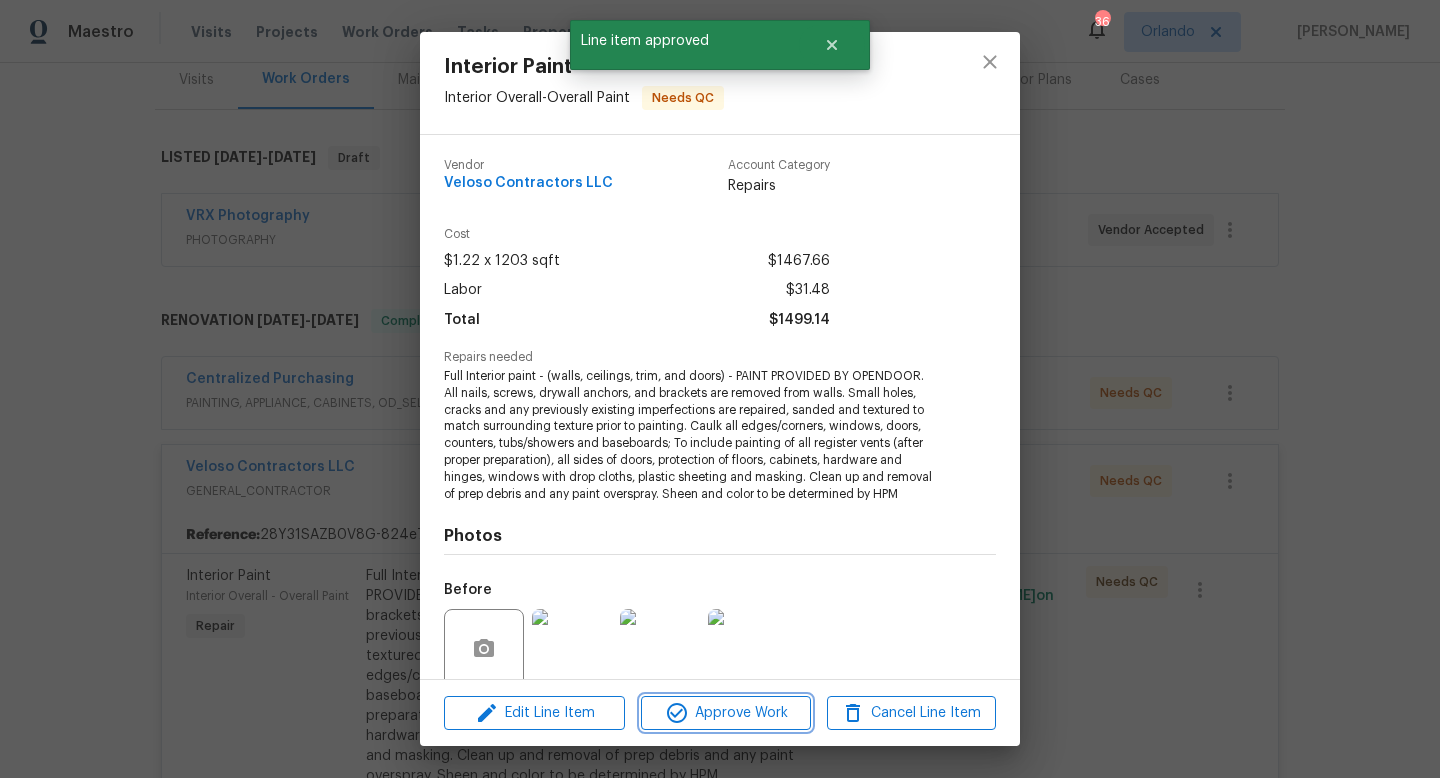 click on "Approve Work" at bounding box center [725, 713] 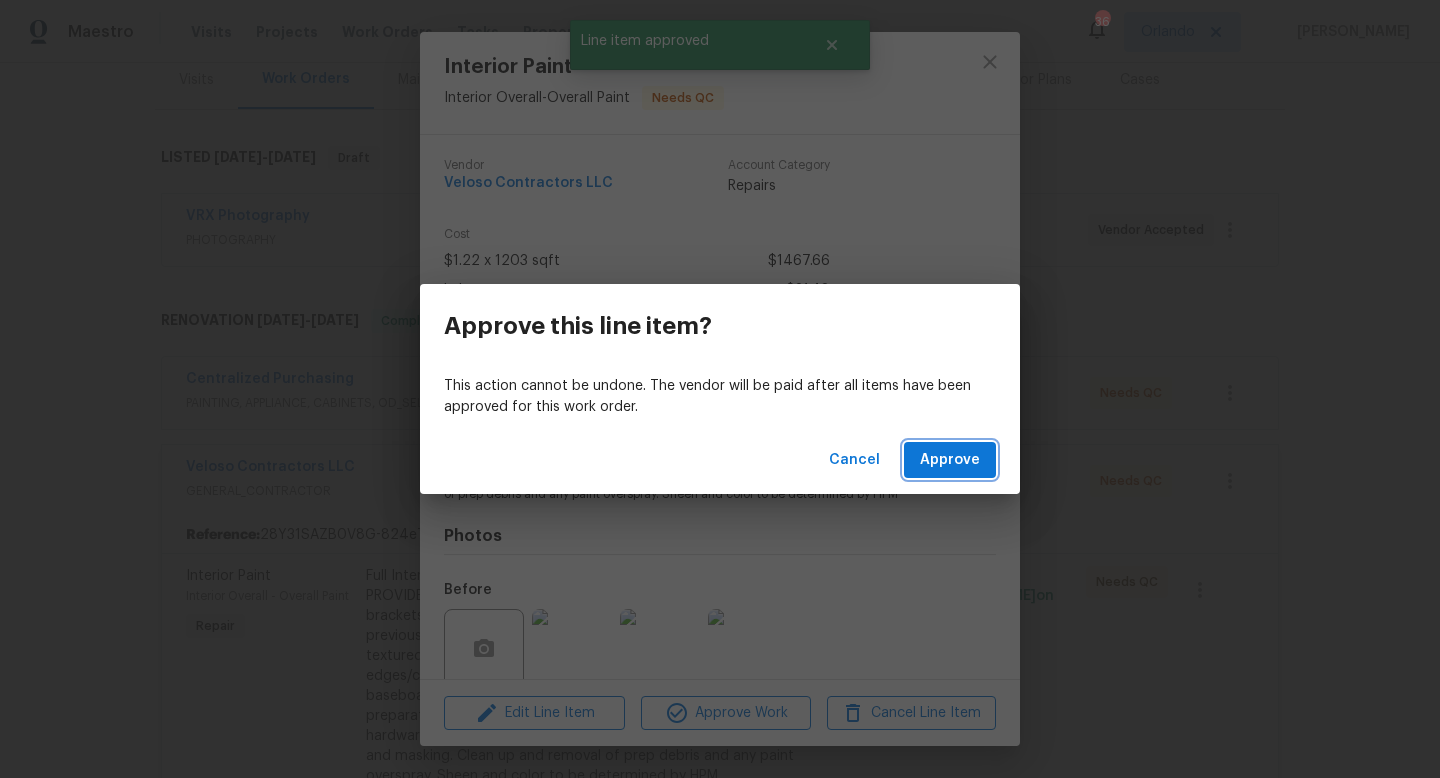 click on "Approve" at bounding box center [950, 460] 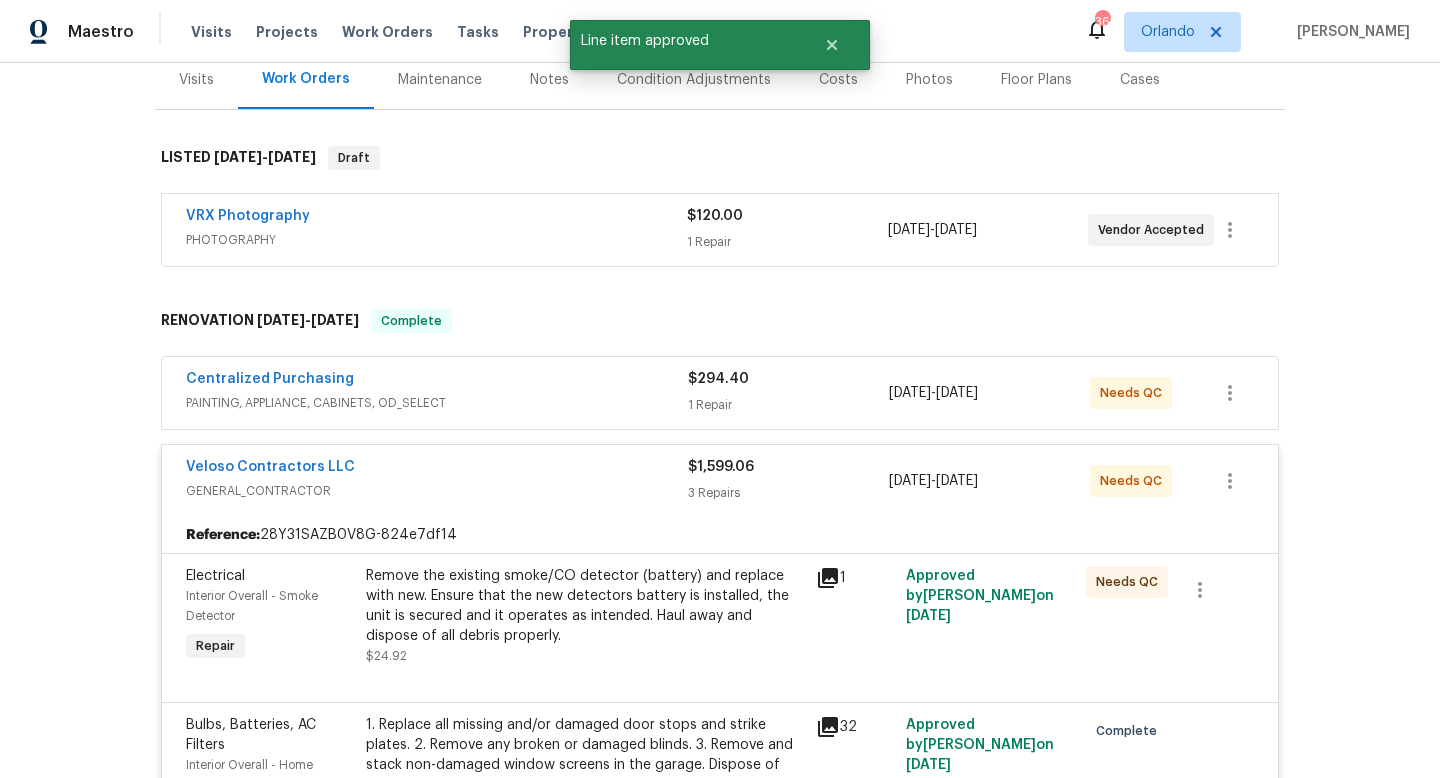 click on "Remove the existing smoke/CO detector (battery) and replace with new. Ensure that the new detectors battery is installed, the unit is secured and it operates as intended. Haul away and dispose of all debris properly." at bounding box center (585, 606) 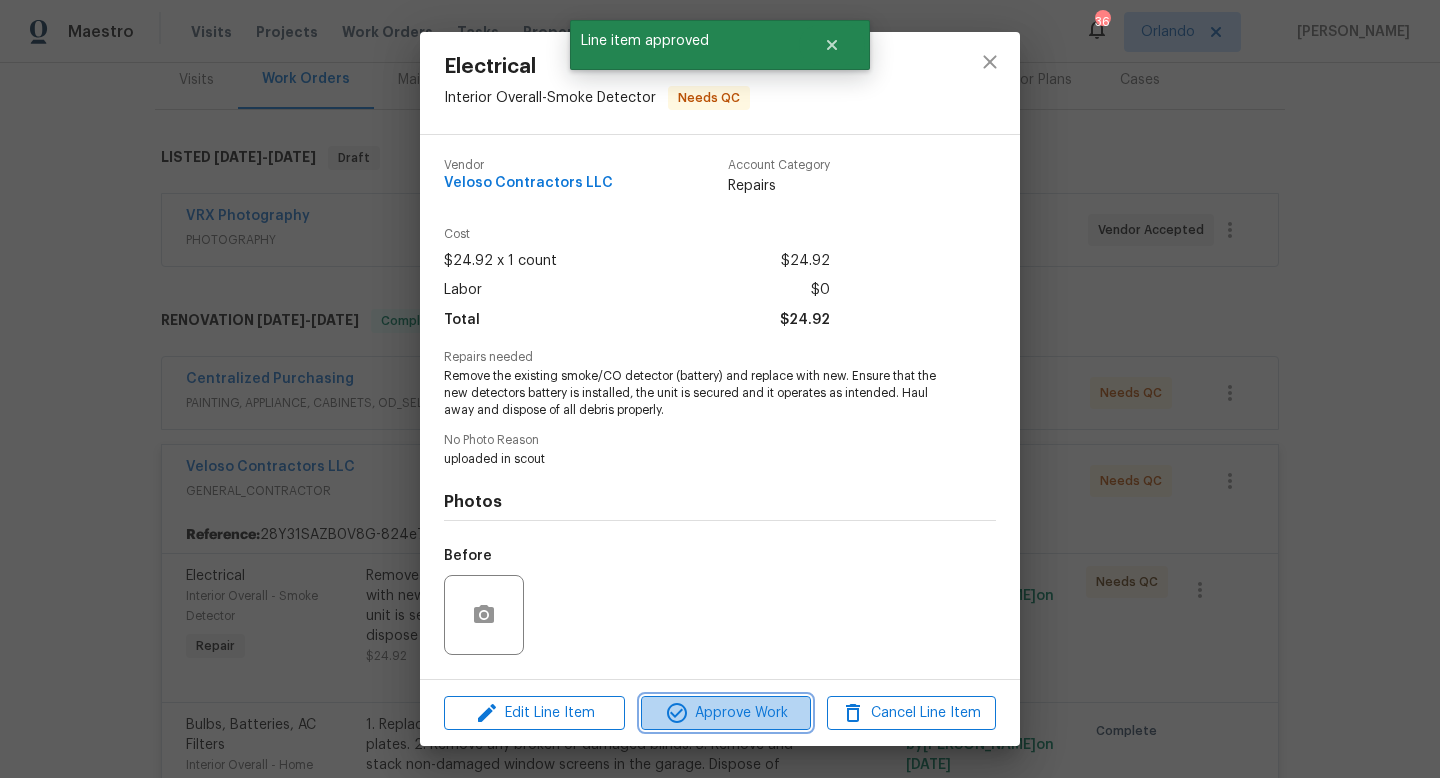 click on "Approve Work" at bounding box center [725, 713] 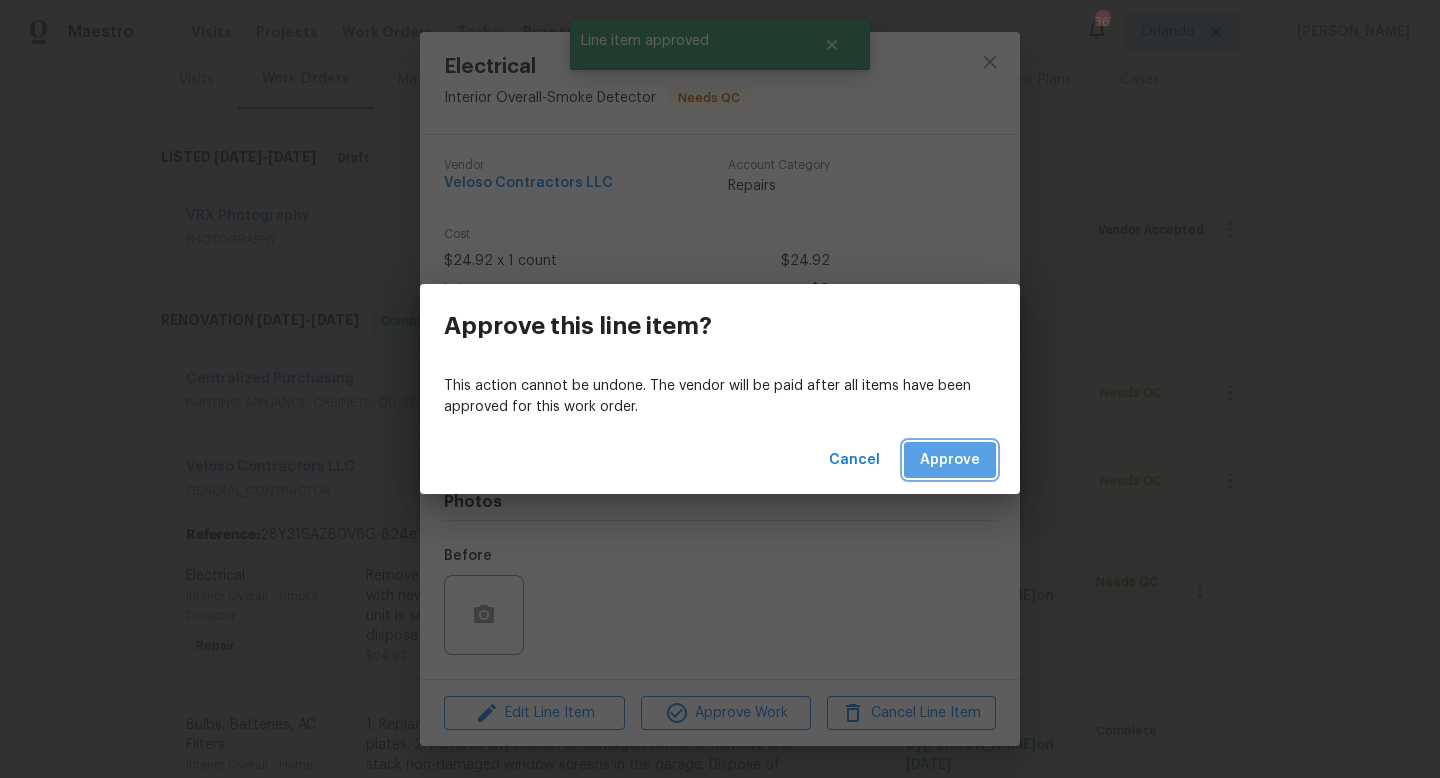 click on "Approve" at bounding box center [950, 460] 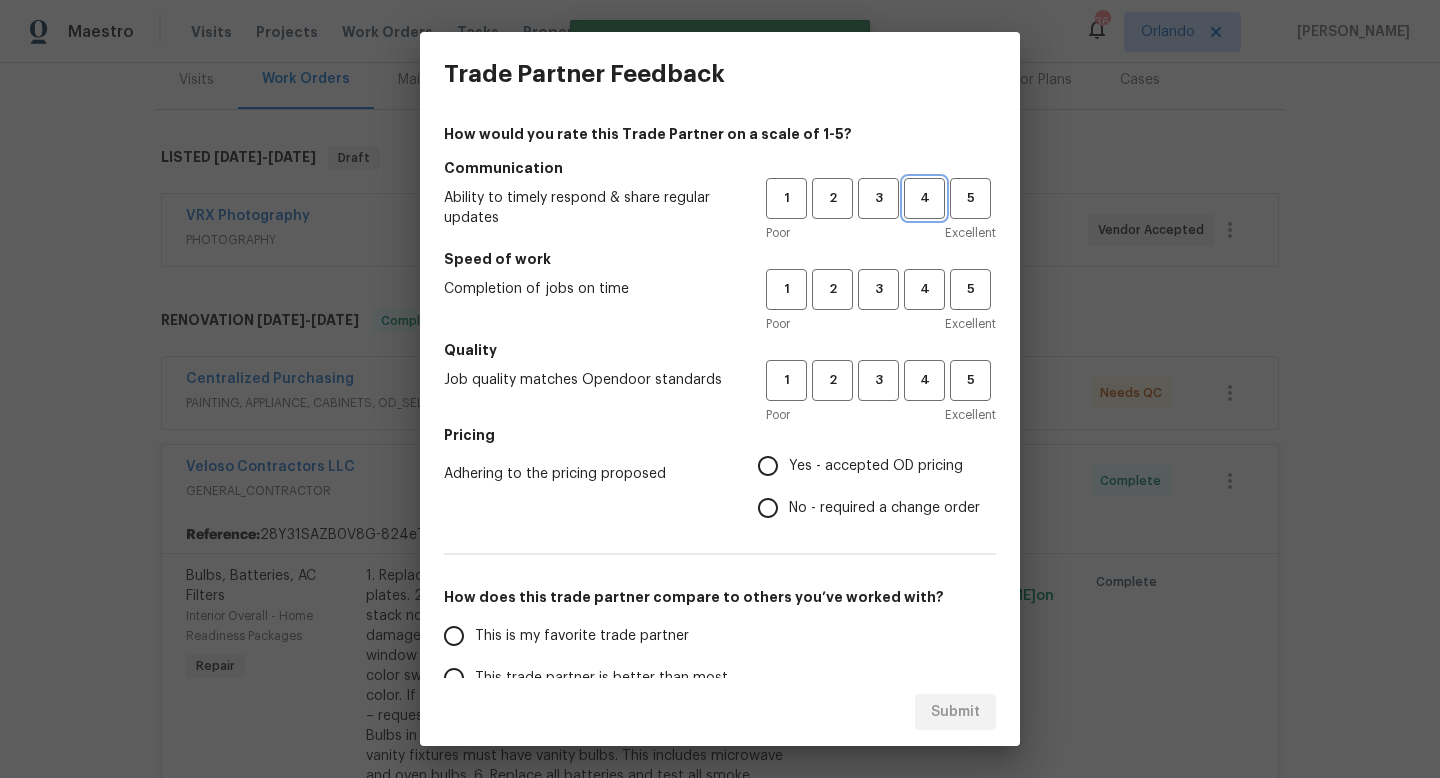 click on "4" at bounding box center (924, 198) 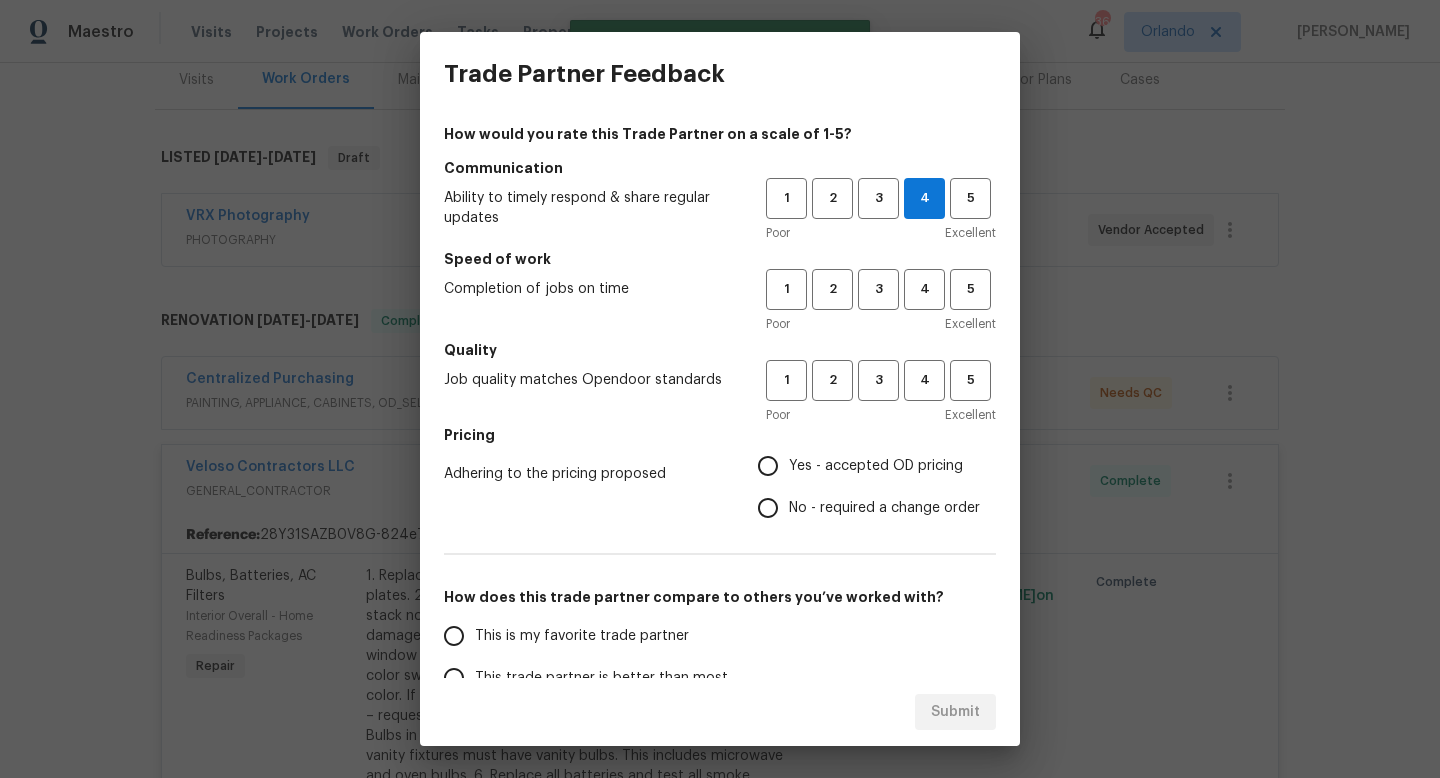 click on "How would you rate this Trade Partner on a scale of 1-5? Communication Ability to timely respond & share regular updates 1 2 3 4 5 Poor Excellent Speed of work Completion of jobs on time 1 2 3 4 5 Poor Excellent Quality Job quality matches Opendoor standards 1 2 3 4 5 Poor Excellent Pricing Adhering to the pricing proposed Yes - accepted OD pricing No - required a change order How does this trade partner compare to others you’ve worked with? This is my favorite trade partner This trade partner is better than most This trade partner is par for the course This trade partner is acceptable We shouldn't work with this trade partner Comments x ​" at bounding box center [720, 515] 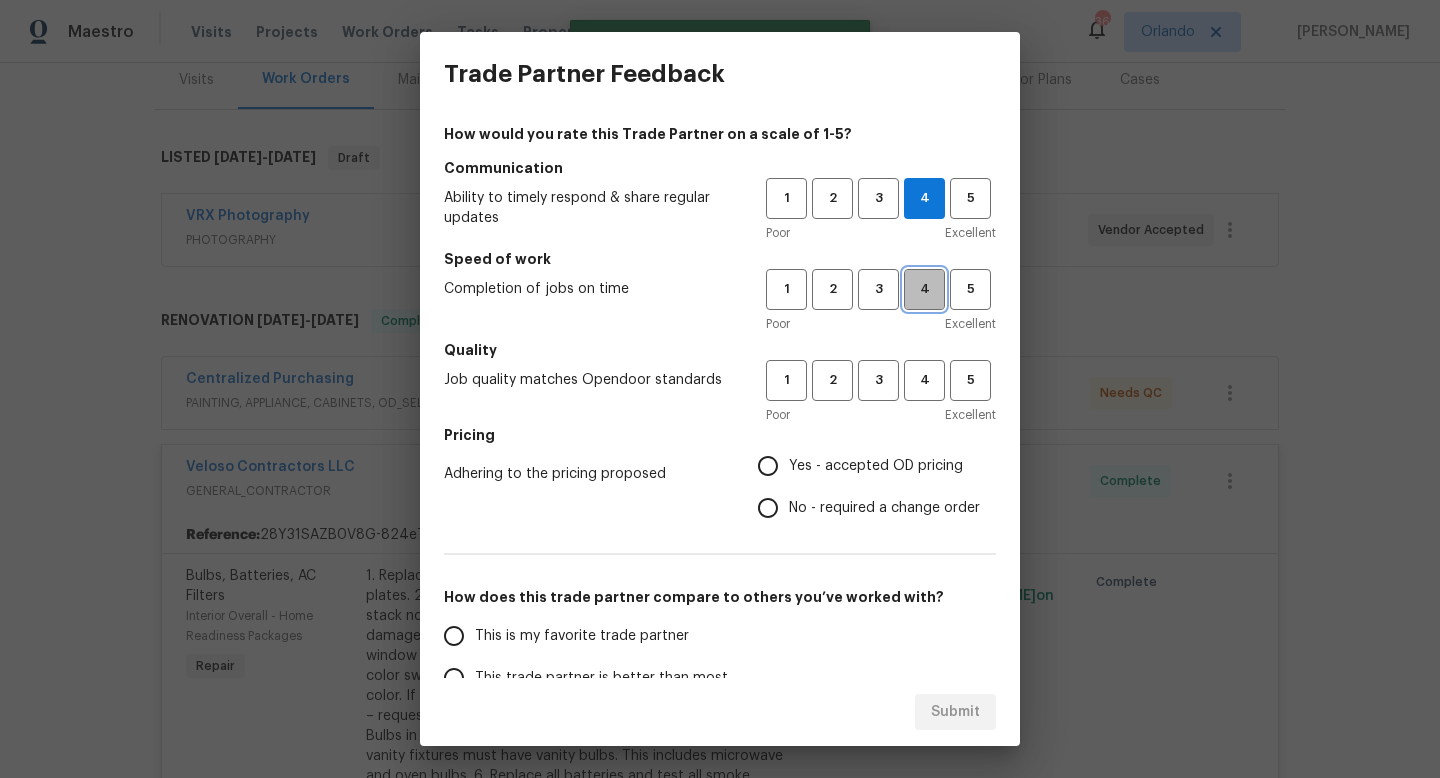 click on "4" at bounding box center (924, 289) 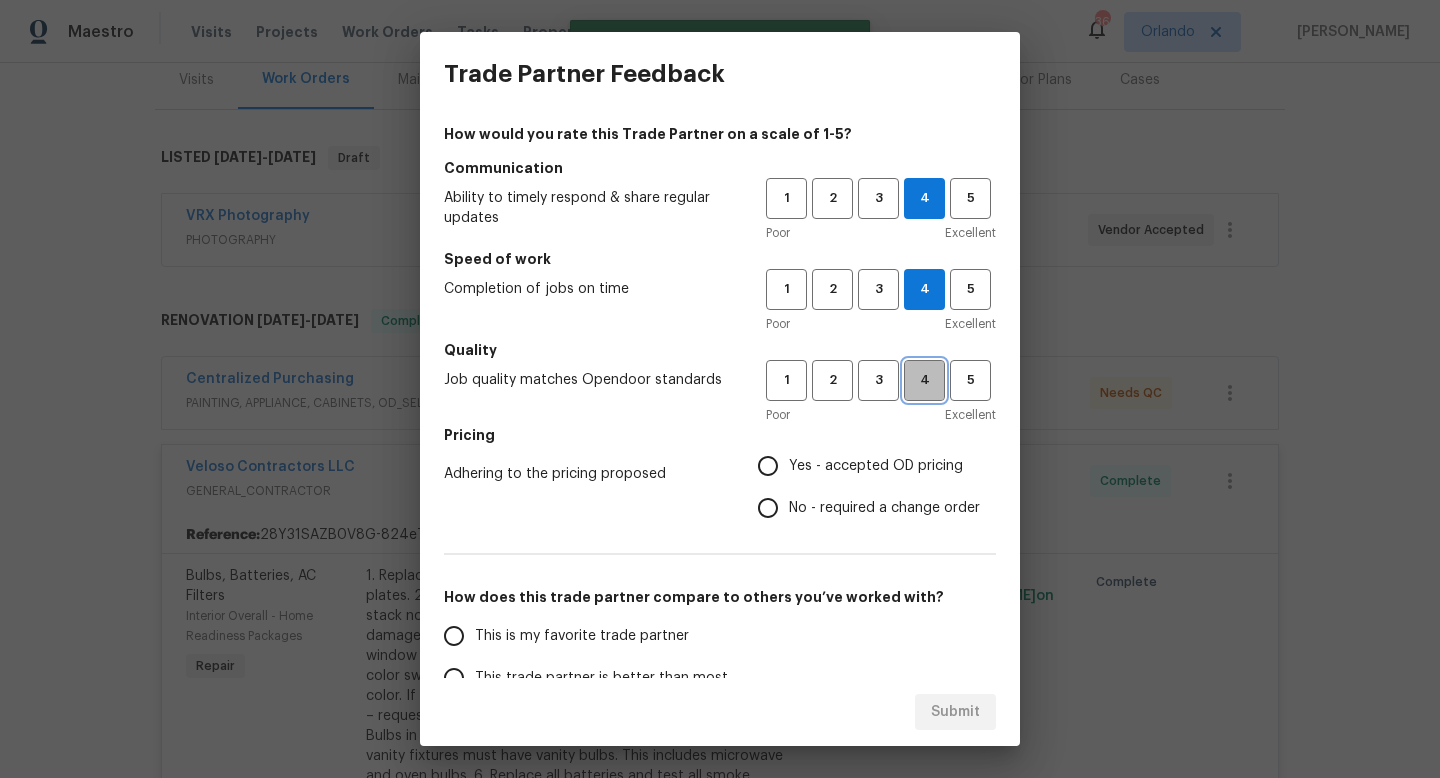 click on "4" at bounding box center (924, 380) 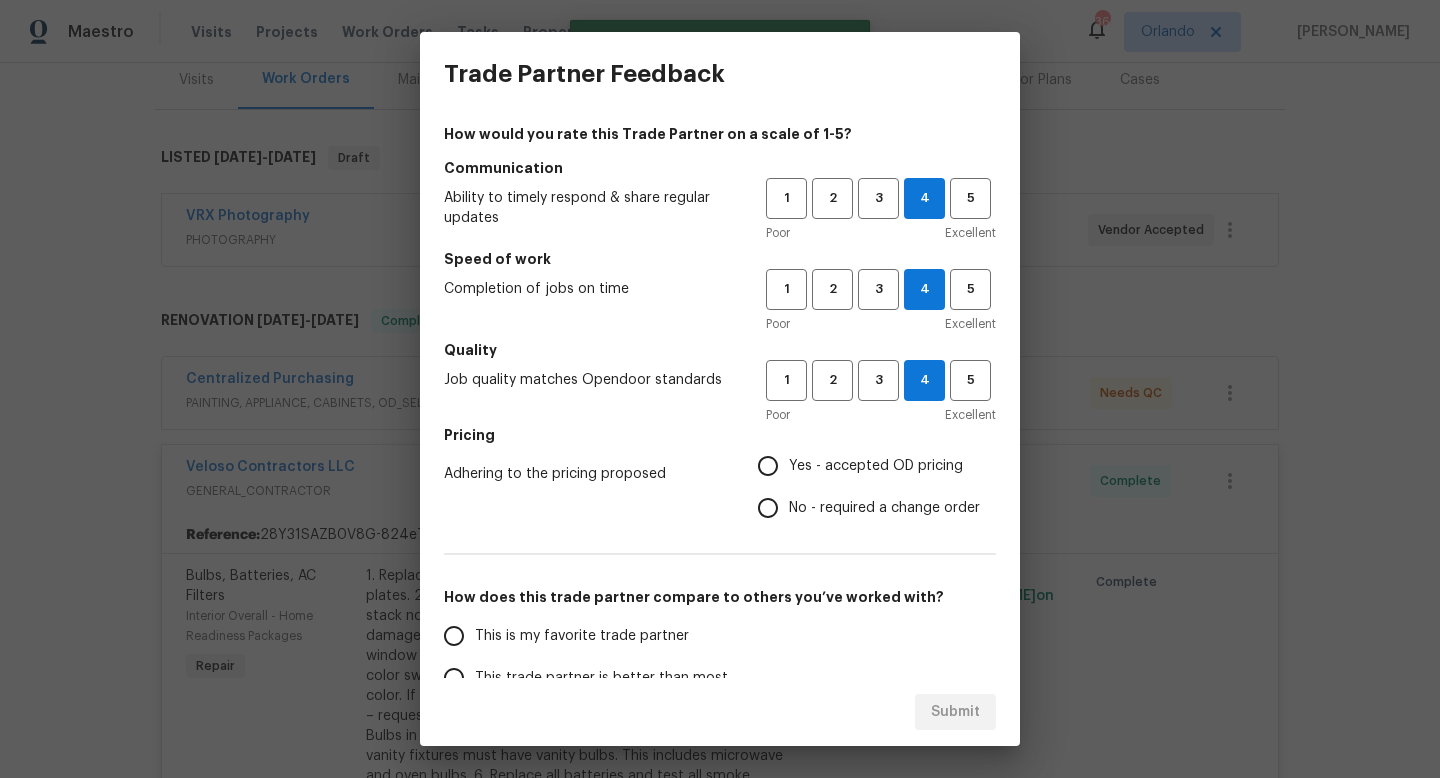click on "Yes - accepted OD pricing" at bounding box center (863, 466) 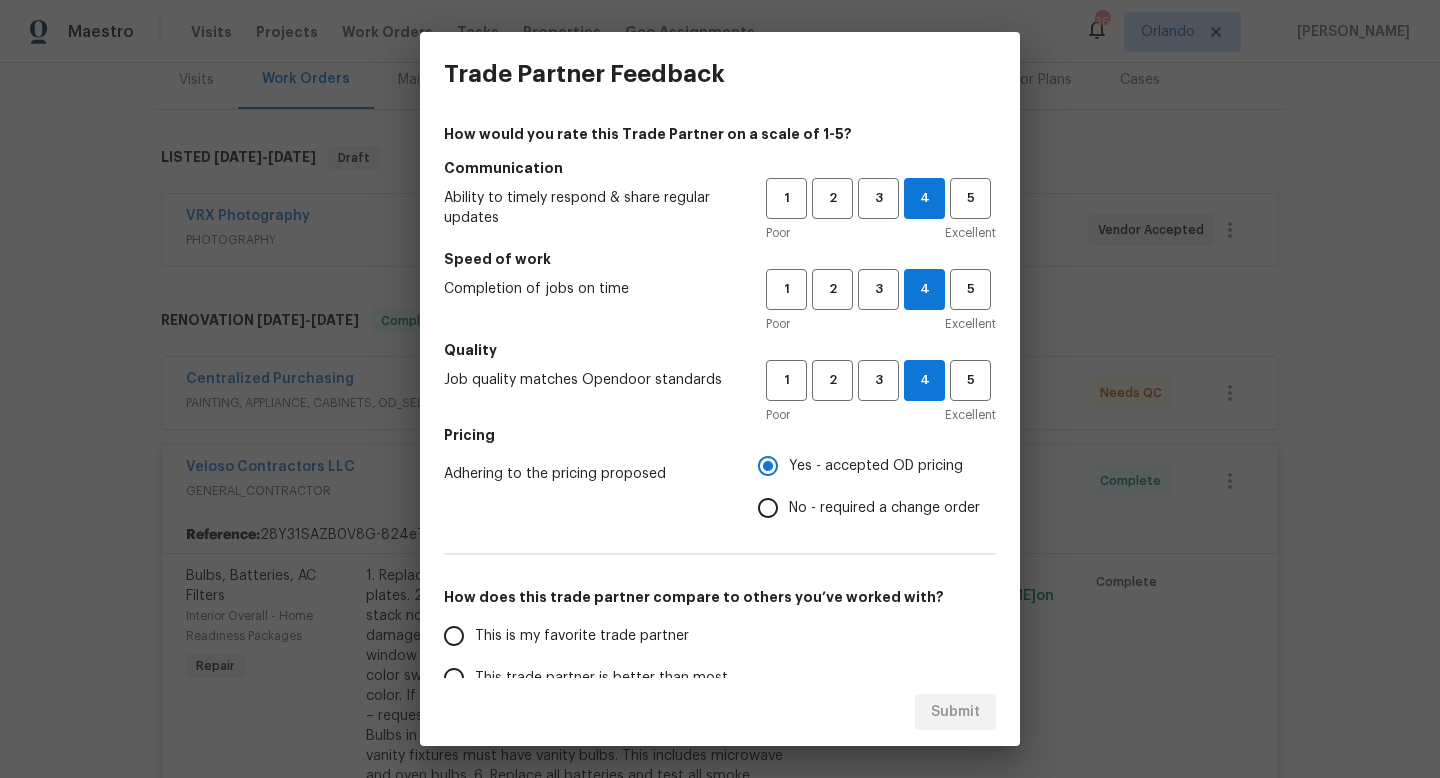click on "This trade partner is better than most" at bounding box center (601, 678) 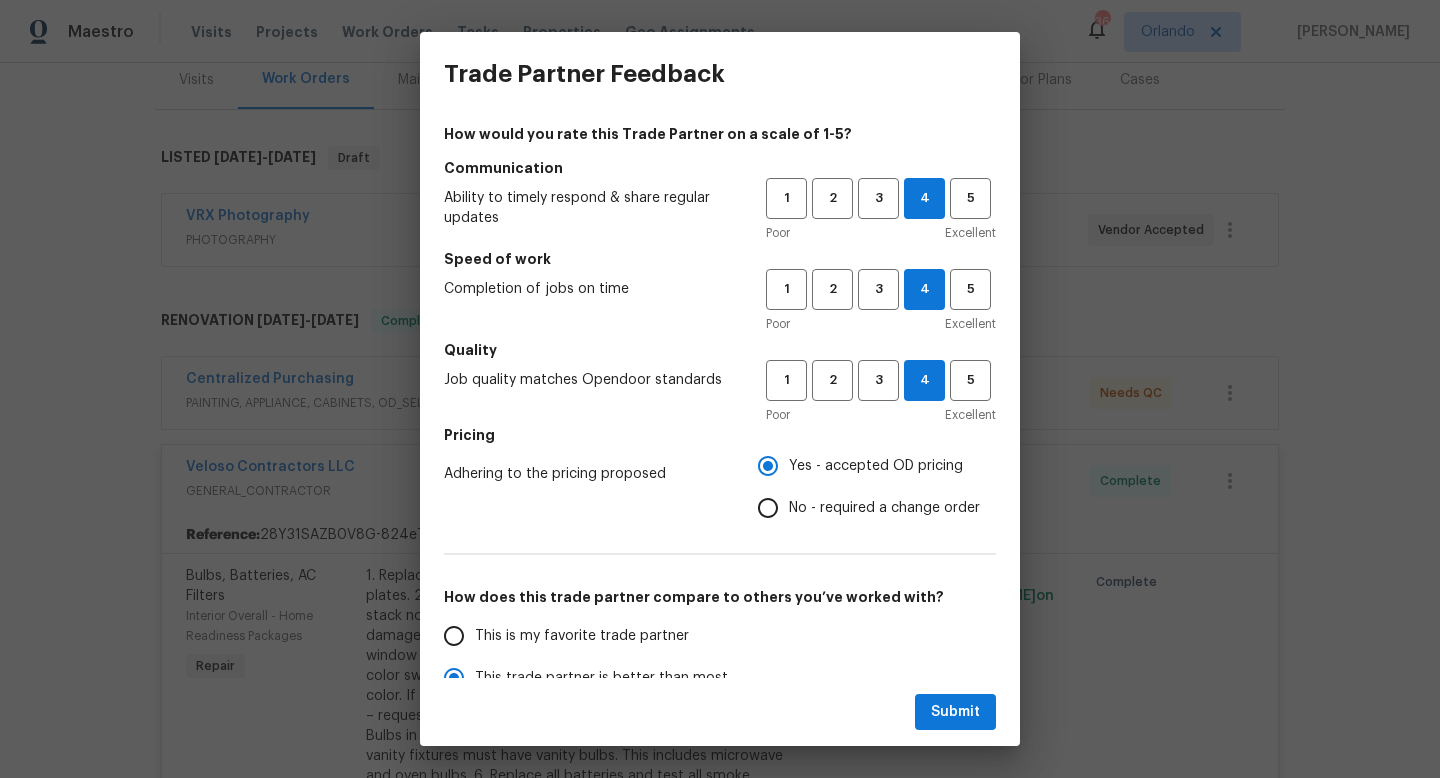 scroll, scrollTop: 21, scrollLeft: 0, axis: vertical 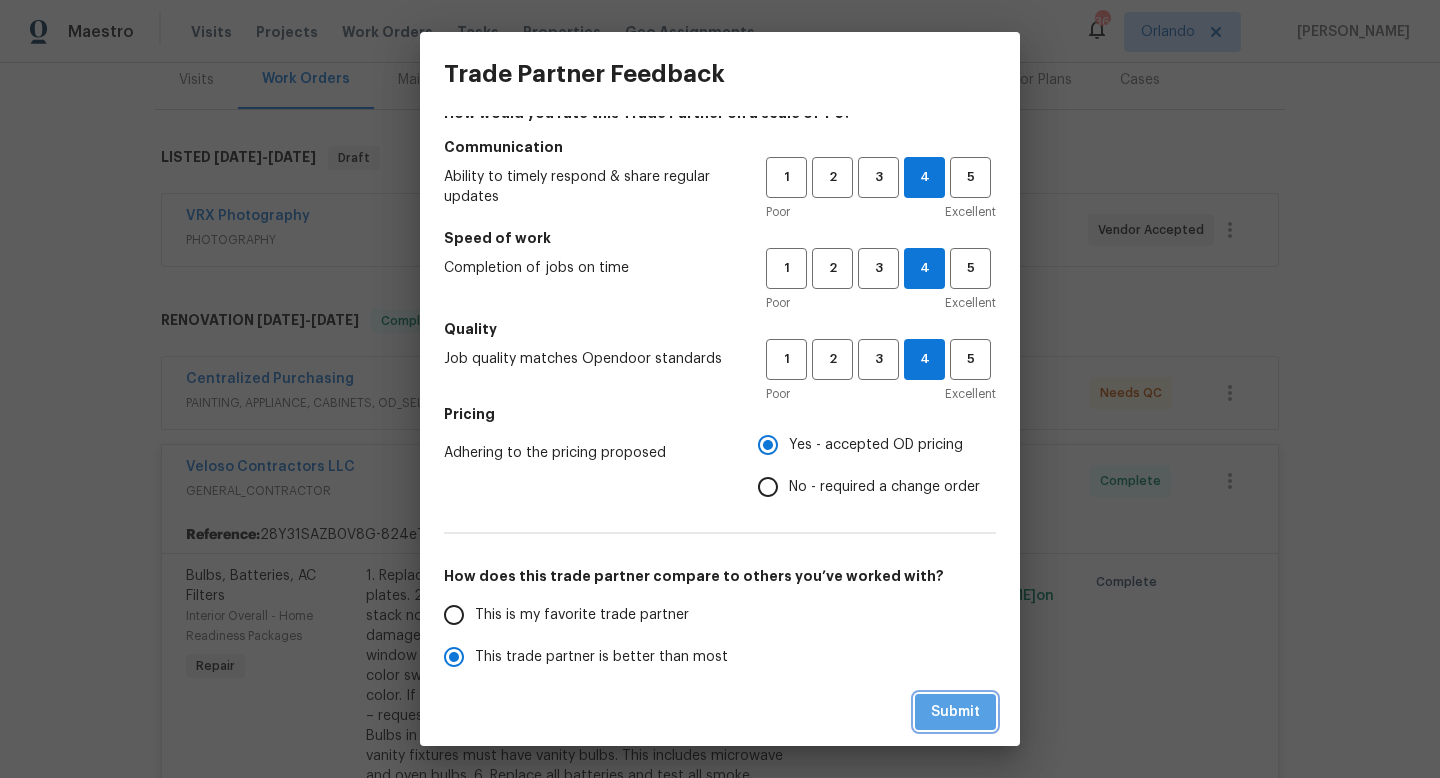 click on "Submit" at bounding box center (955, 712) 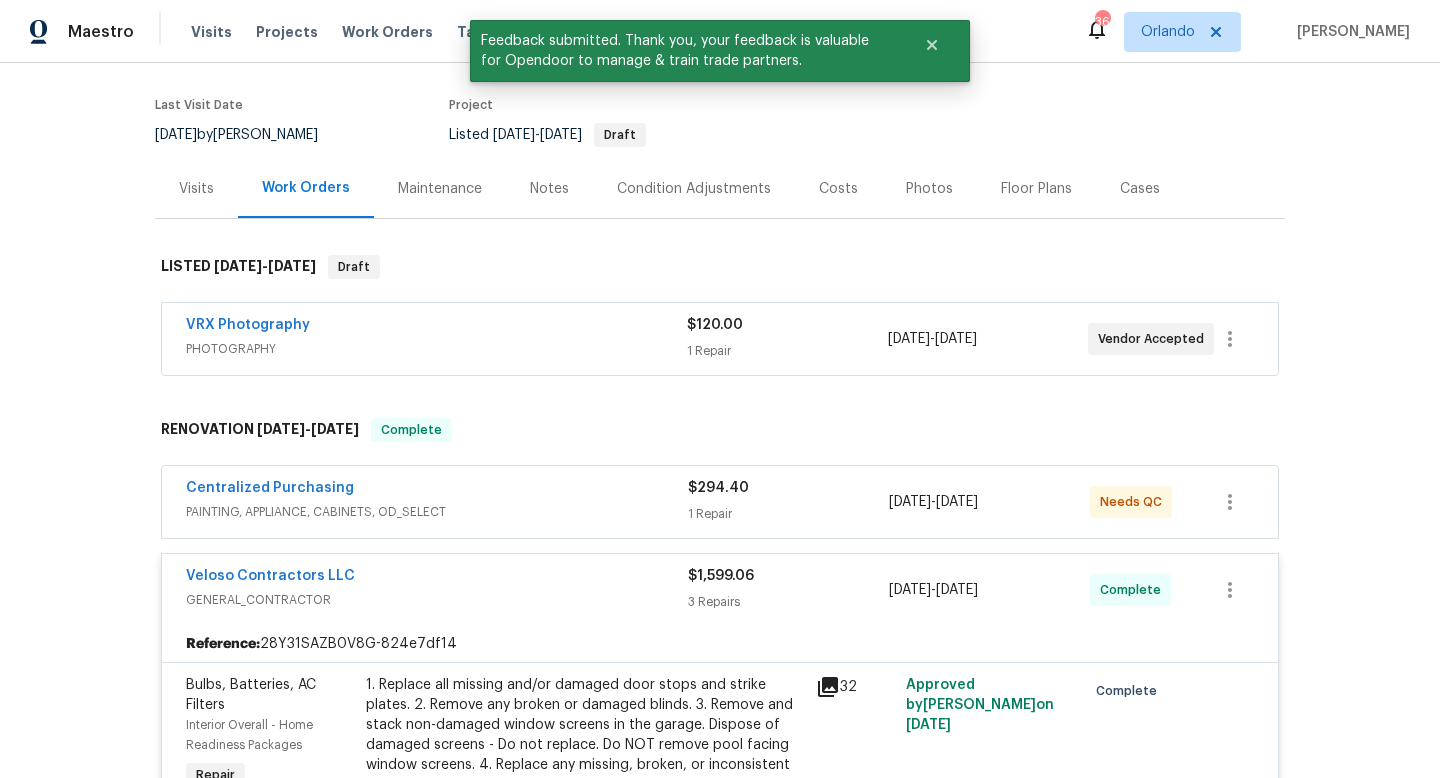scroll, scrollTop: 0, scrollLeft: 0, axis: both 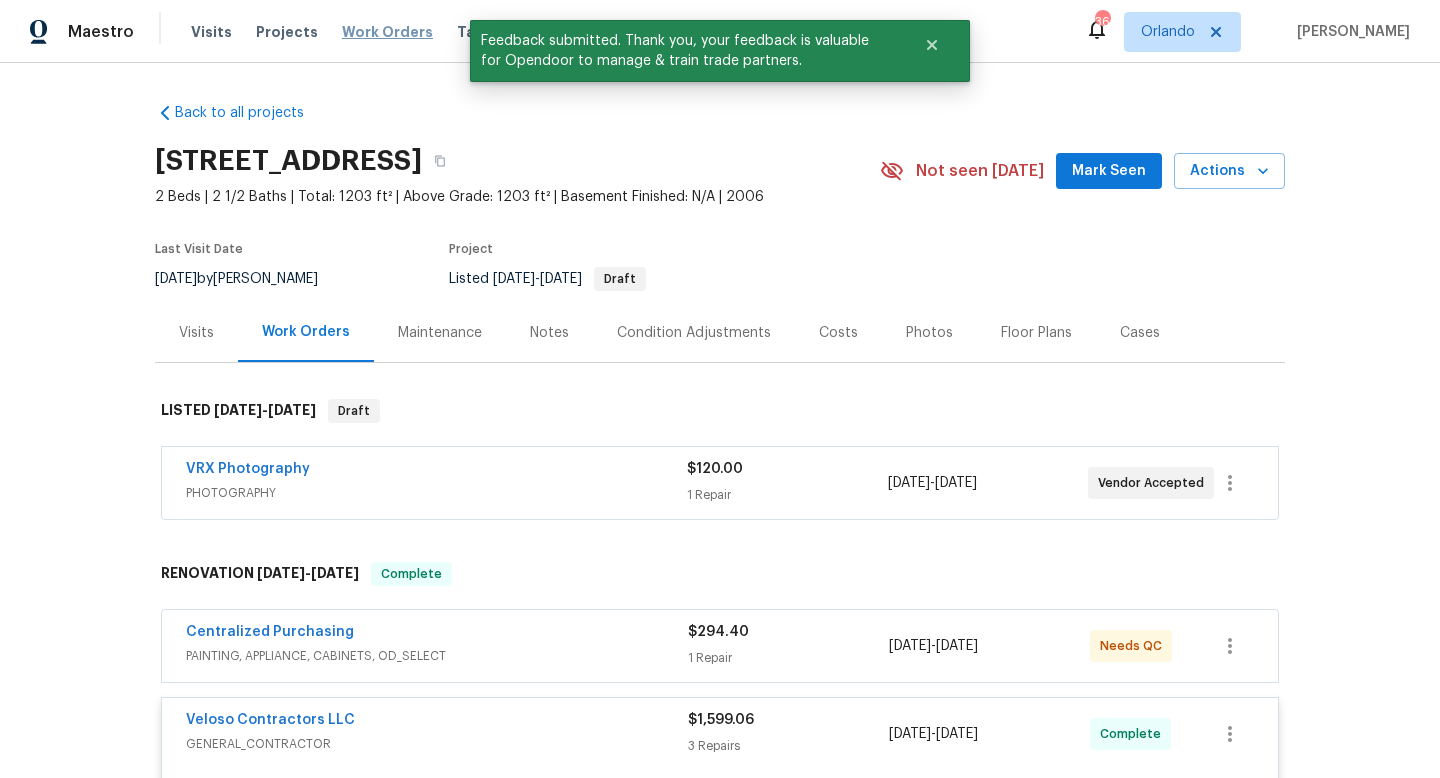 click on "Work Orders" at bounding box center (387, 32) 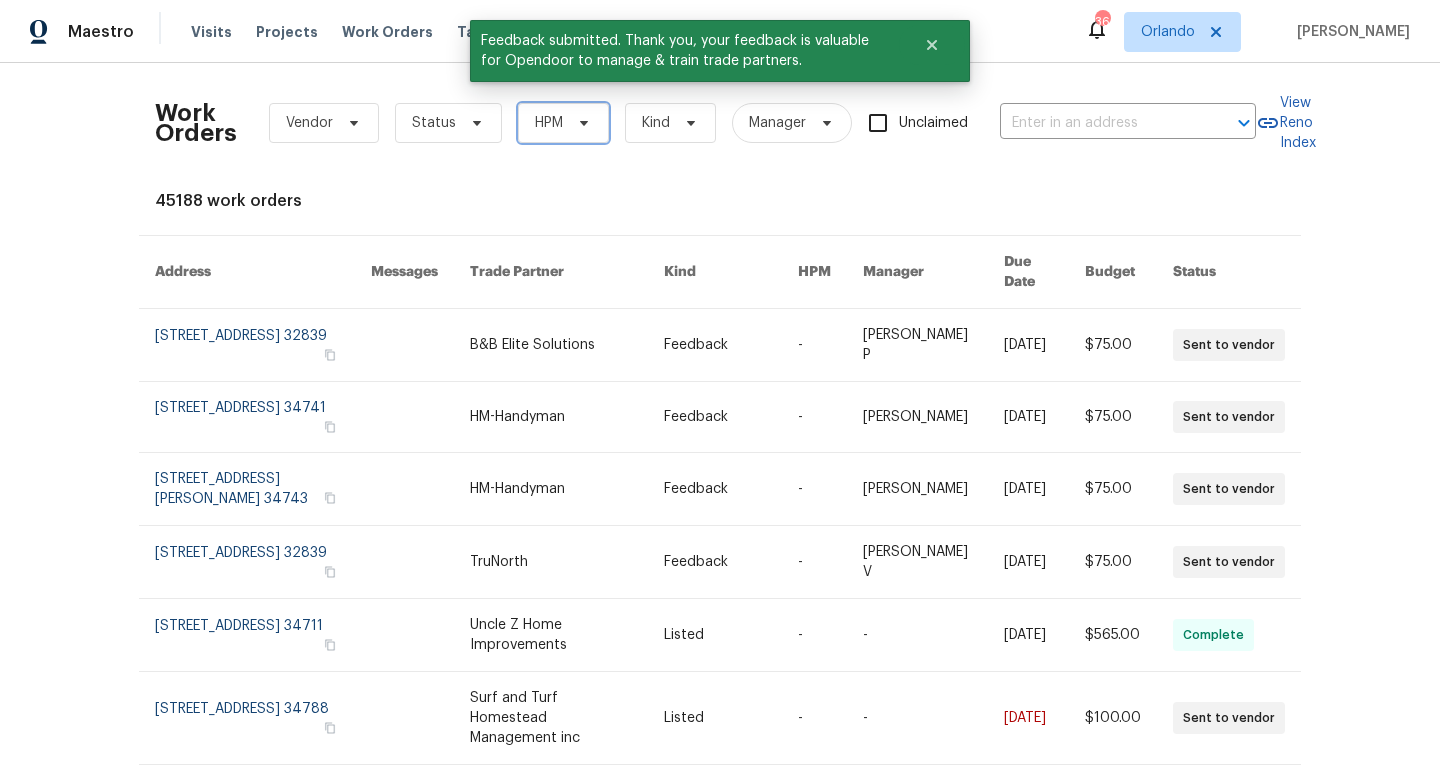 click on "HPM" at bounding box center [563, 123] 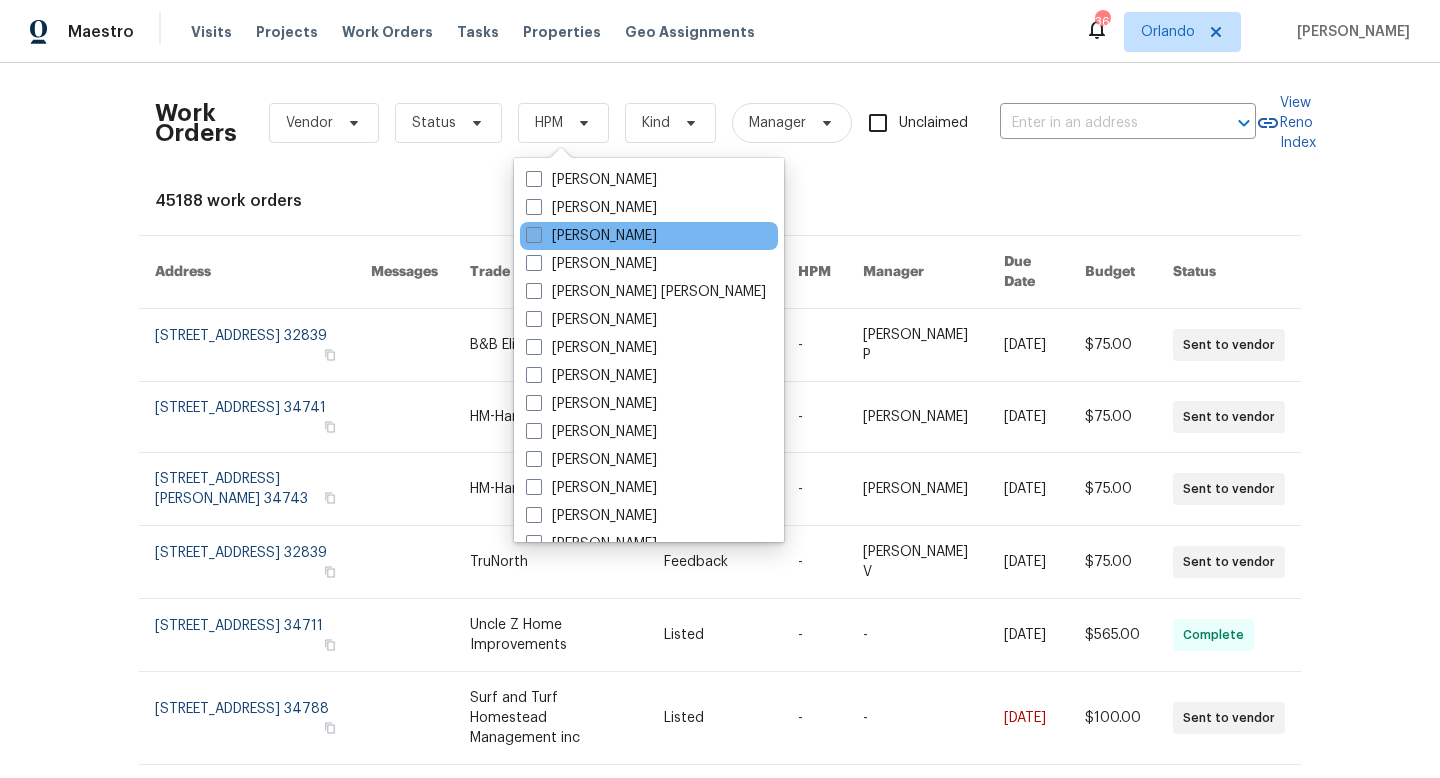 click at bounding box center (534, 235) 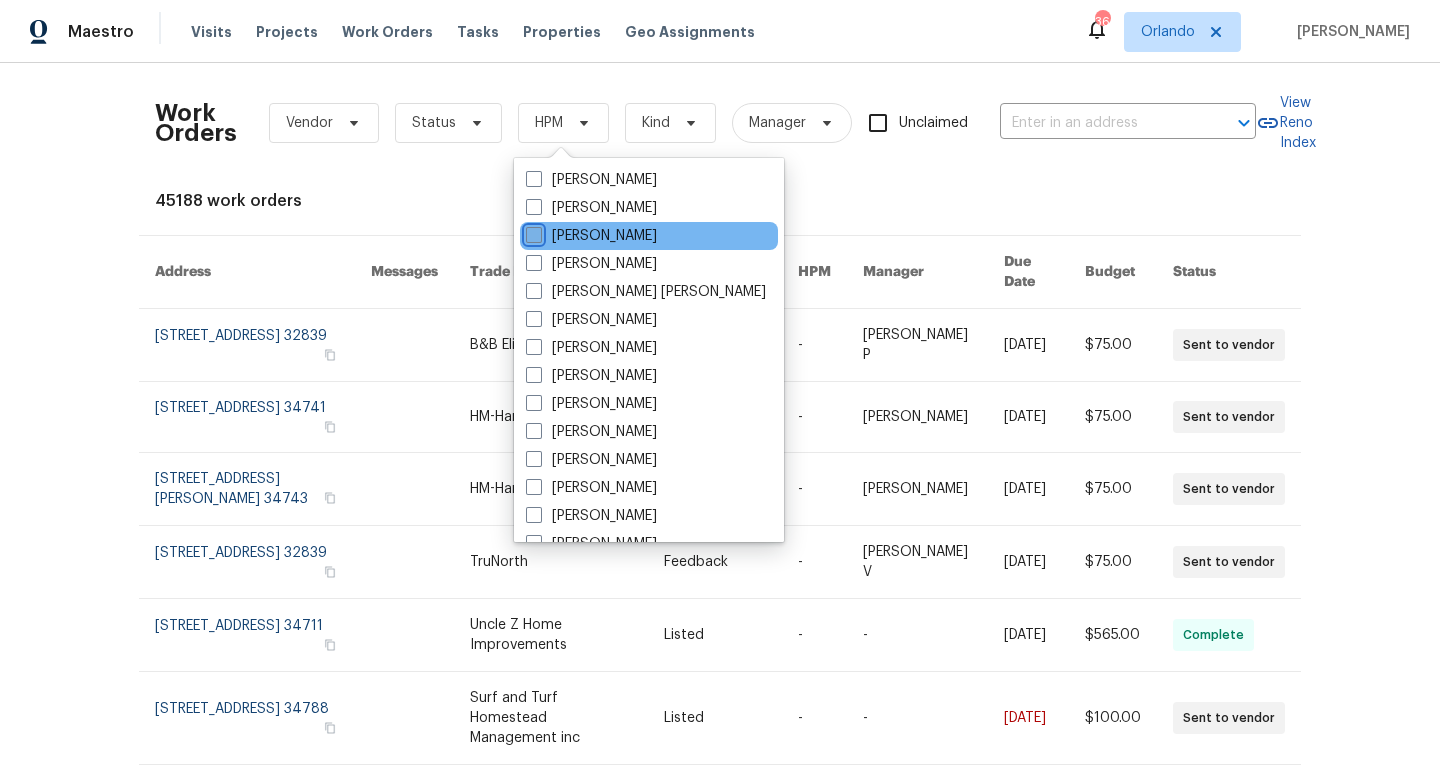 click on "[PERSON_NAME]" at bounding box center [532, 232] 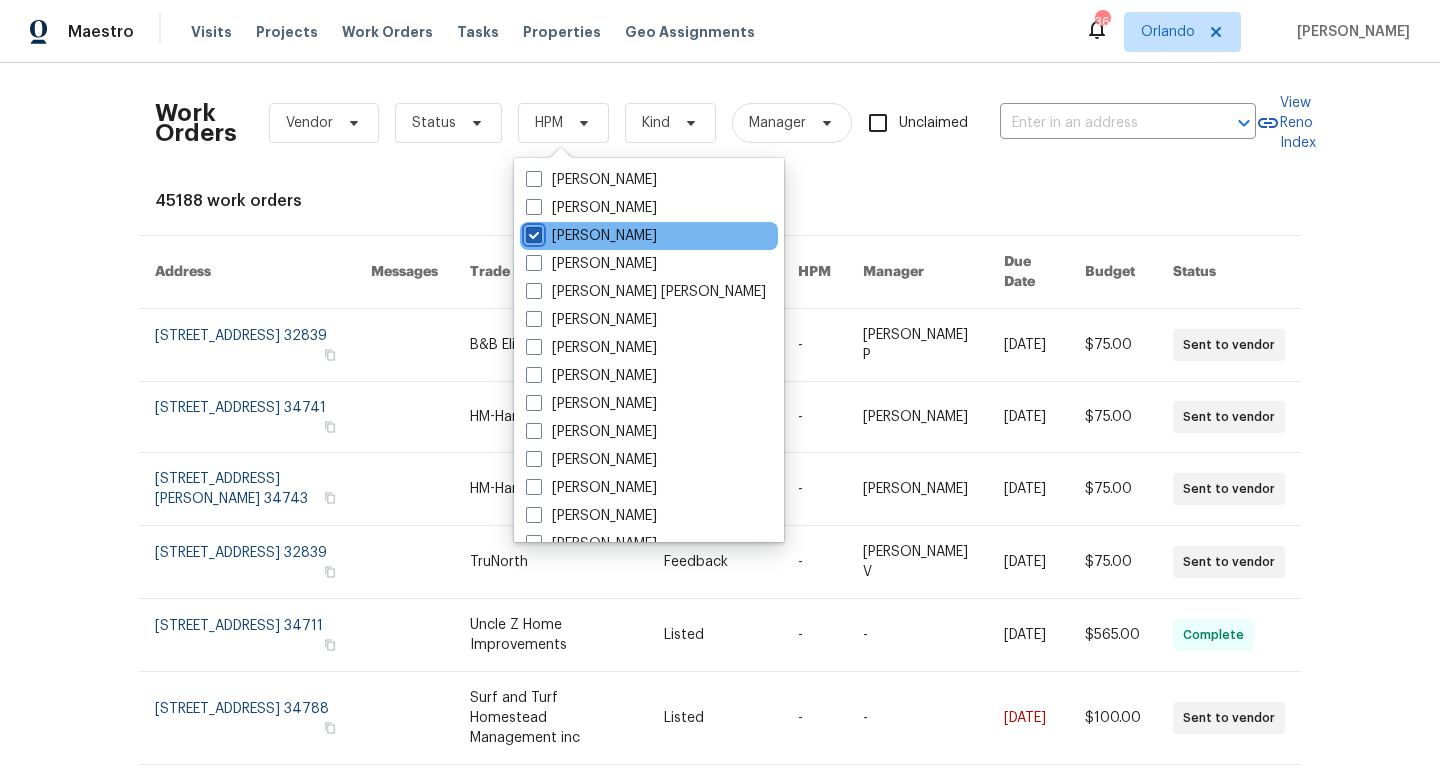 checkbox on "true" 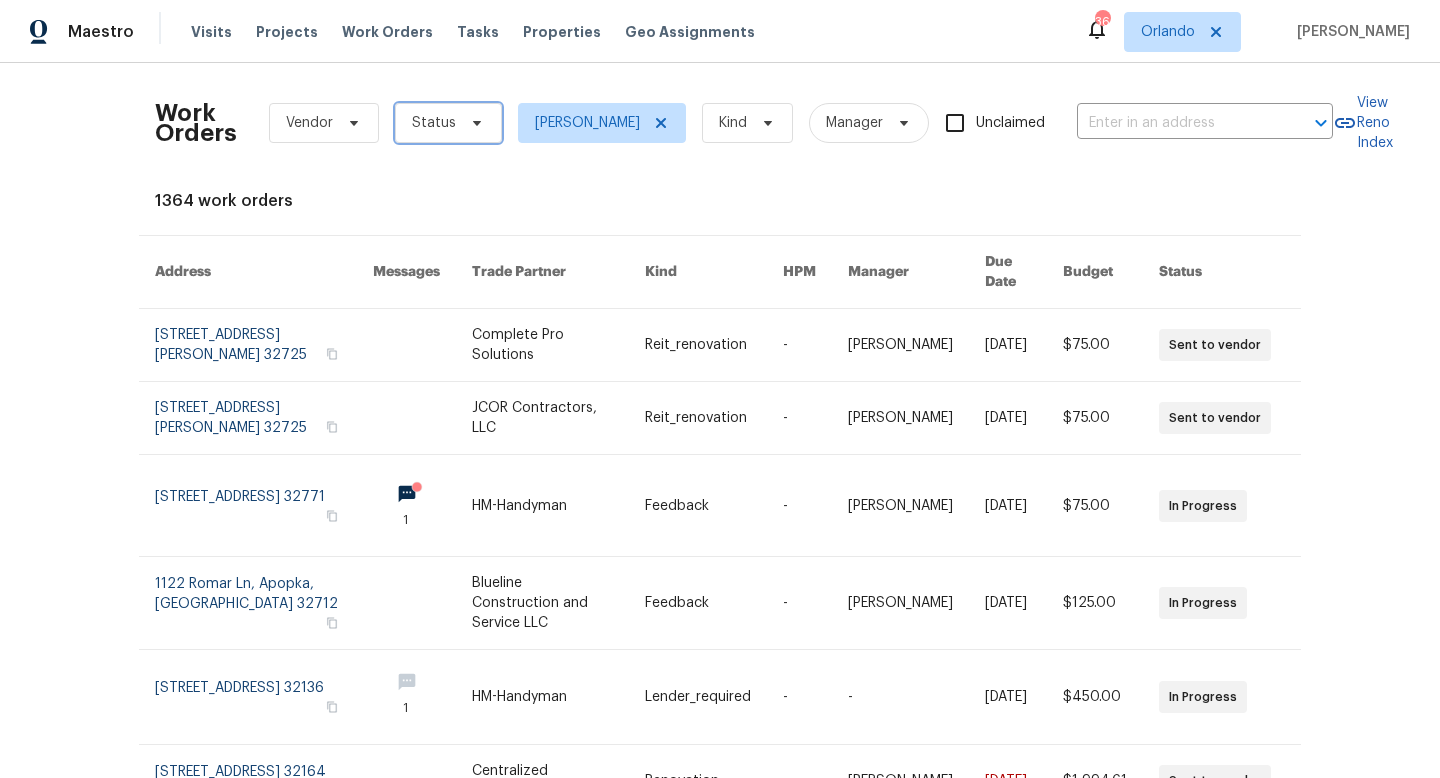 click on "Status" at bounding box center (448, 123) 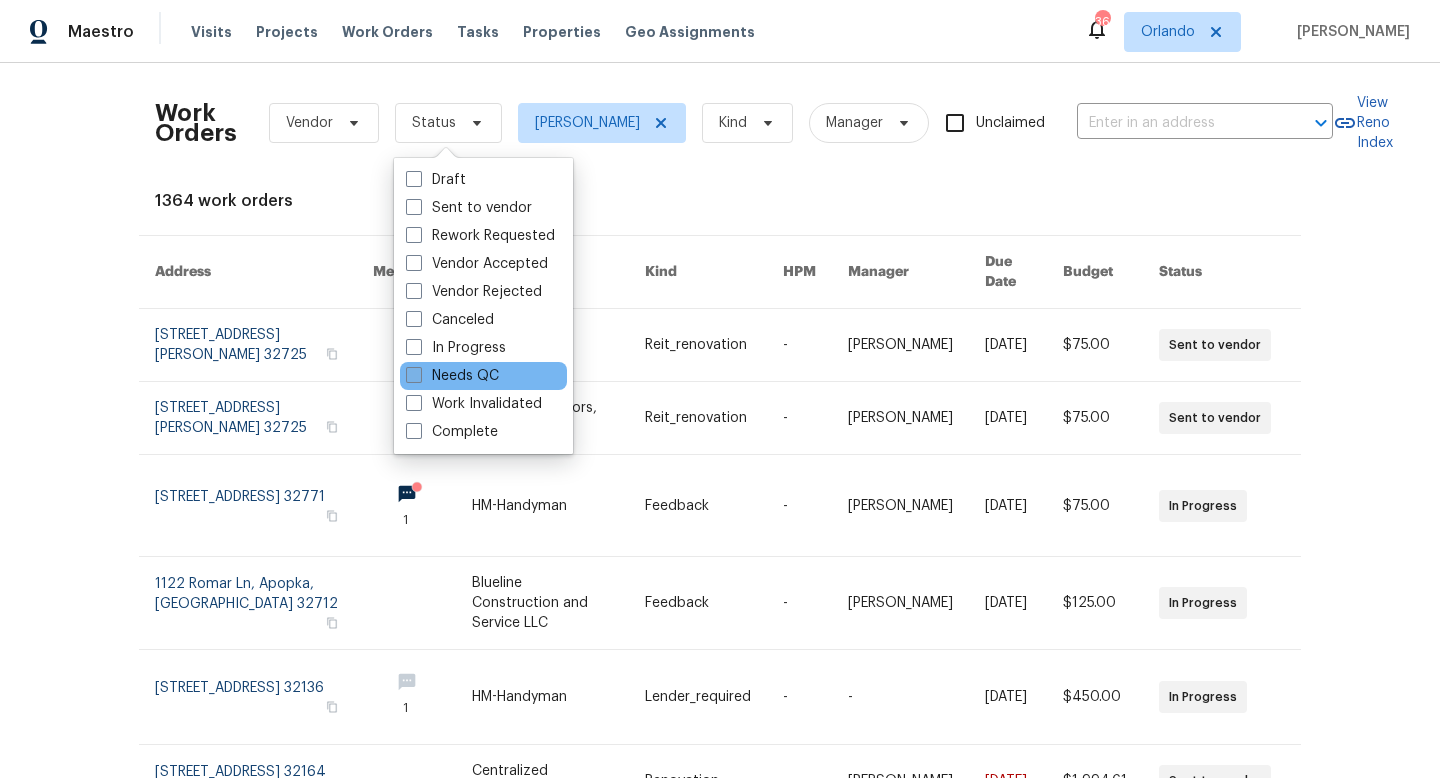 click on "Needs QC" at bounding box center [452, 376] 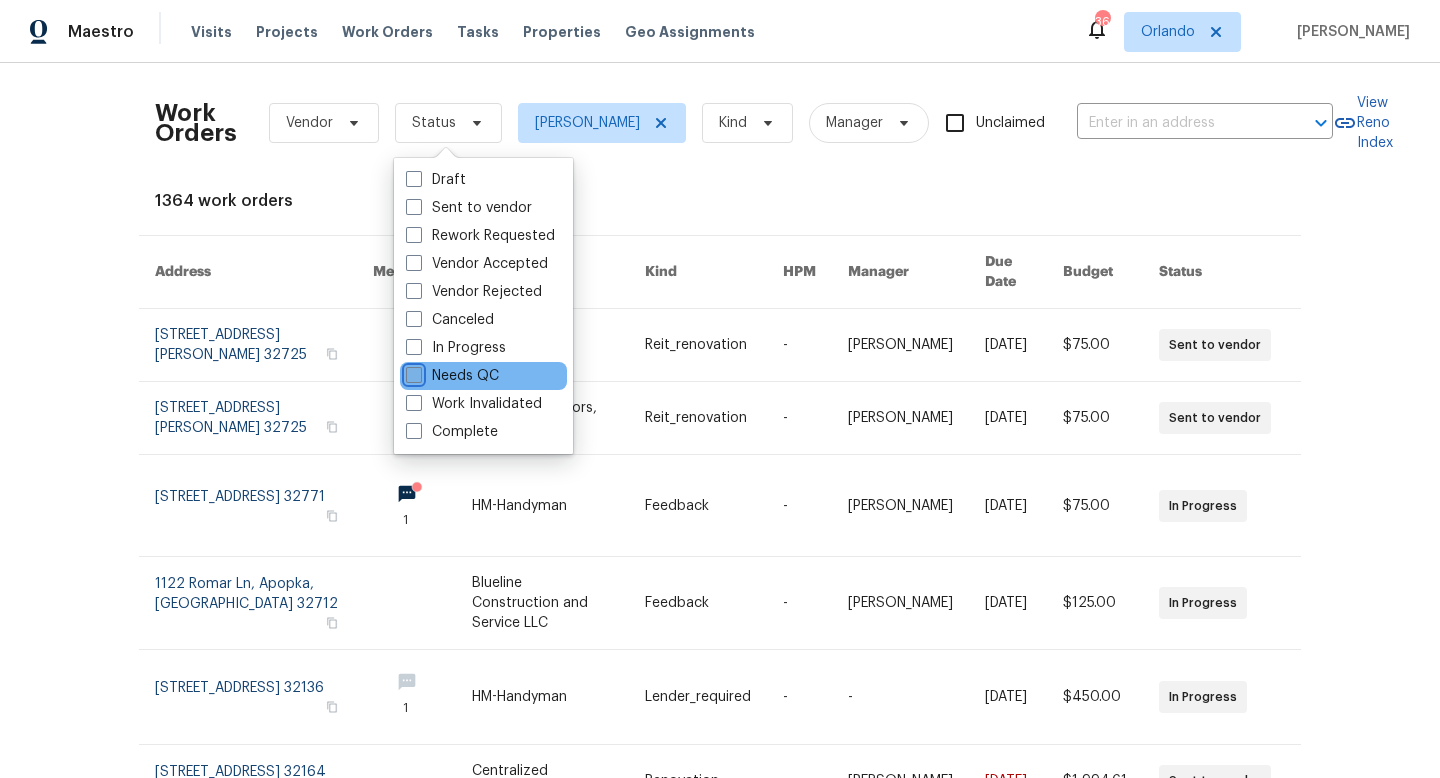click on "Needs QC" at bounding box center [412, 372] 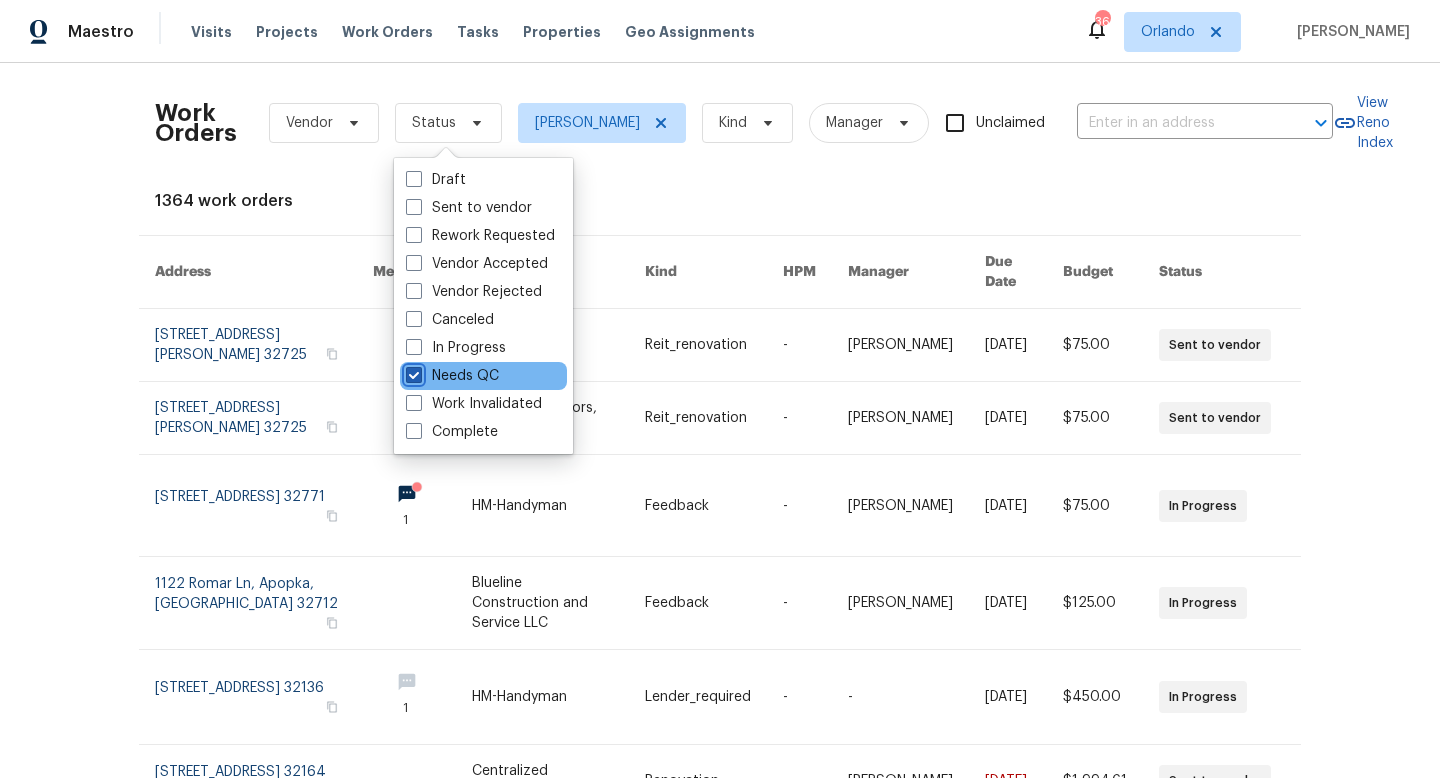 checkbox on "true" 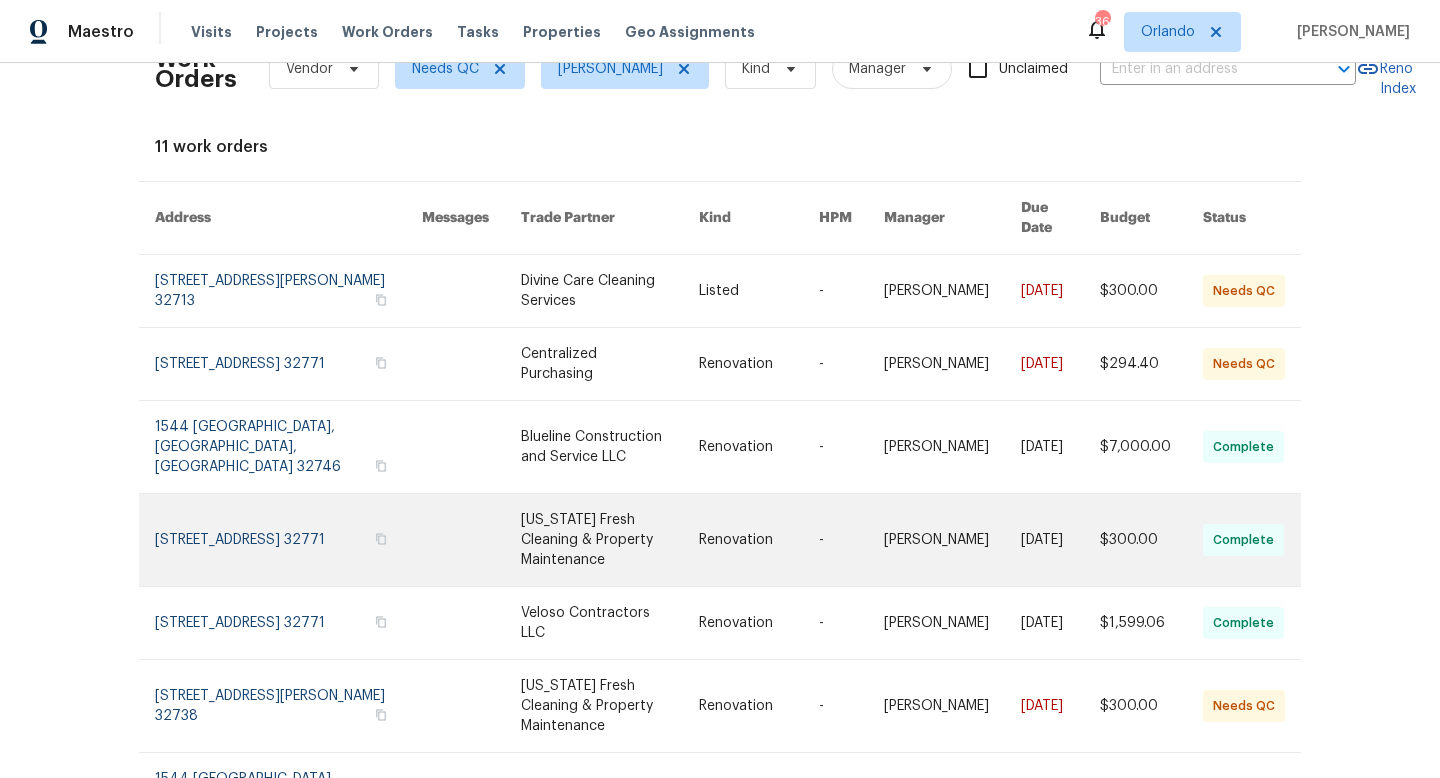 scroll, scrollTop: 55, scrollLeft: 0, axis: vertical 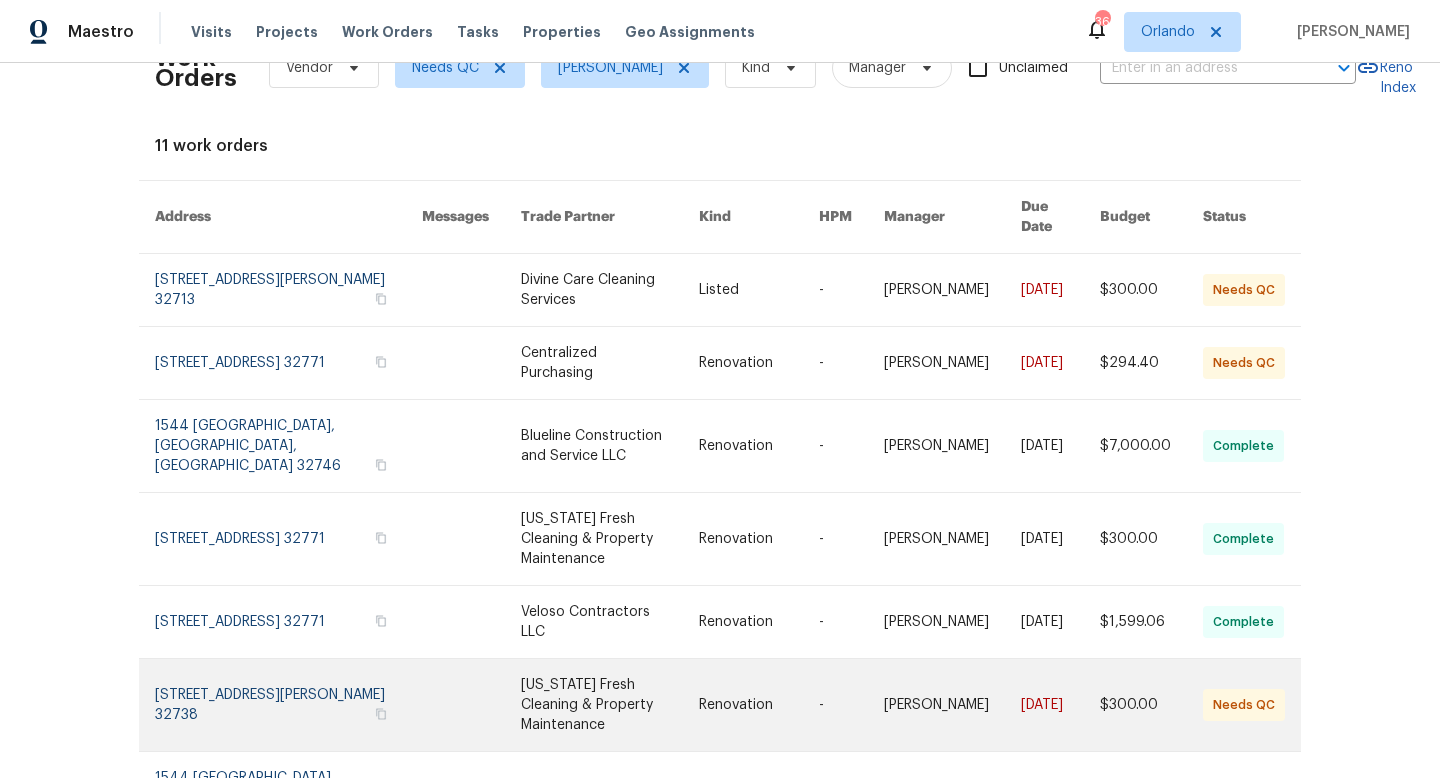click at bounding box center [610, 705] 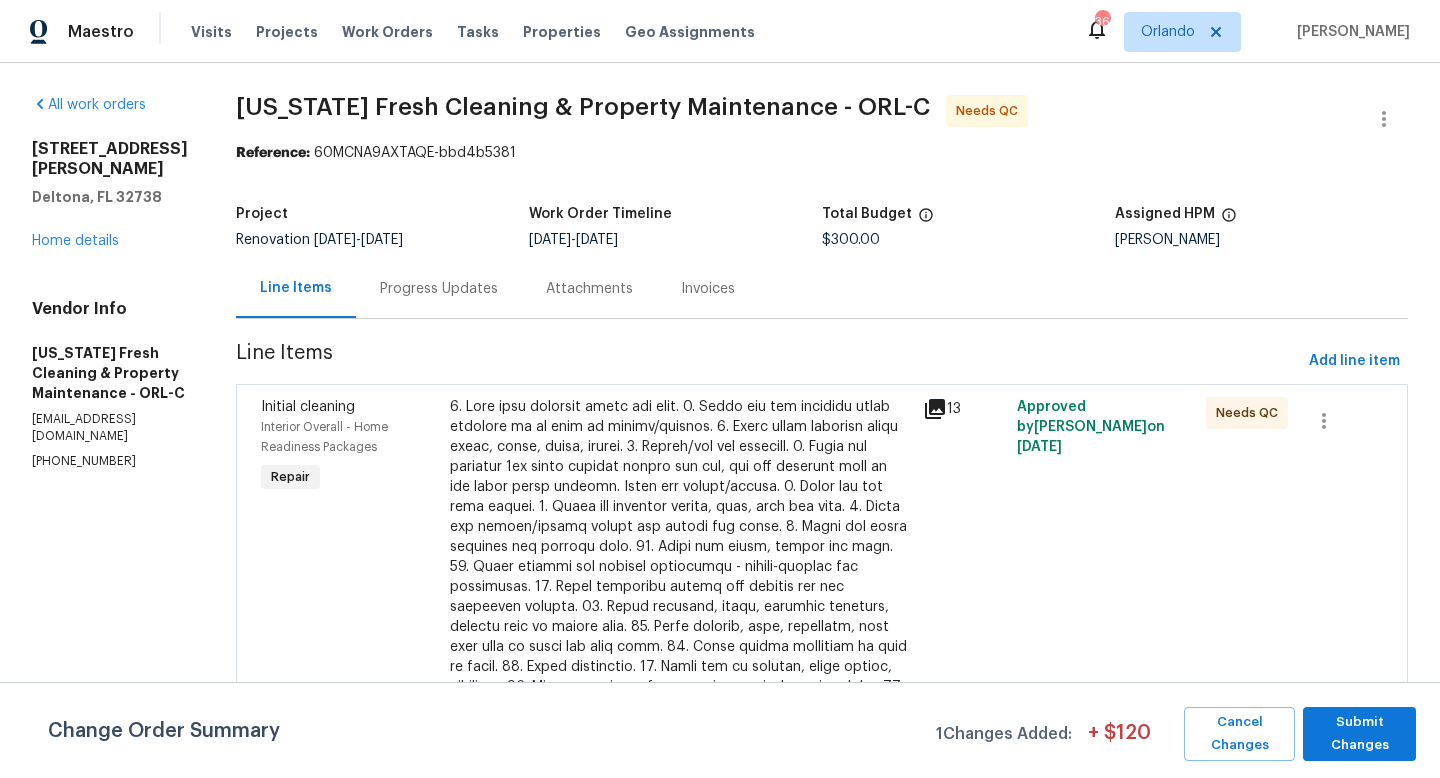 click at bounding box center (680, 597) 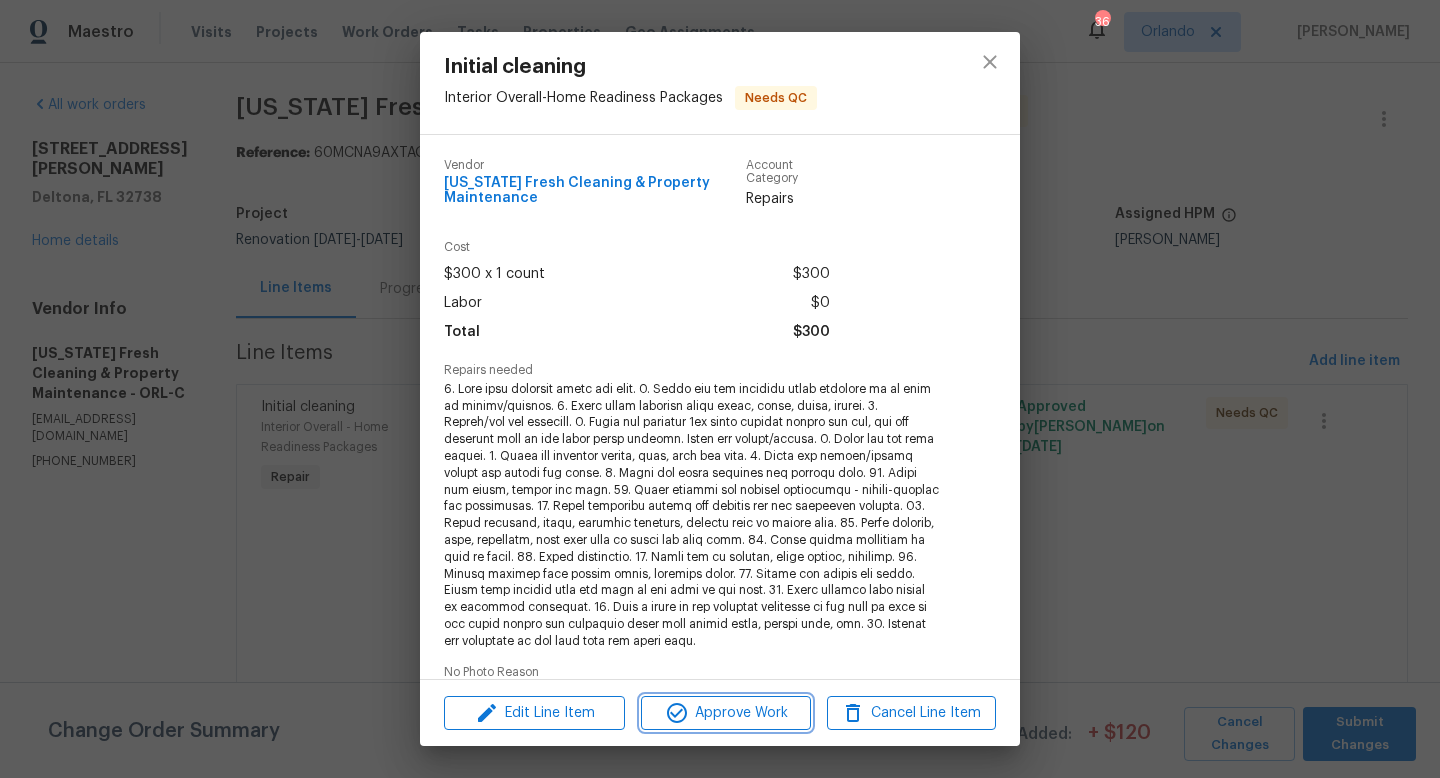 click on "Approve Work" at bounding box center (725, 713) 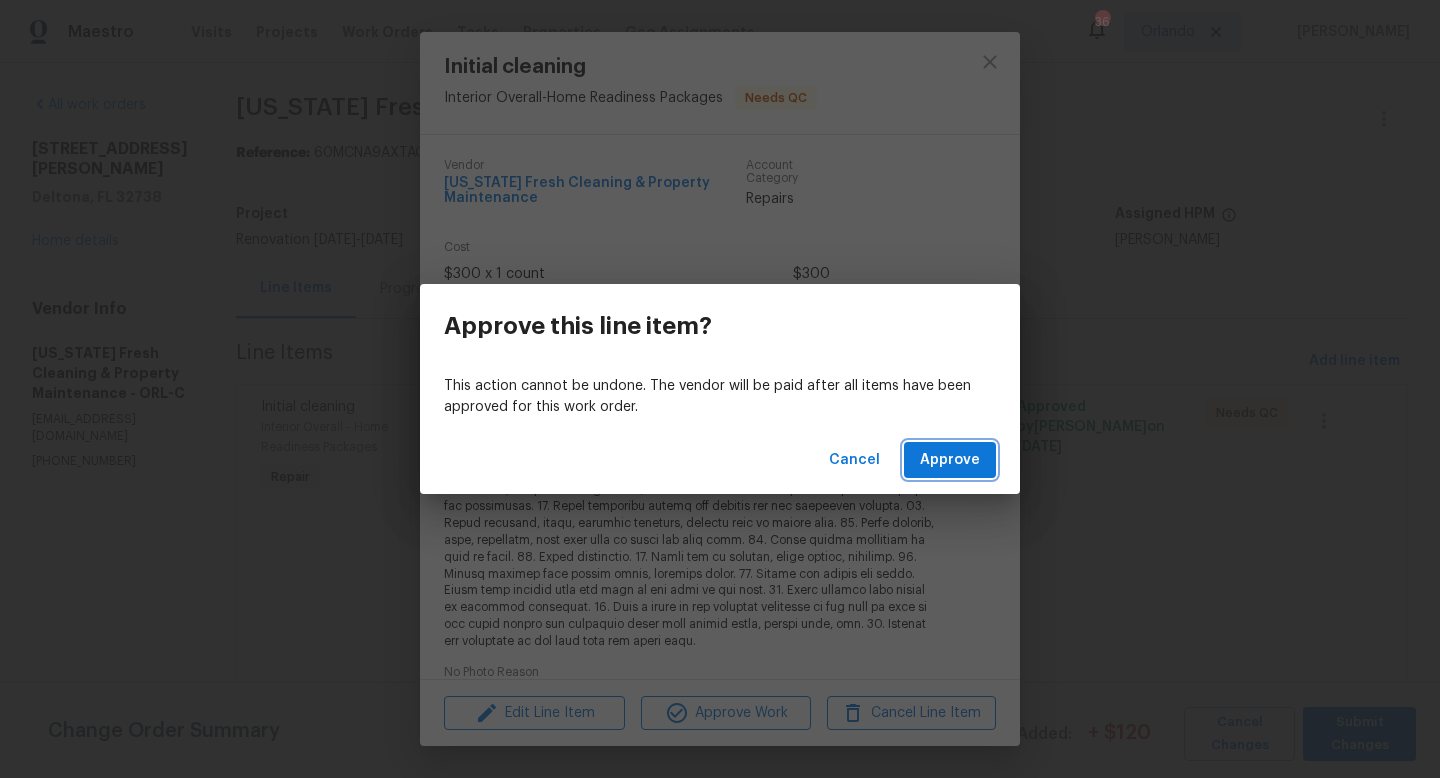 click on "Approve" at bounding box center [950, 460] 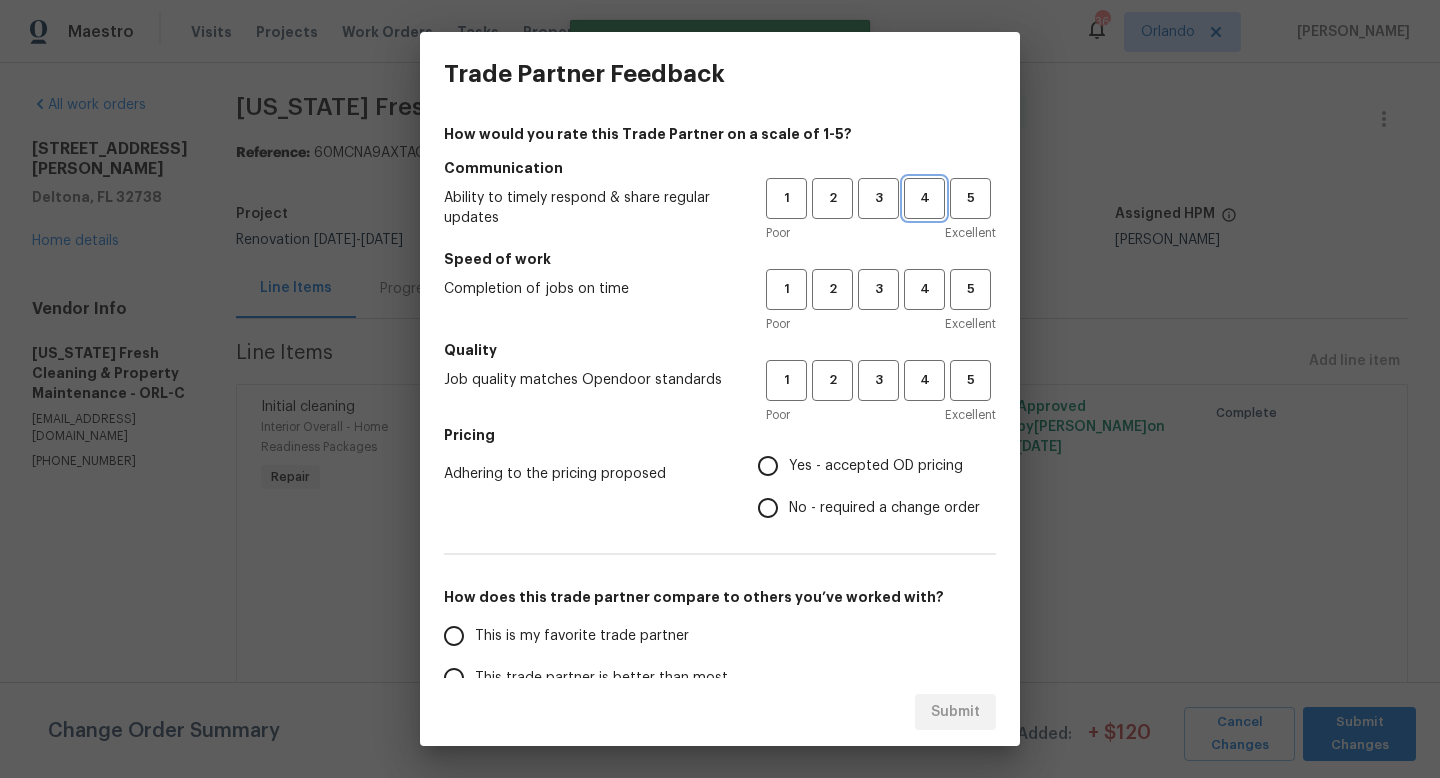 click on "4" at bounding box center [924, 198] 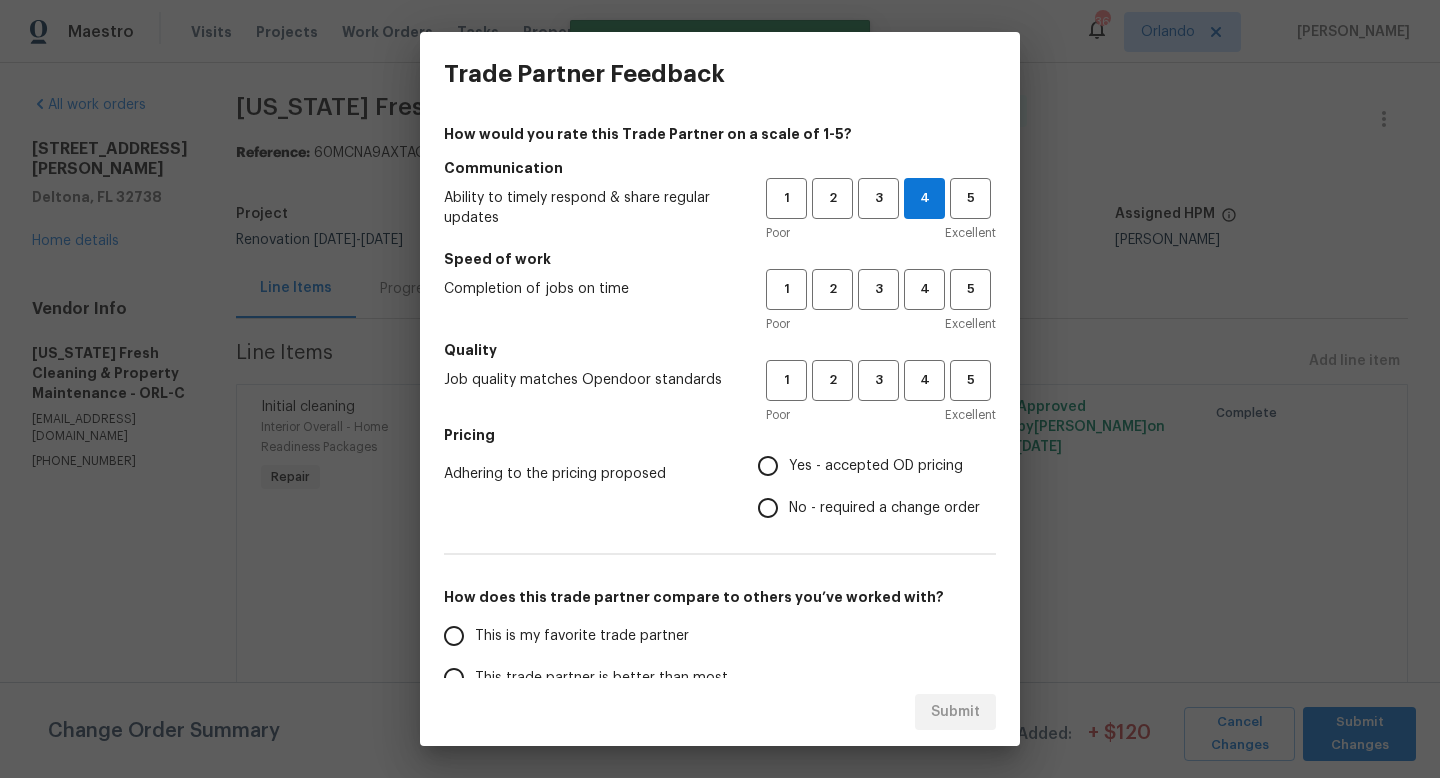 click on "Poor Excellent" at bounding box center (881, 324) 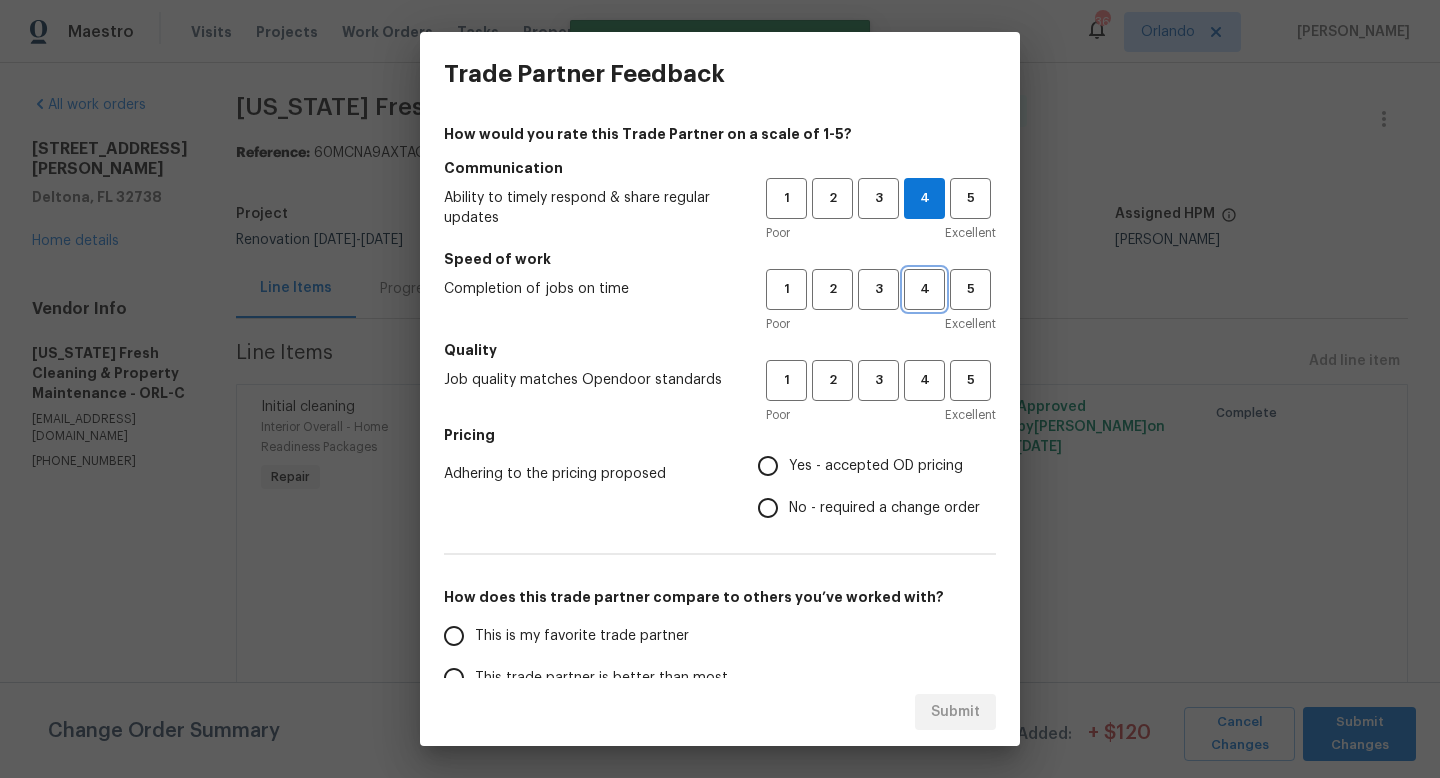 click on "4" at bounding box center (924, 289) 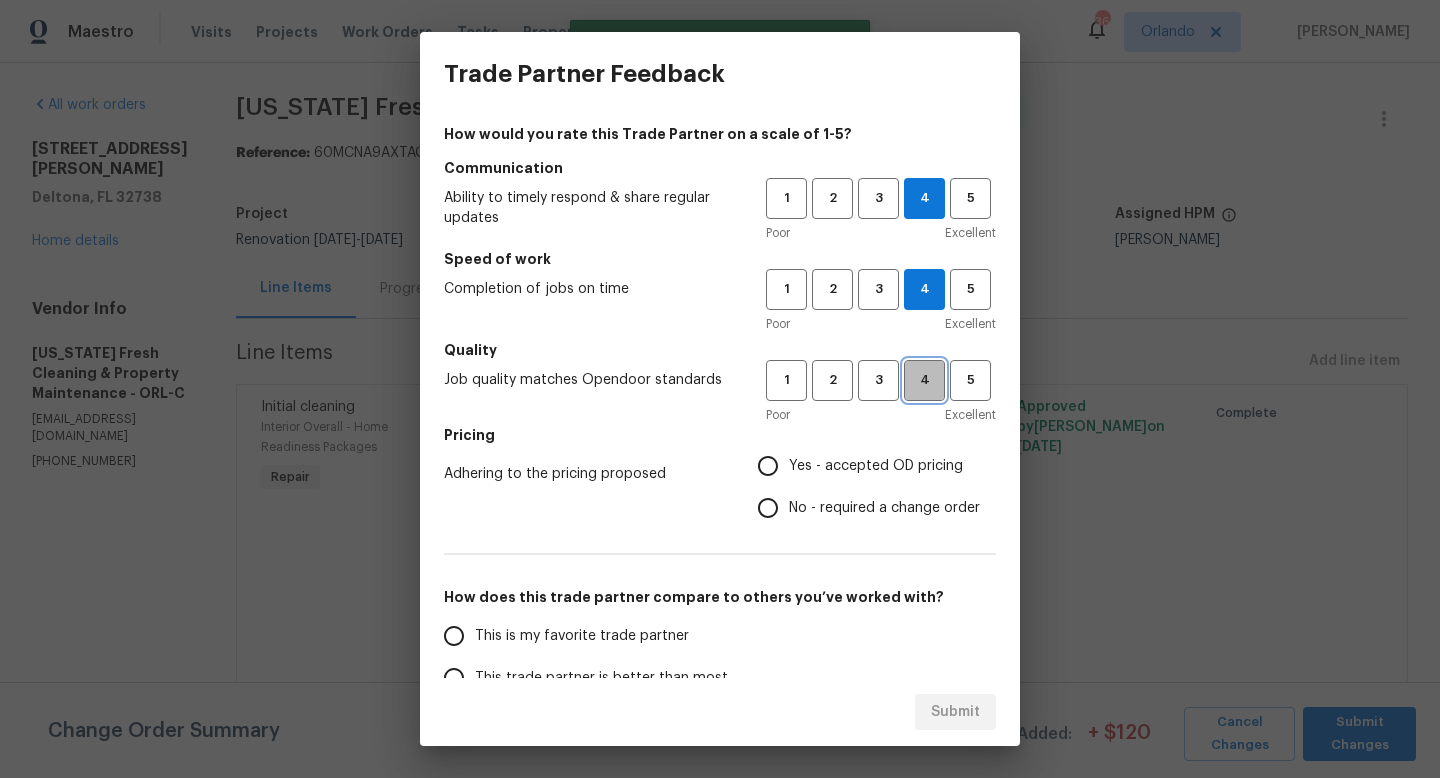 click on "4" at bounding box center [924, 380] 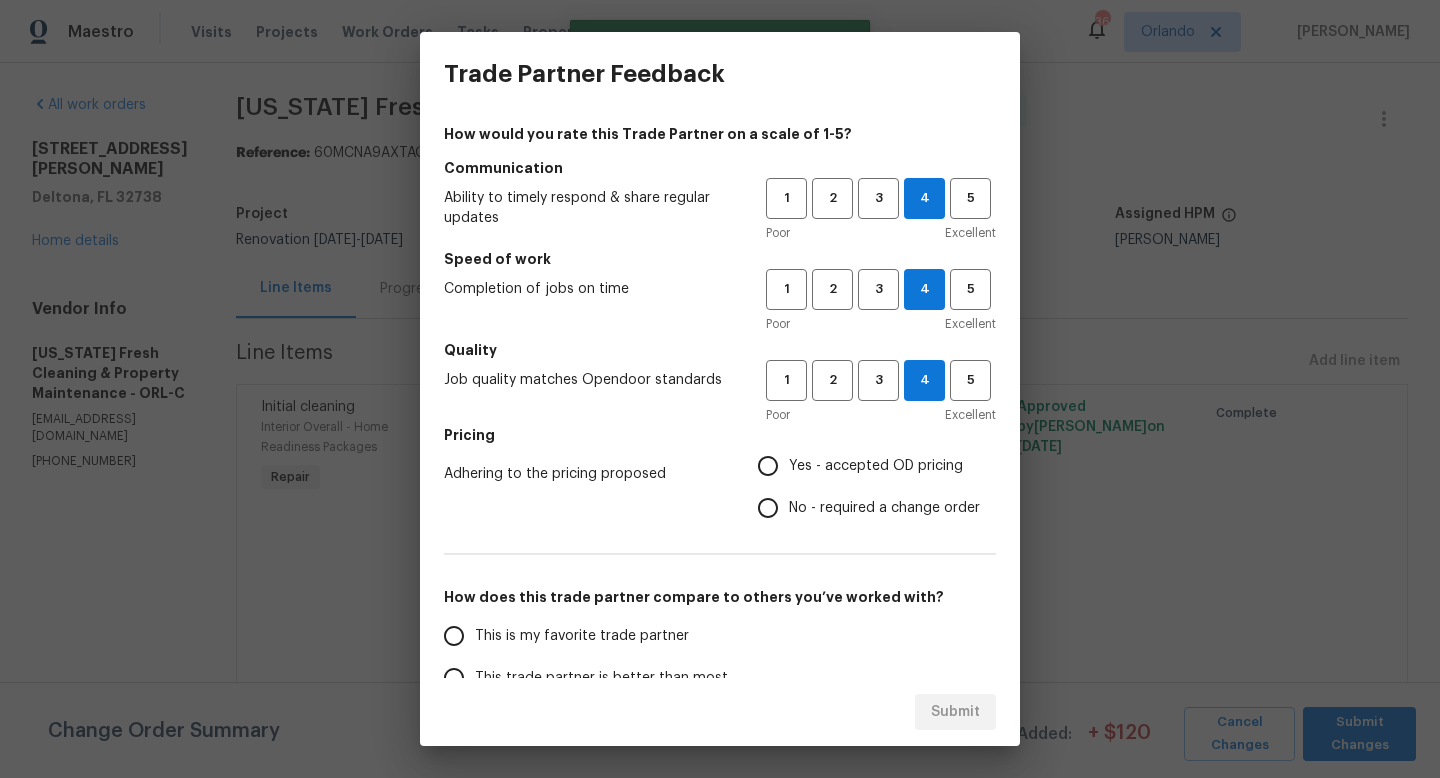 click on "Yes - accepted OD pricing" at bounding box center (863, 466) 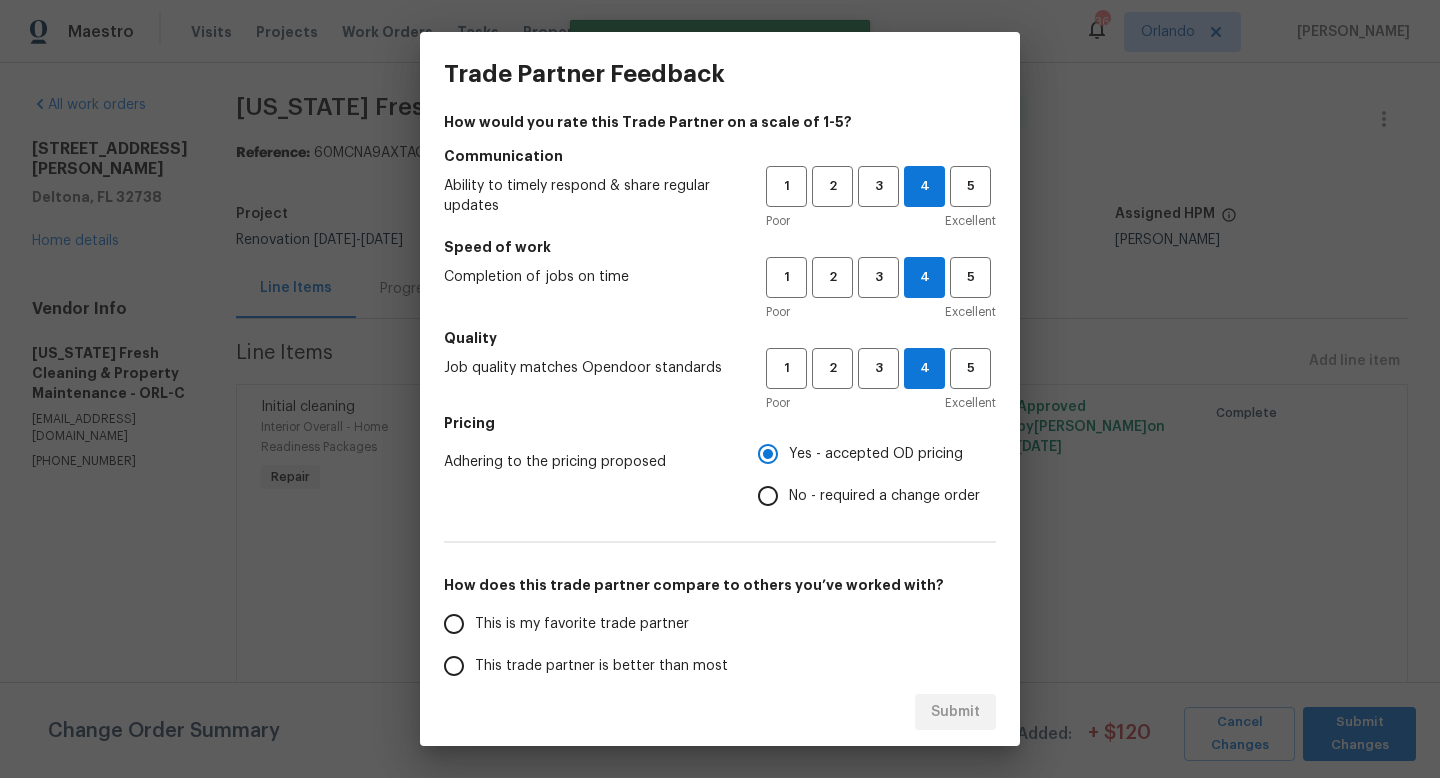 click on "This trade partner is better than most" at bounding box center [601, 666] 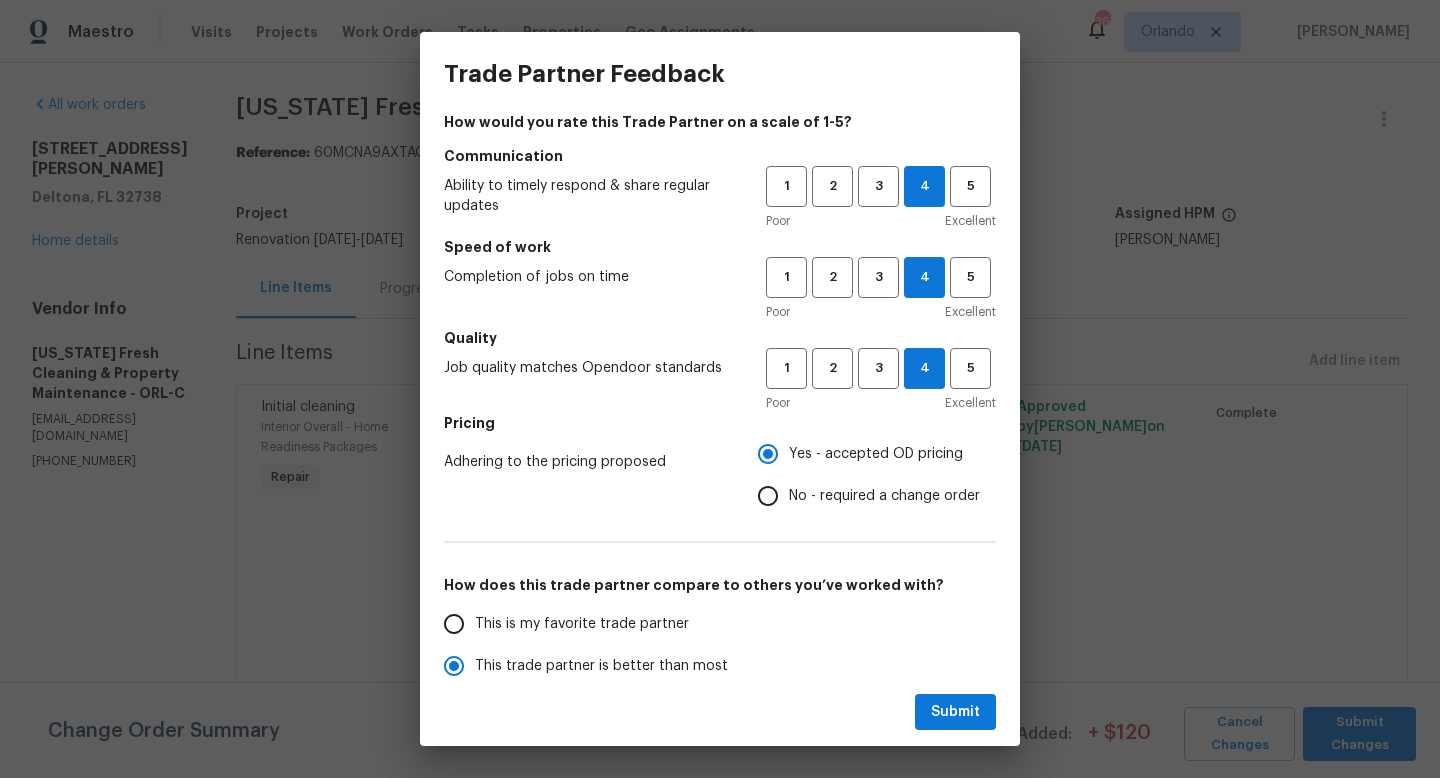 scroll, scrollTop: 21, scrollLeft: 0, axis: vertical 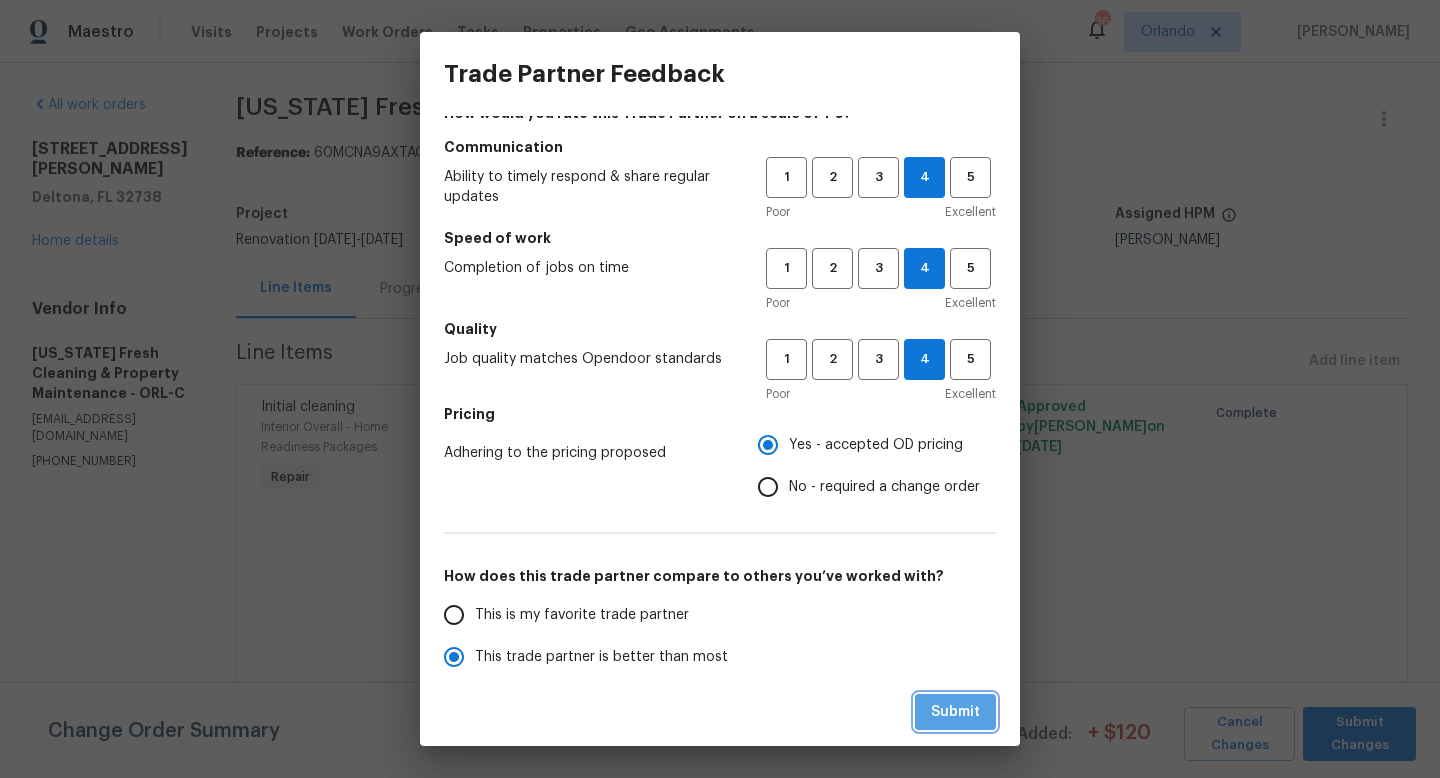 click on "Submit" at bounding box center [955, 712] 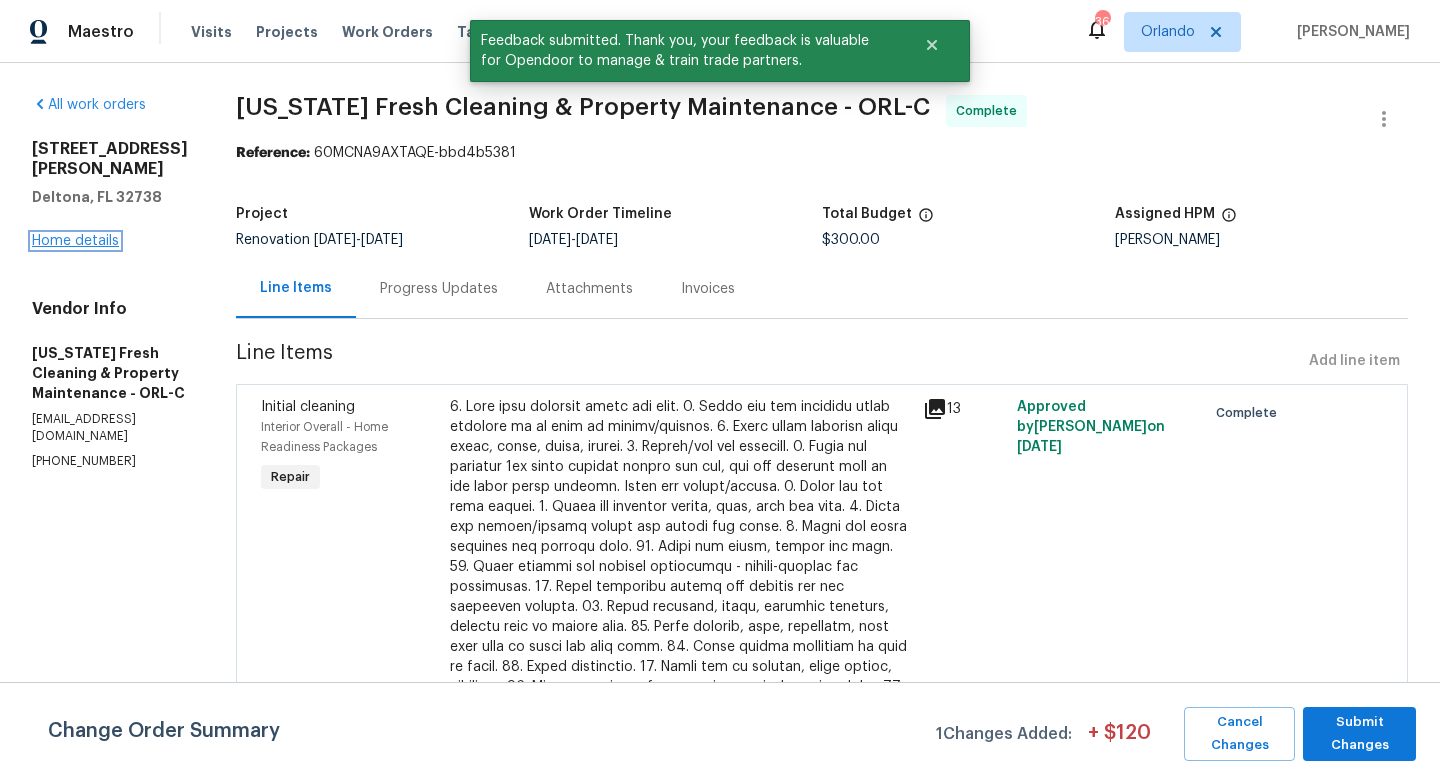 click on "Home details" at bounding box center [75, 241] 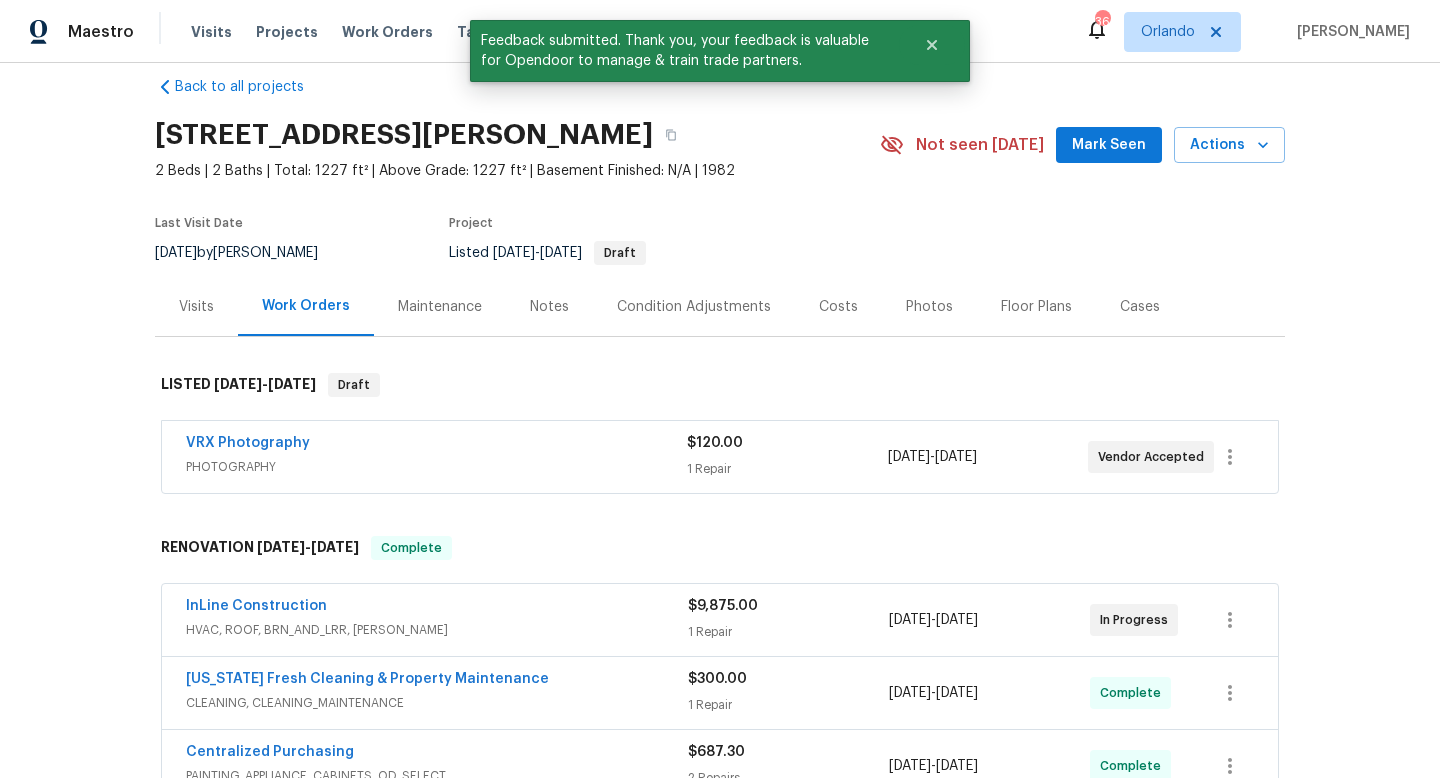 scroll, scrollTop: 0, scrollLeft: 0, axis: both 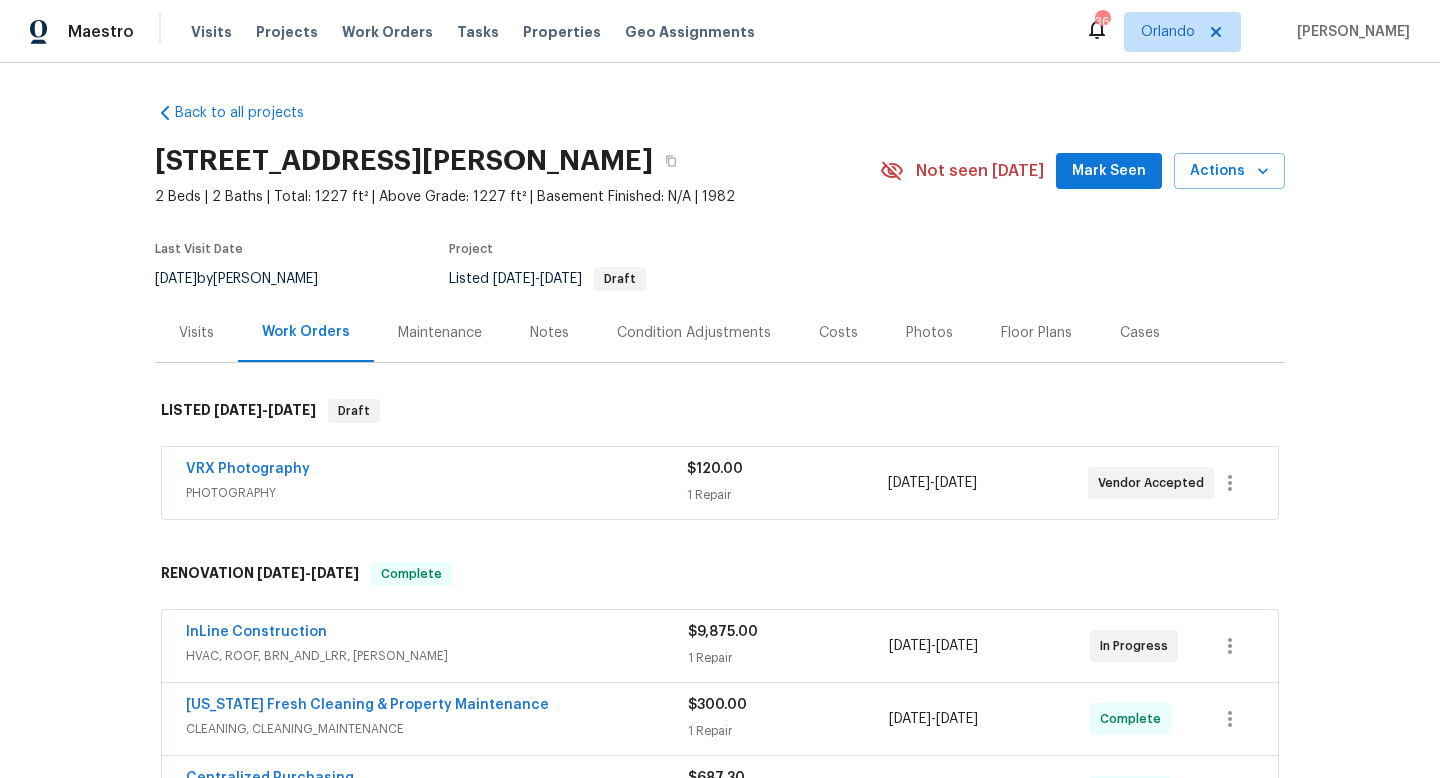 click on "Visits Projects Work Orders Tasks Properties Geo Assignments" at bounding box center (485, 32) 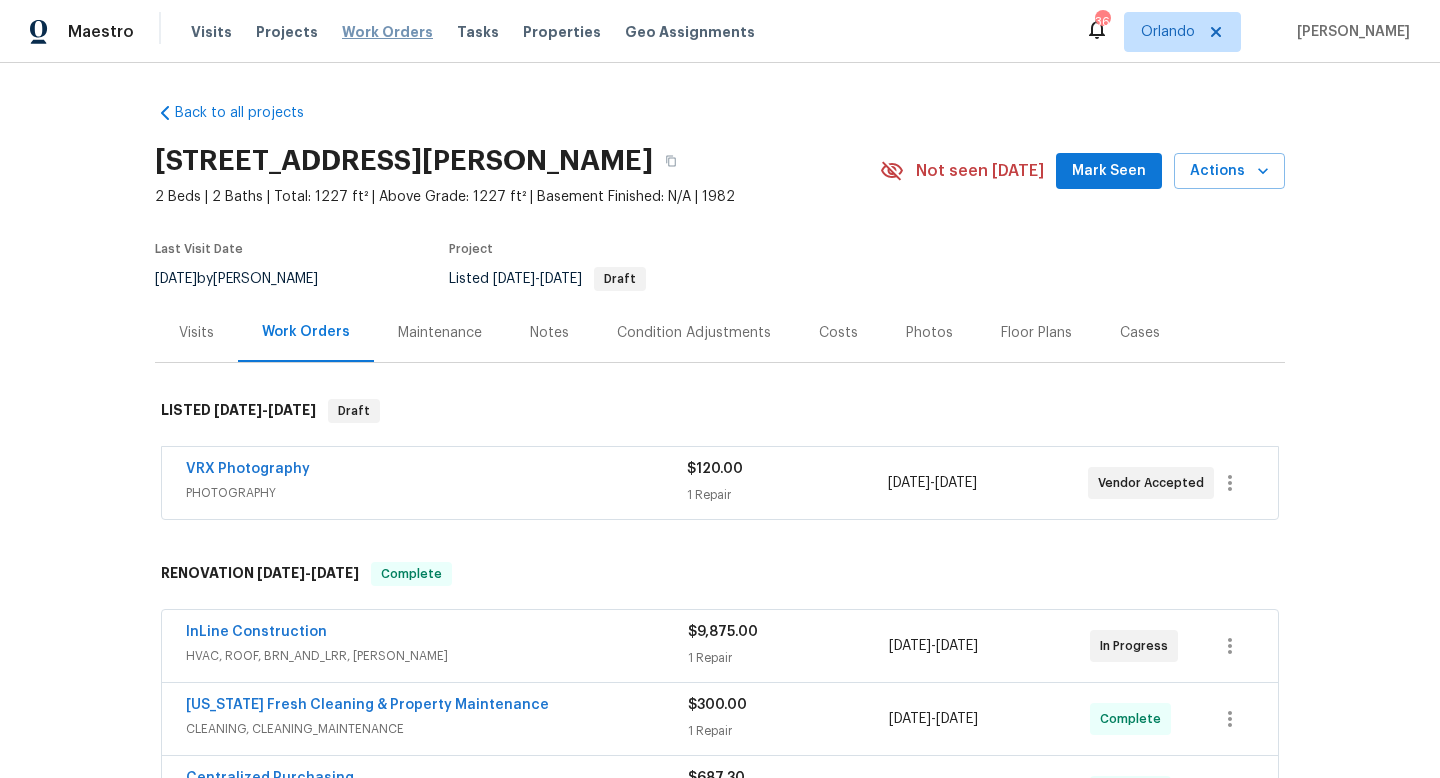 click on "Work Orders" at bounding box center (387, 32) 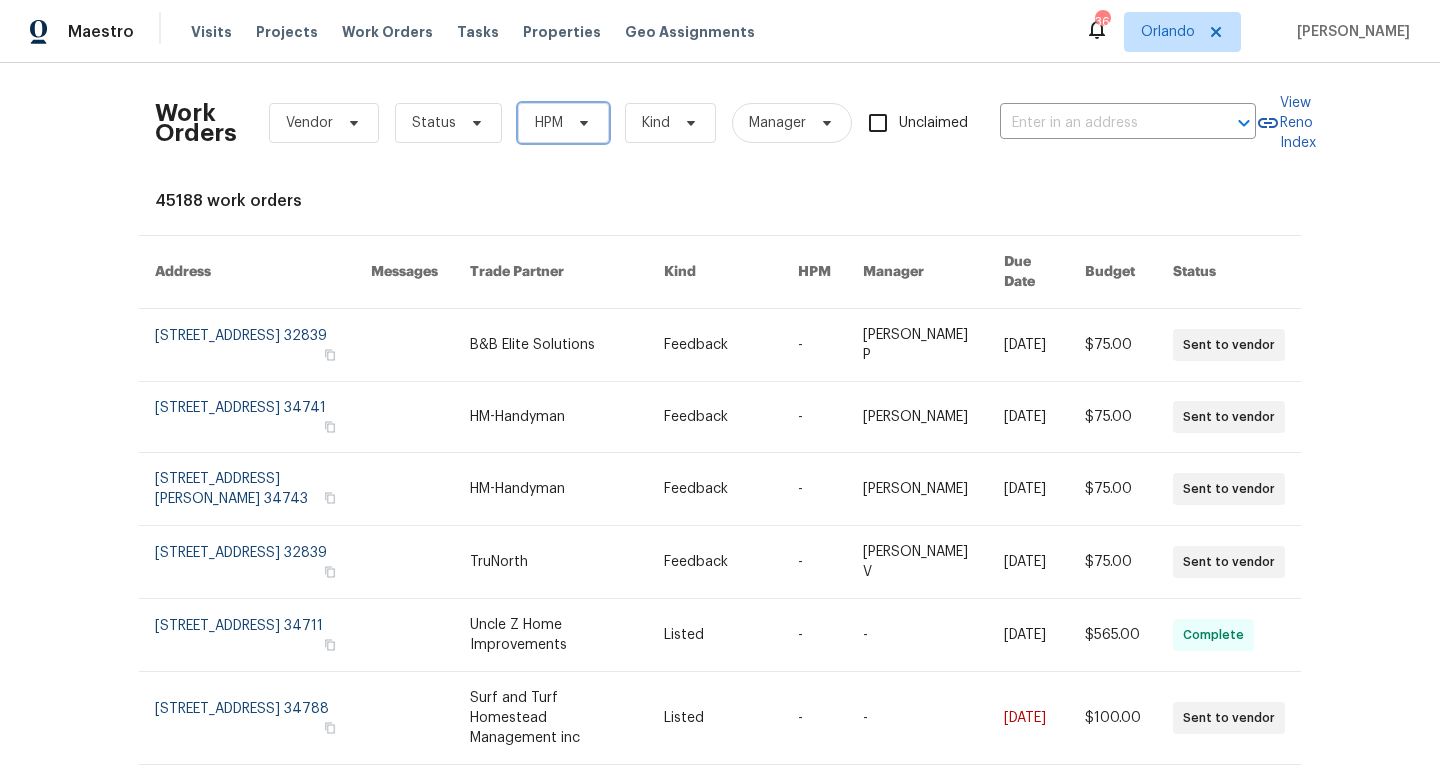 click on "HPM" at bounding box center [563, 123] 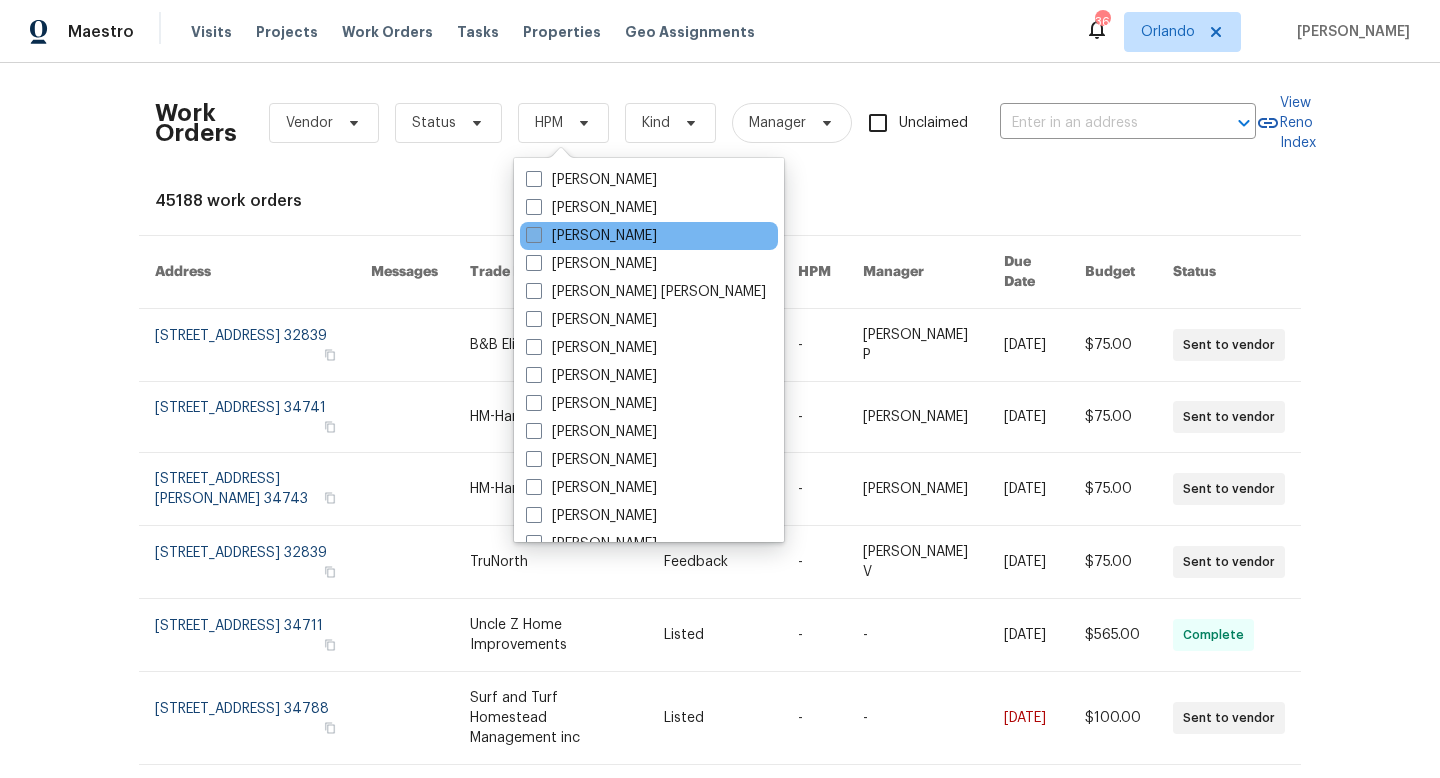 click at bounding box center (534, 235) 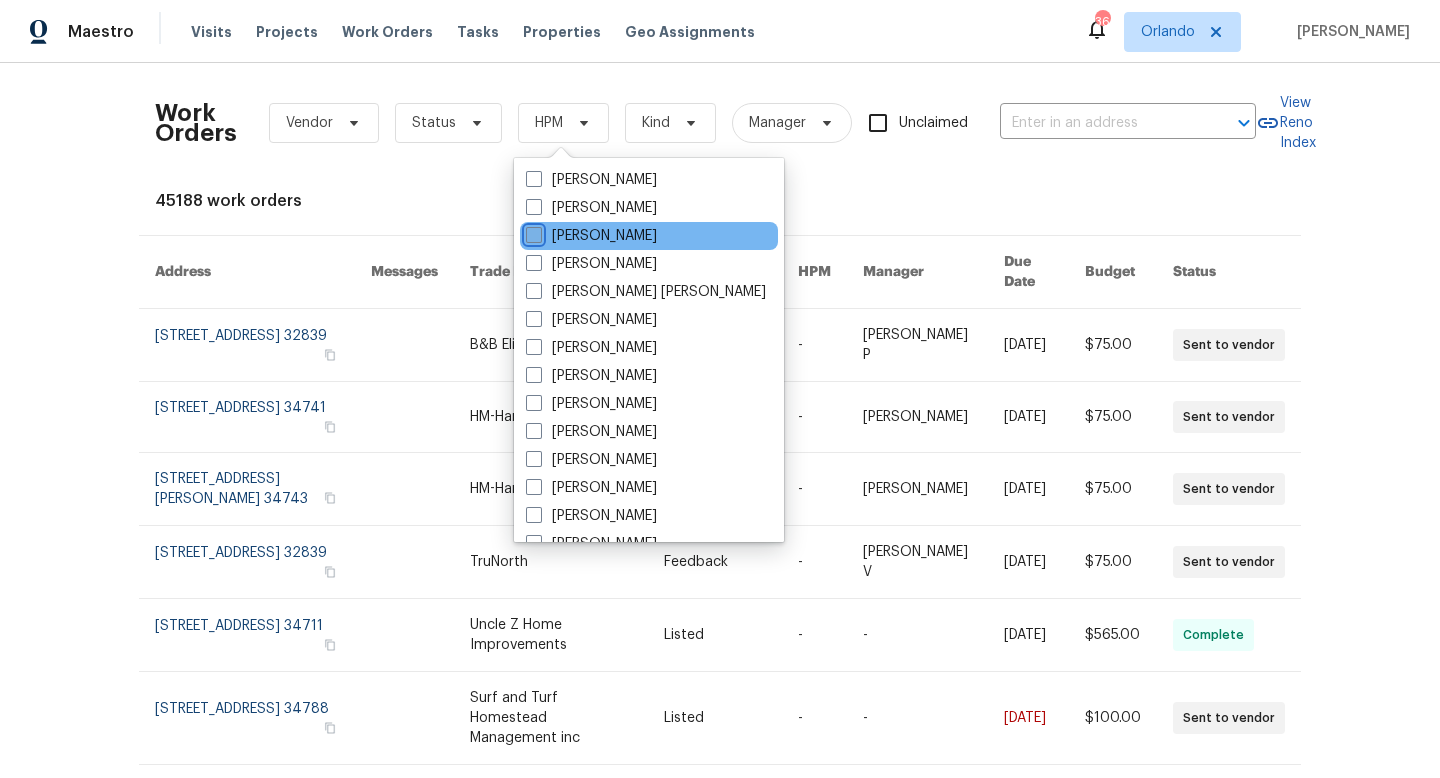 click on "[PERSON_NAME]" at bounding box center (532, 232) 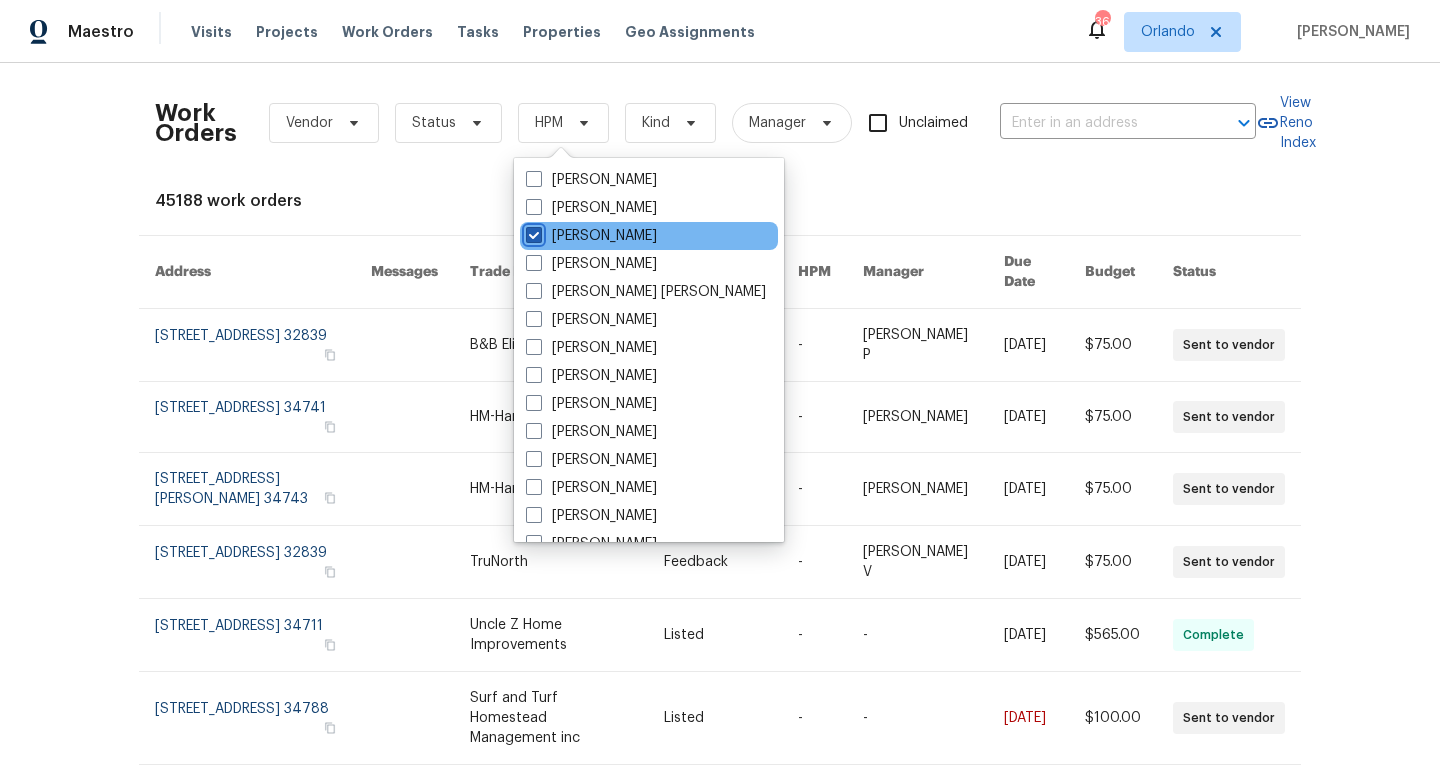 checkbox on "true" 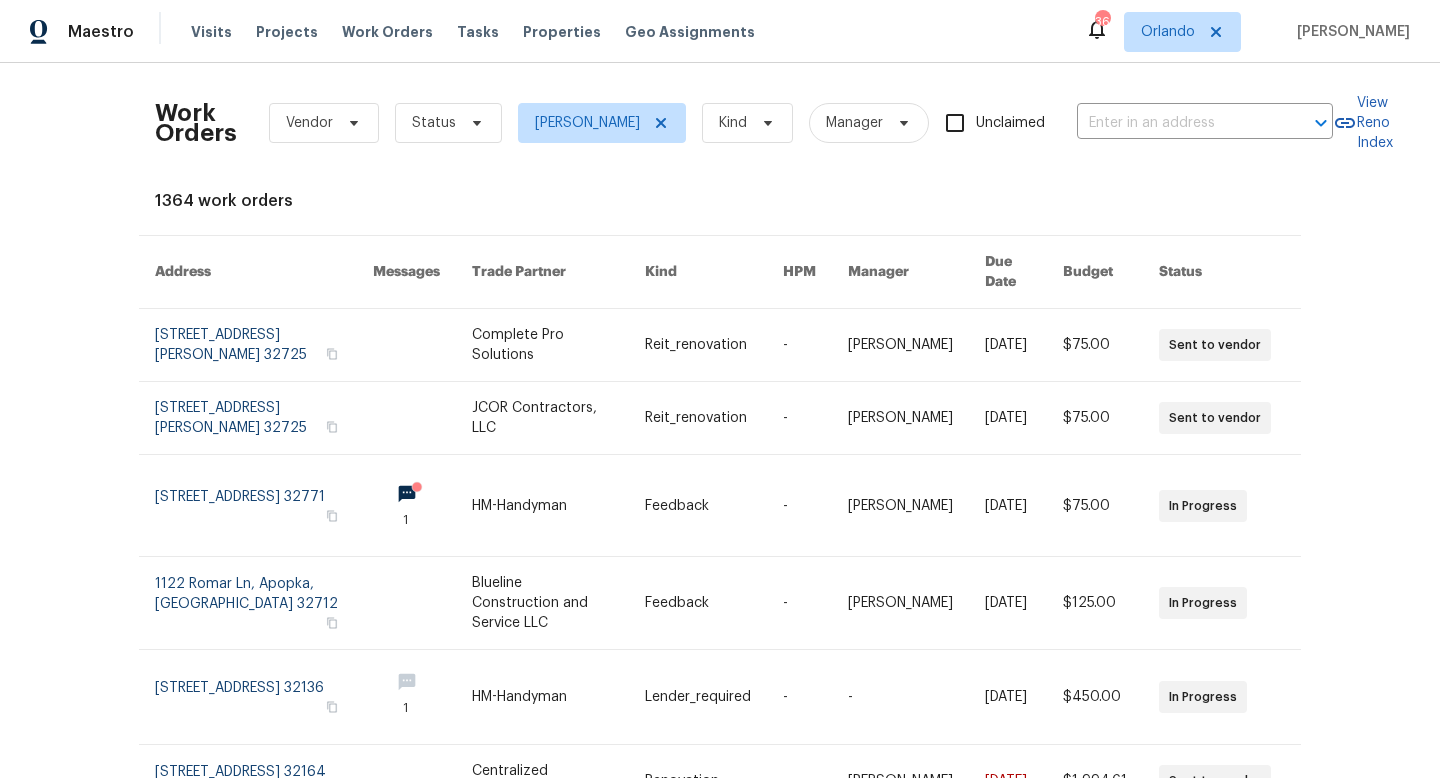click on "Work Orders Vendor Status Carl Biederman Kind Manager Unclaimed ​" at bounding box center [744, 123] 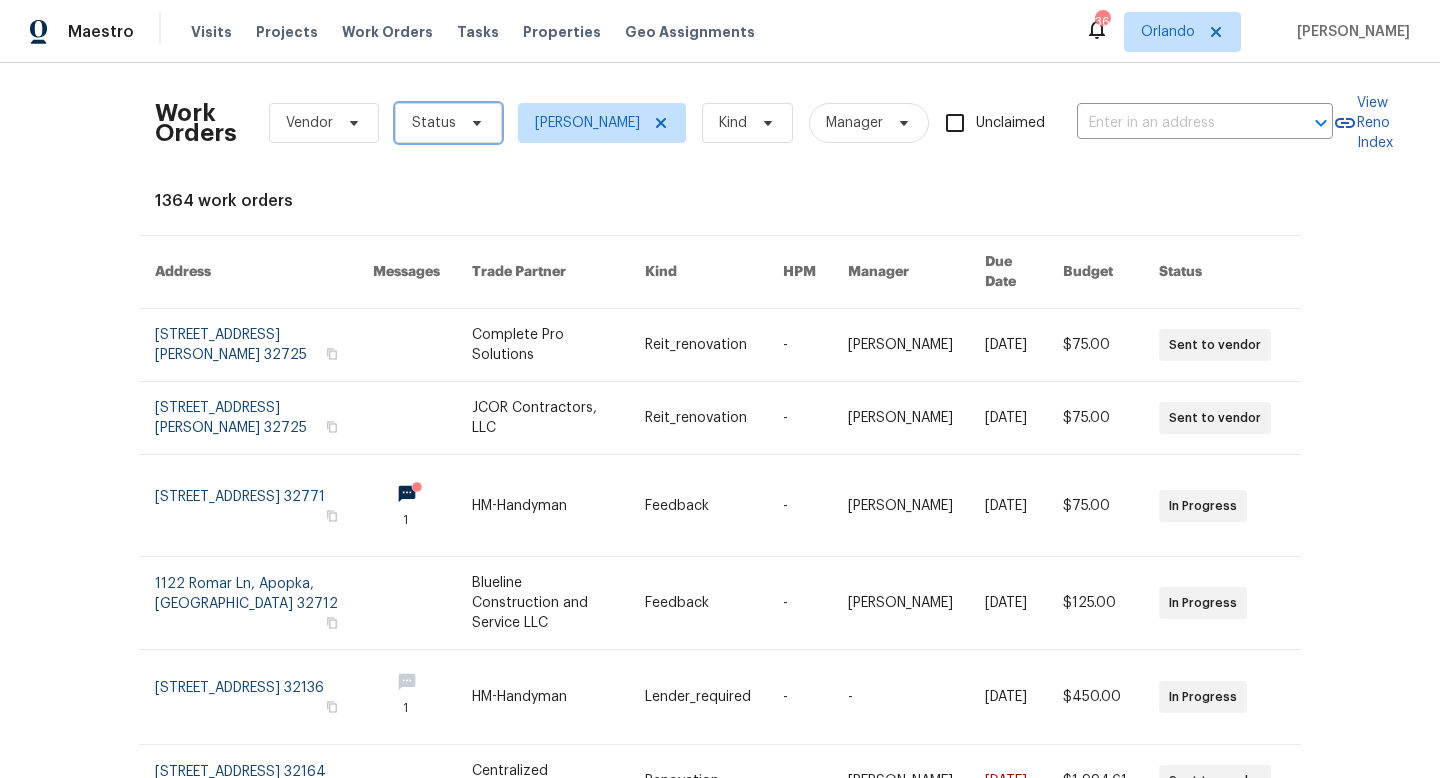 click 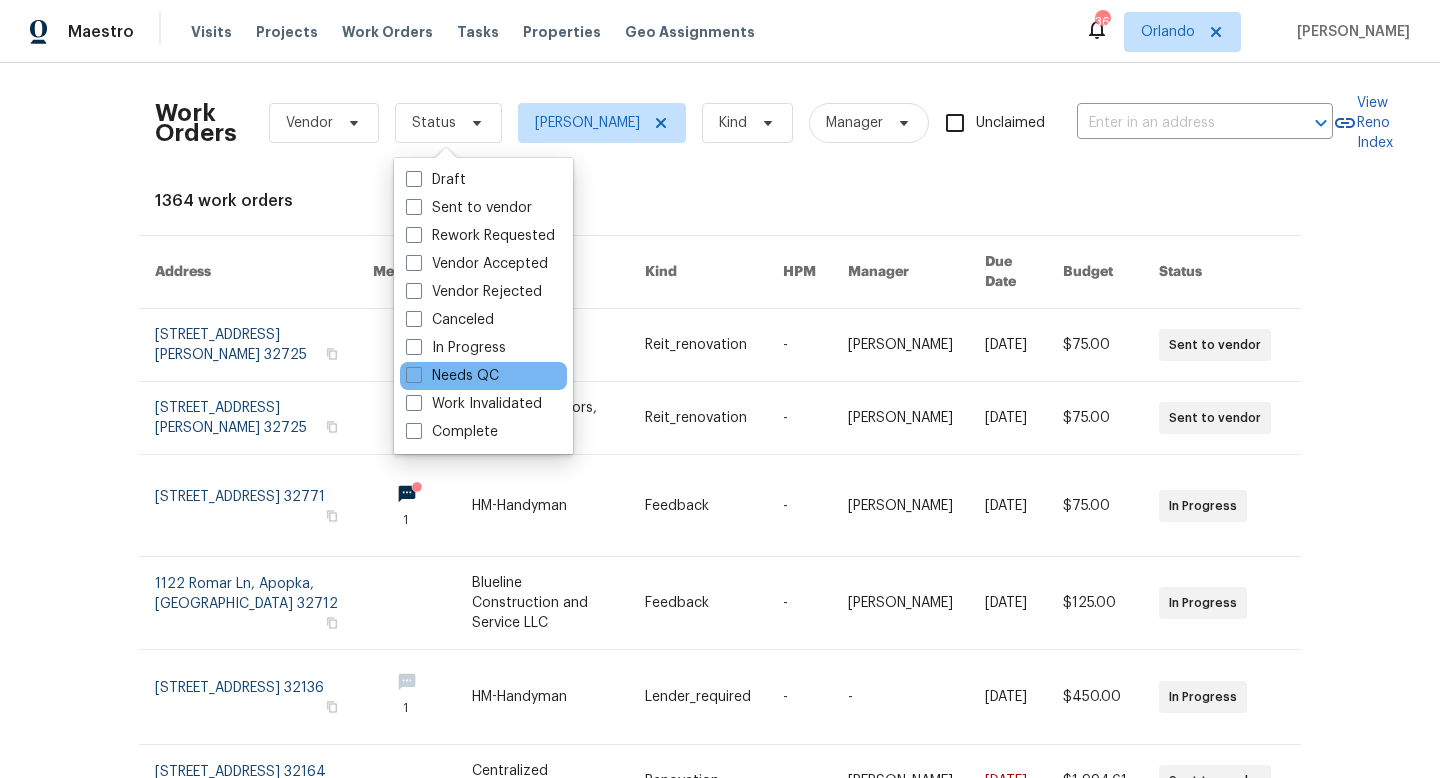click on "Needs QC" at bounding box center [483, 376] 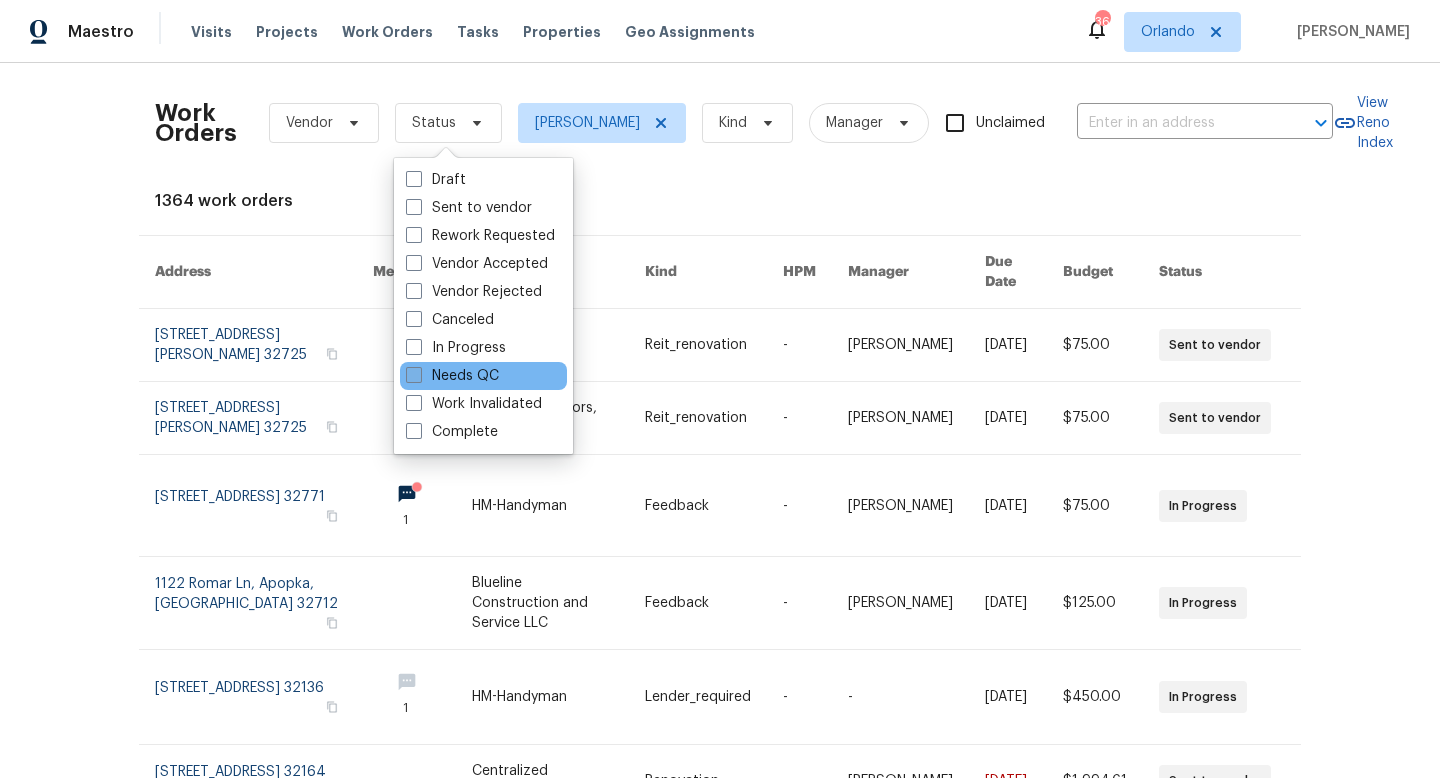click at bounding box center [414, 375] 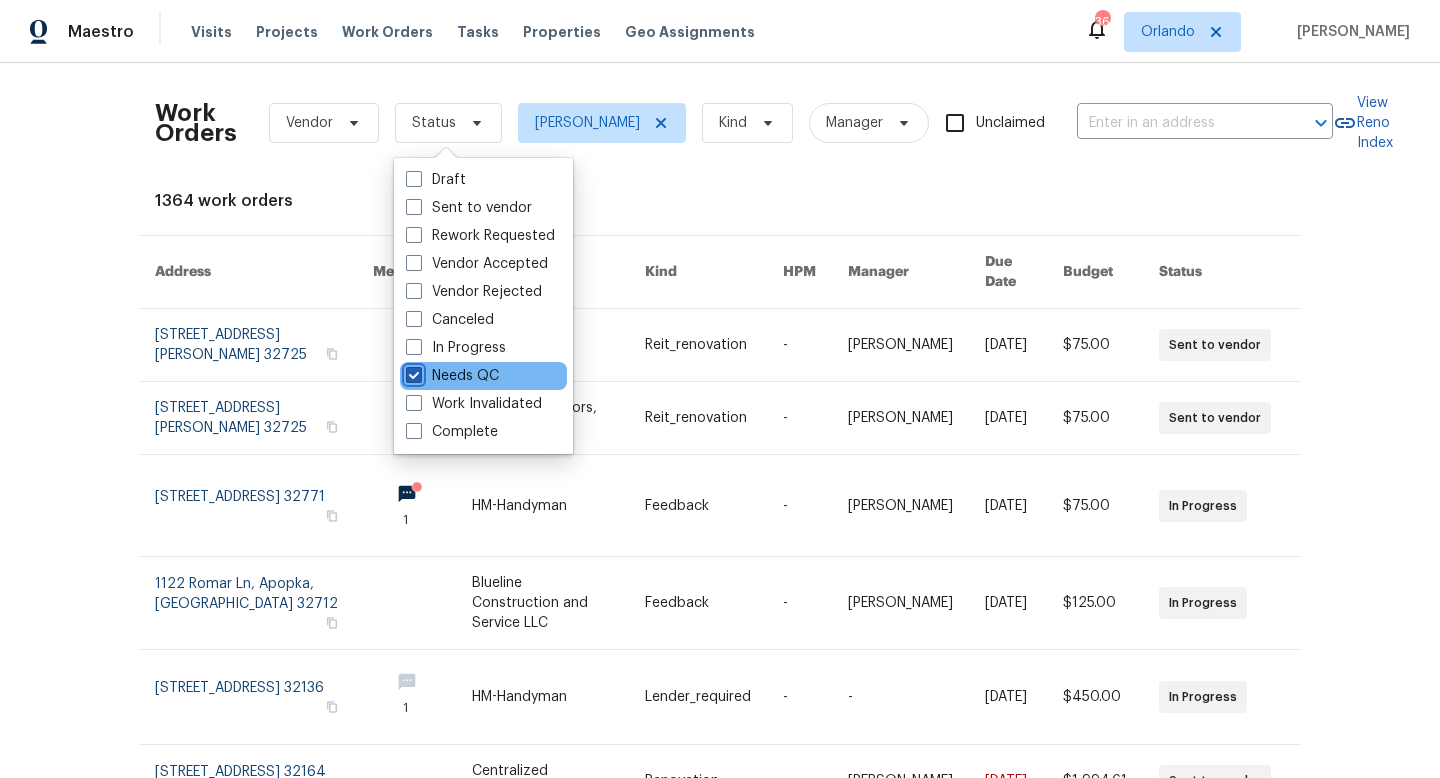 checkbox on "true" 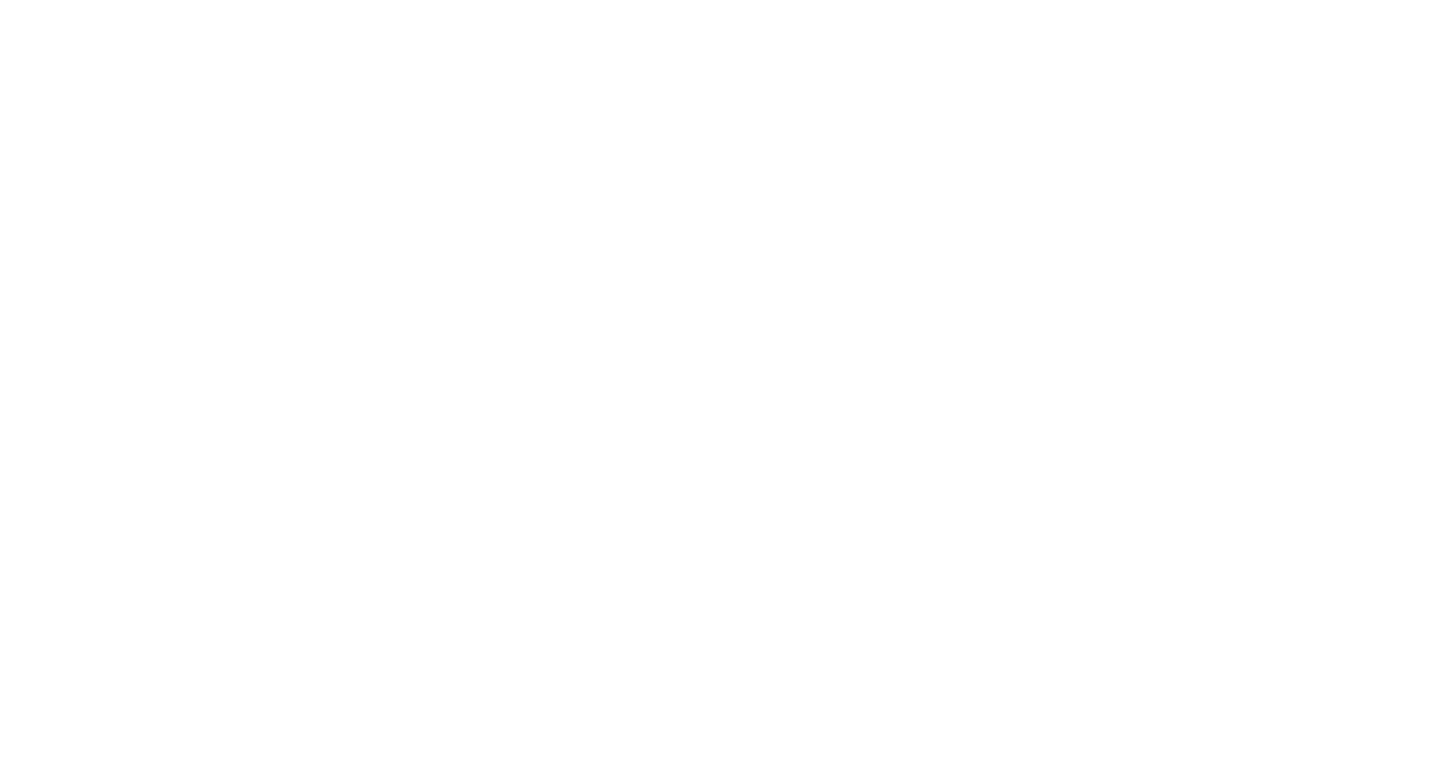 scroll, scrollTop: 0, scrollLeft: 0, axis: both 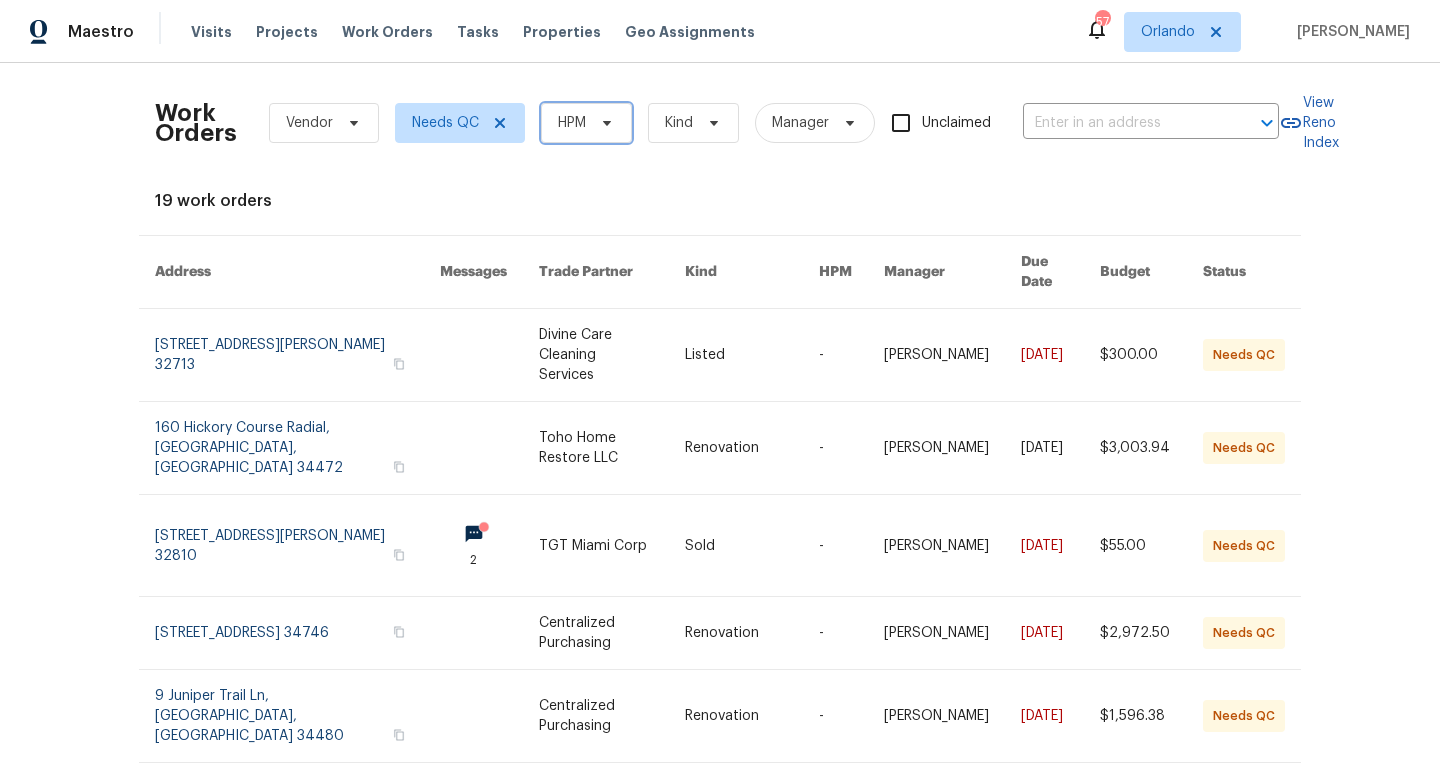 click on "HPM" at bounding box center [586, 123] 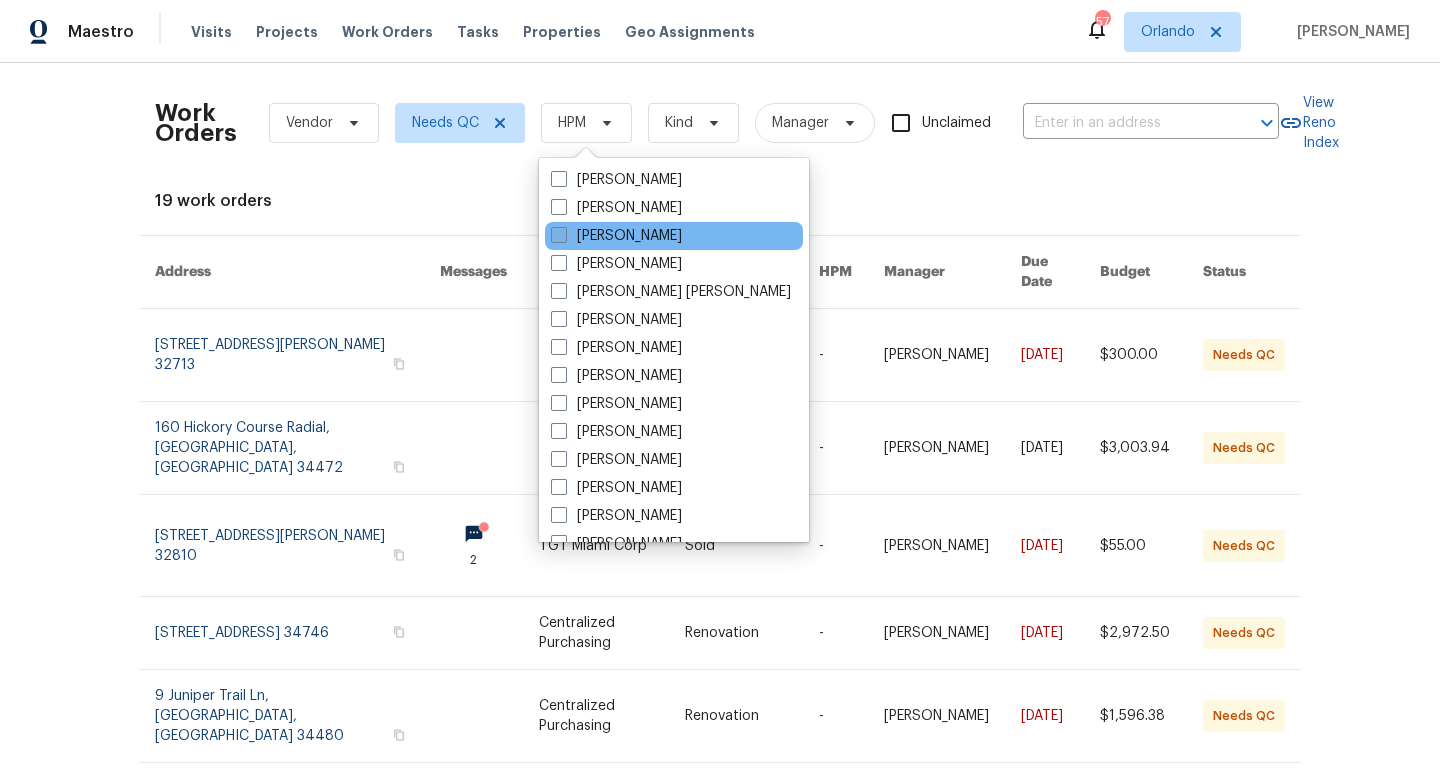 click at bounding box center (559, 235) 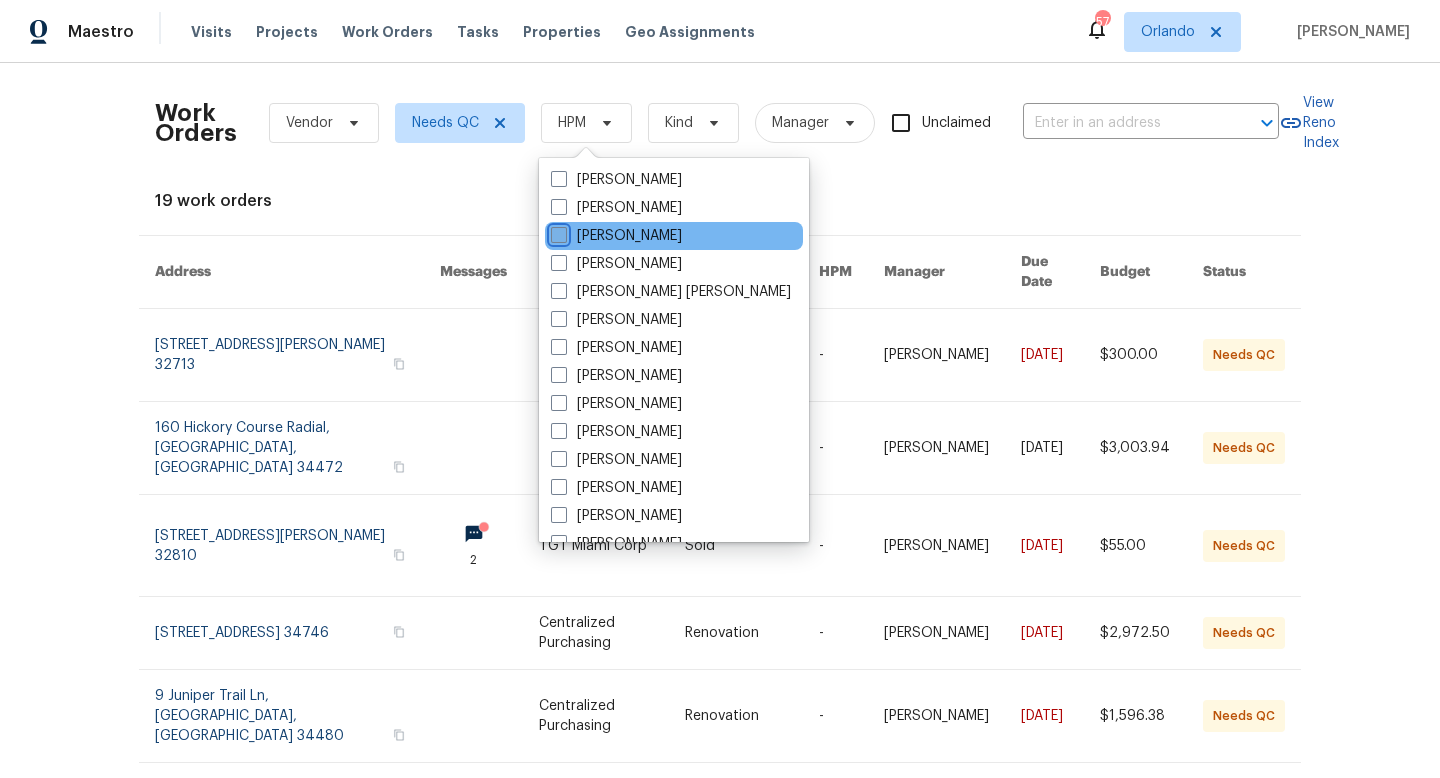 click on "[PERSON_NAME]" at bounding box center [557, 232] 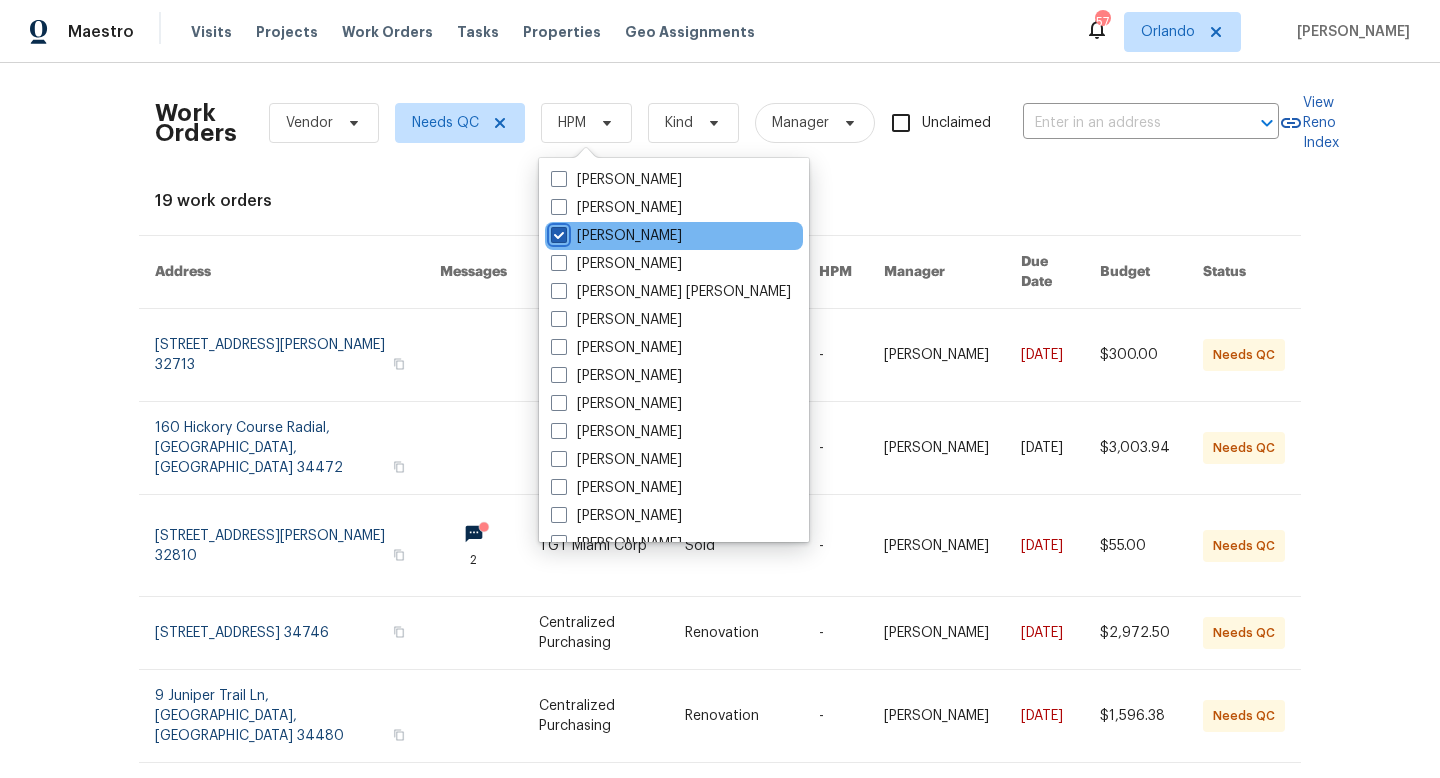 checkbox on "true" 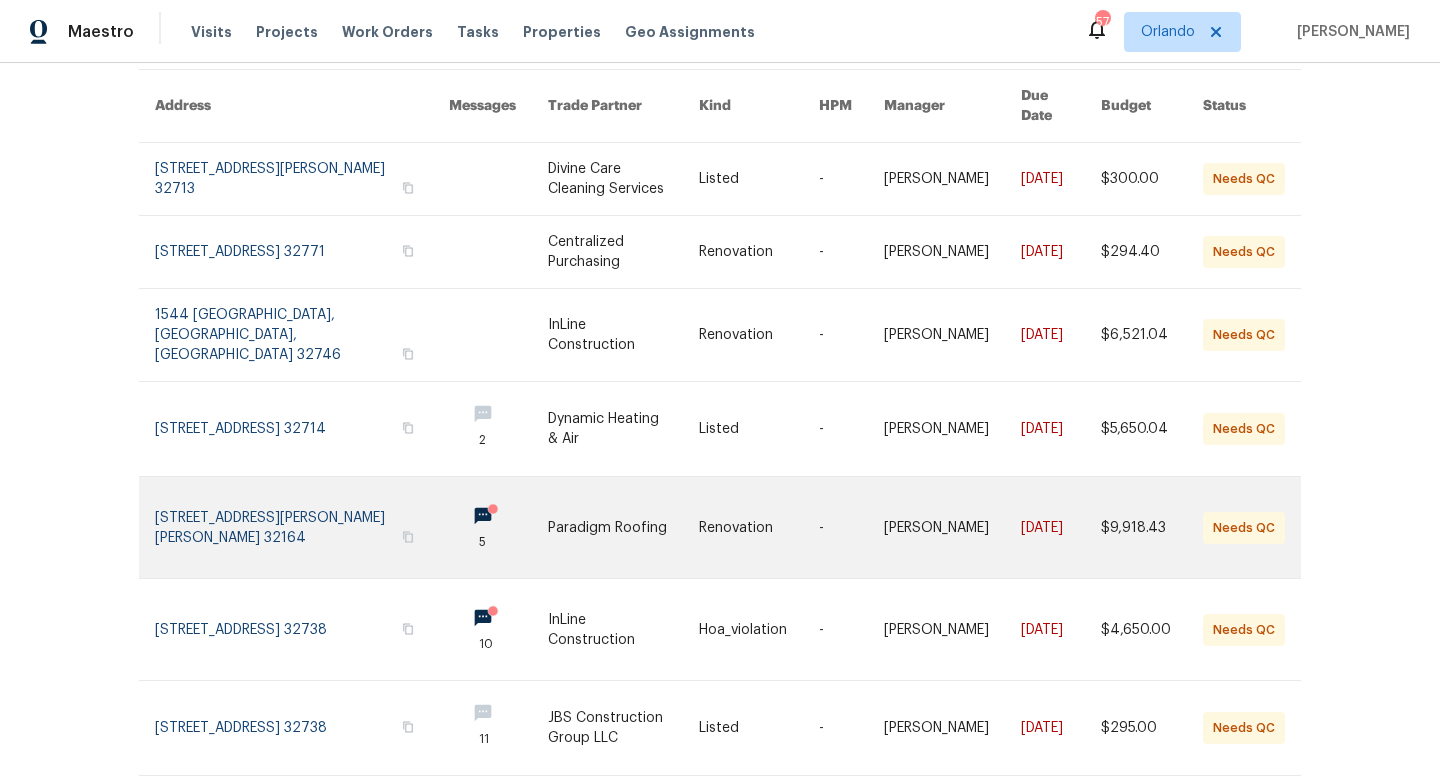 scroll, scrollTop: 190, scrollLeft: 0, axis: vertical 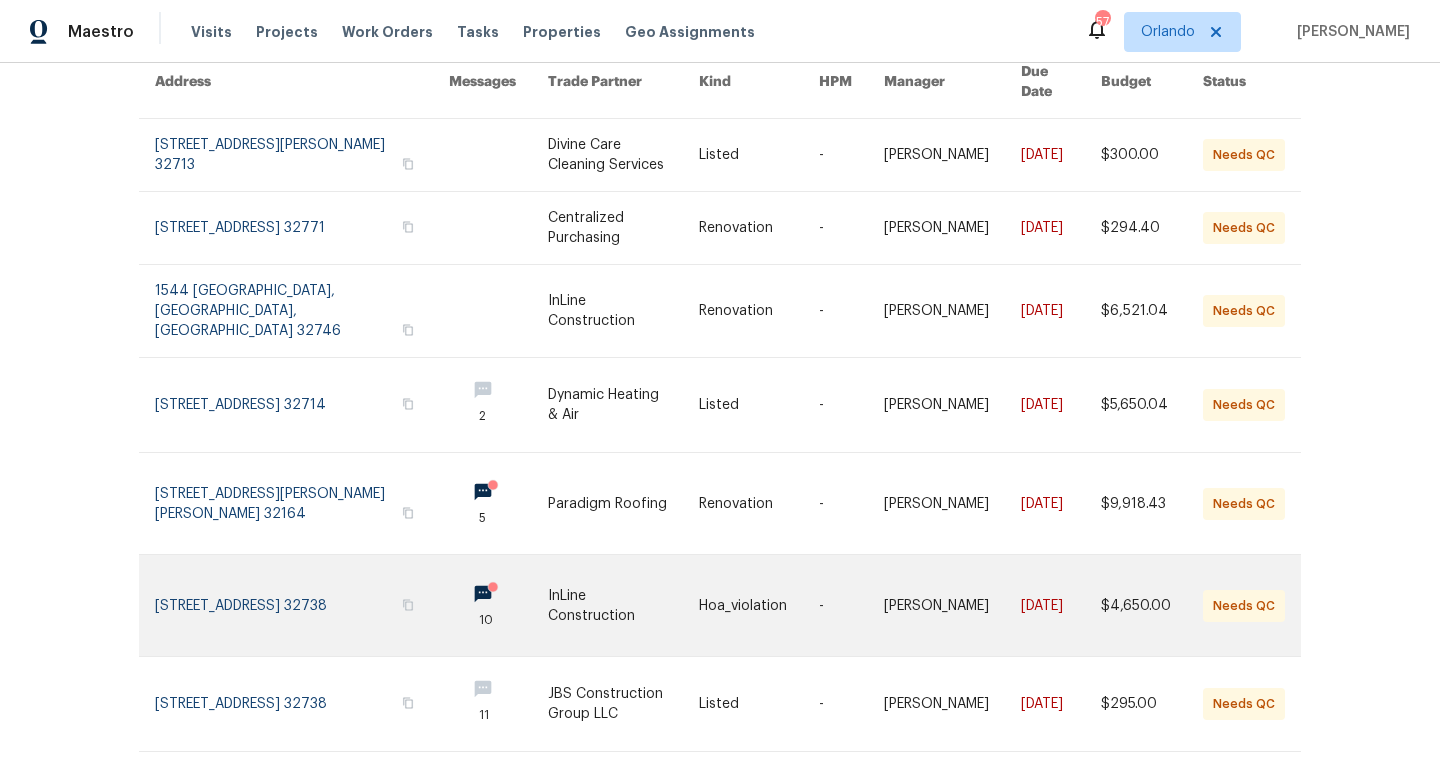 click at bounding box center (623, 605) 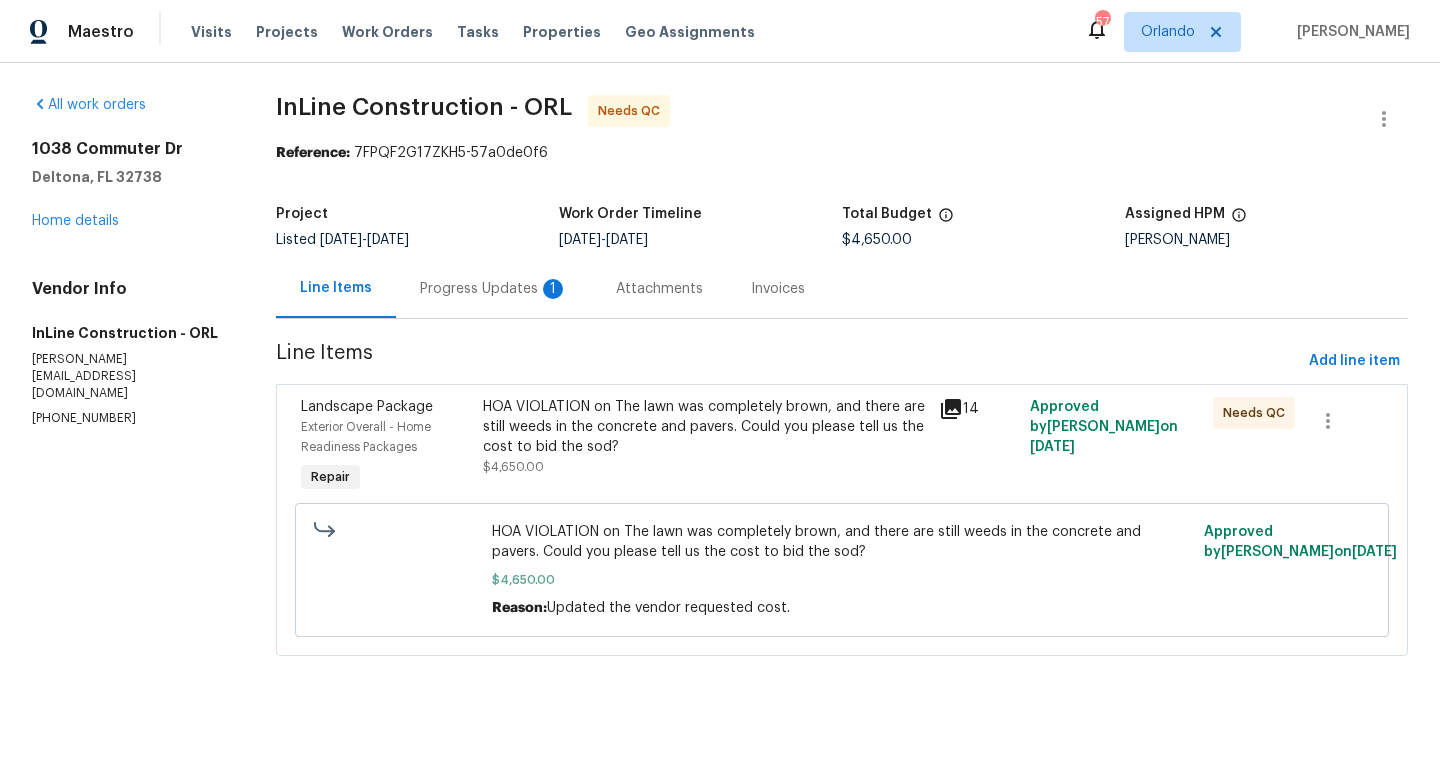 click on "HOA VIOLATION on The lawn was completely brown, and there are still weeds in the concrete and pavers. Could you please tell us the cost to bid the sod?" at bounding box center [705, 427] 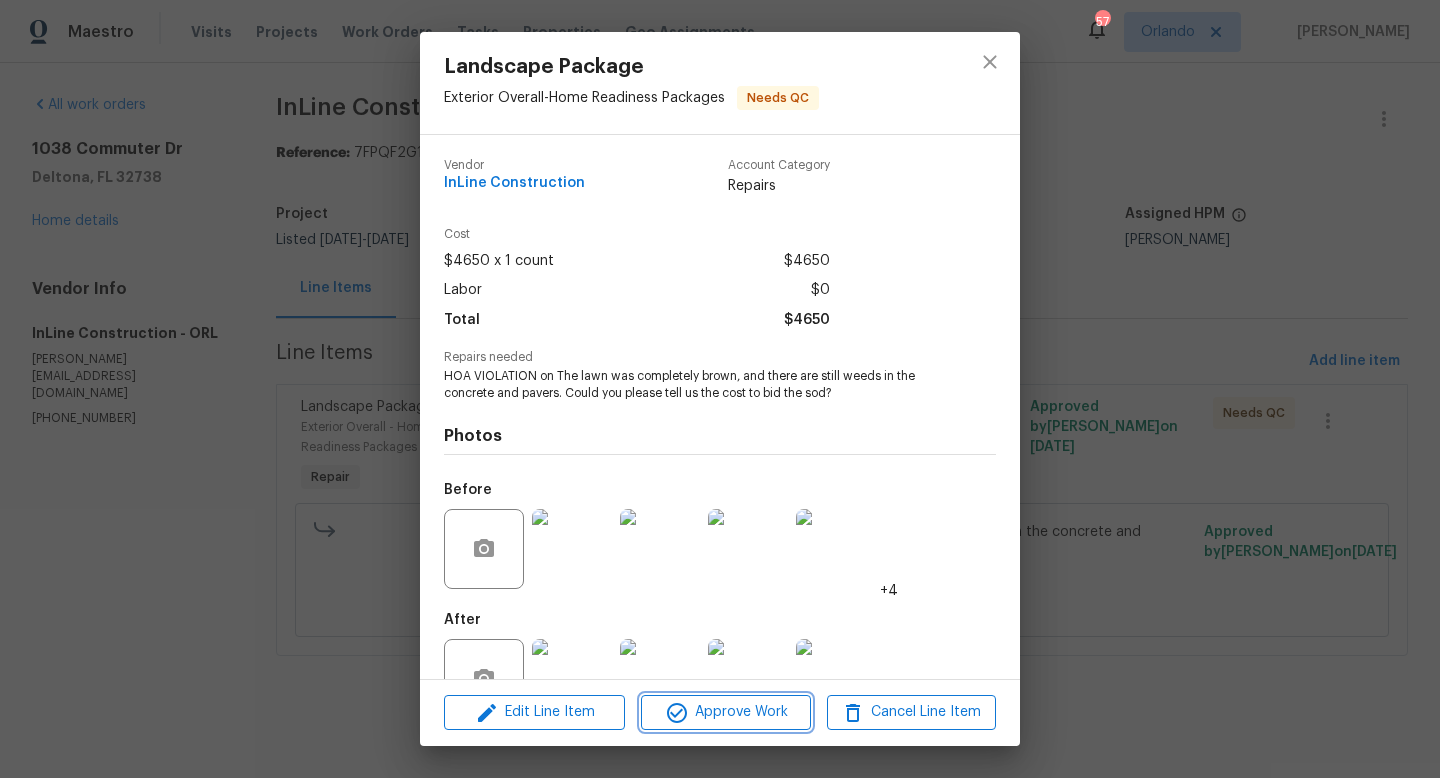 click on "Approve Work" at bounding box center (725, 712) 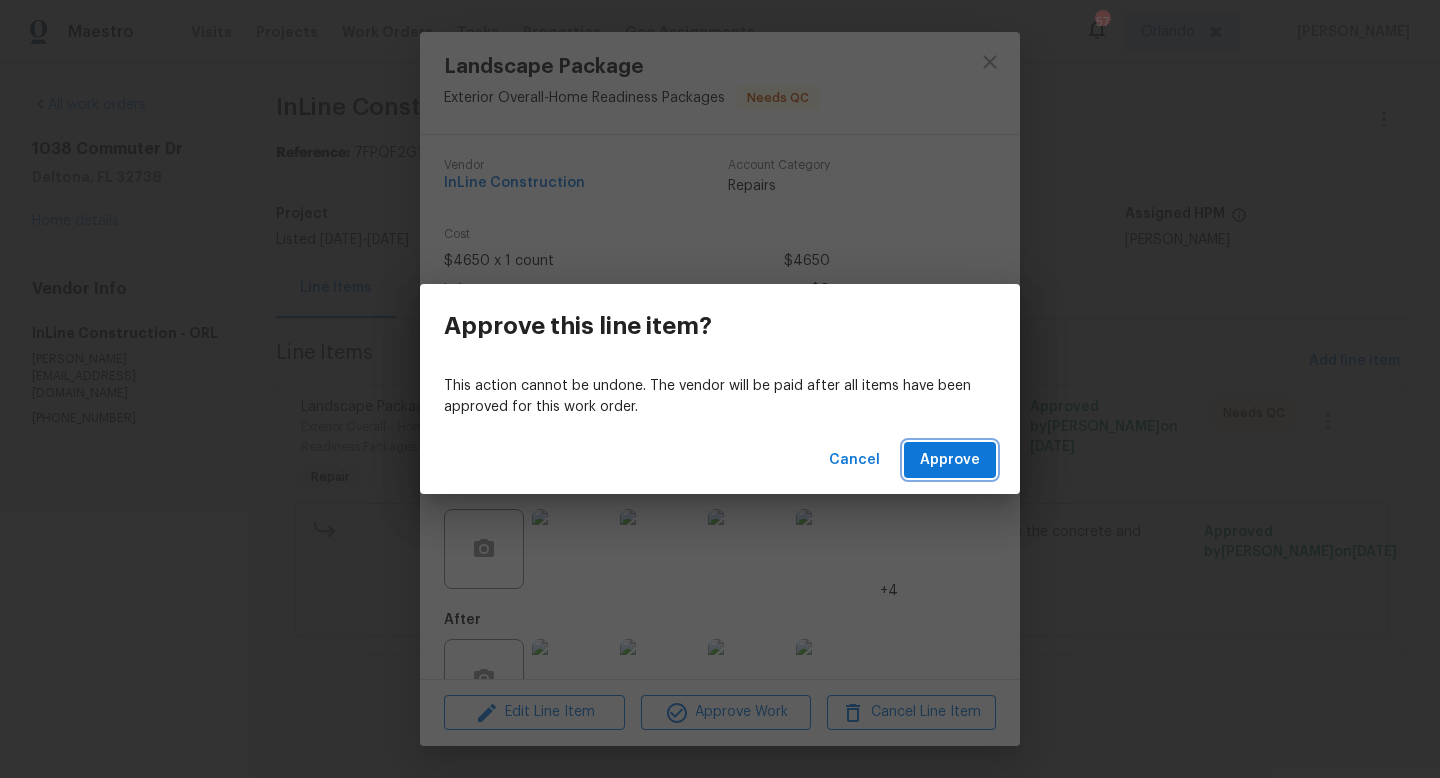 click on "Approve" at bounding box center (950, 460) 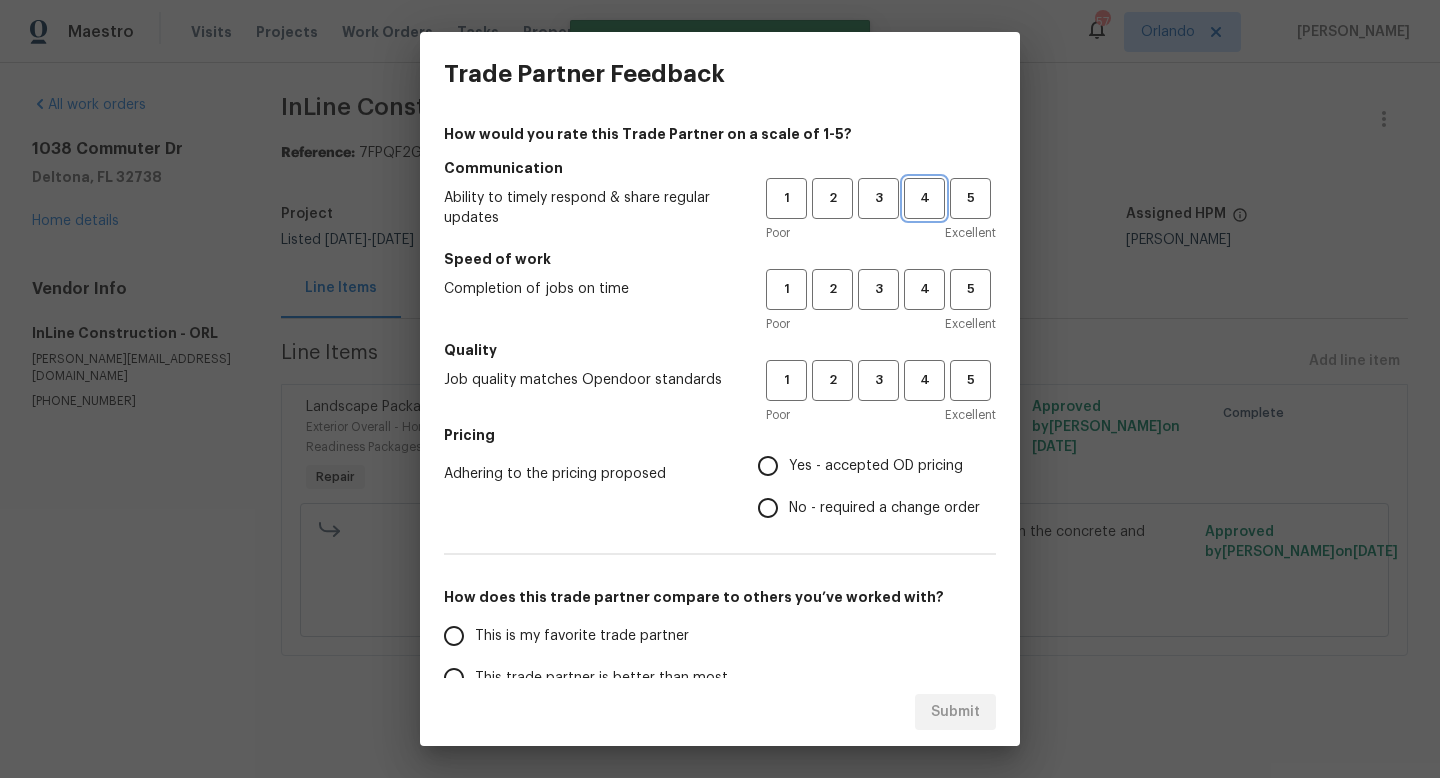 click on "4" at bounding box center [924, 198] 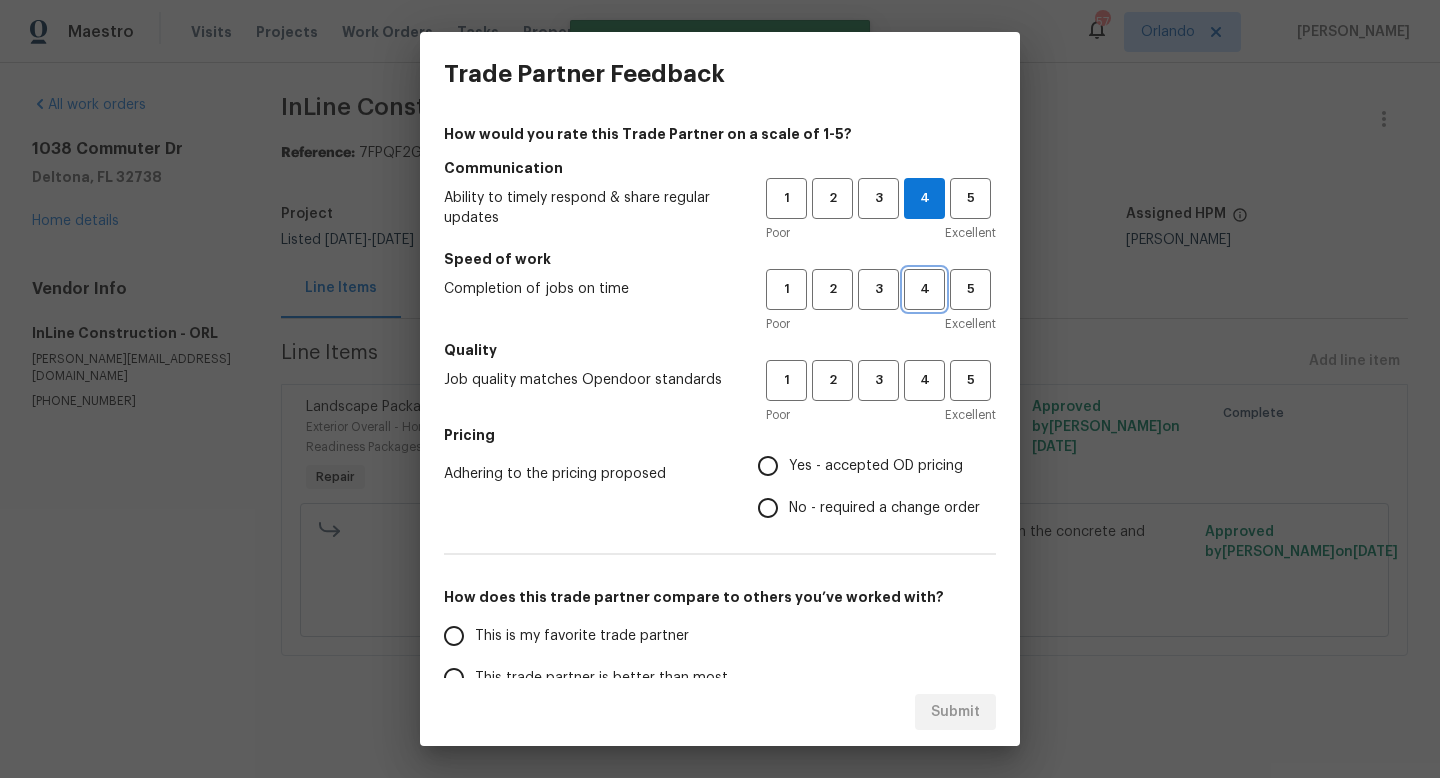 click on "4" at bounding box center [924, 289] 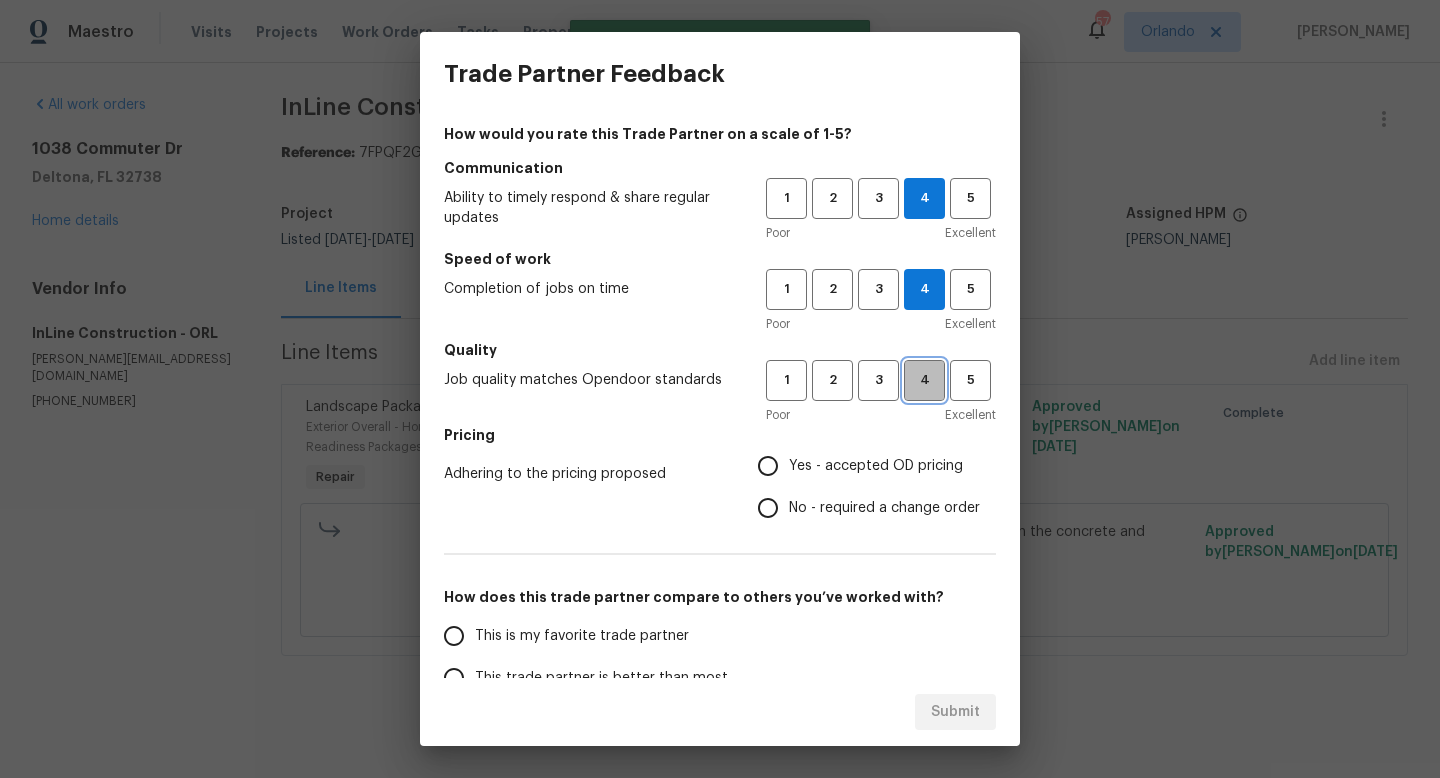 click on "4" at bounding box center (924, 380) 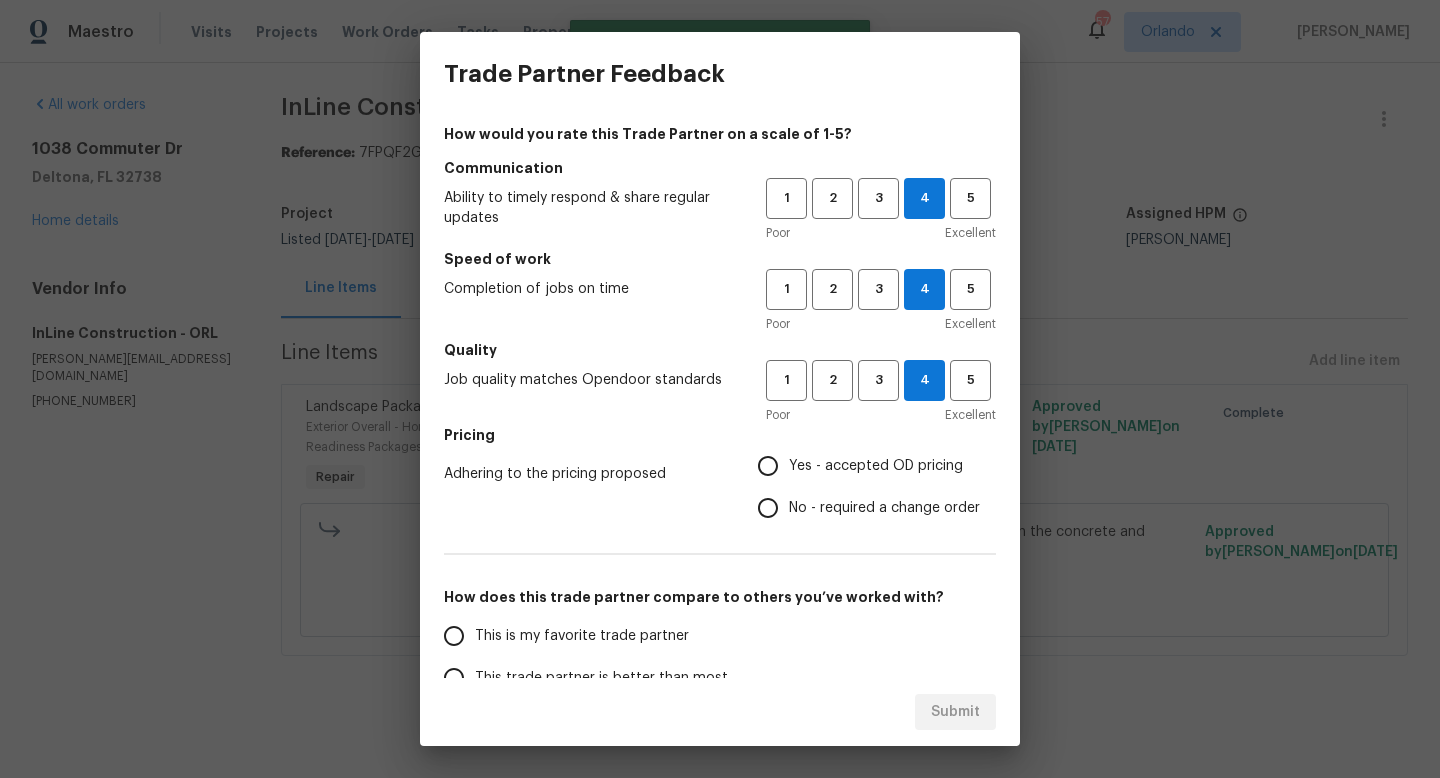 click on "Yes - accepted OD pricing" at bounding box center (876, 466) 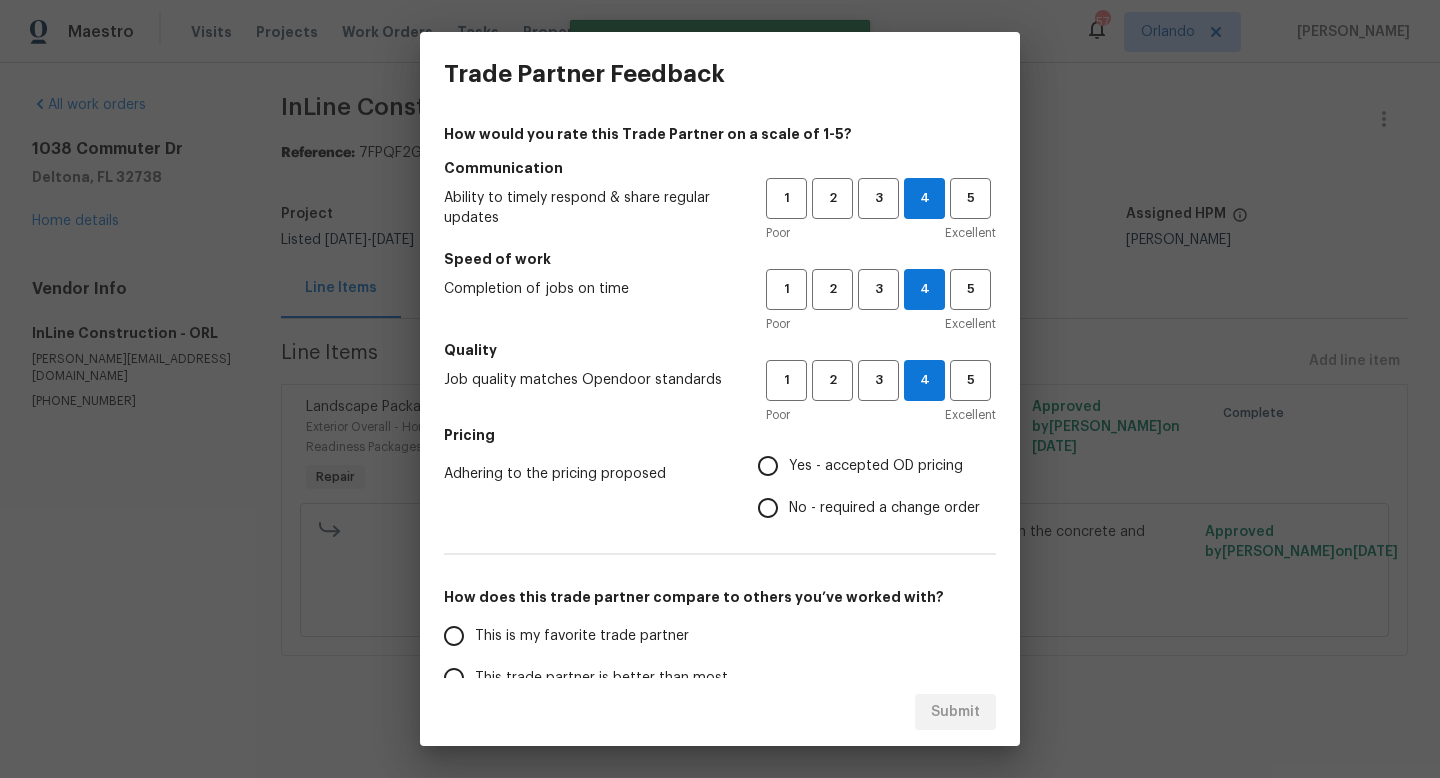 click on "Yes - accepted OD pricing" at bounding box center (768, 466) 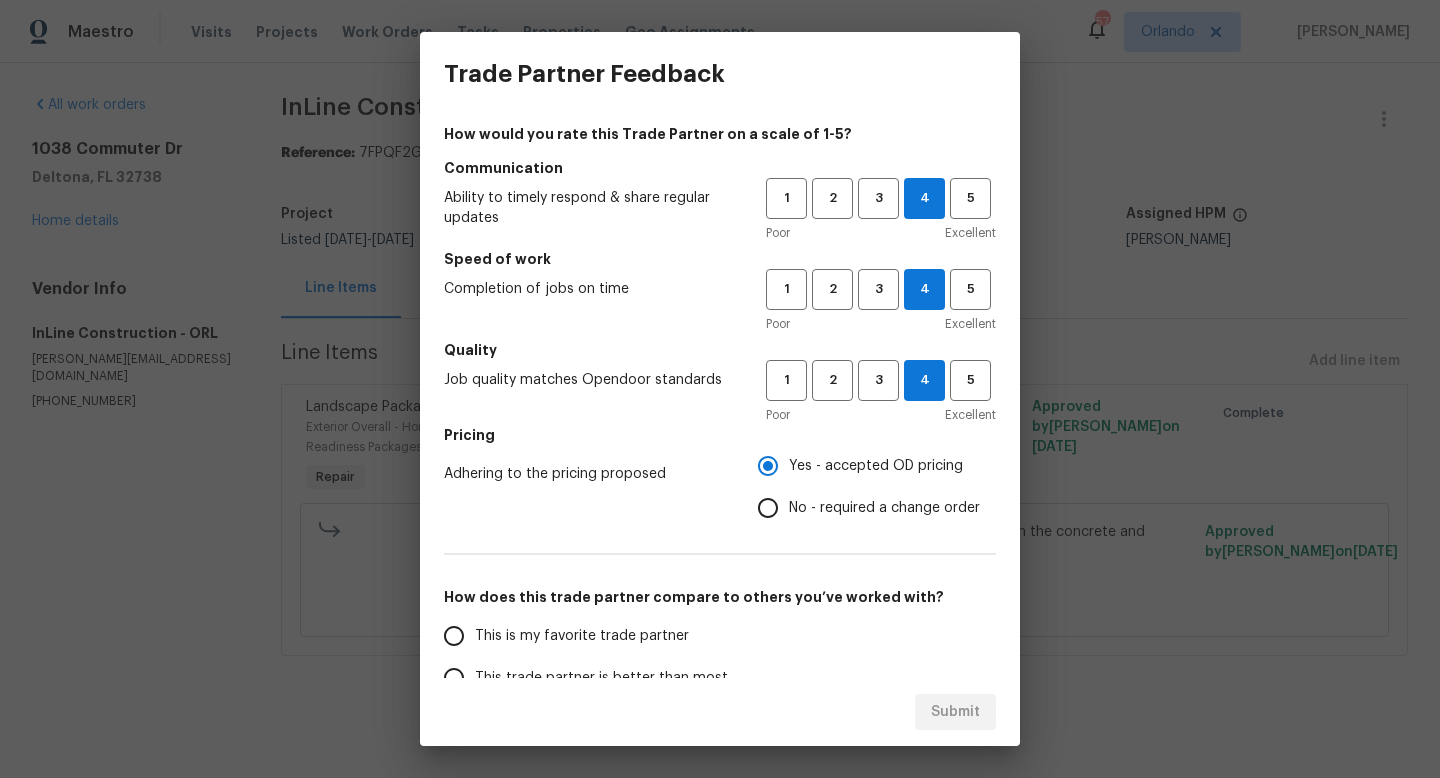 click on "Submit" at bounding box center (720, 712) 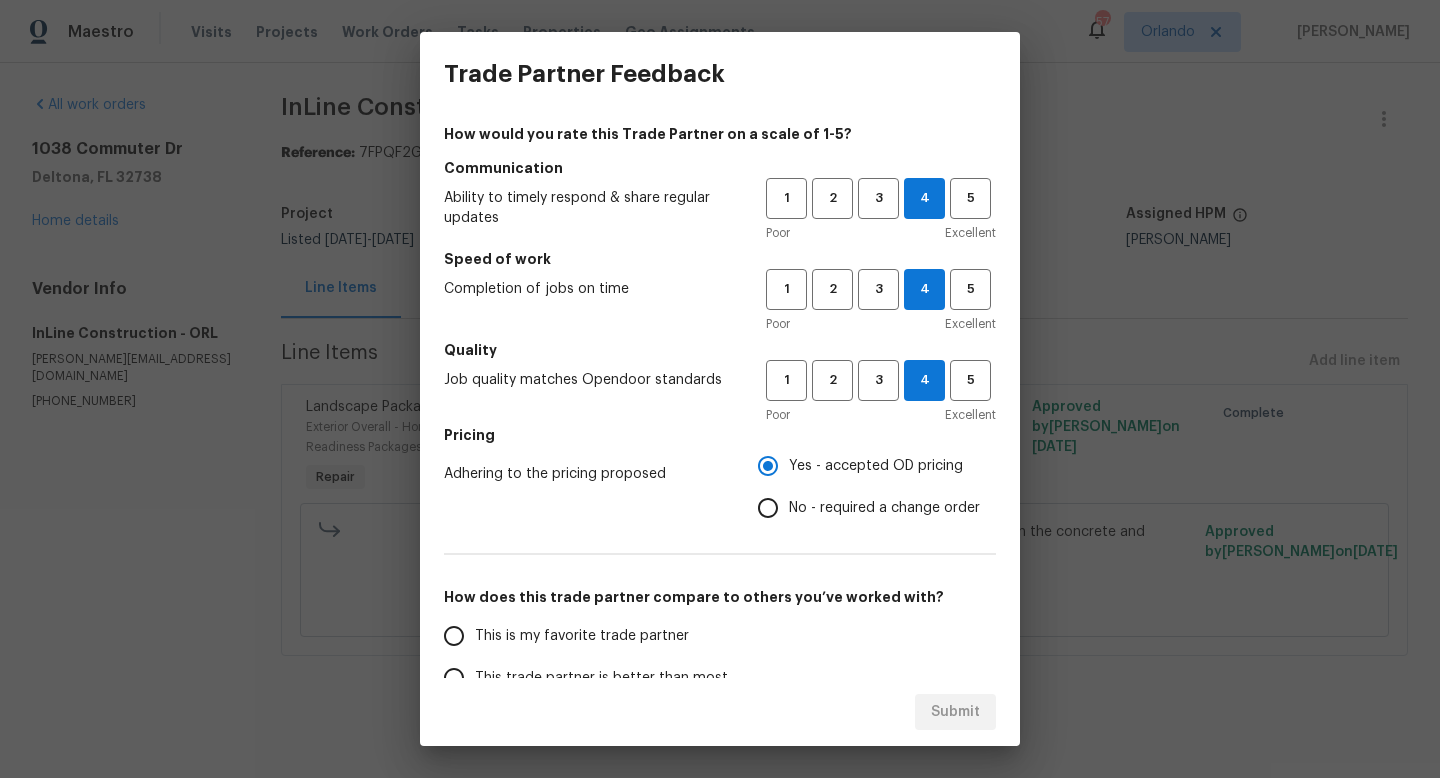 scroll, scrollTop: 21, scrollLeft: 0, axis: vertical 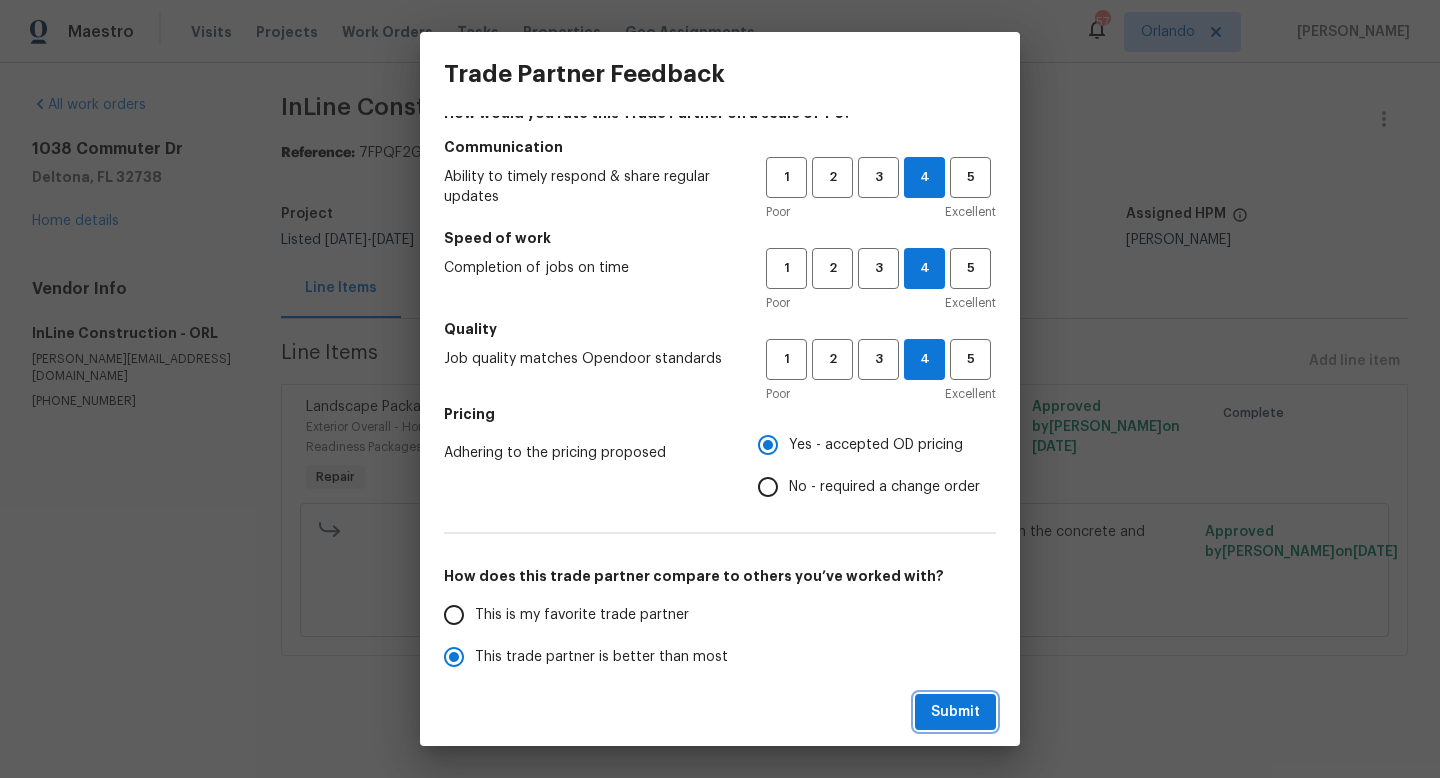 click on "Submit" at bounding box center (955, 712) 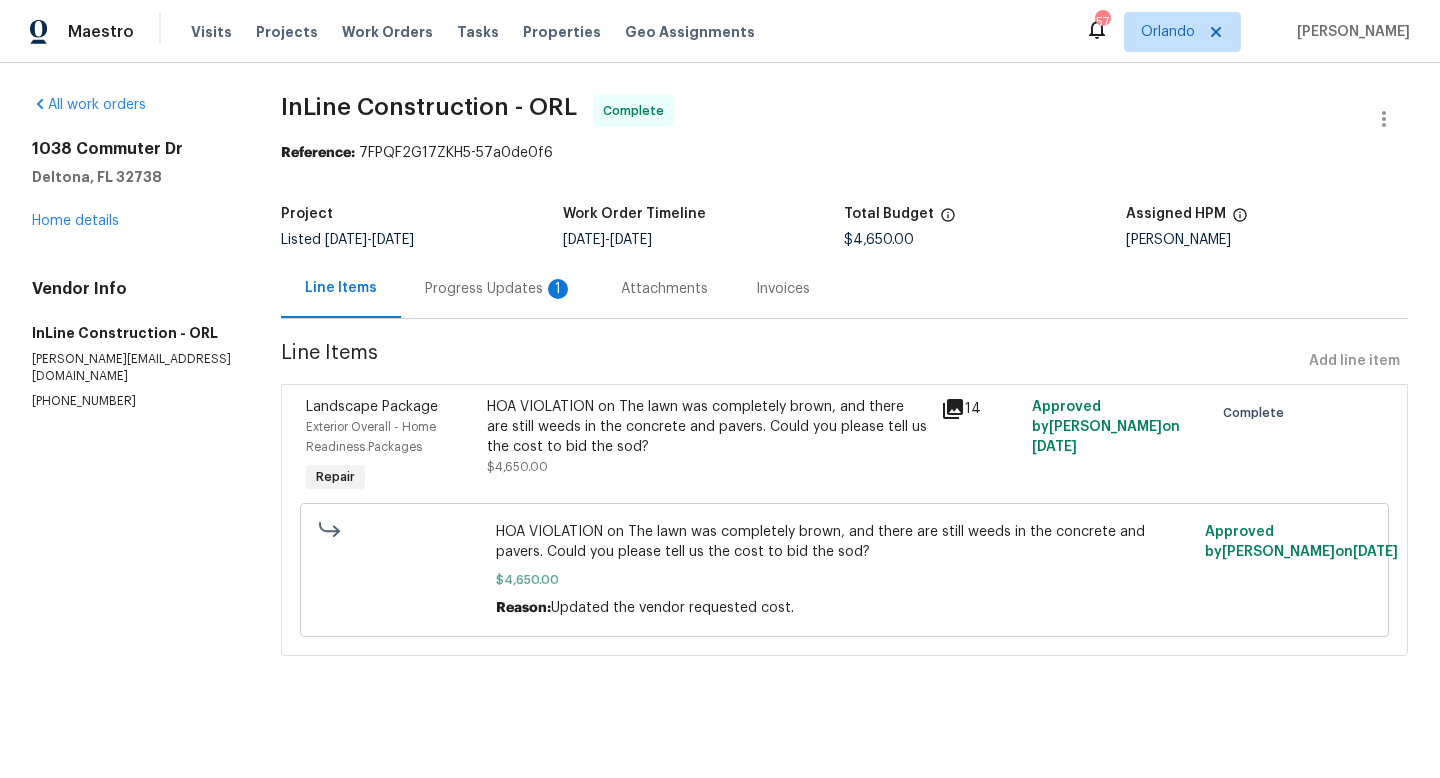 radio on "false" 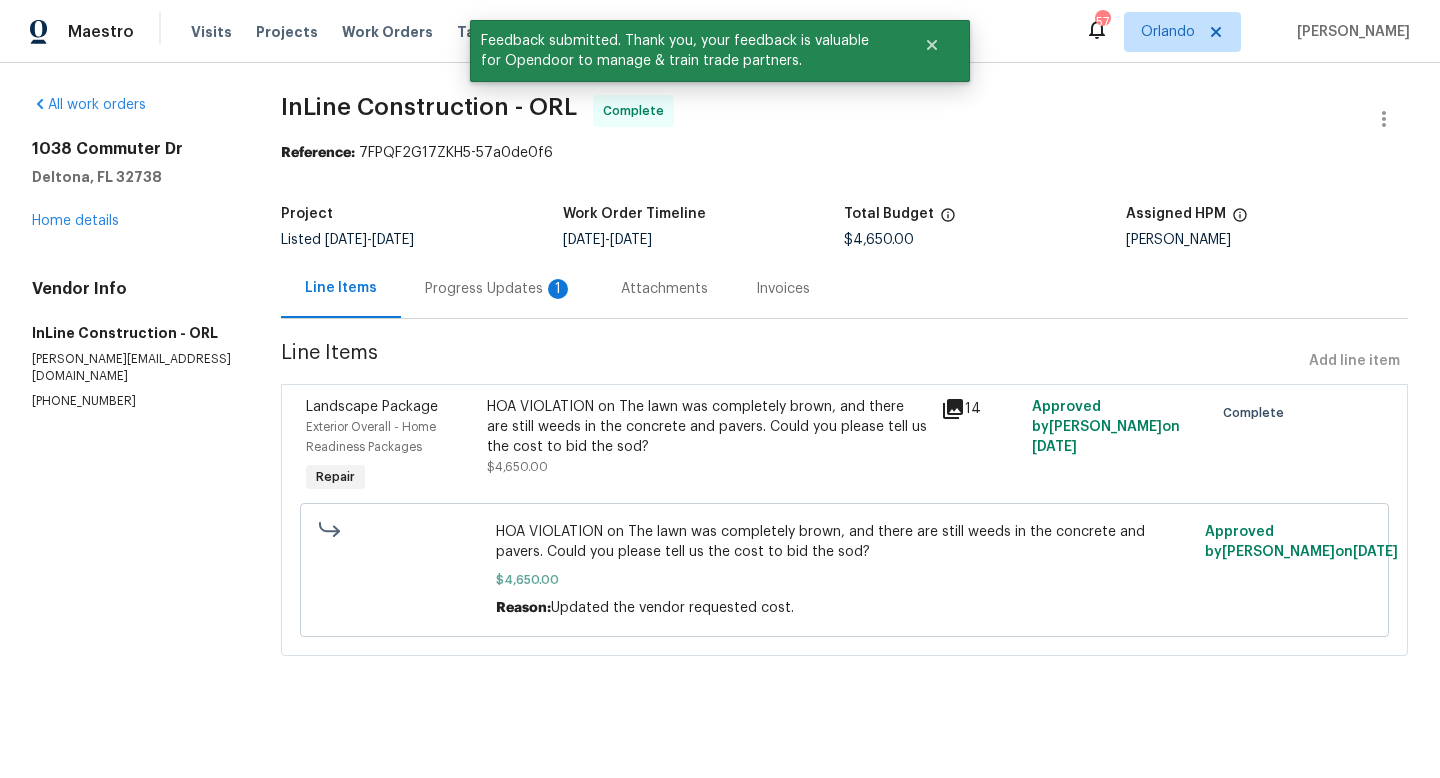click on "Visits Projects Work Orders Tasks Properties Geo Assignments" at bounding box center [485, 32] 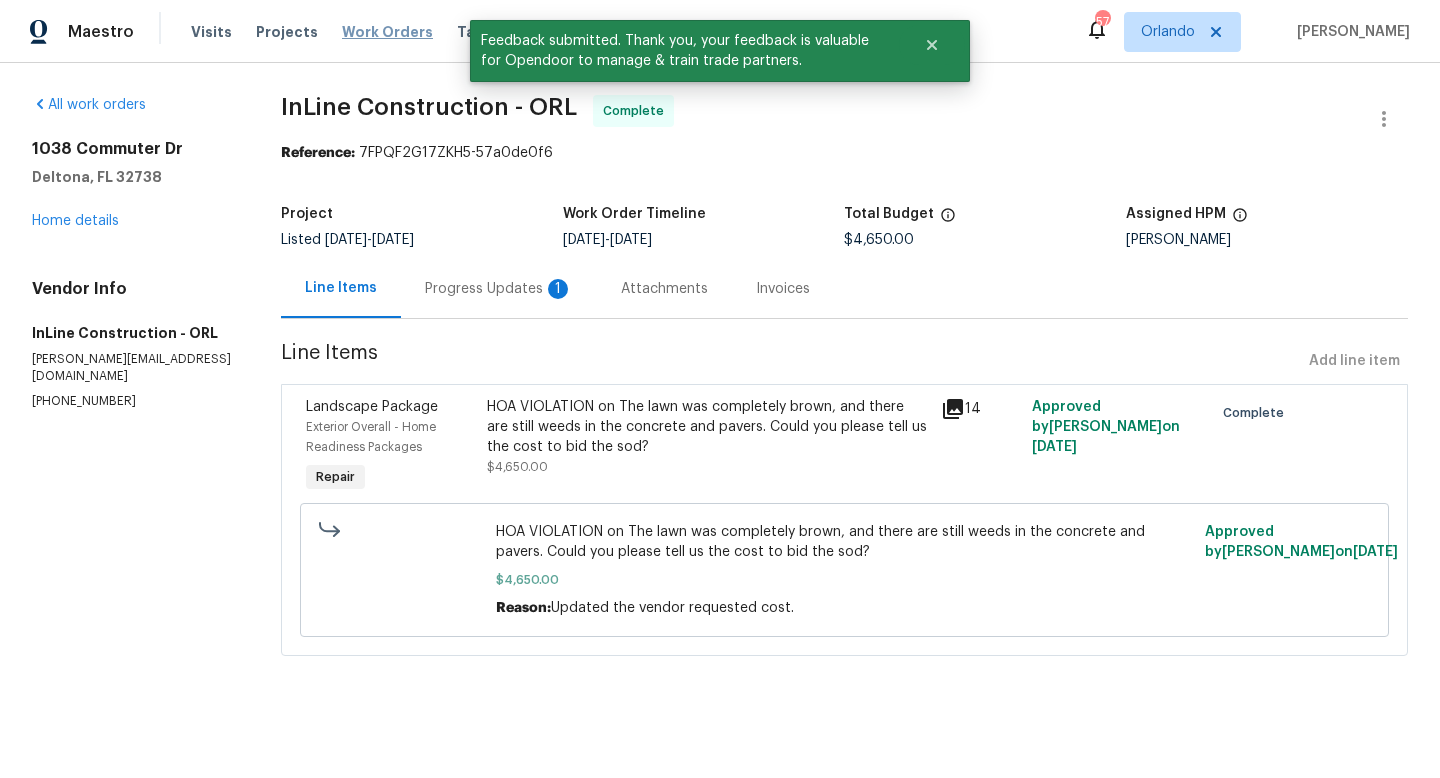 click on "Work Orders" at bounding box center [387, 32] 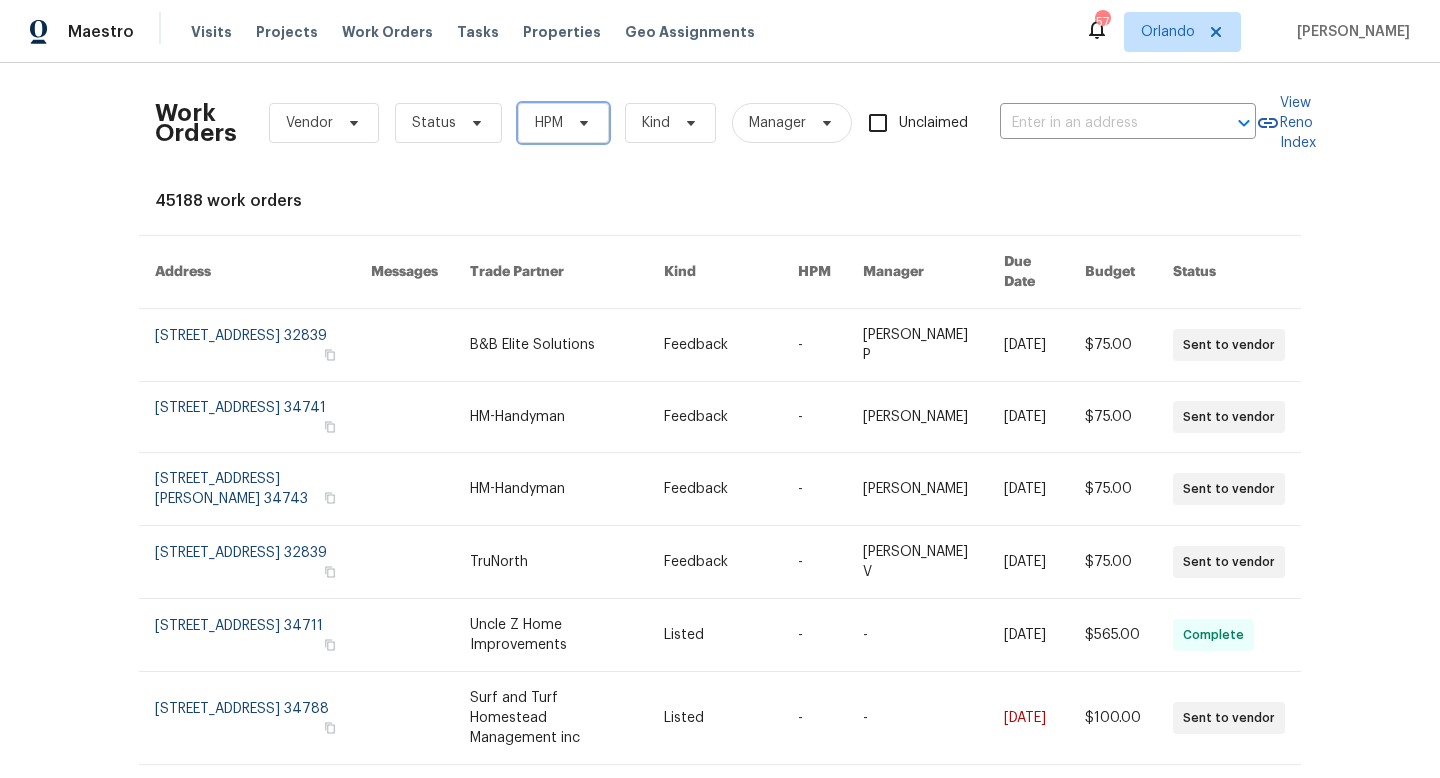 click on "HPM" at bounding box center (549, 123) 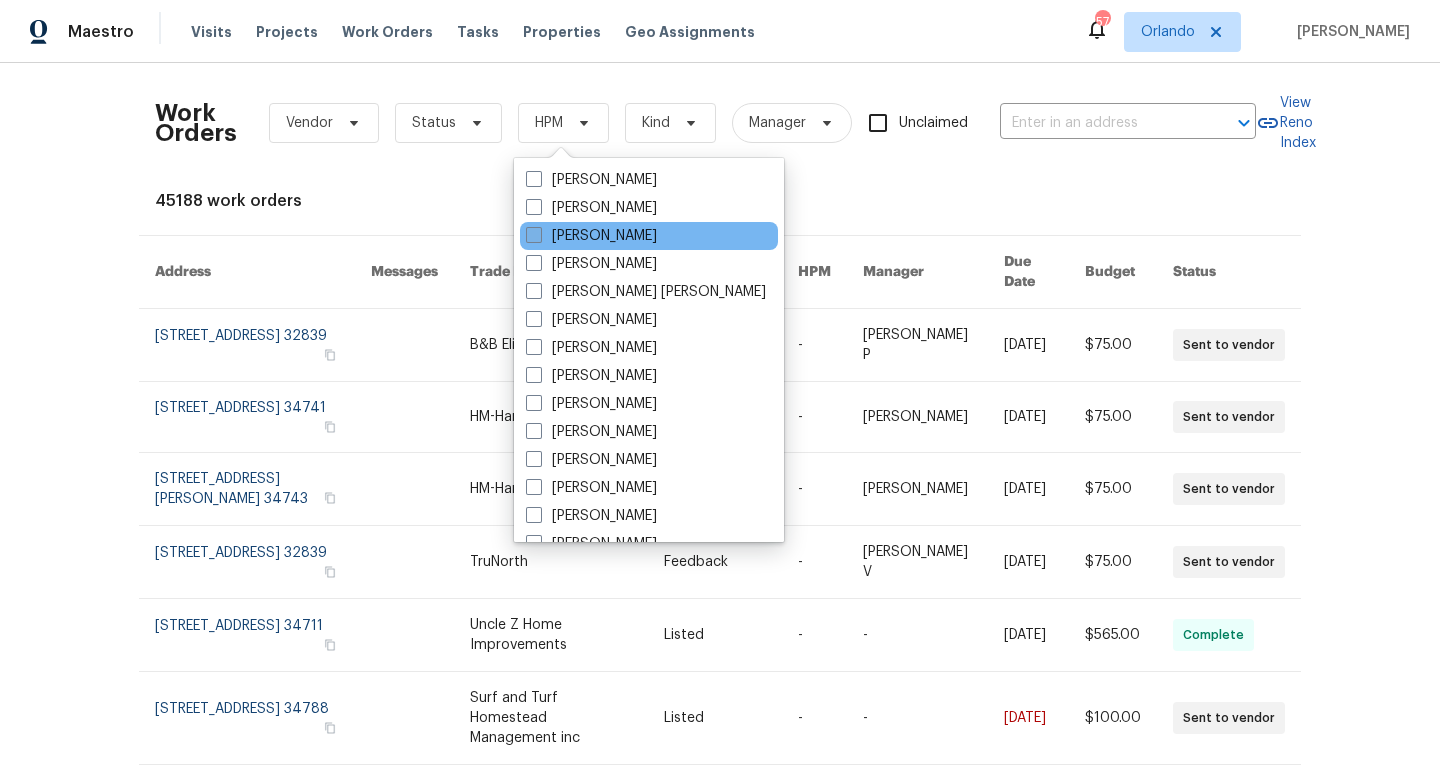 click at bounding box center (534, 235) 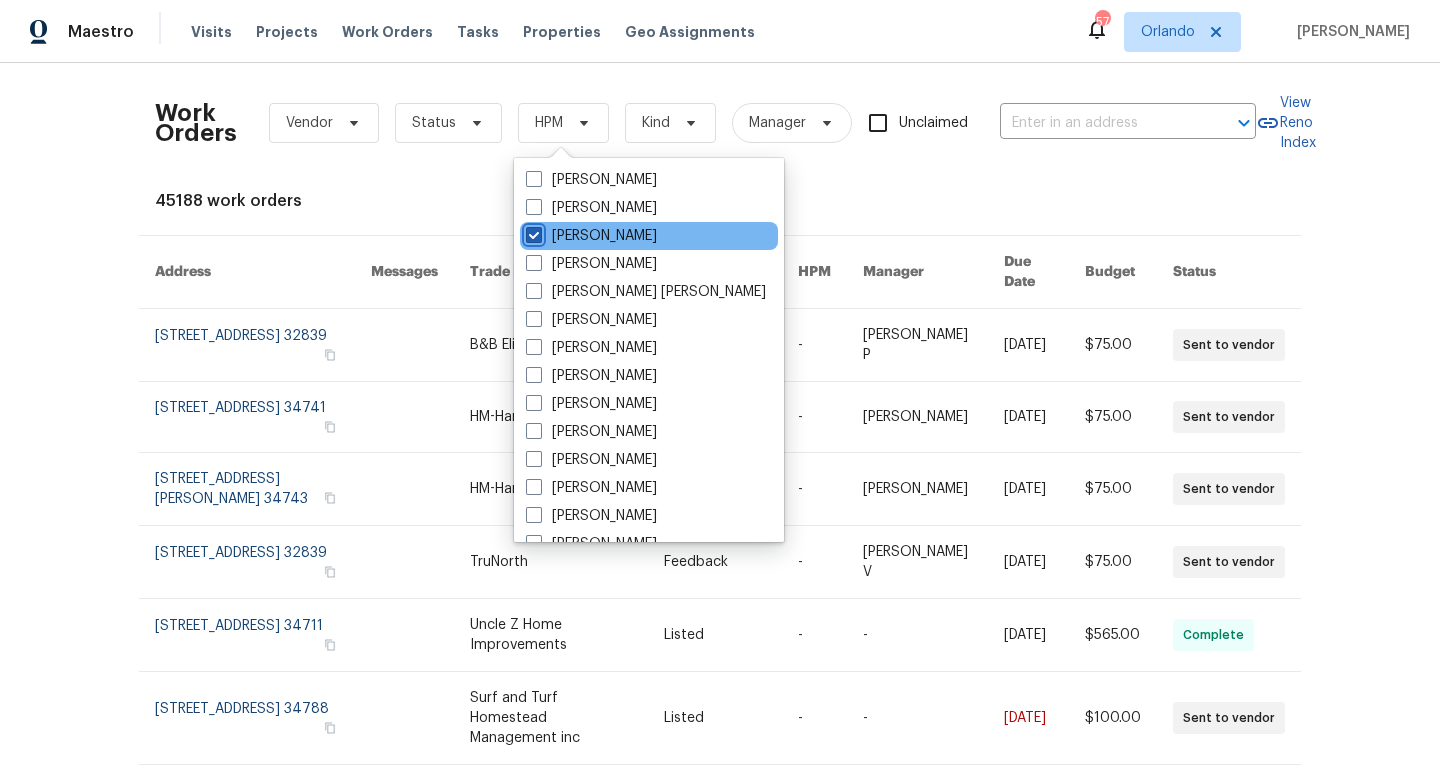 checkbox on "true" 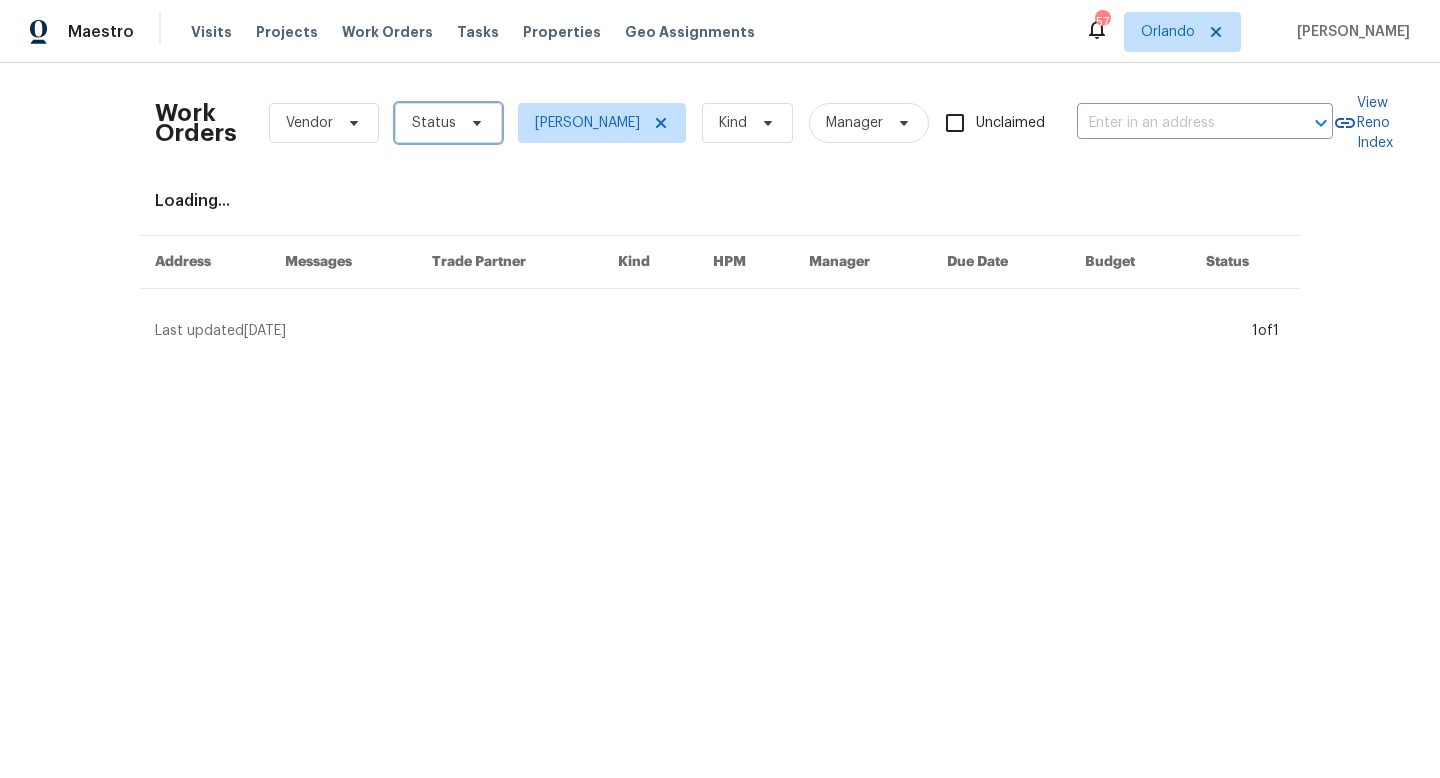 click on "Status" at bounding box center [448, 123] 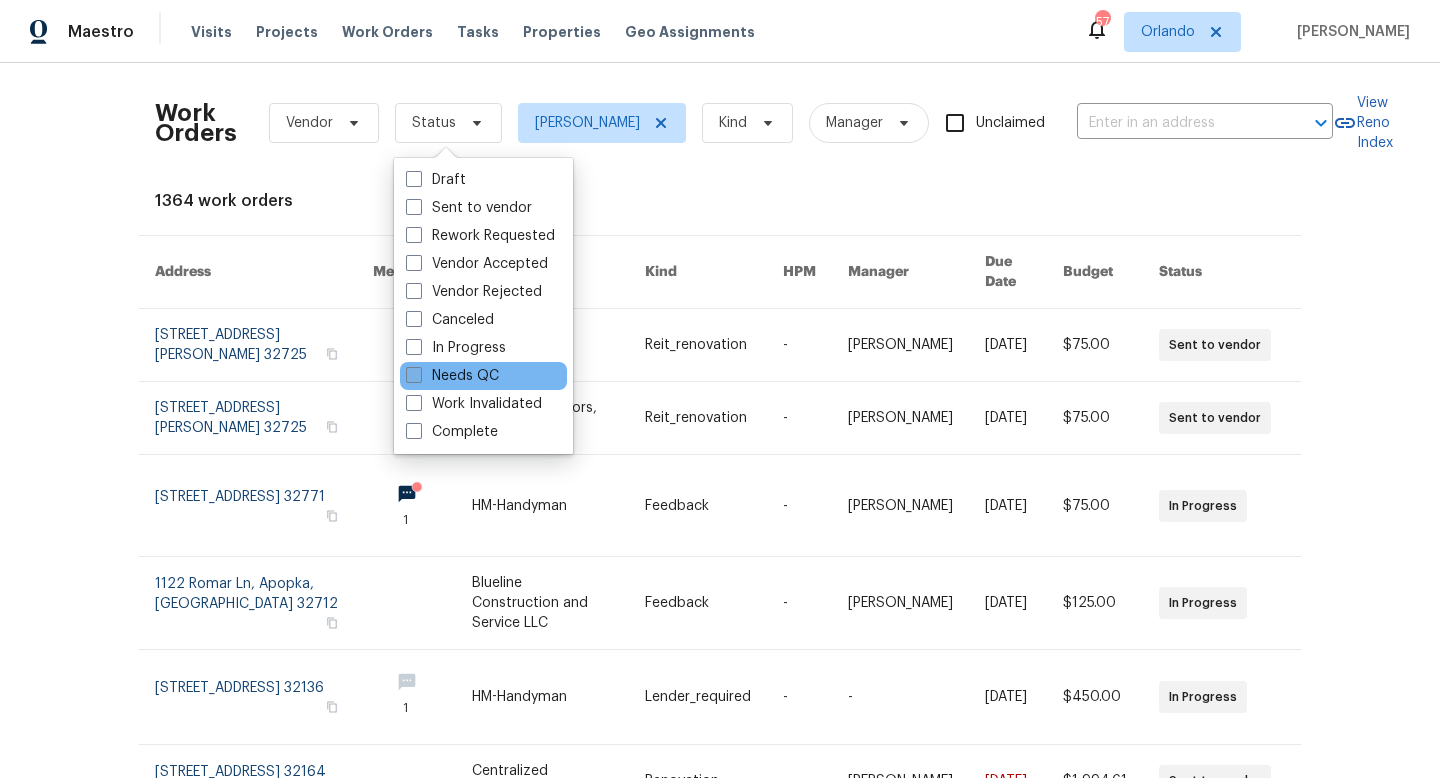 click at bounding box center [414, 375] 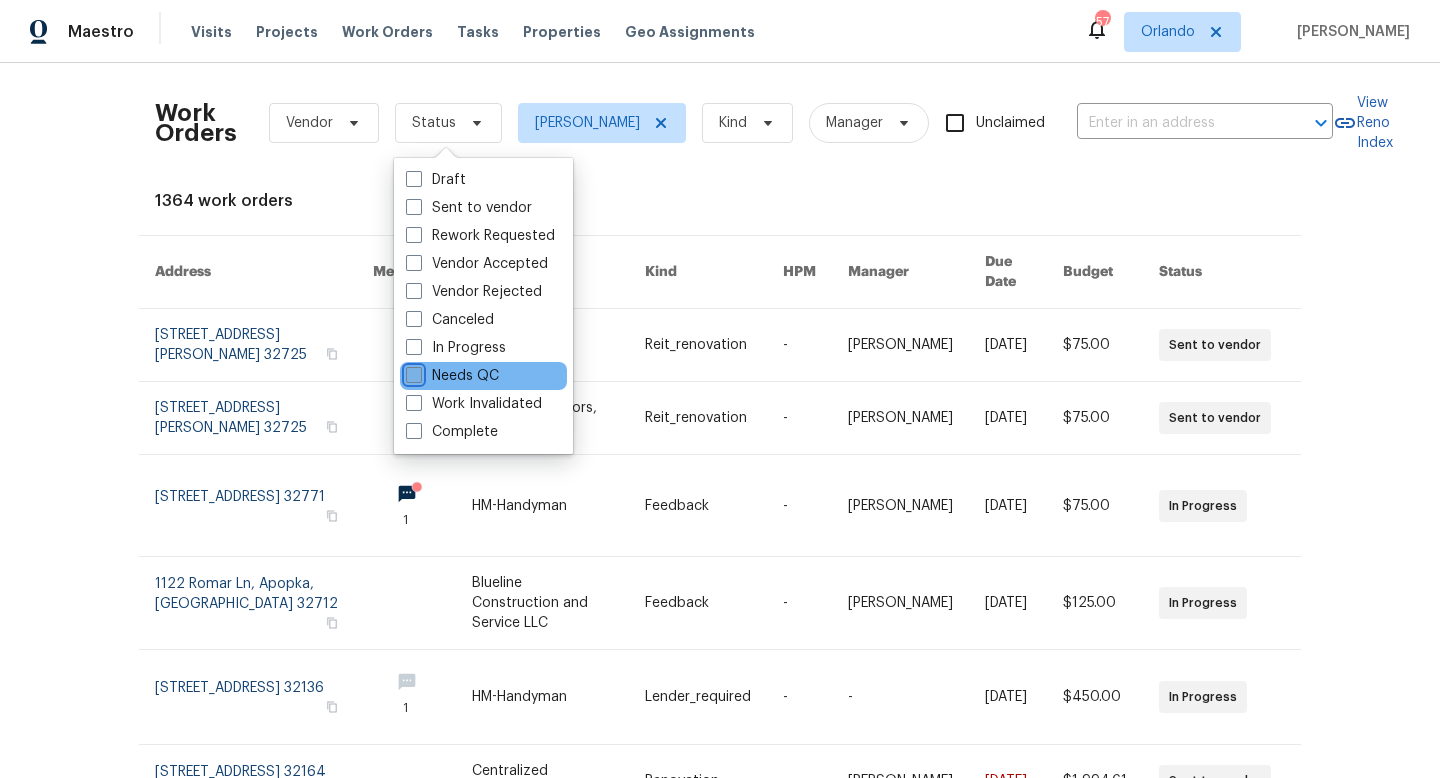 click on "Needs QC" at bounding box center [412, 372] 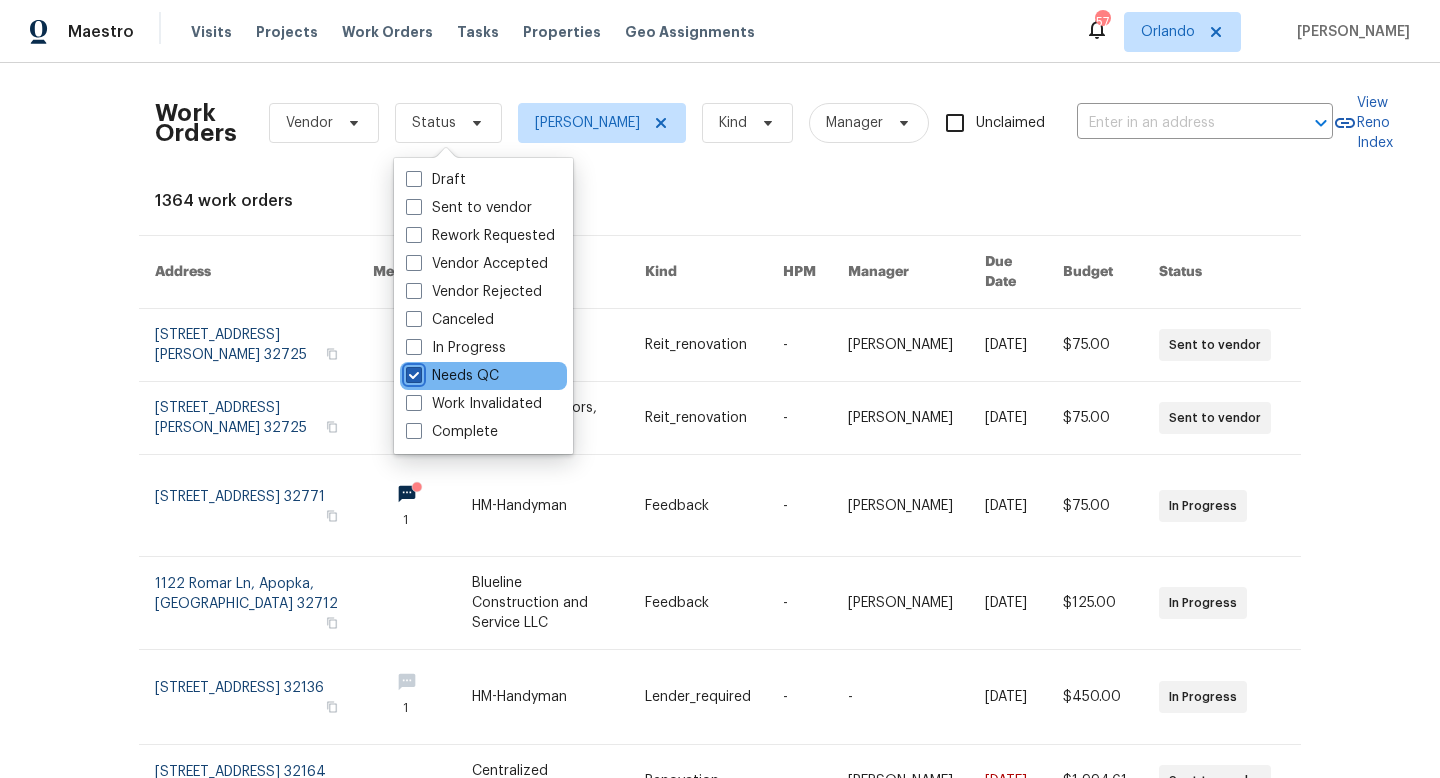 checkbox on "true" 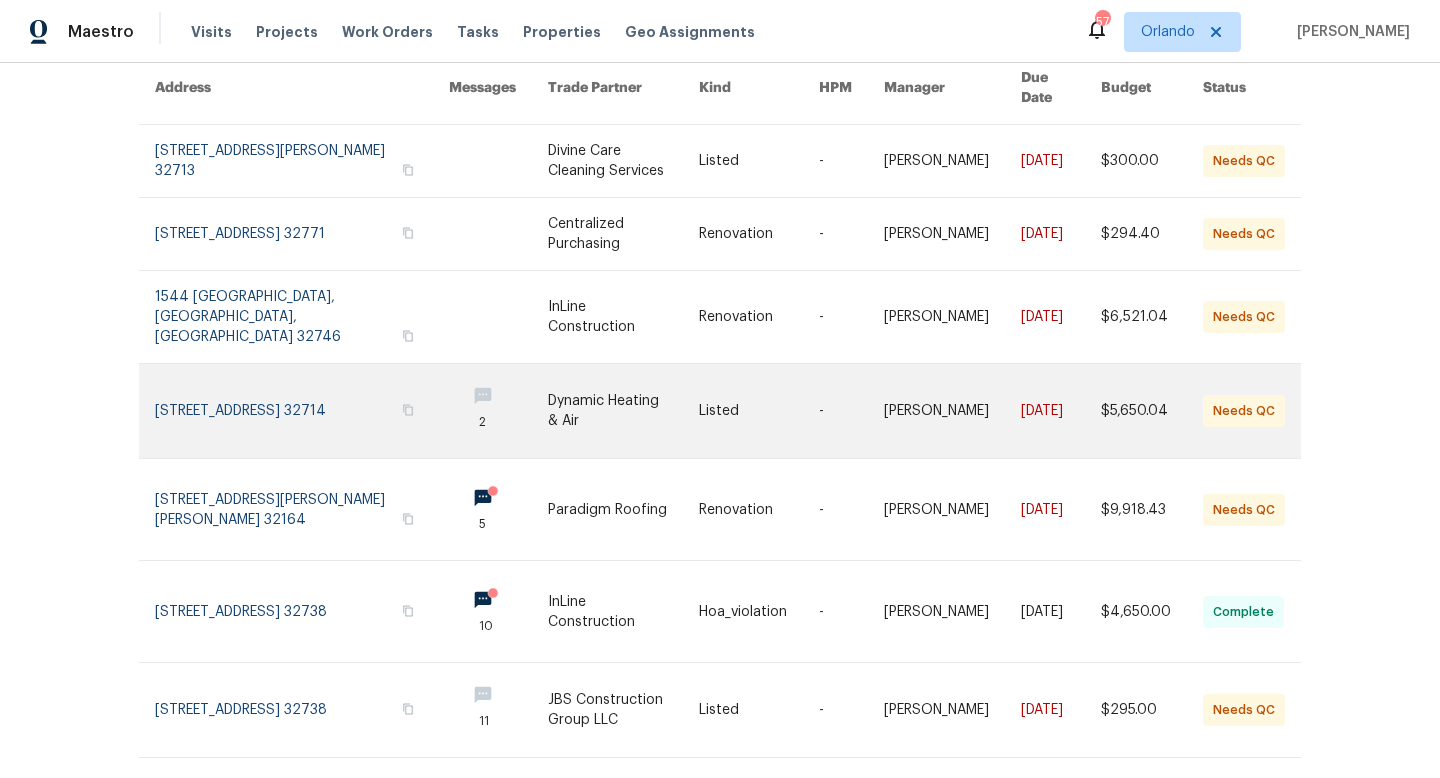 scroll, scrollTop: 190, scrollLeft: 0, axis: vertical 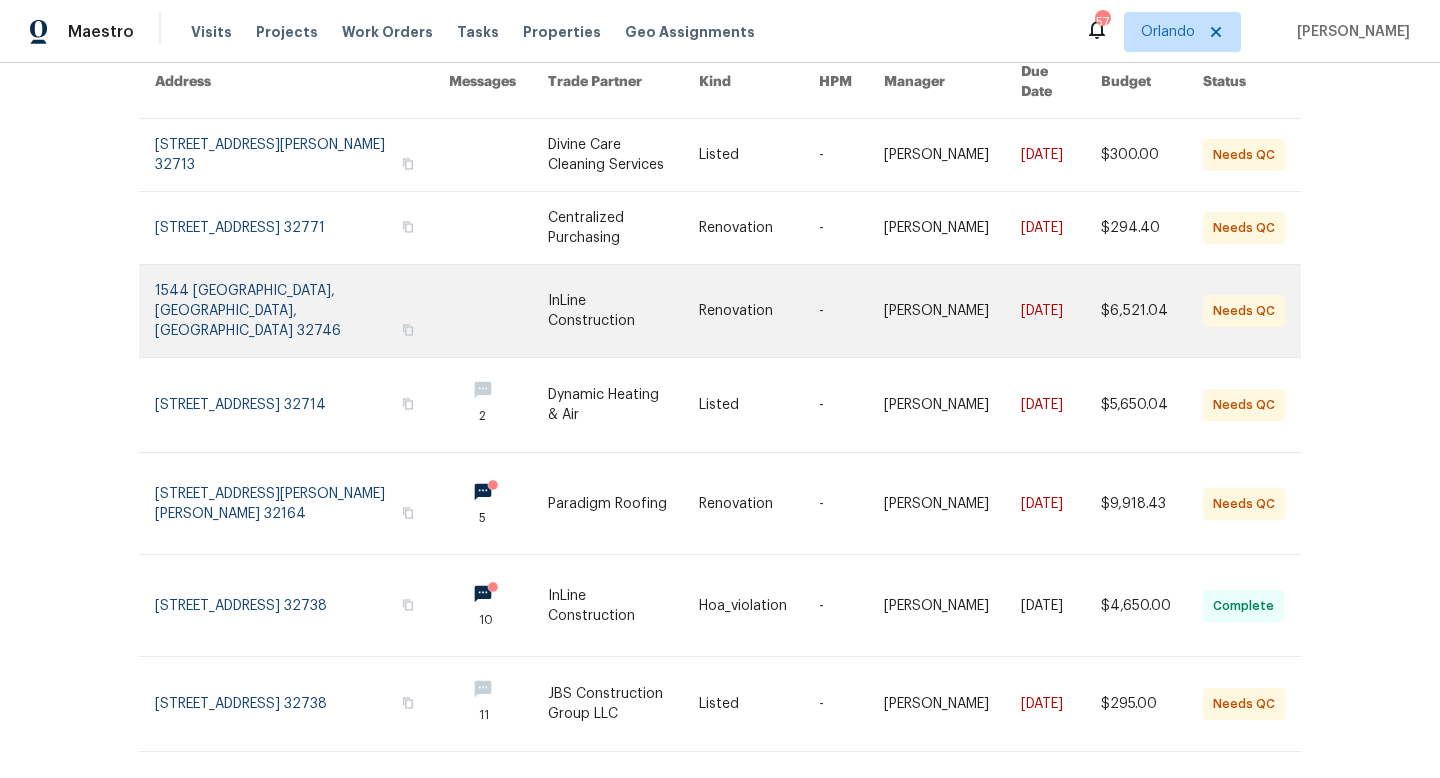 click at bounding box center (623, 311) 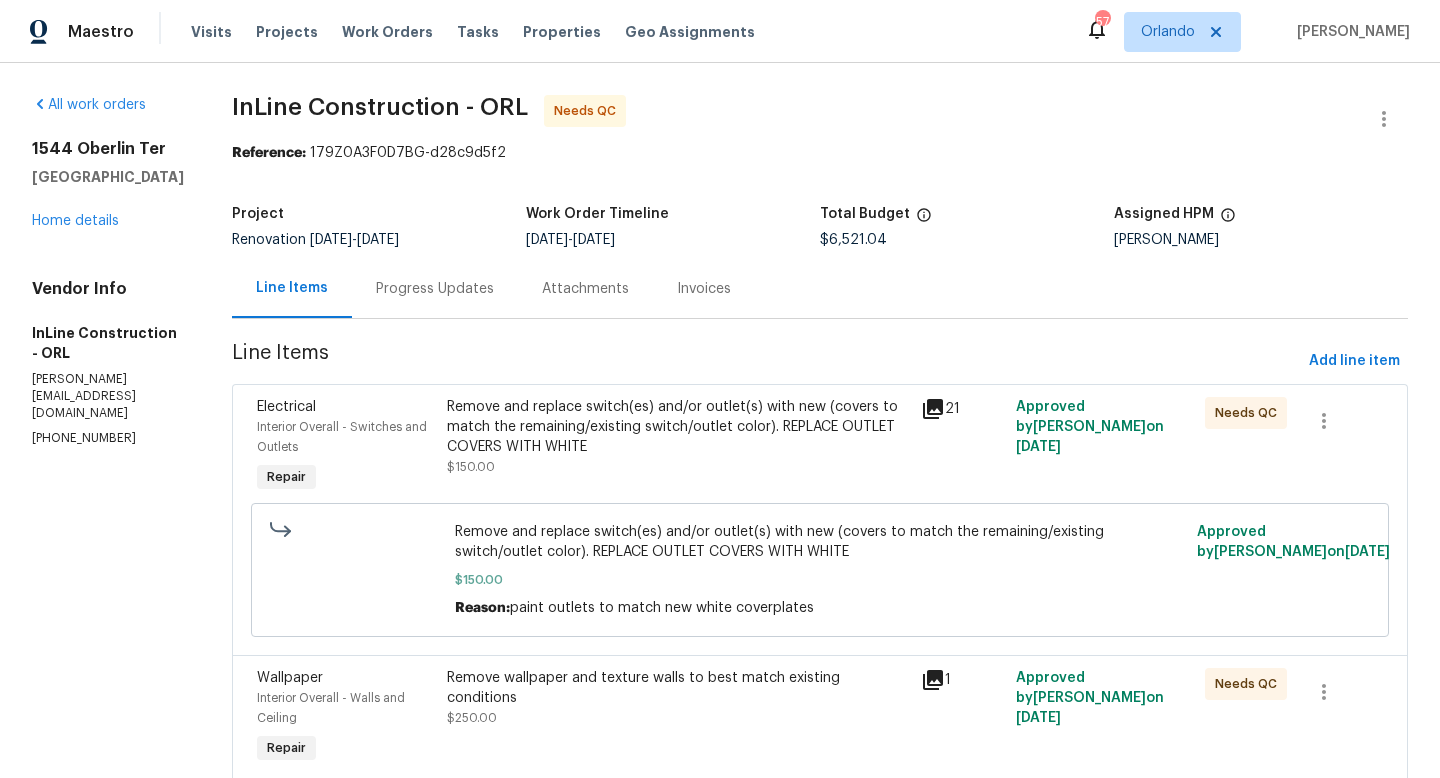 click on "Remove and replace switch(es) and/or outlet(s) with new (covers to match the remaining/existing switch/outlet color).
REPLACE OUTLET COVERS WITH WHITE" at bounding box center (678, 427) 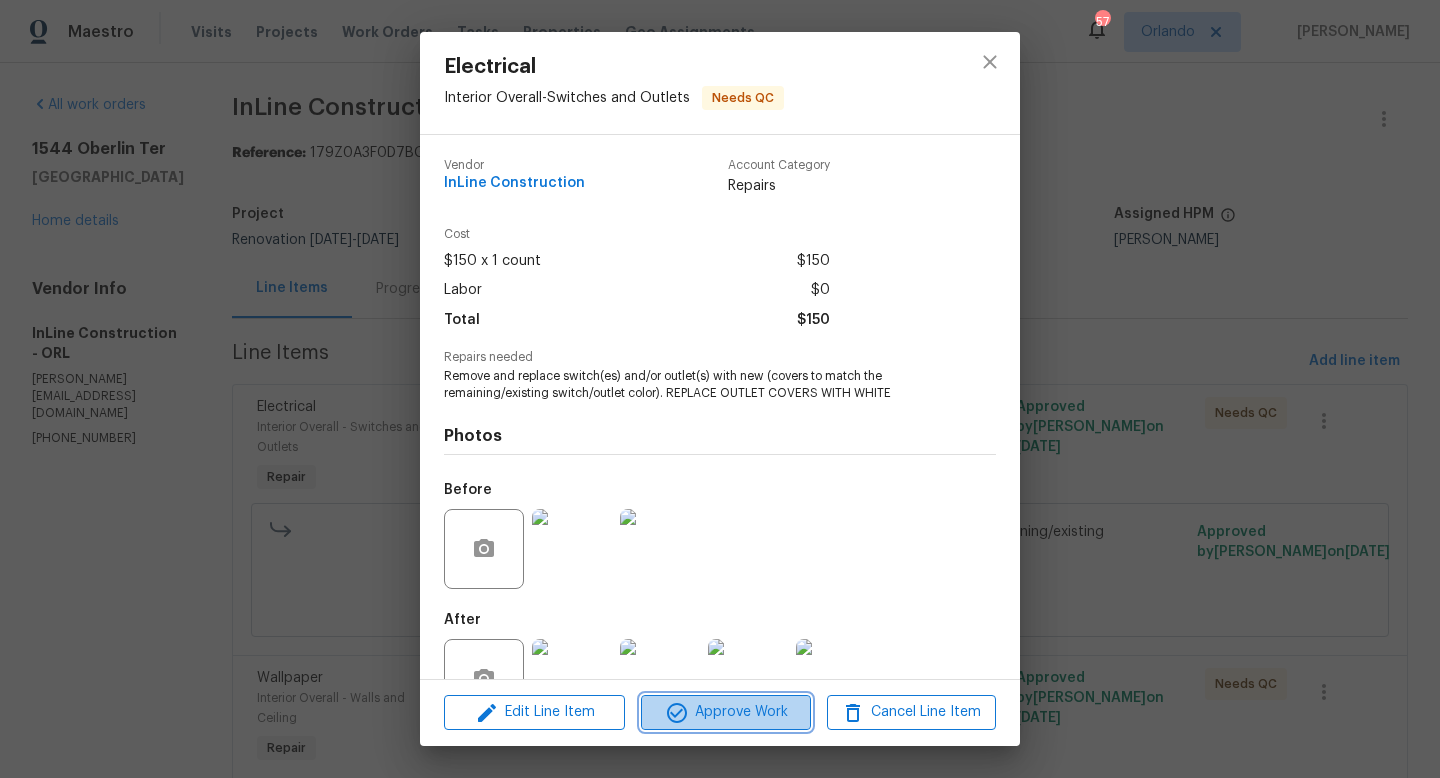 click on "Approve Work" at bounding box center (725, 712) 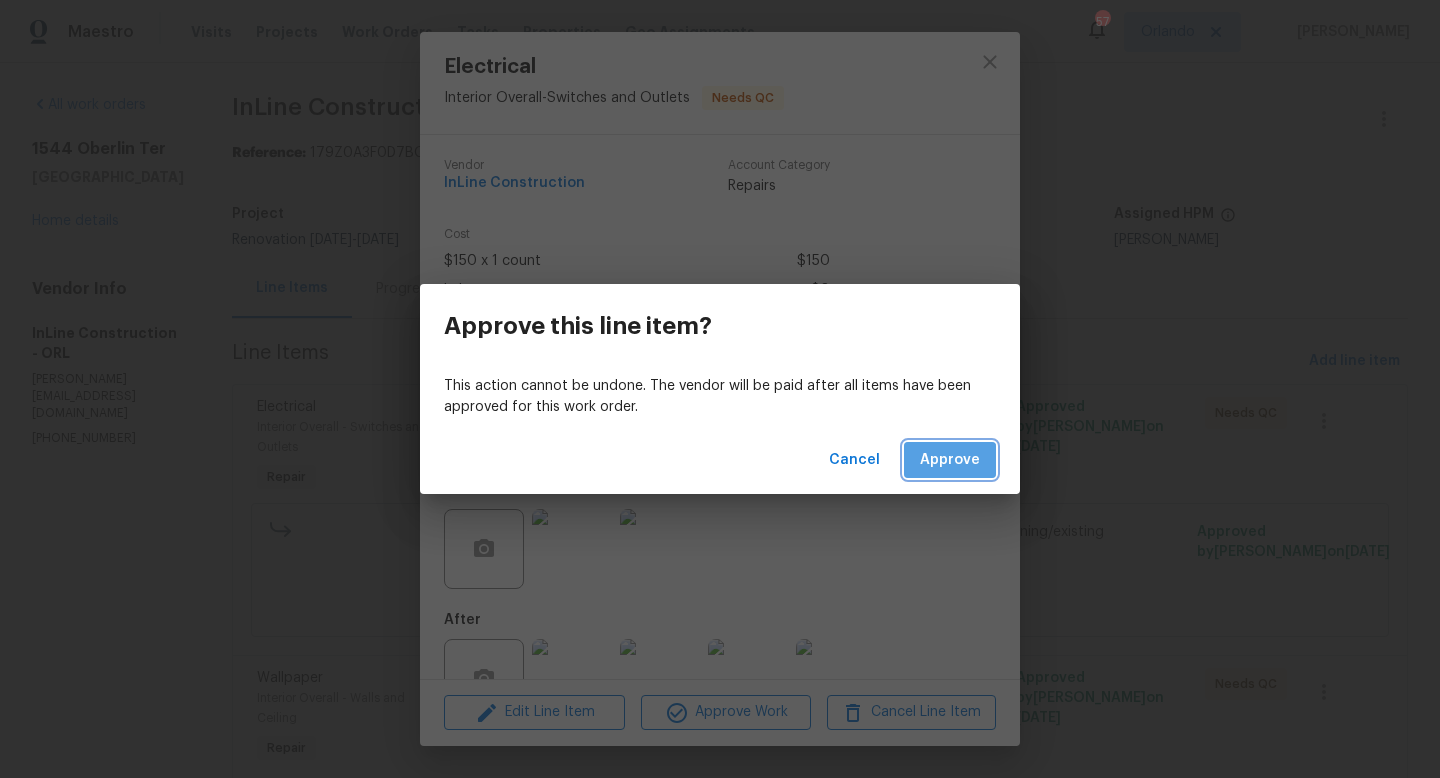 click on "Approve" at bounding box center [950, 460] 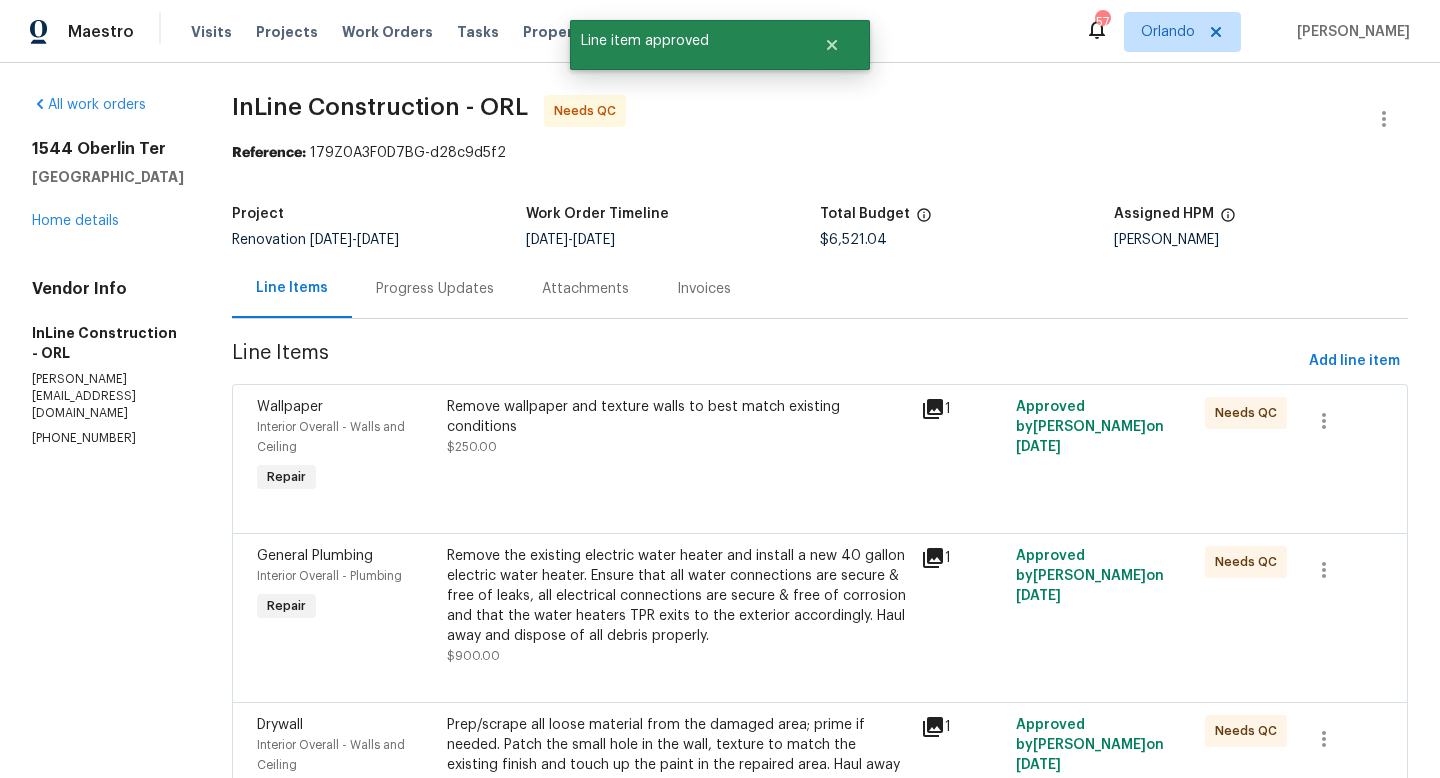 click on "Remove wallpaper and texture walls to best match existing conditions $250.00" at bounding box center (678, 447) 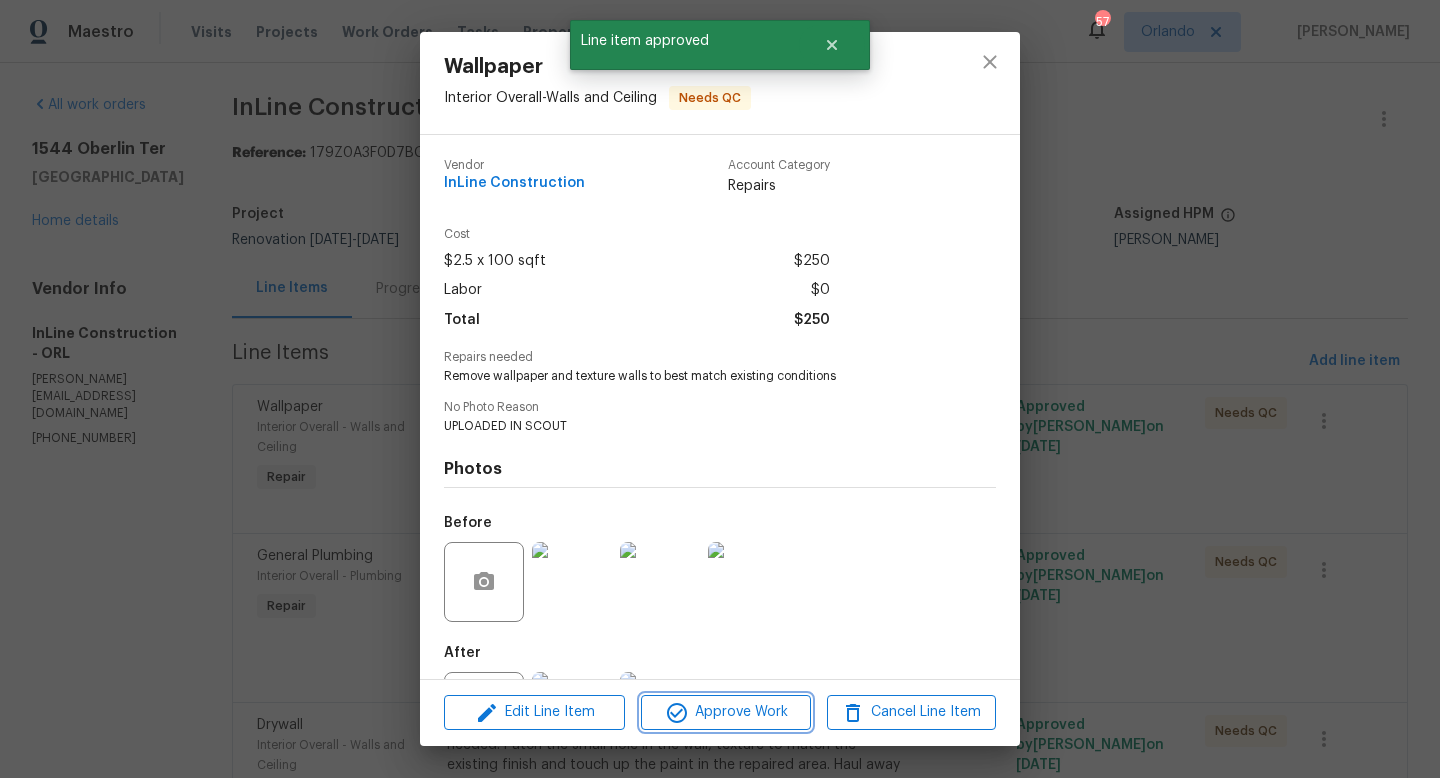 click on "Approve Work" at bounding box center (725, 712) 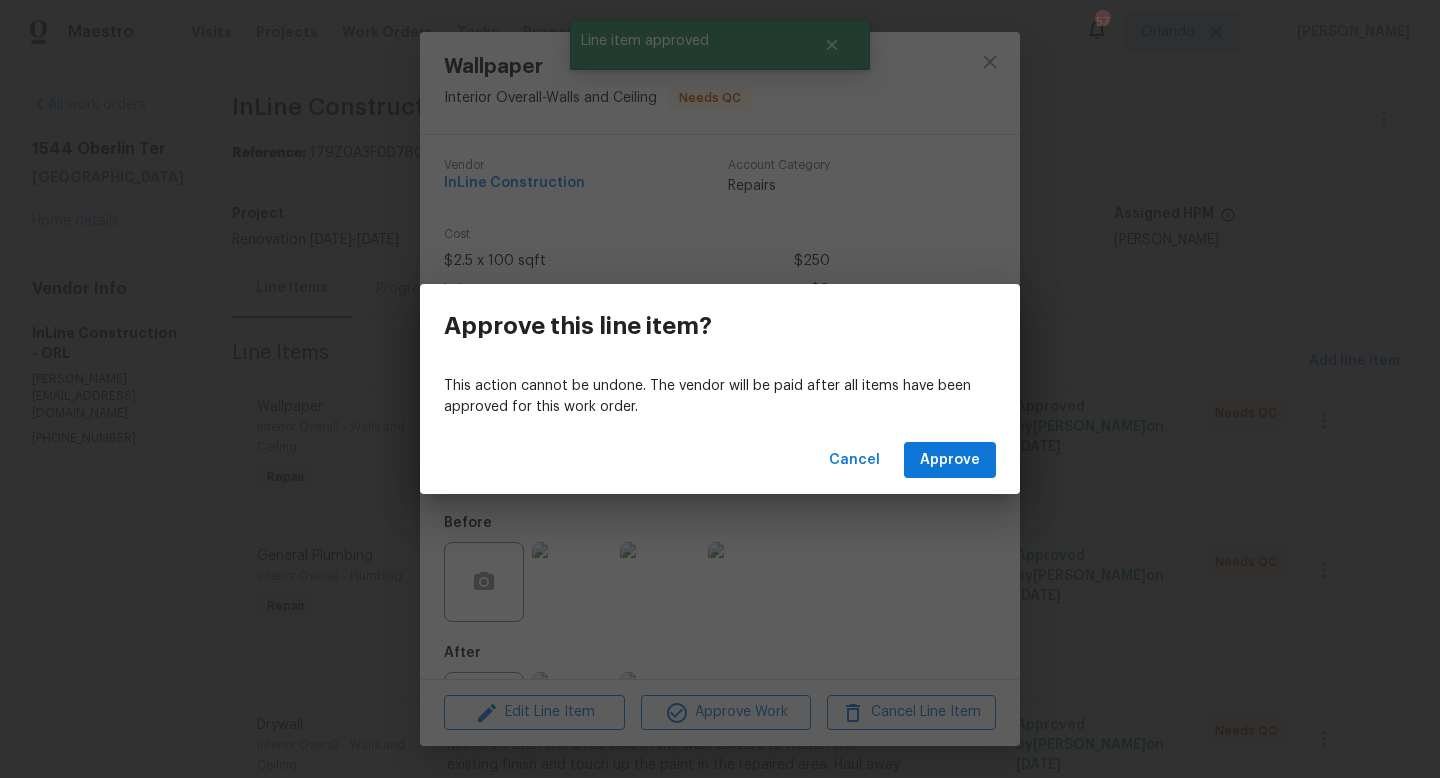 click on "This action cannot be undone. The vendor will be paid after all items have been approved for this work order." at bounding box center [720, 397] 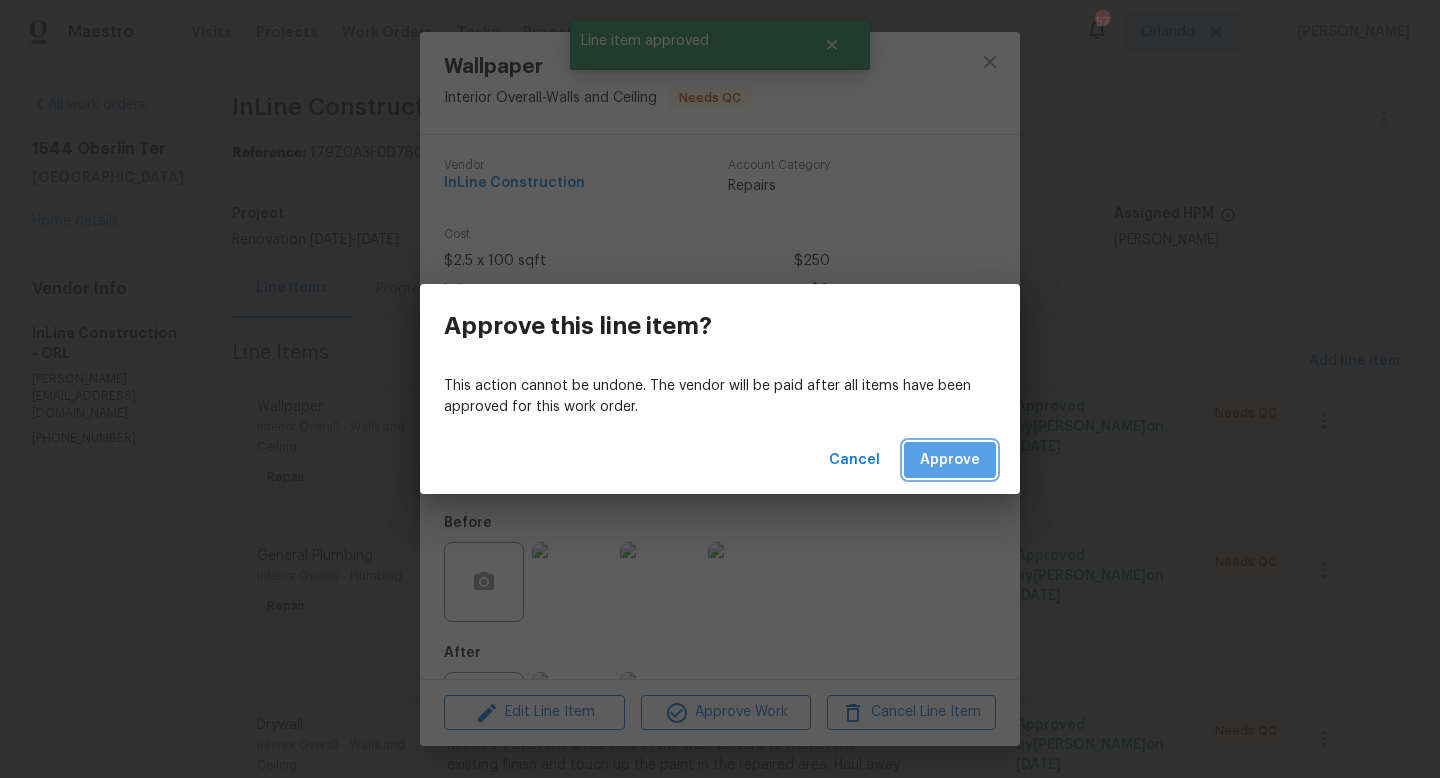 click on "Approve" at bounding box center [950, 460] 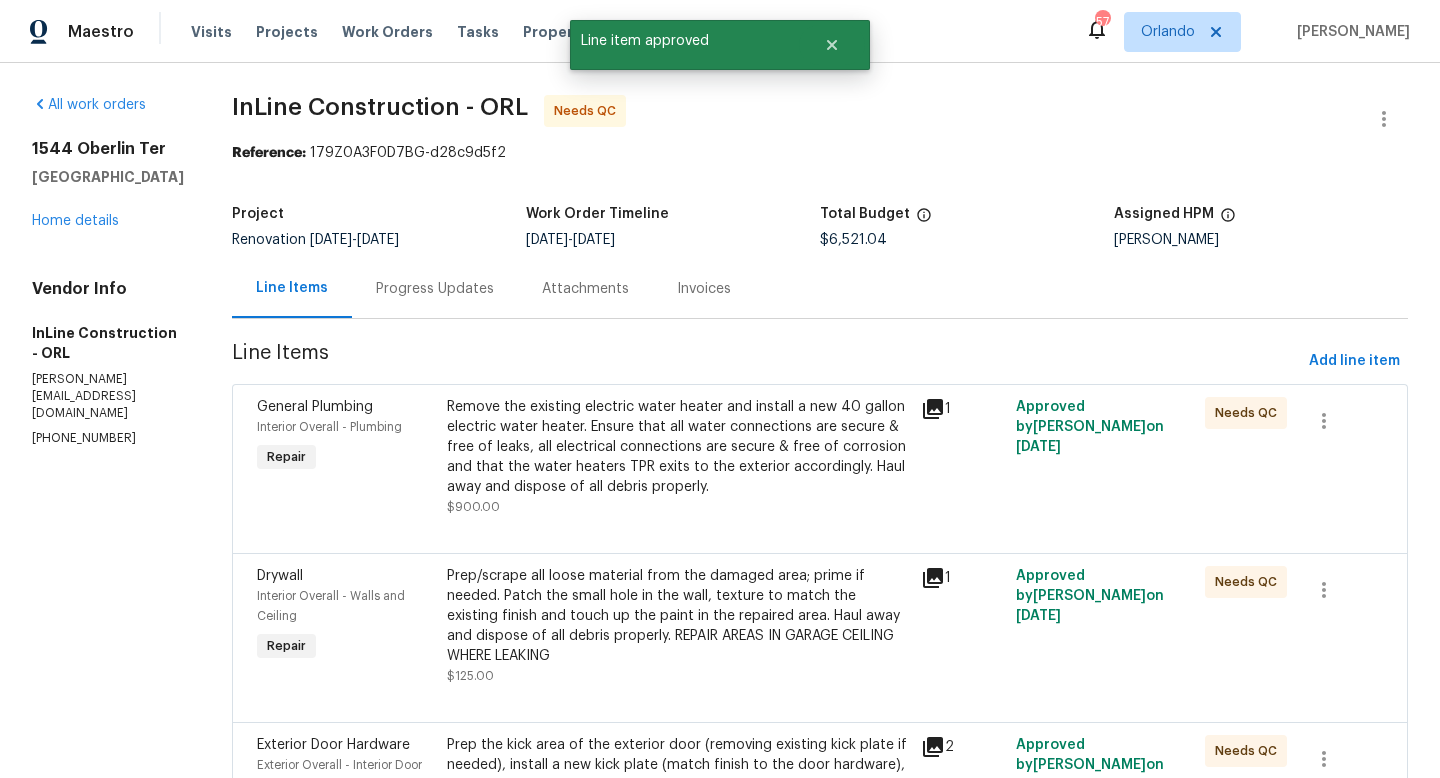 click on "Remove the existing electric water heater and install a new 40 gallon electric water heater. Ensure that all water connections are secure & free of leaks, all electrical connections are secure & free of corrosion and that the water heaters TPR exits to the exterior accordingly. Haul away and dispose of all debris properly." at bounding box center [678, 447] 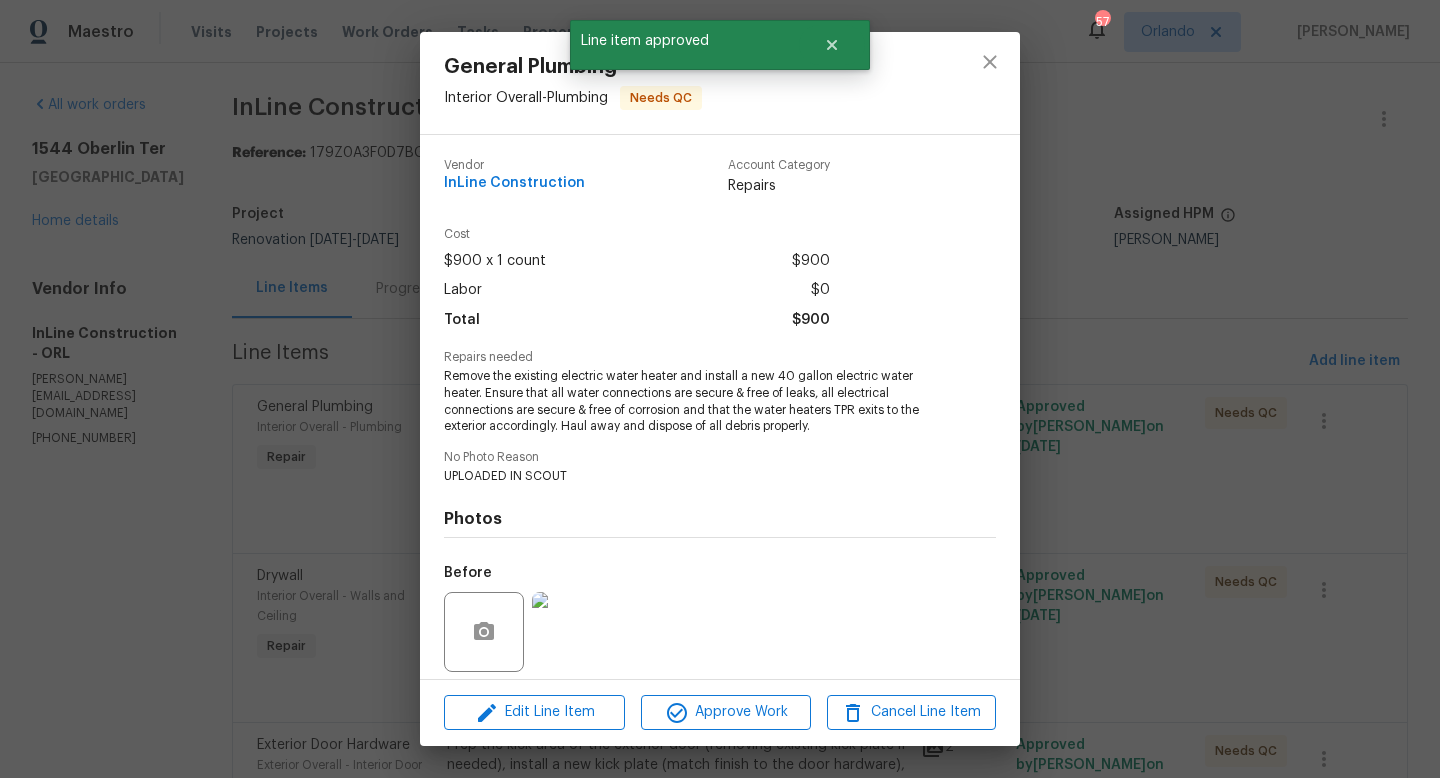 click on "Edit Line Item  Approve Work  Cancel Line Item" at bounding box center [720, 712] 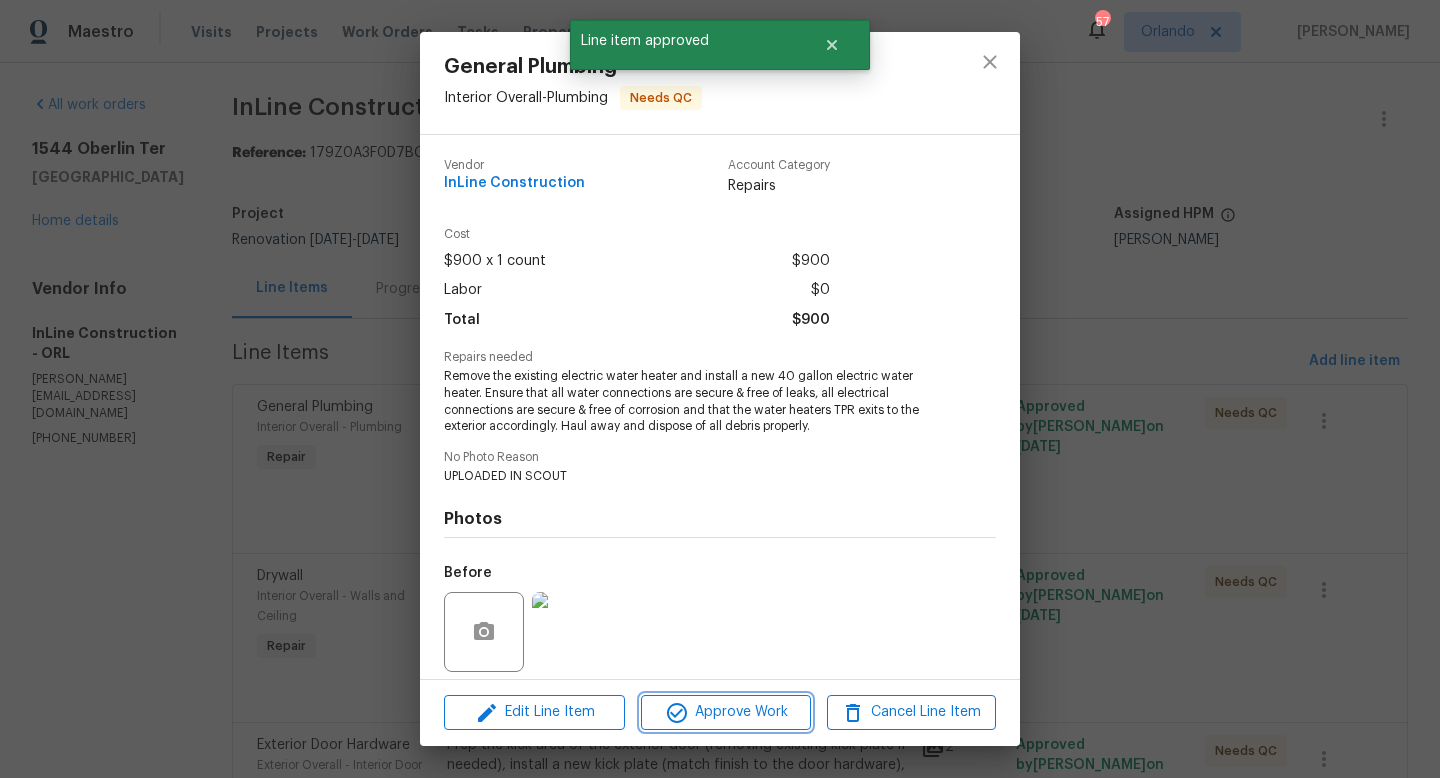 click on "Approve Work" at bounding box center (725, 712) 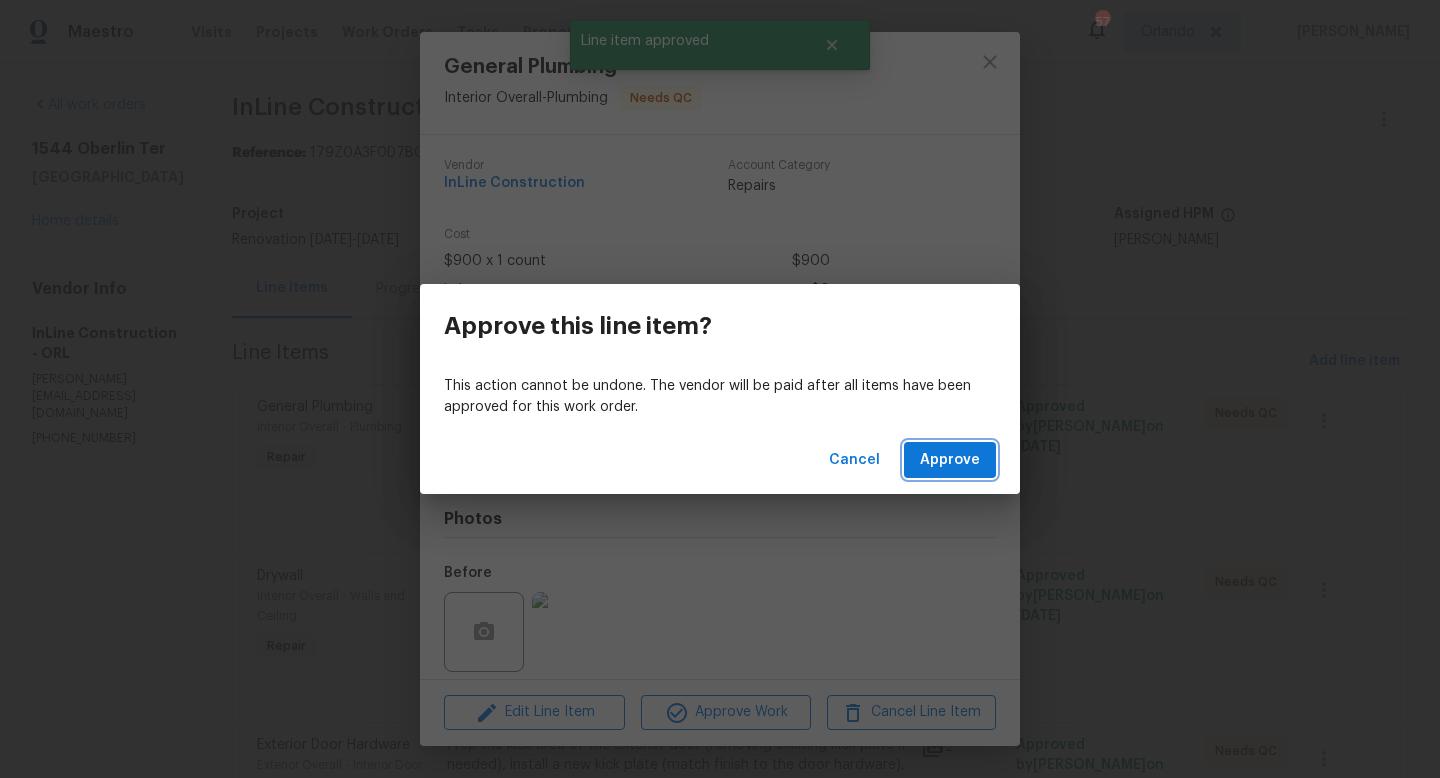 click on "Approve" at bounding box center [950, 460] 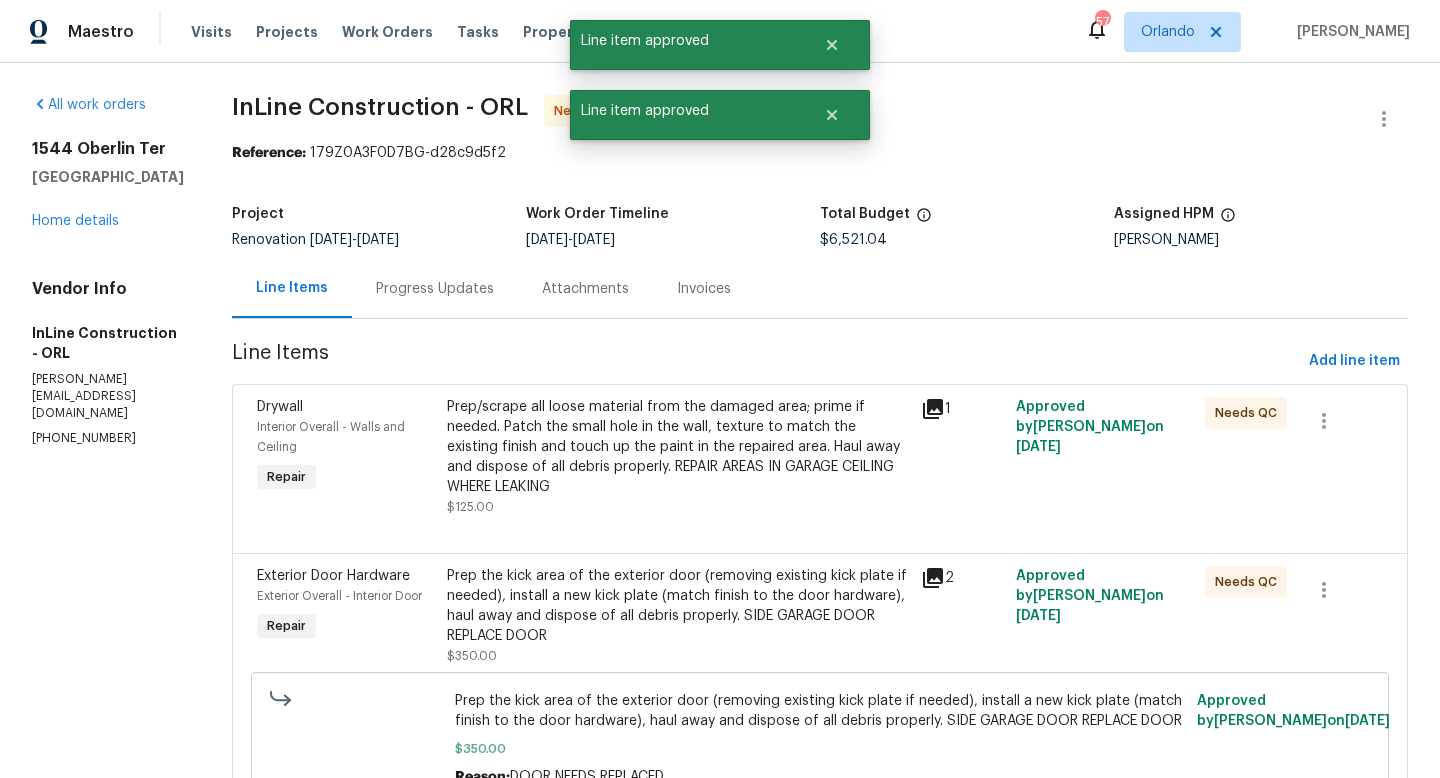 click on "Prep/scrape all loose material from the damaged area; prime if needed. Patch the small hole in the wall, texture to match the existing finish and touch up the paint in the repaired area. Haul away and dispose of all debris properly.
REPAIR AREAS IN GARAGE CEILING WHERE LEAKING" at bounding box center [678, 447] 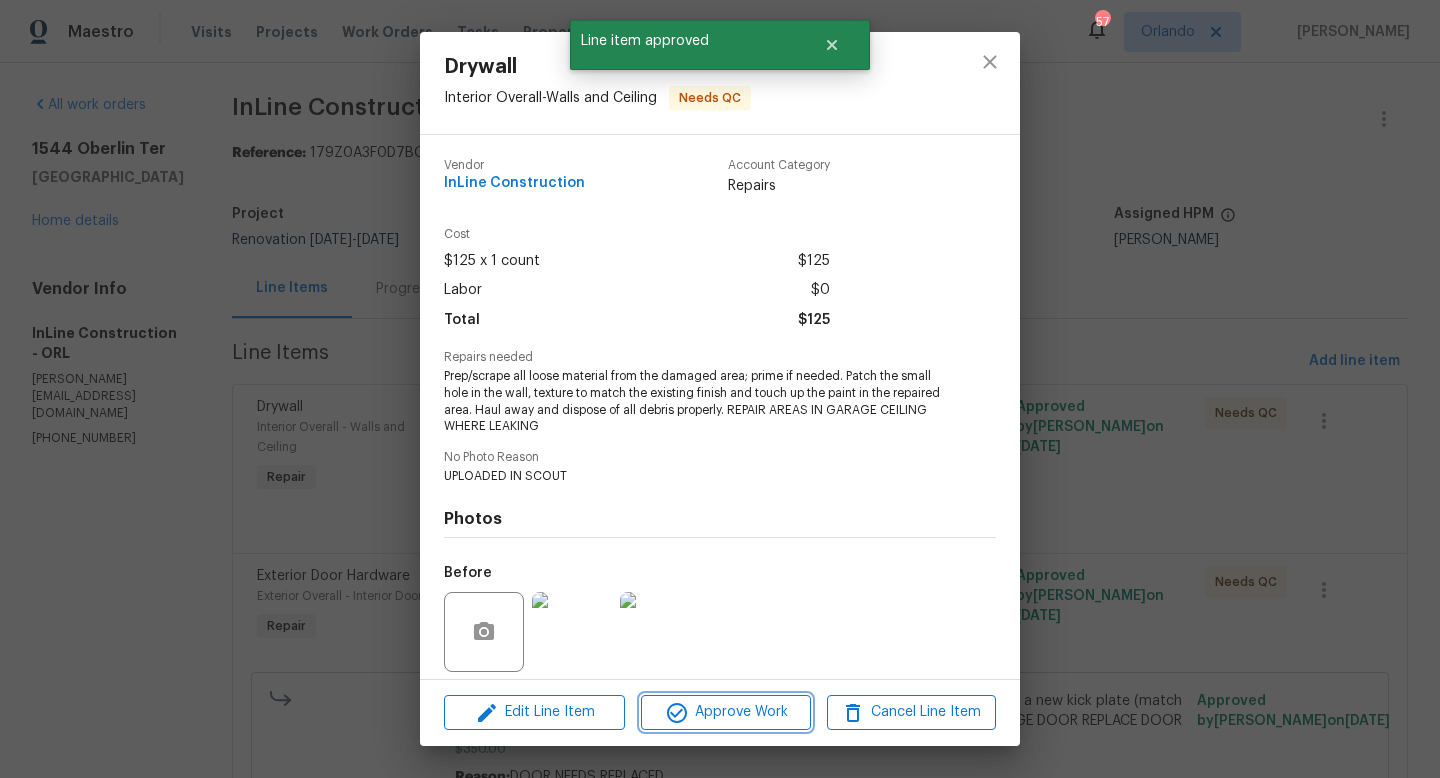 click on "Approve Work" at bounding box center (725, 712) 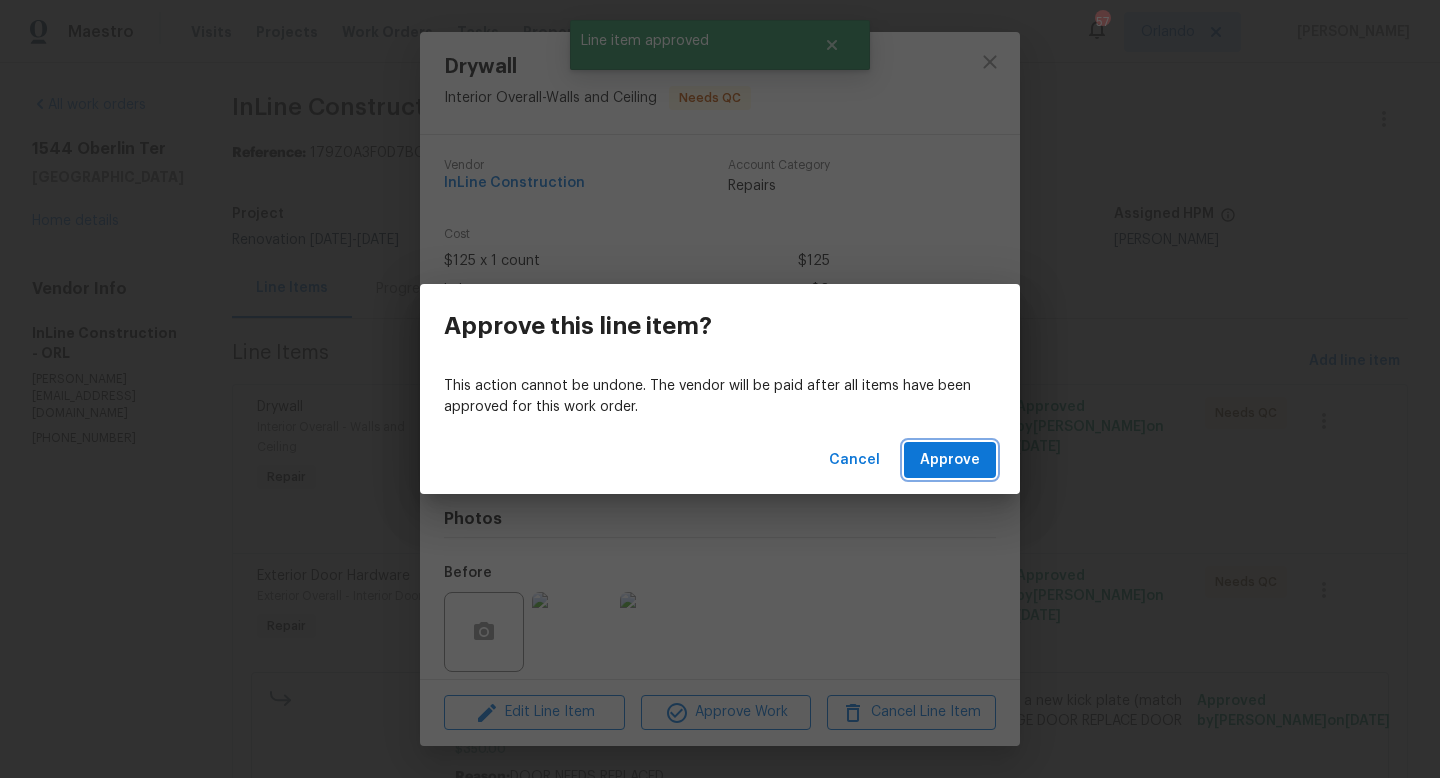 click on "Approve" at bounding box center (950, 460) 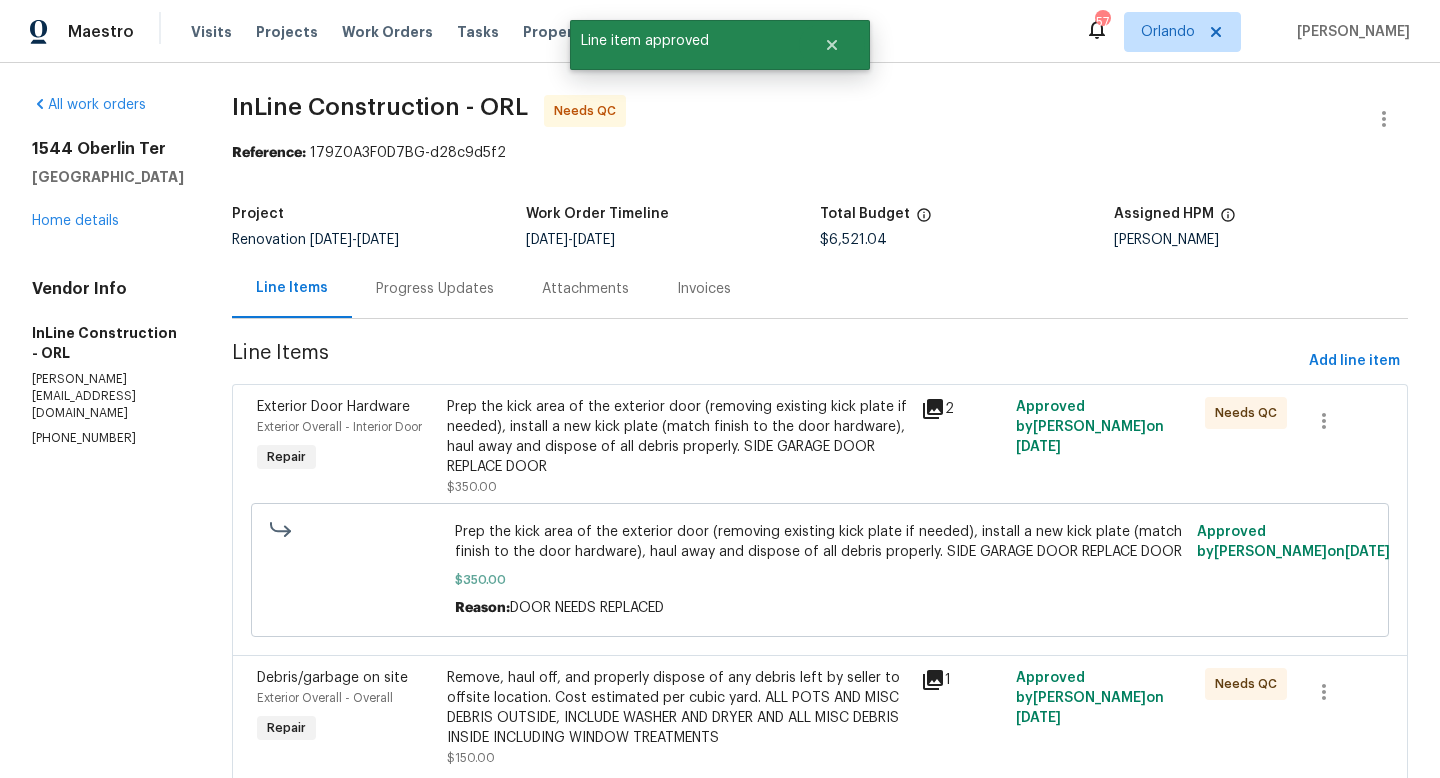 click on "Prep the kick area of the exterior door (removing existing kick plate if needed), install a new kick plate (match finish to the door hardware), haul away and dispose of all debris properly.
SIDE GARAGE DOOR
REPLACE DOOR $350.00" at bounding box center [678, 447] 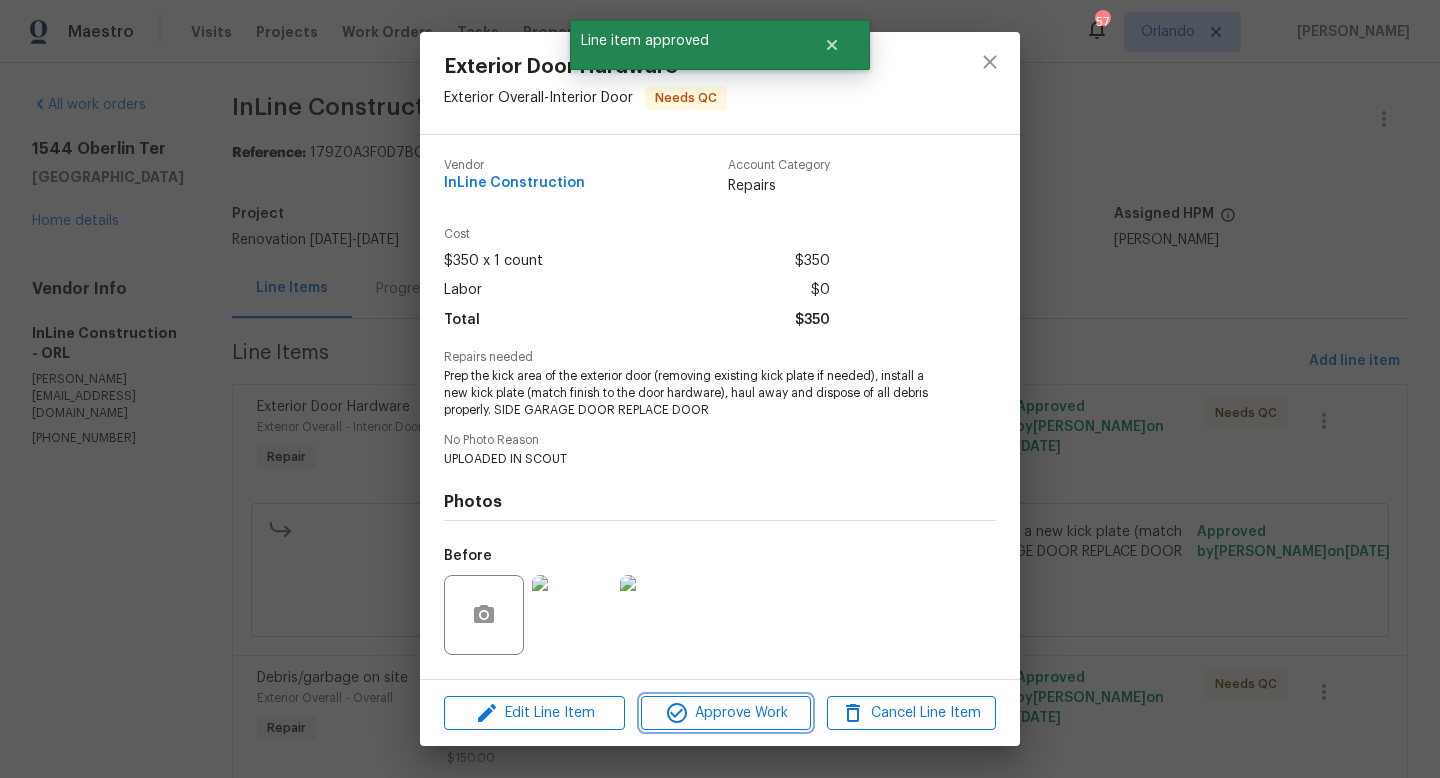 click on "Approve Work" at bounding box center [725, 713] 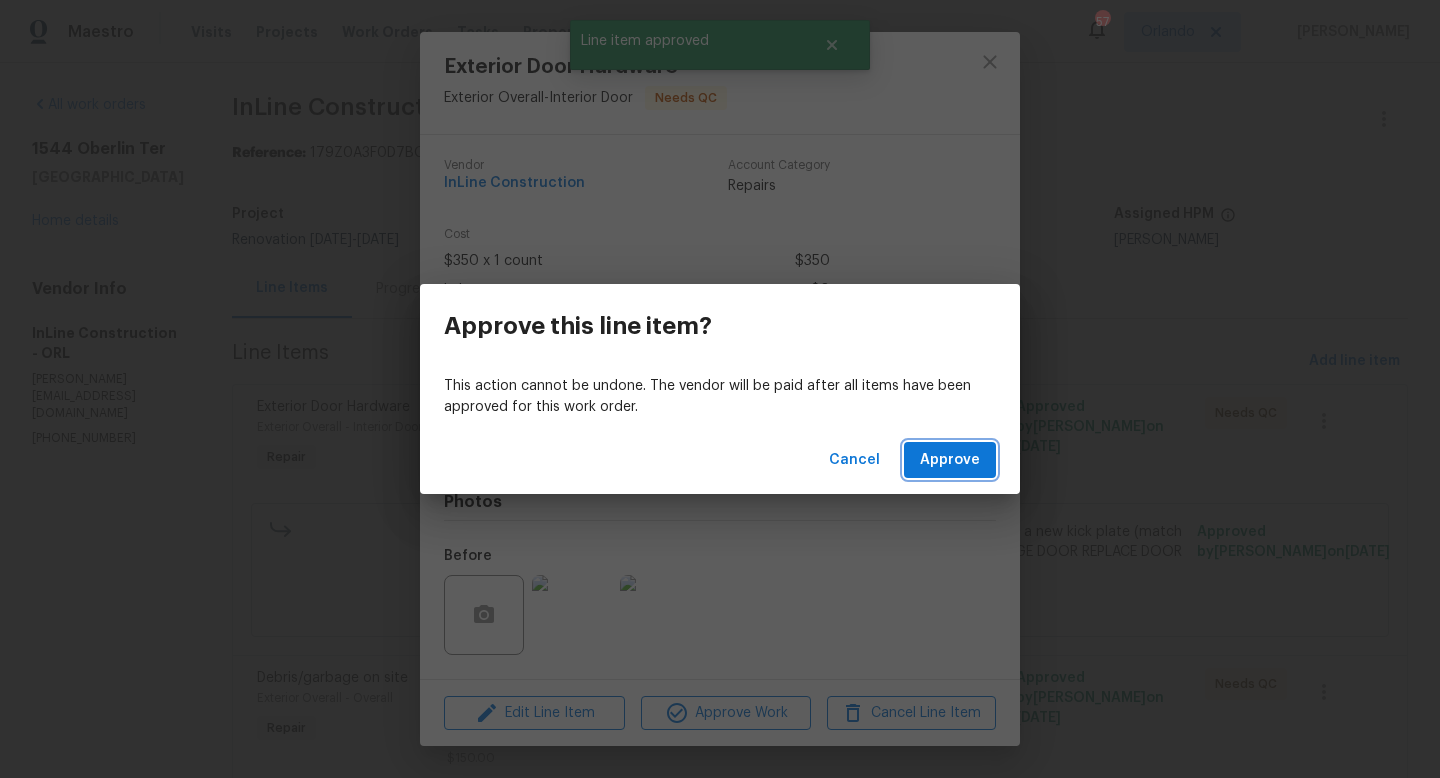 click on "Approve" at bounding box center (950, 460) 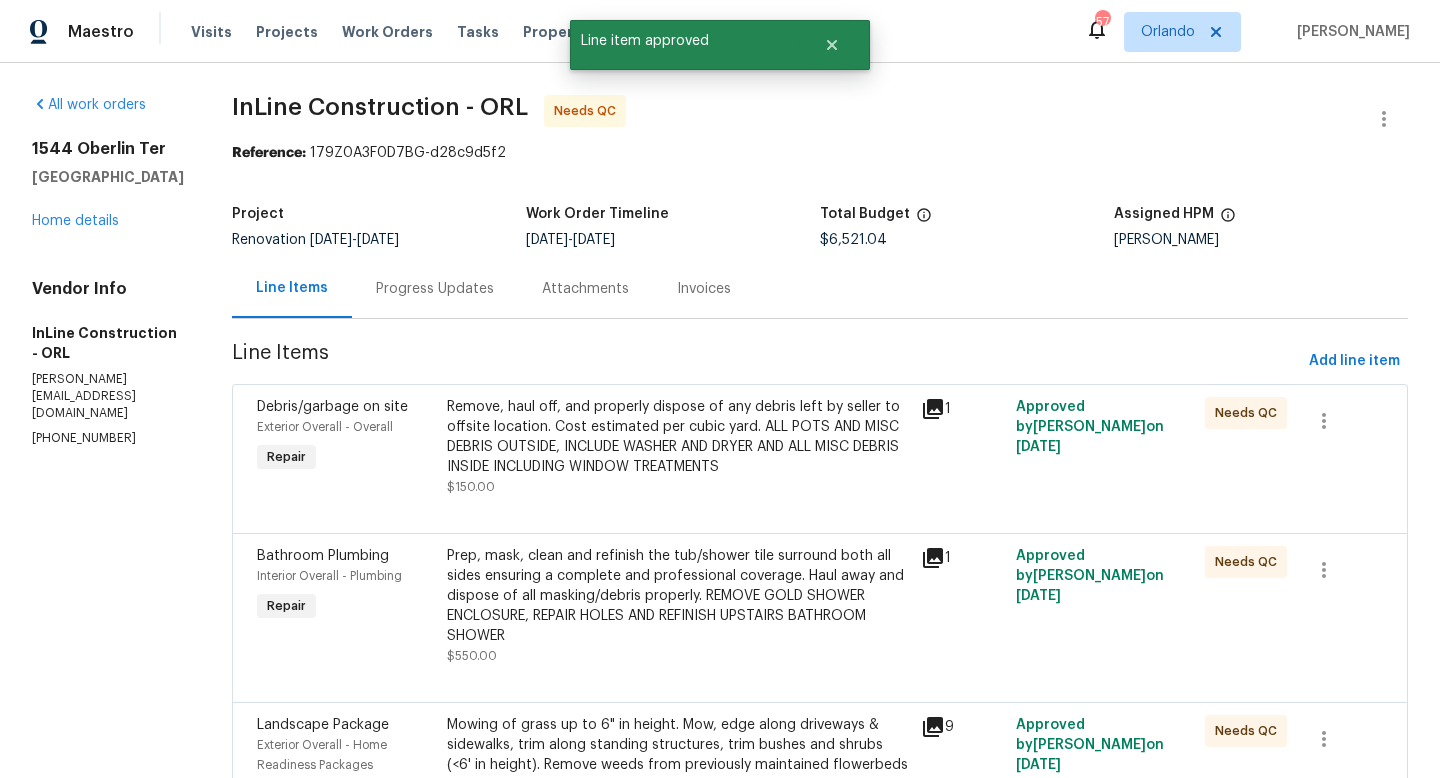 click on "Remove, haul off, and properly dispose of any debris left by seller to offsite location. Cost estimated per cubic yard.
ALL POTS AND MISC DEBRIS OUTSIDE, INCLUDE WASHER AND DRYER AND ALL MISC DEBRIS INSIDE INCLUDING WINDOW TREATMENTS" at bounding box center (678, 437) 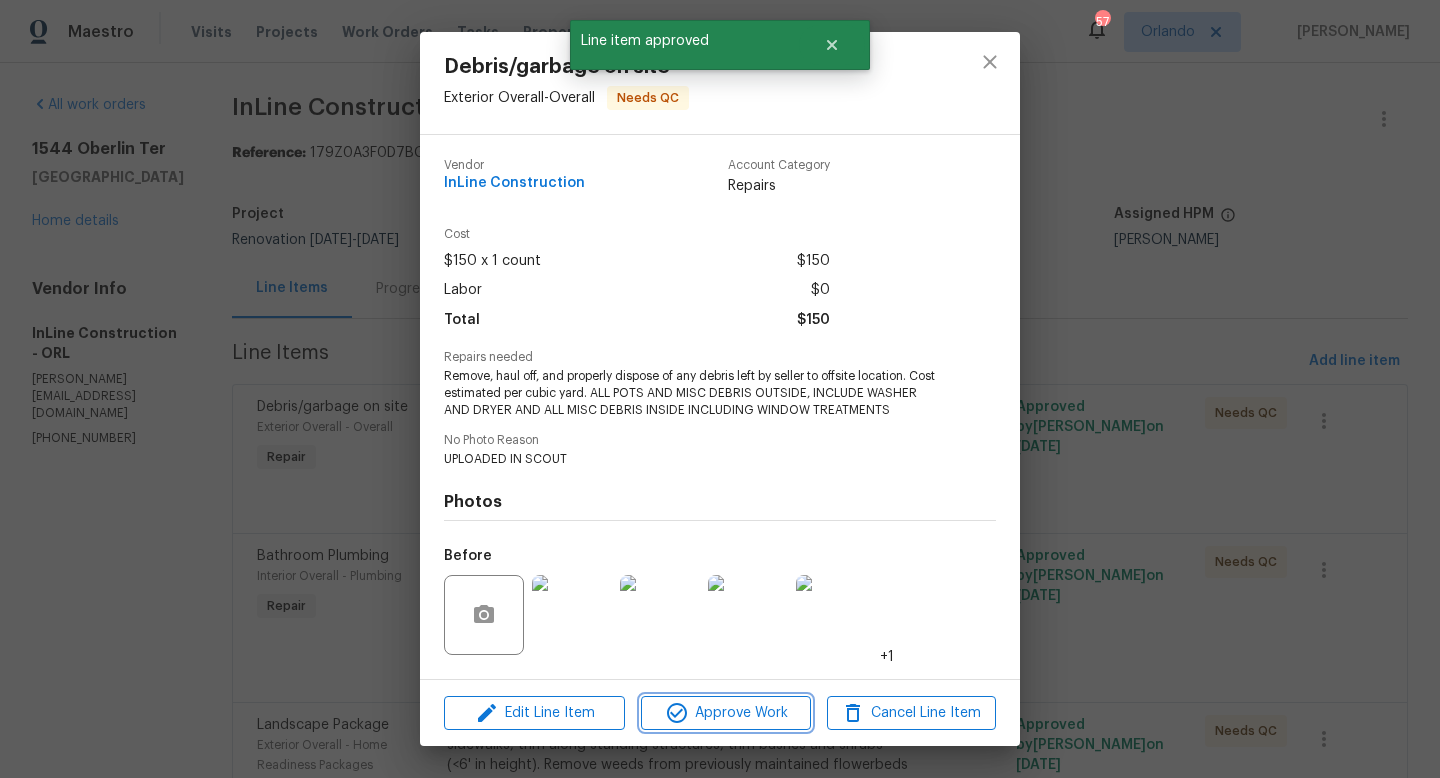 click on "Approve Work" at bounding box center [725, 713] 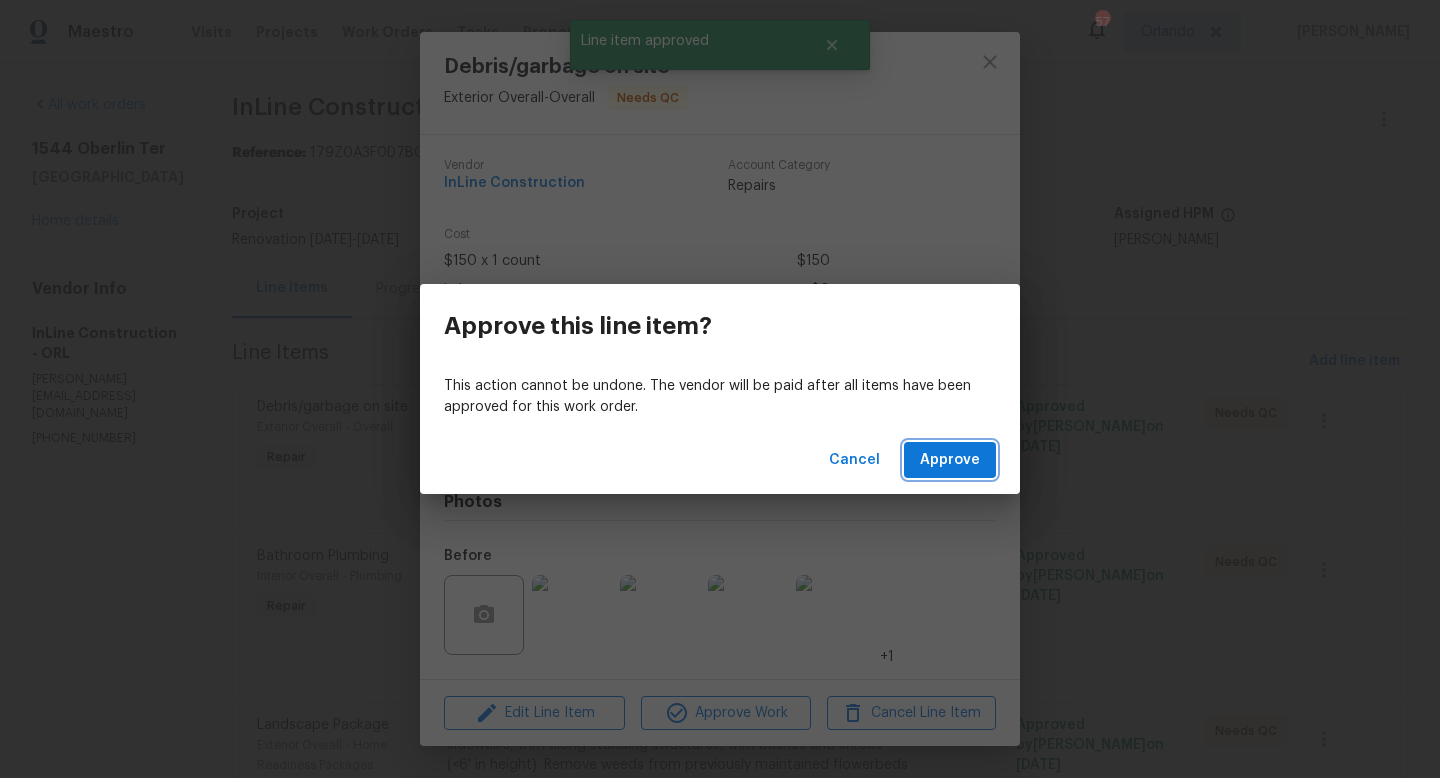 click on "Approve" at bounding box center [950, 460] 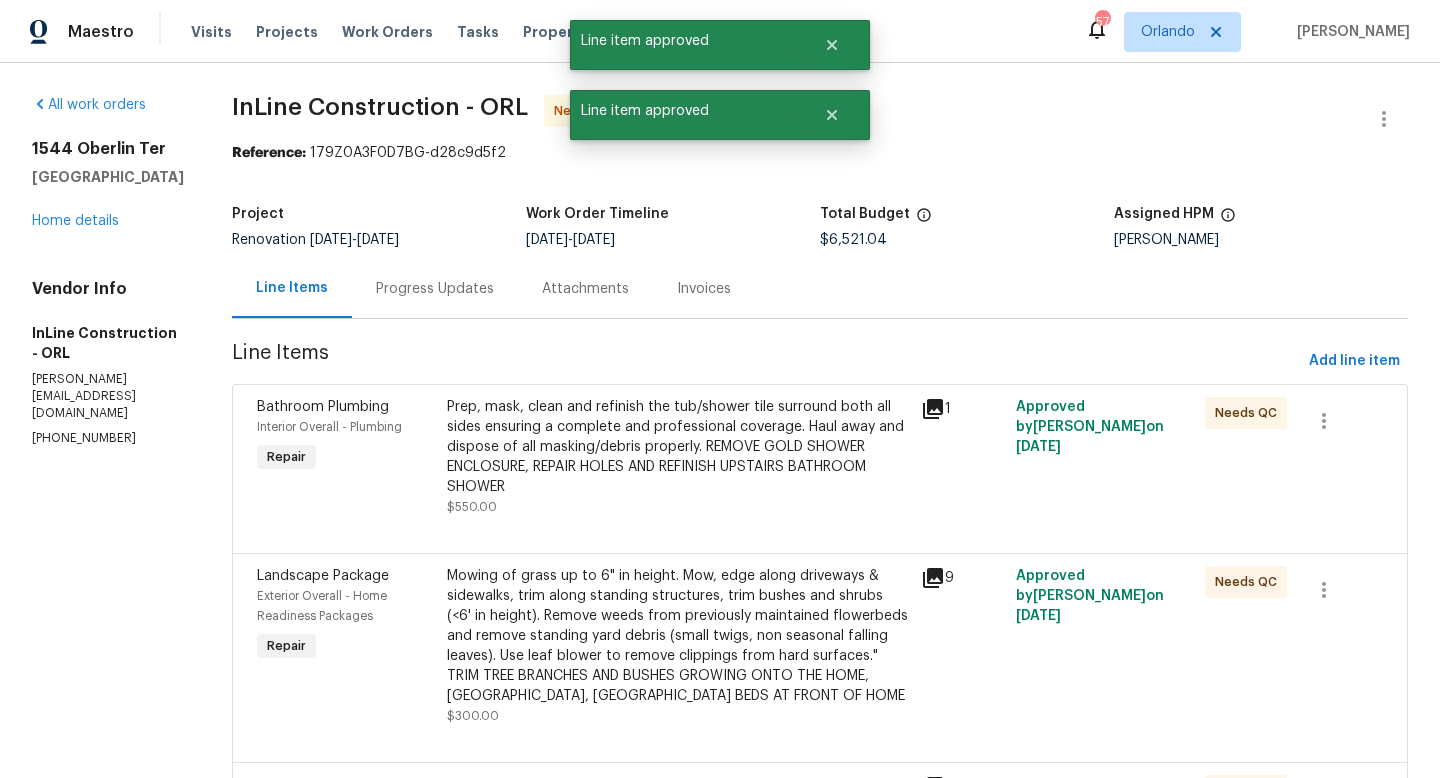 click on "Prep, mask, clean and refinish the tub/shower tile surround both all sides ensuring a complete and professional coverage. Haul away and dispose of all masking/debris properly.
REMOVE GOLD SHOWER ENCLOSURE, REPAIR HOLES AND REFINISH UPSTAIRS BATHROOM SHOWER" at bounding box center (678, 447) 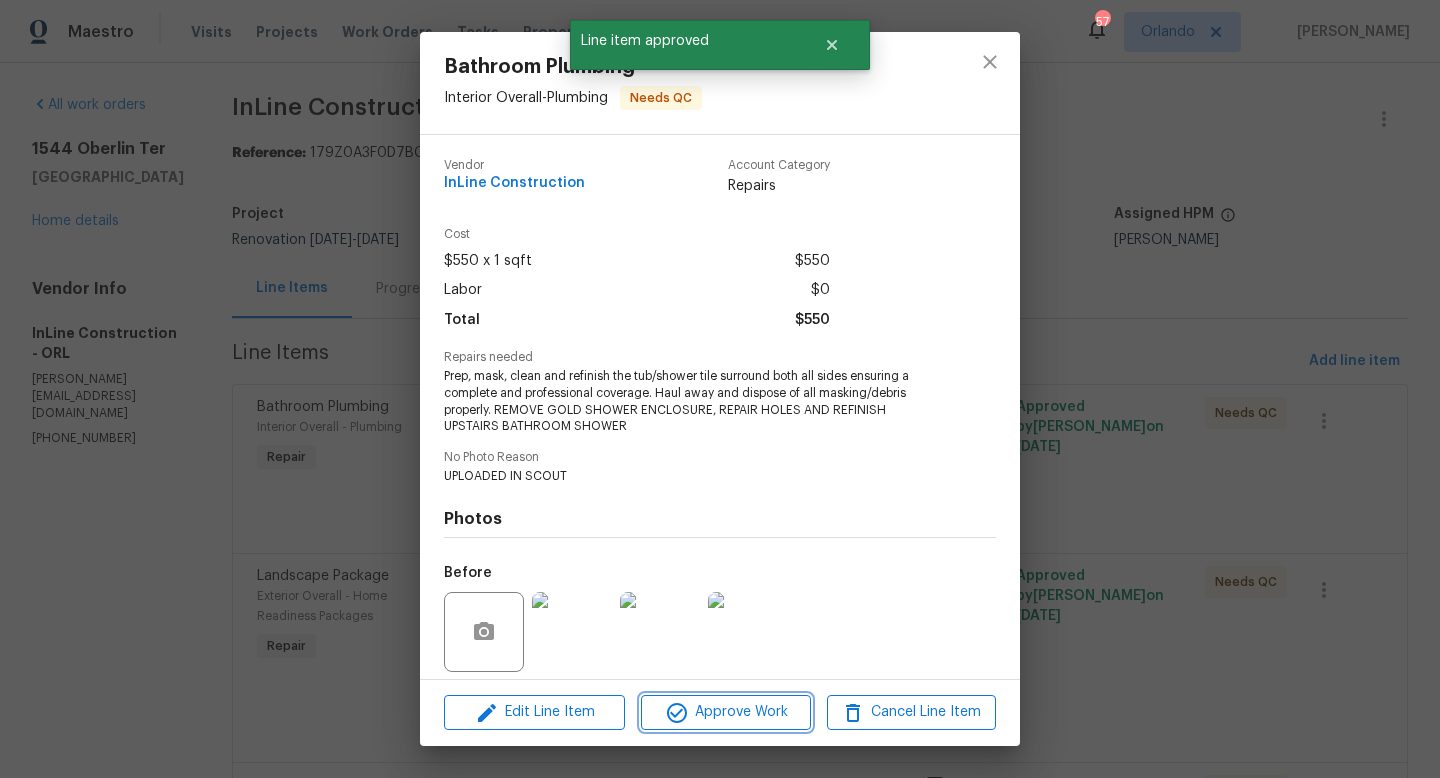 click on "Approve Work" at bounding box center (725, 712) 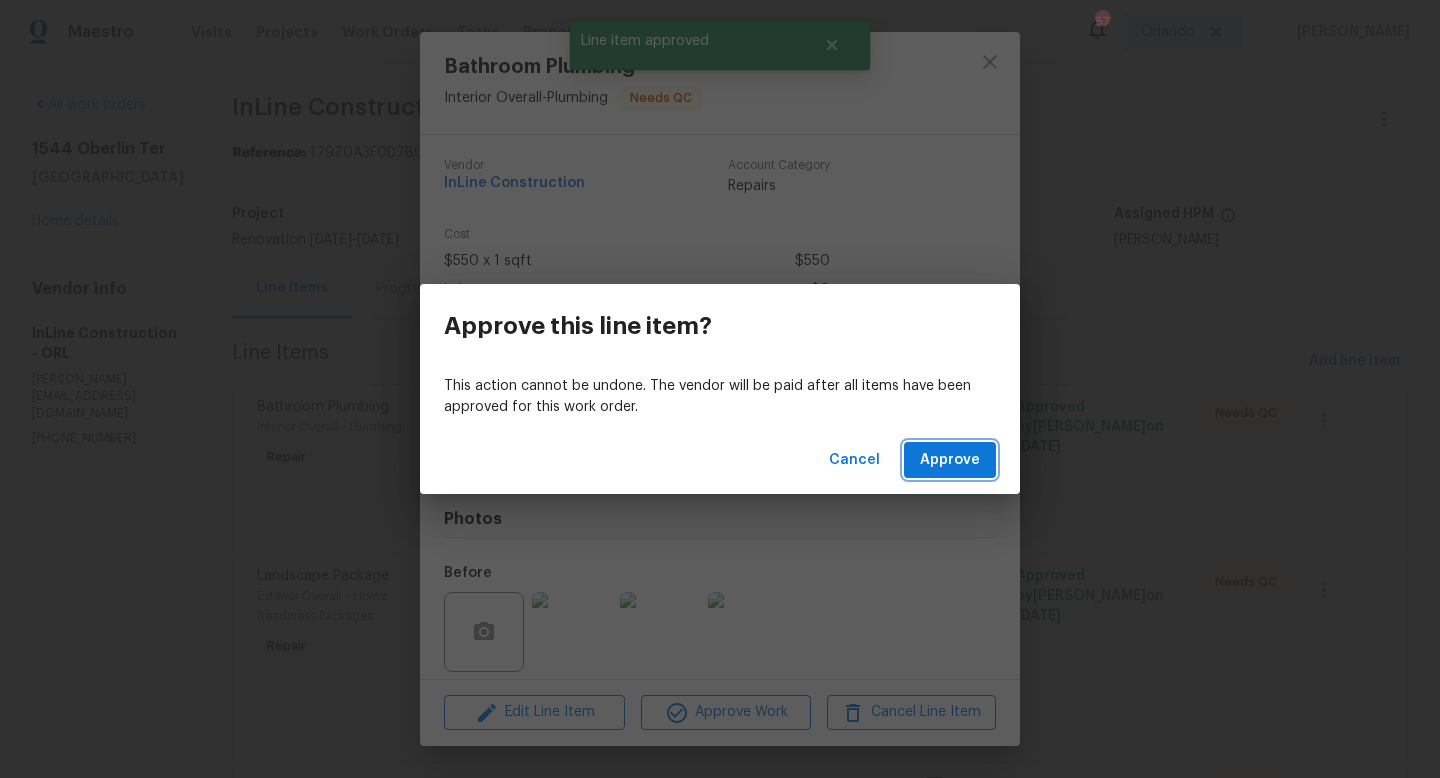 click on "Approve" at bounding box center (950, 460) 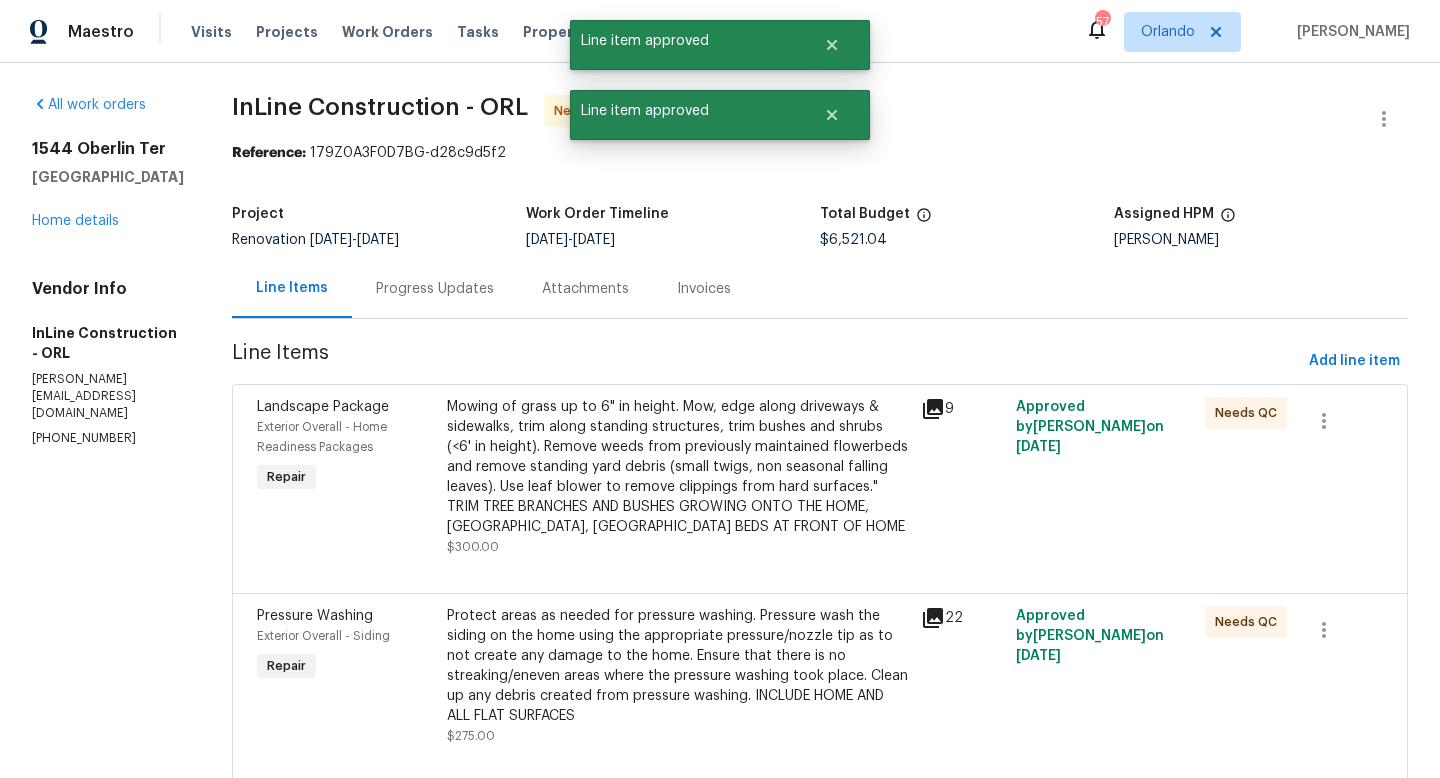 click on "Mowing of grass up to 6" in height. Mow, edge along driveways & sidewalks, trim along standing structures, trim bushes and shrubs (<6' in height). Remove weeds from previously maintained flowerbeds and remove standing yard debris (small twigs, non seasonal falling leaves).  Use leaf blower to remove clippings from hard surfaces."
TRIM TREE BRANCHES AND BUSHES GROWING ONTO THE HOME, [GEOGRAPHIC_DATA], [GEOGRAPHIC_DATA] BEDS AT FRONT OF HOME" at bounding box center [678, 467] 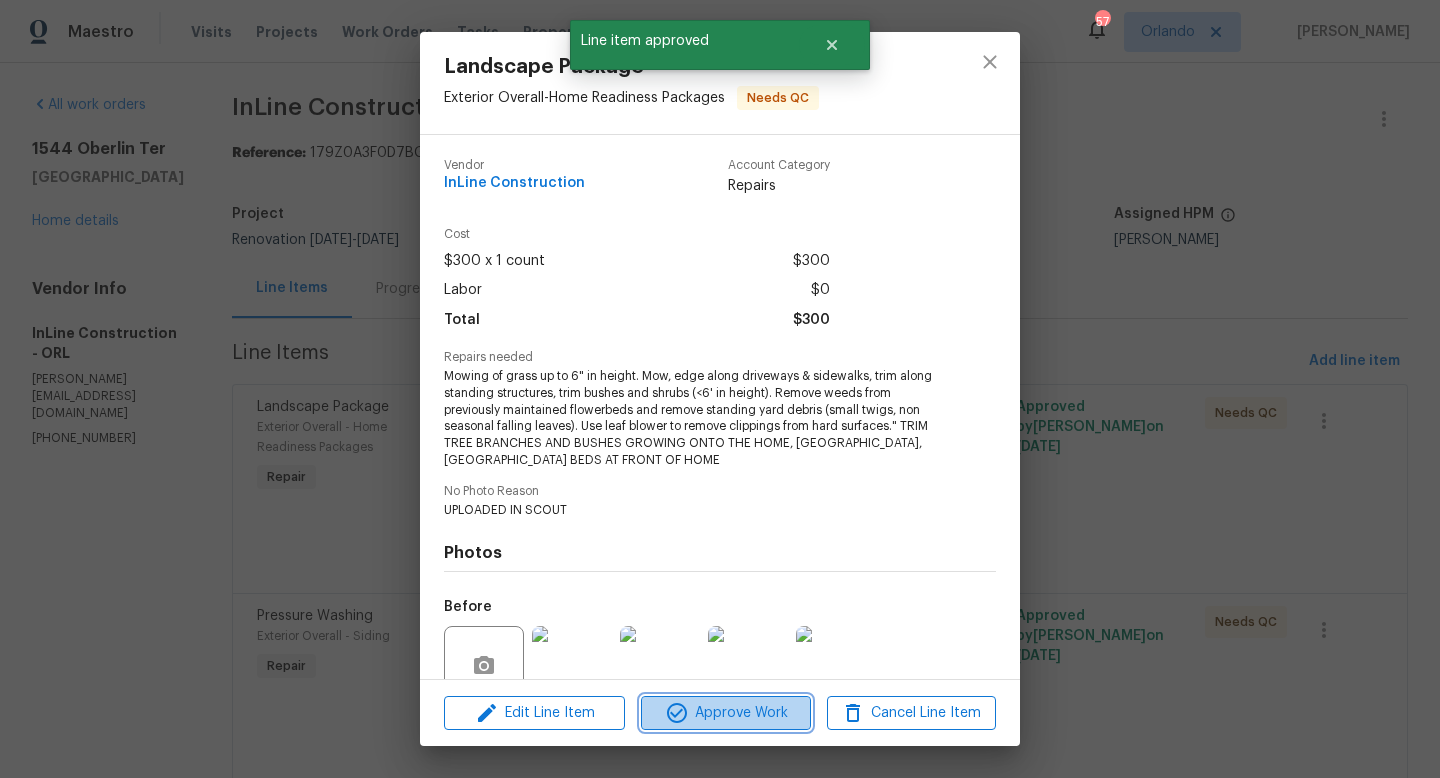 click on "Approve Work" at bounding box center (725, 713) 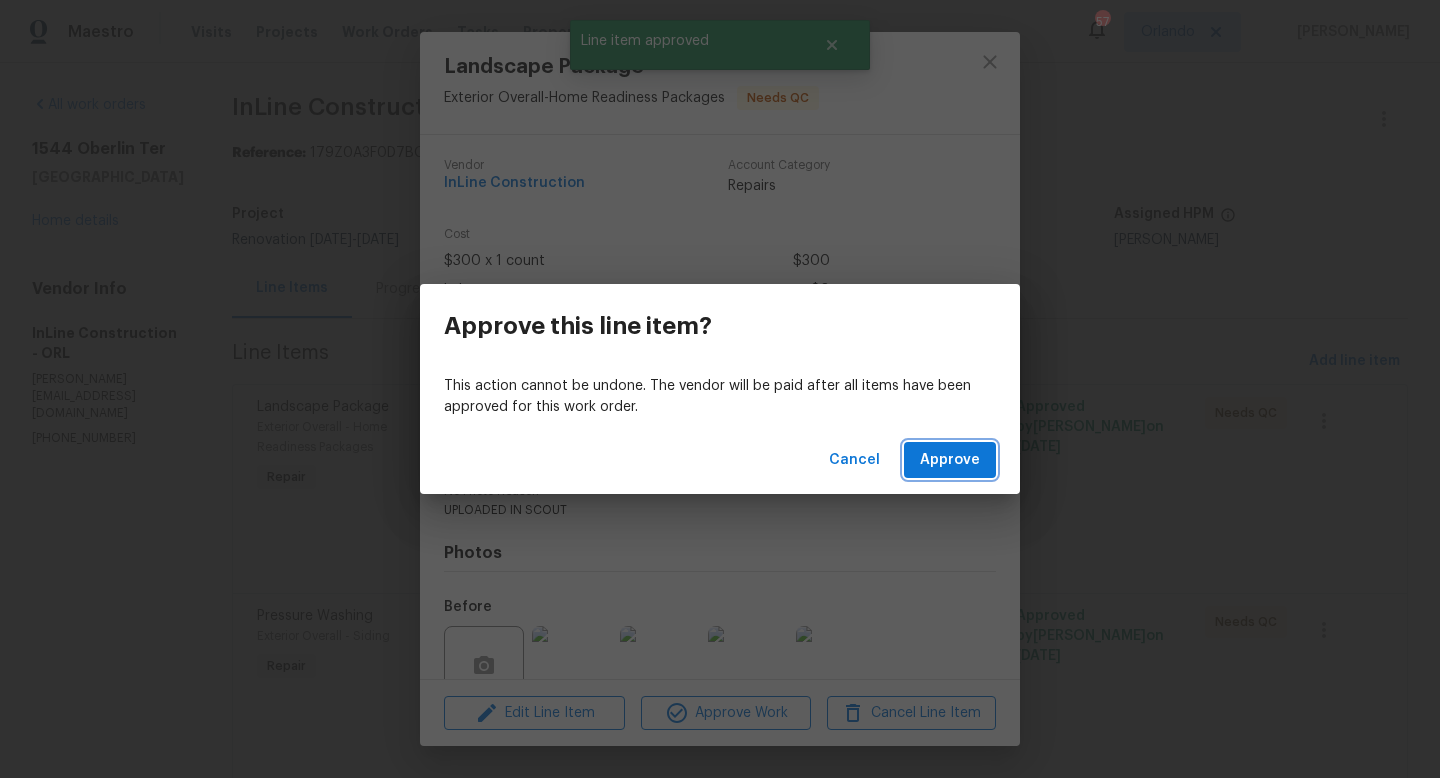 click on "Approve" at bounding box center (950, 460) 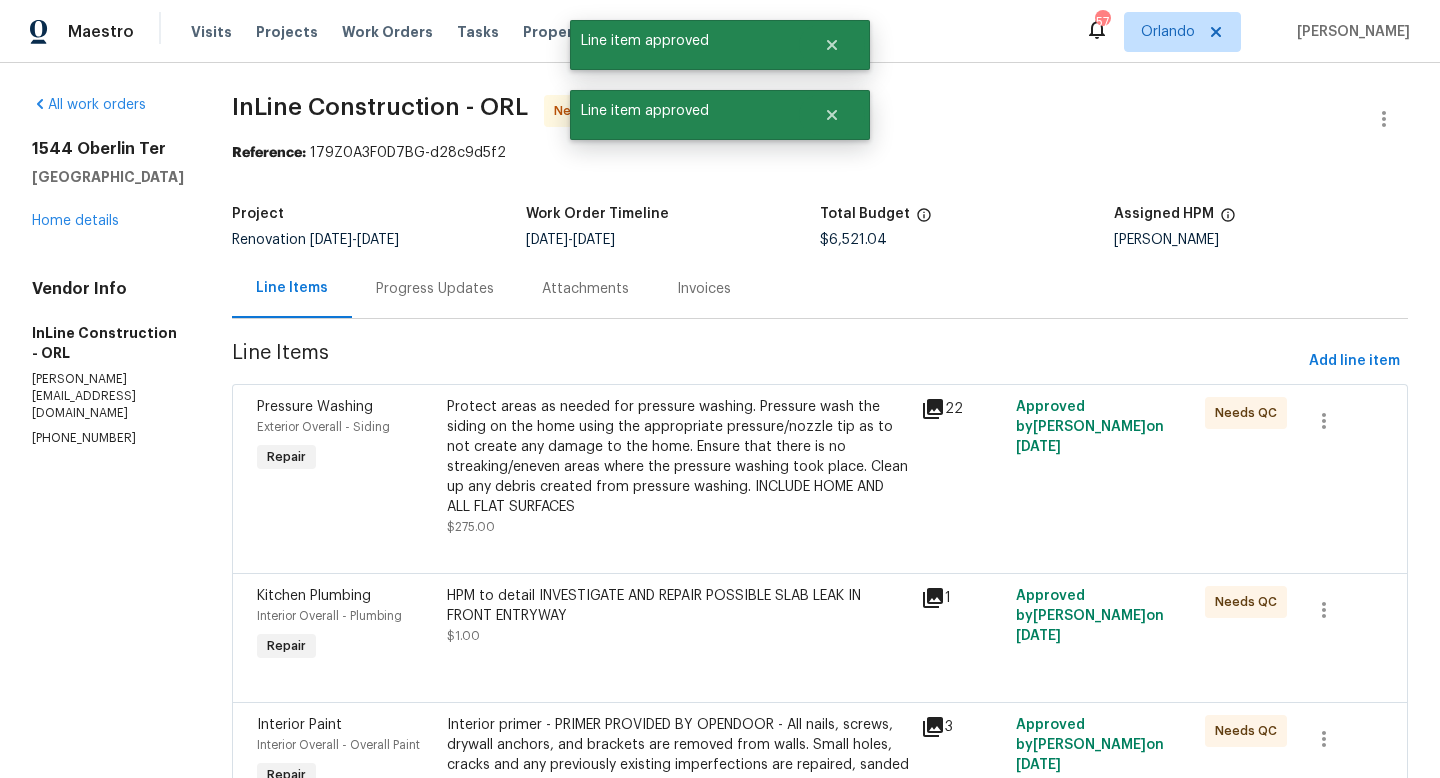 click on "Protect areas as needed for pressure washing. Pressure wash the siding on the home using the appropriate pressure/nozzle tip as to not create any damage to the home. Ensure that there is no streaking/eneven areas where the pressure washing took place. Clean up any debris created from pressure washing.
INCLUDE HOME AND ALL FLAT SURFACES" at bounding box center [678, 457] 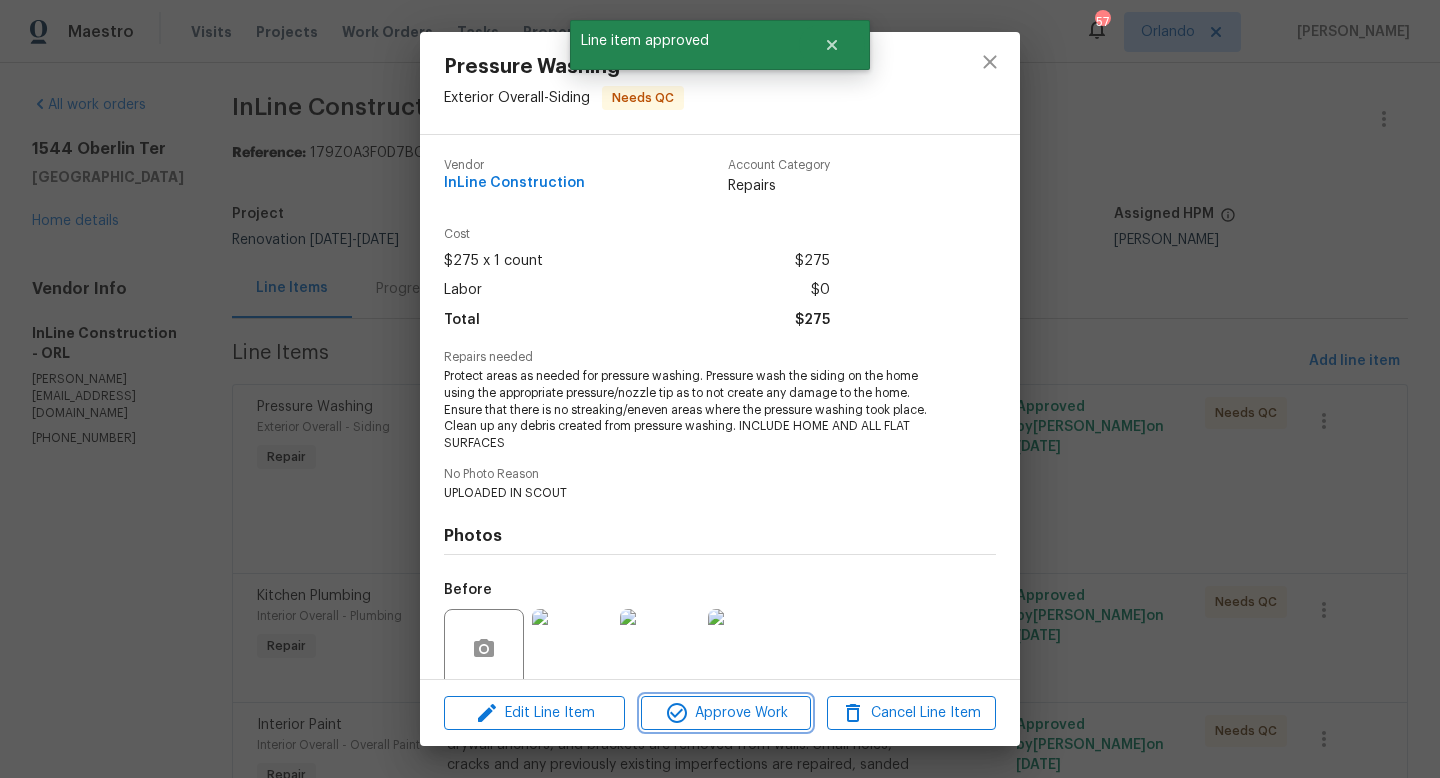 click on "Approve Work" at bounding box center (725, 713) 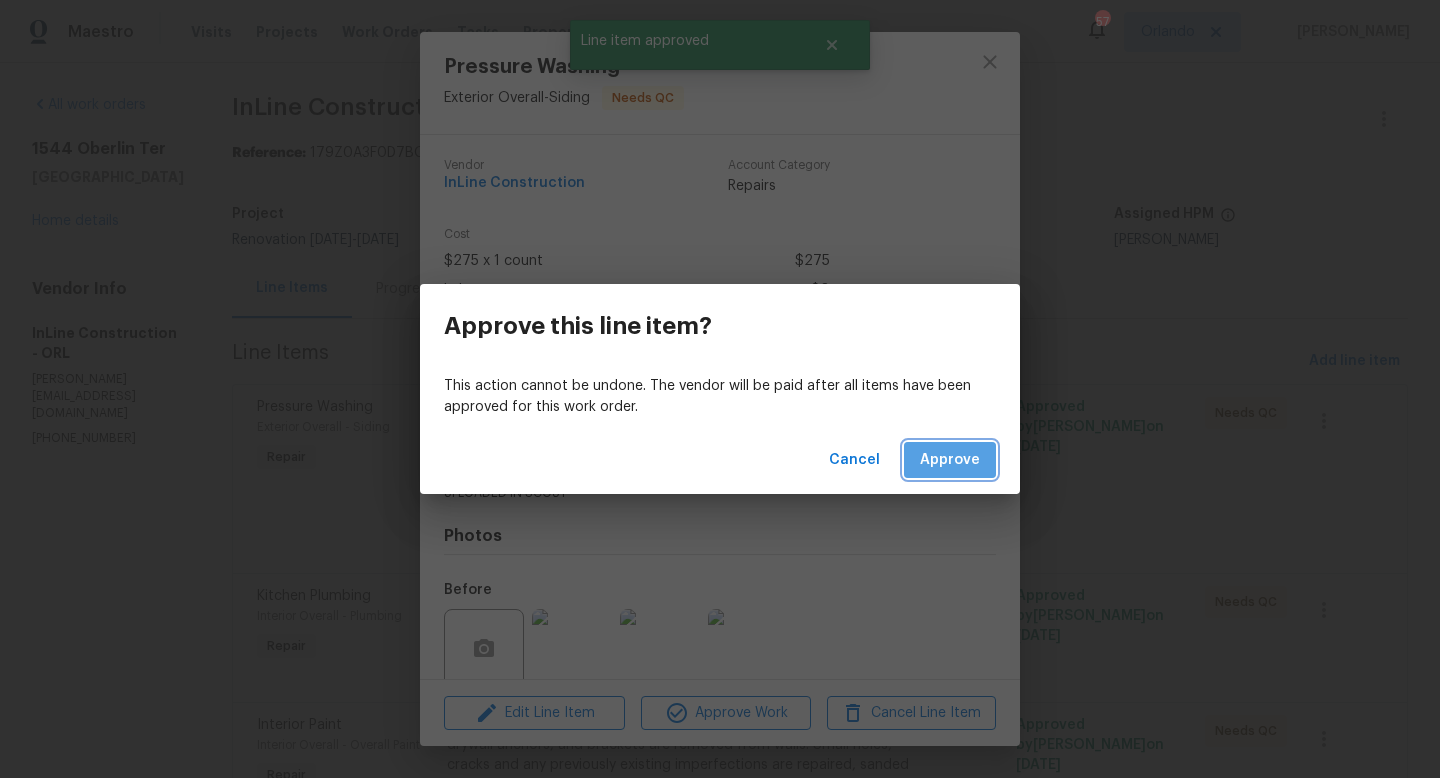 click on "Approve" at bounding box center (950, 460) 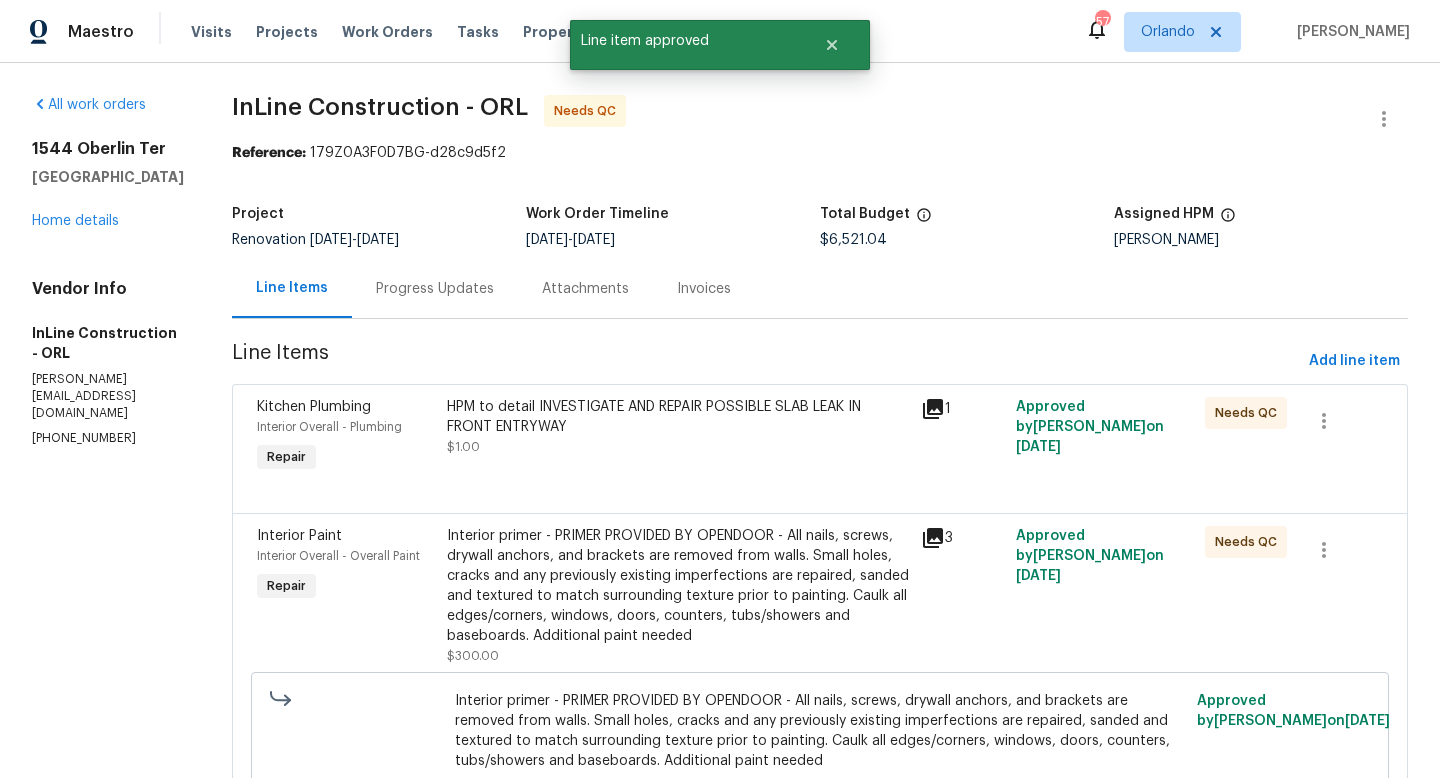 click on "HPM to detail
INVESTIGATE AND REPAIR POSSIBLE SLAB LEAK IN FRONT ENTRYWAY $1.00" at bounding box center [678, 437] 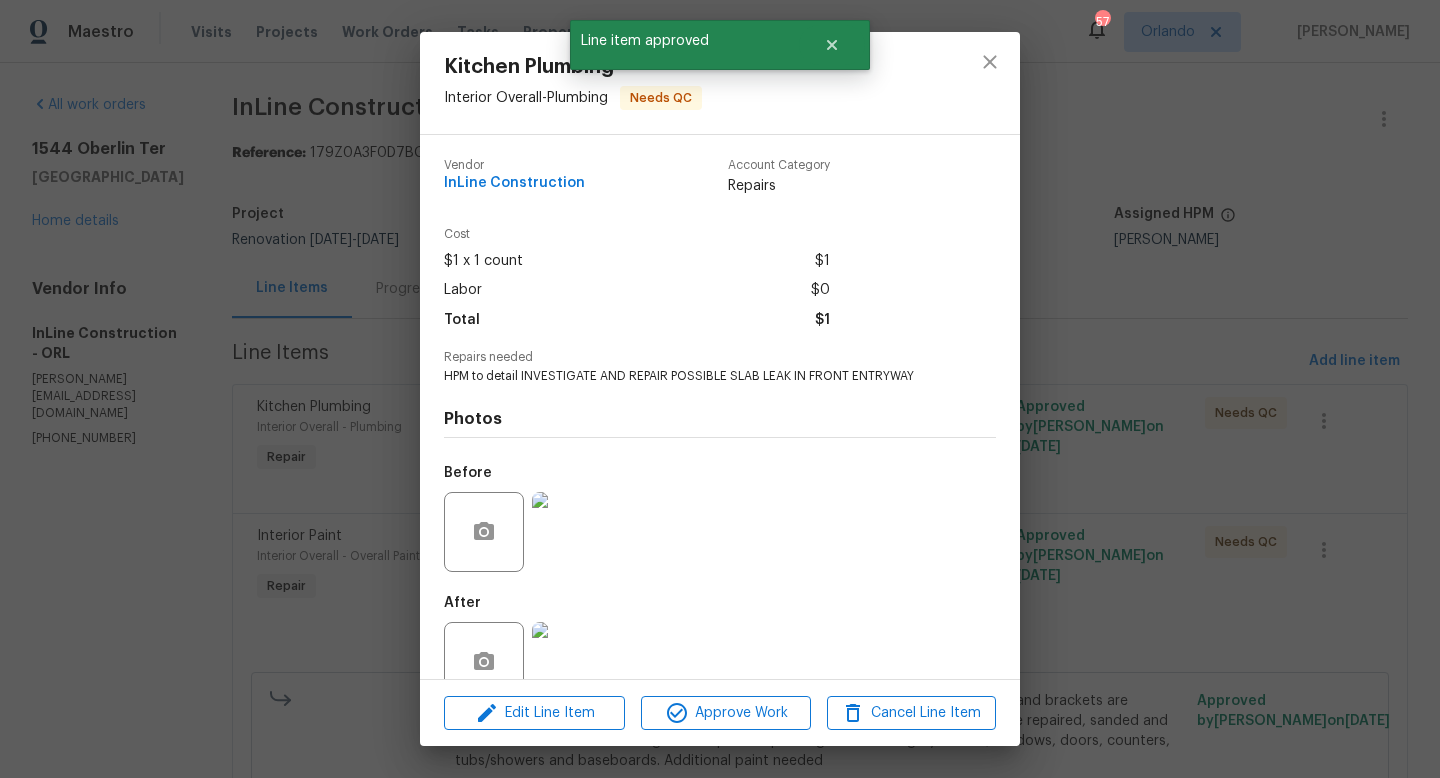 click on "Edit Line Item  Approve Work  Cancel Line Item" at bounding box center [720, 713] 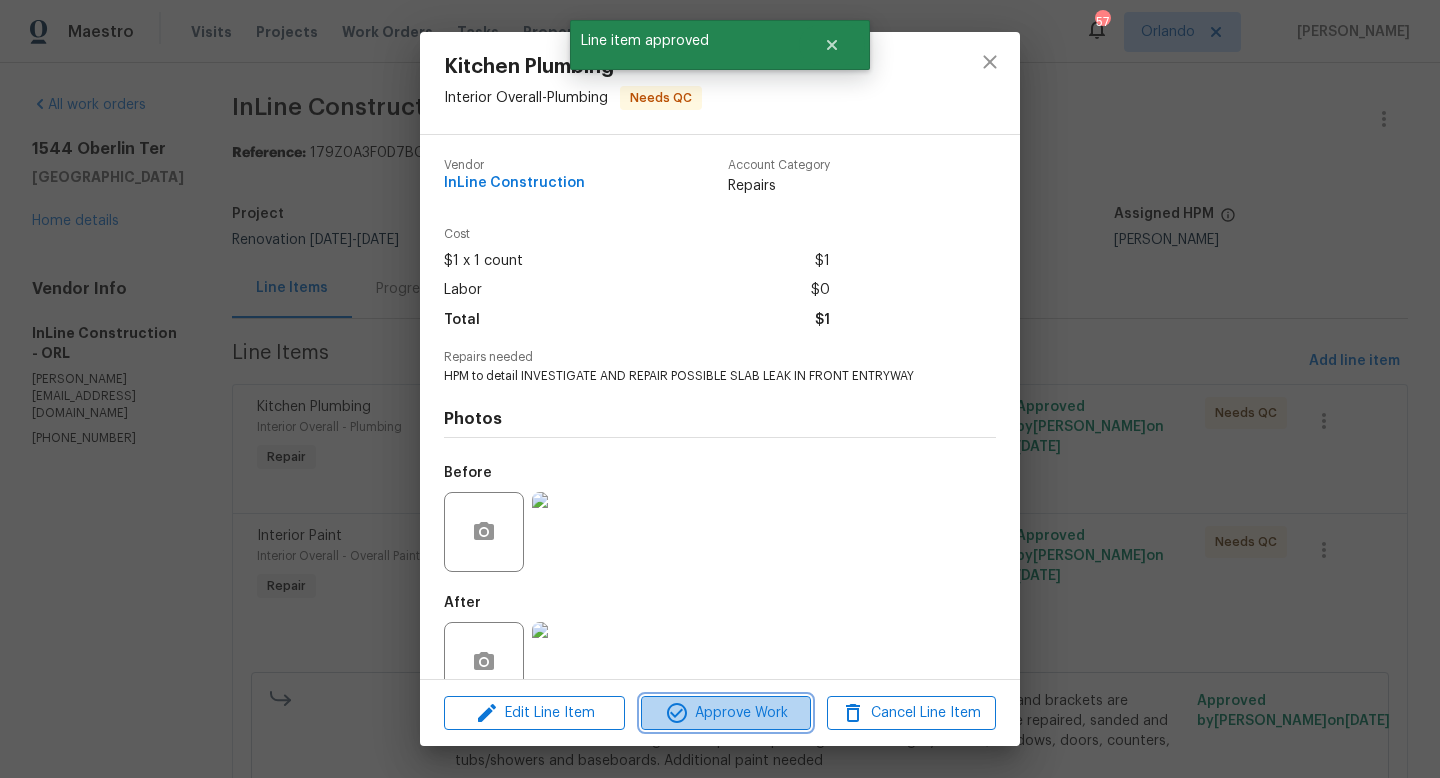 click on "Approve Work" at bounding box center [725, 713] 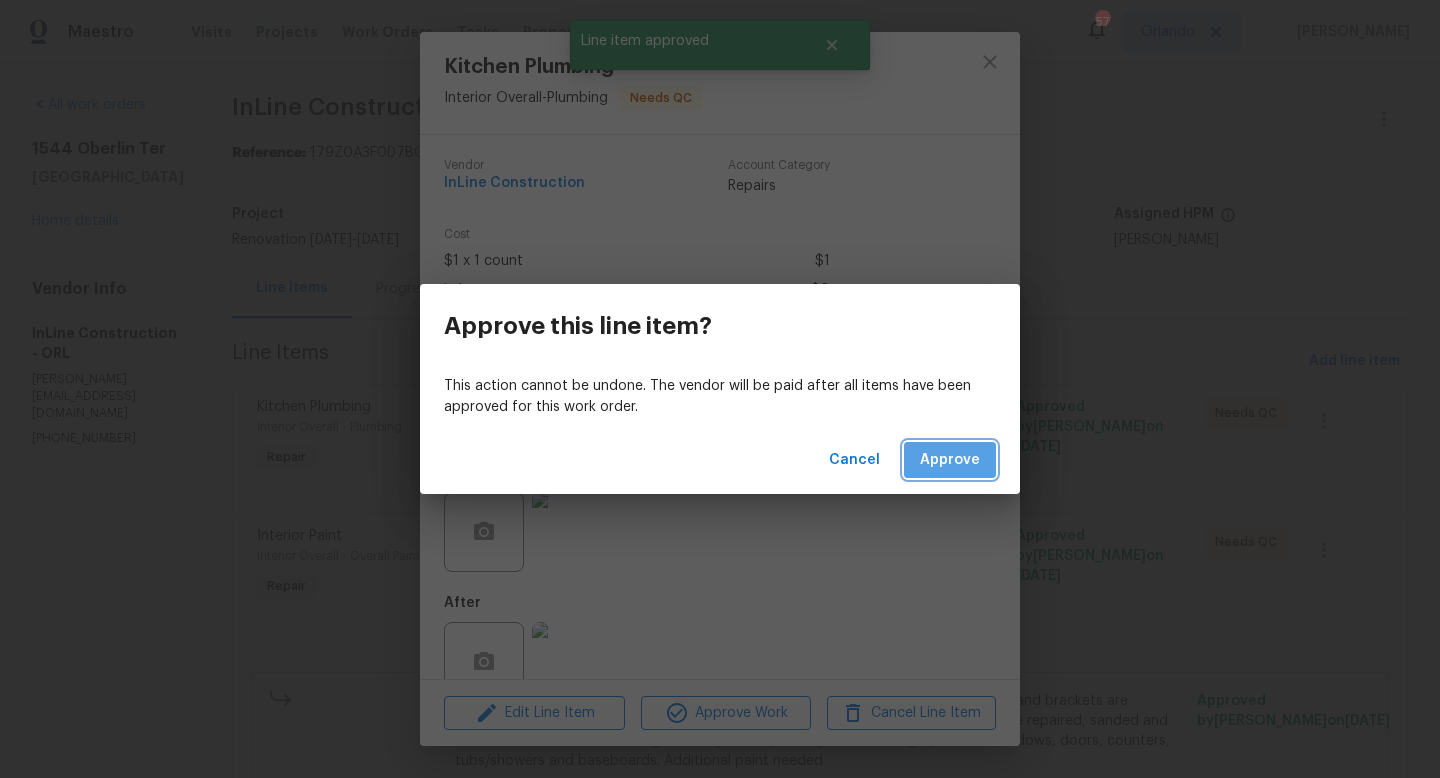 click on "Approve" at bounding box center (950, 460) 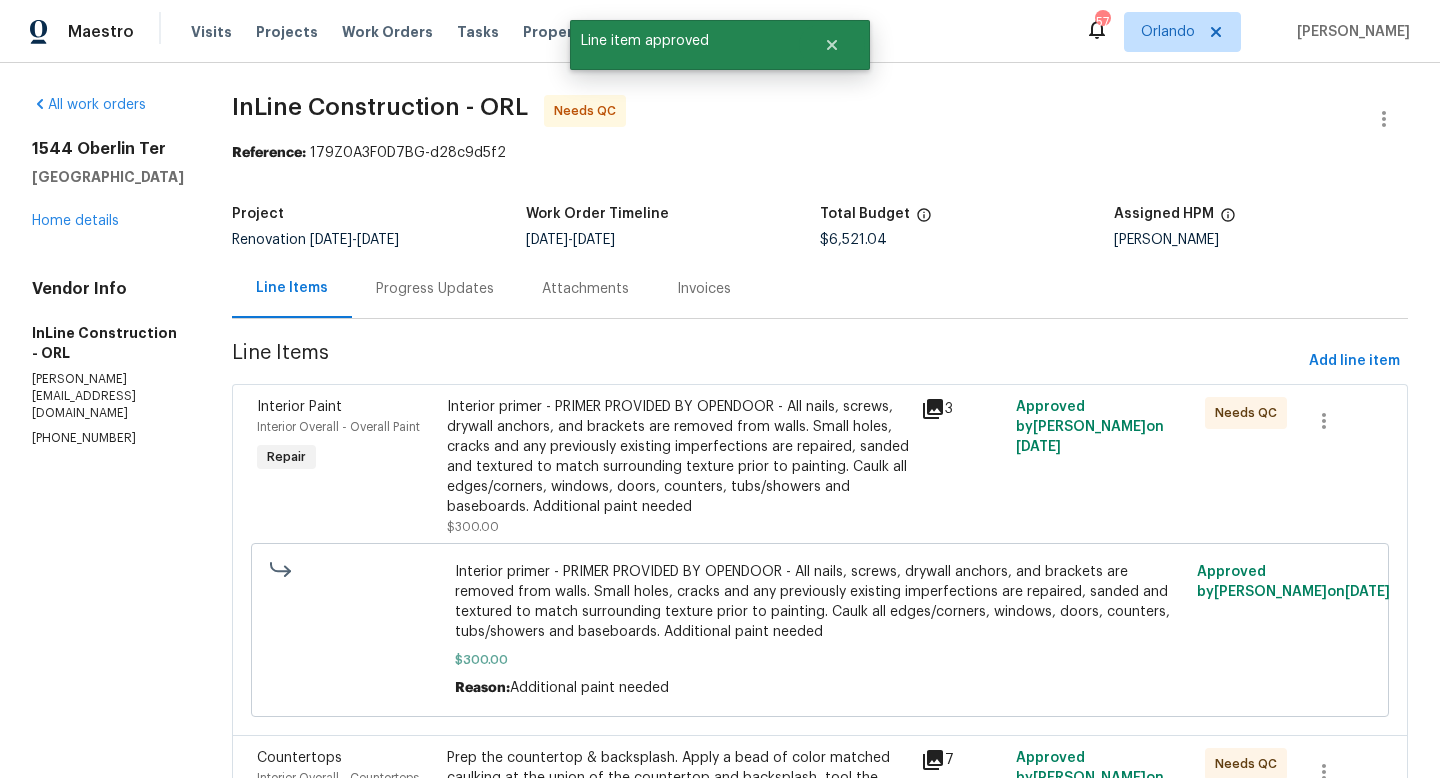 click on "Interior primer - PRIMER PROVIDED BY OPENDOOR - All nails, screws, drywall anchors, and brackets are removed from walls. Small holes, cracks and any previously existing imperfections are repaired, sanded and textured to match surrounding texture prior to painting. Caulk all edges/corners, windows, doors, counters, tubs/showers and baseboards.
Additional paint needed" at bounding box center (678, 457) 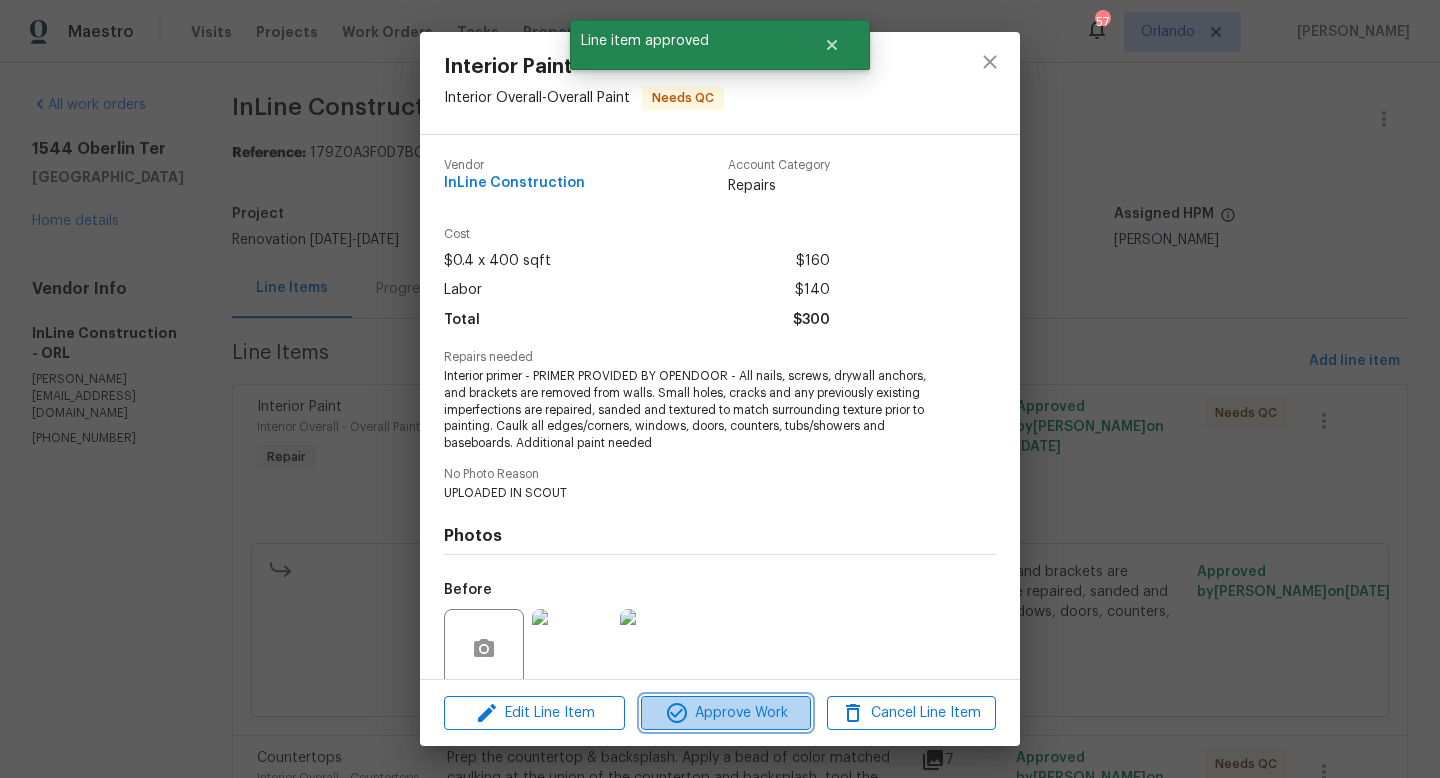 click on "Approve Work" at bounding box center [725, 713] 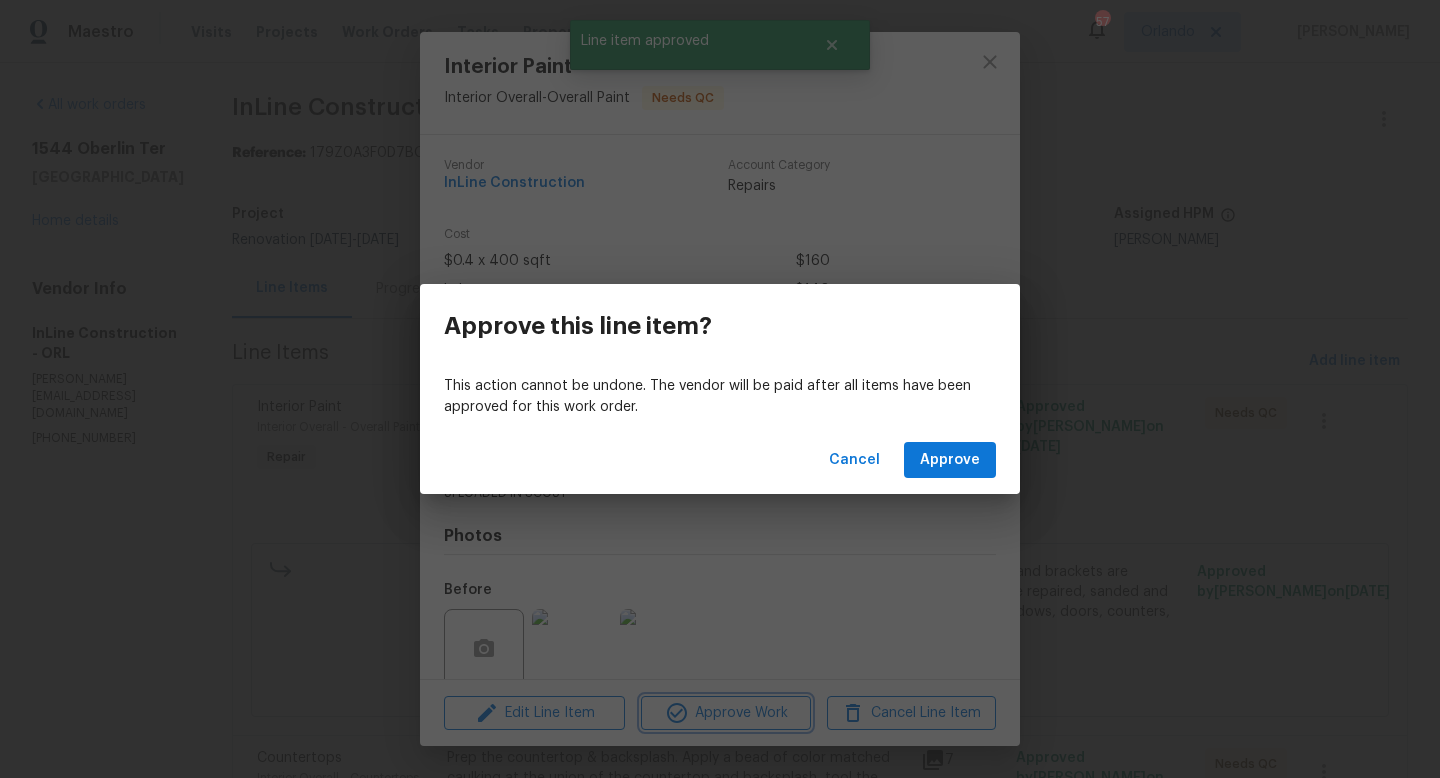 click on "Approve this line item? This action cannot be undone. The vendor will be paid after all items have been approved for this work order. Cancel Approve" at bounding box center (720, 389) 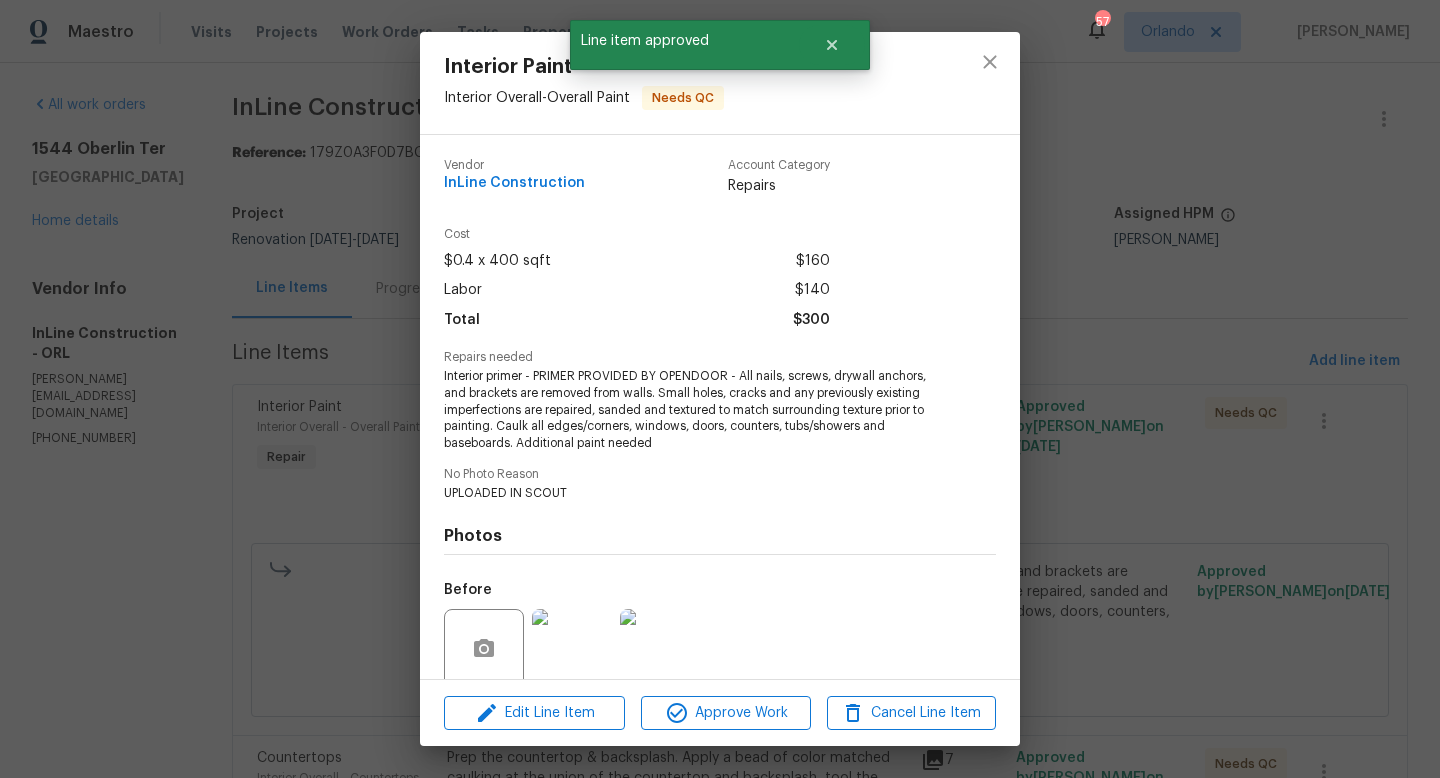click on "No Photo Reason" at bounding box center [720, 474] 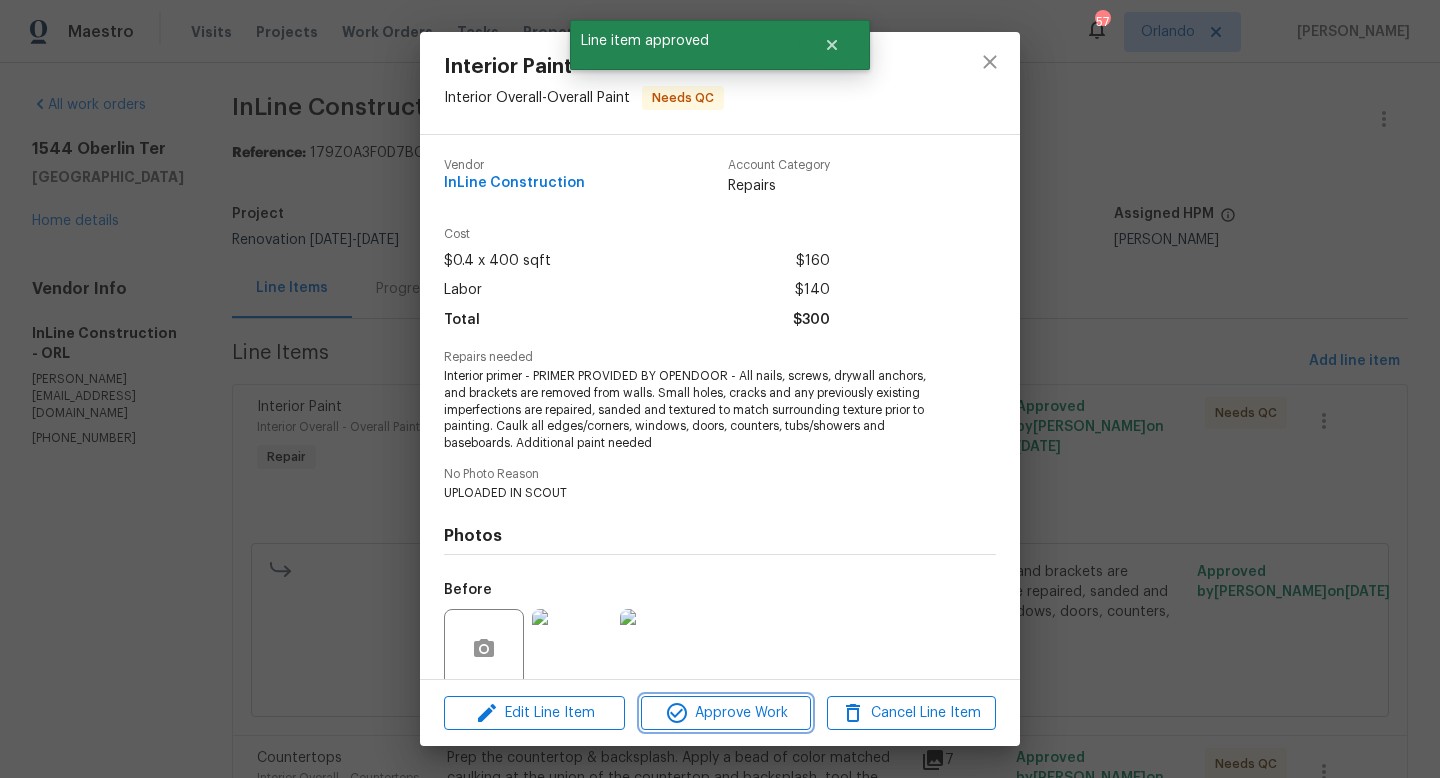 click on "Approve Work" at bounding box center (725, 713) 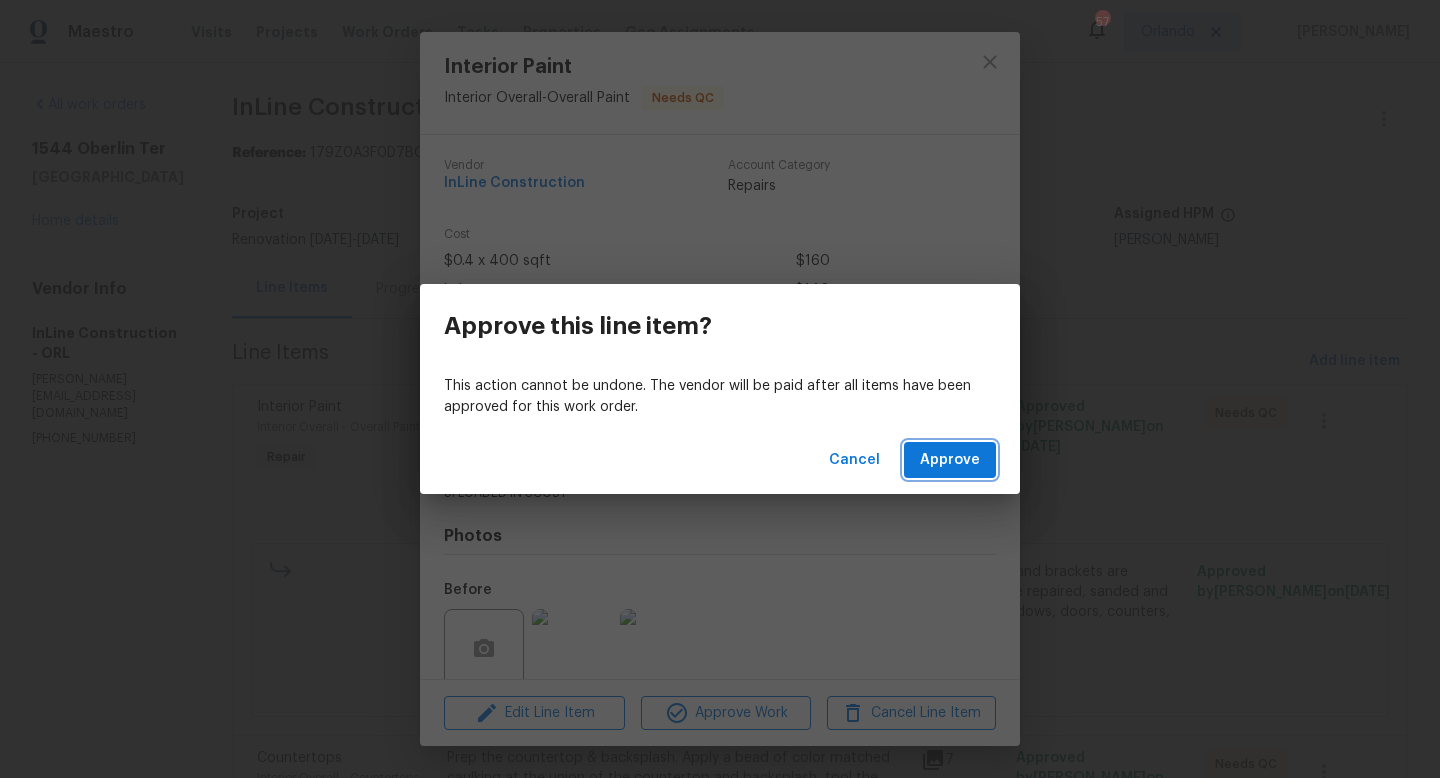 click on "Approve" at bounding box center [950, 460] 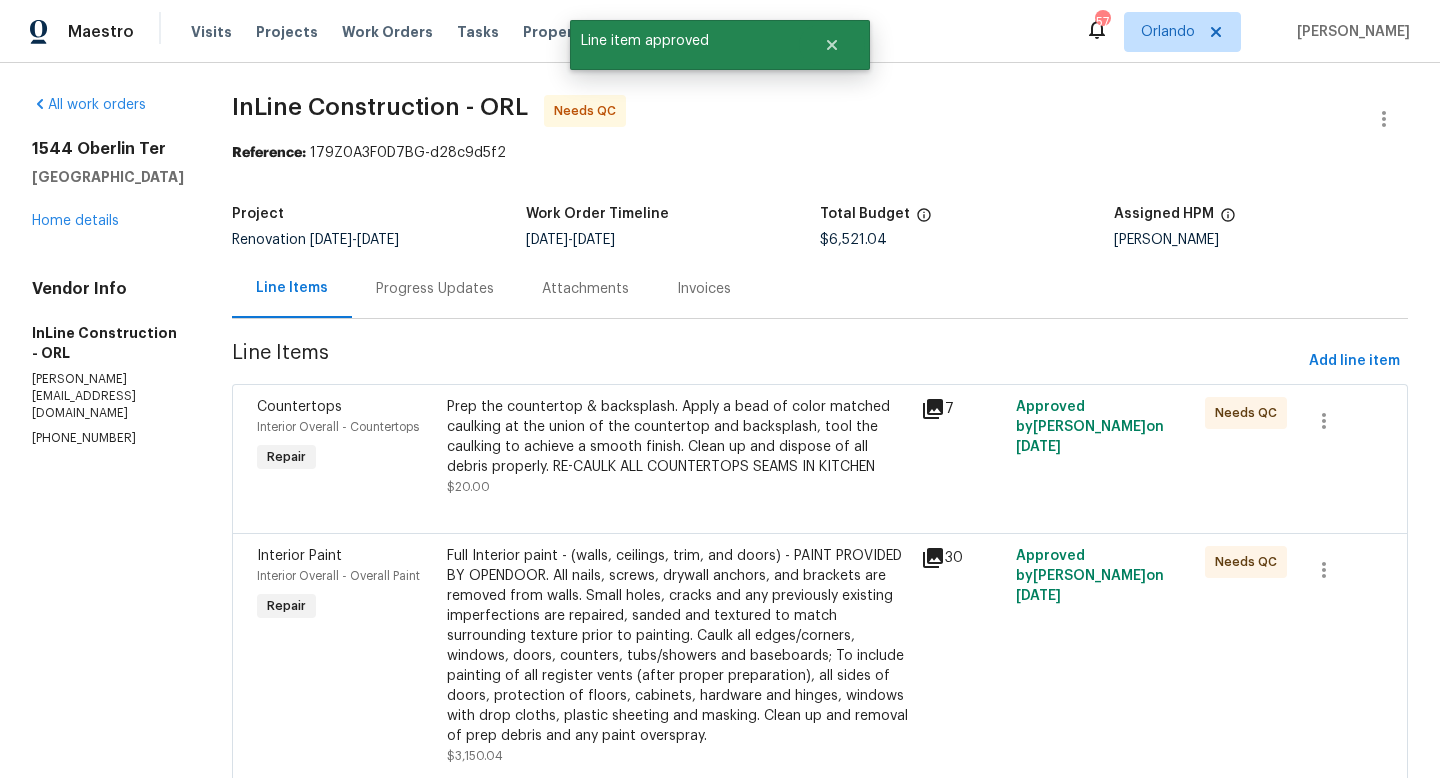 click on "Prep the countertop & backsplash. Apply a bead of color matched caulking at the union of the countertop and backsplash, tool the caulking to achieve a smooth finish. Clean up and dispose of all debris properly.
RE-CAULK ALL COUNTERTOPS SEAMS IN KITCHEN $20.00" at bounding box center [678, 447] 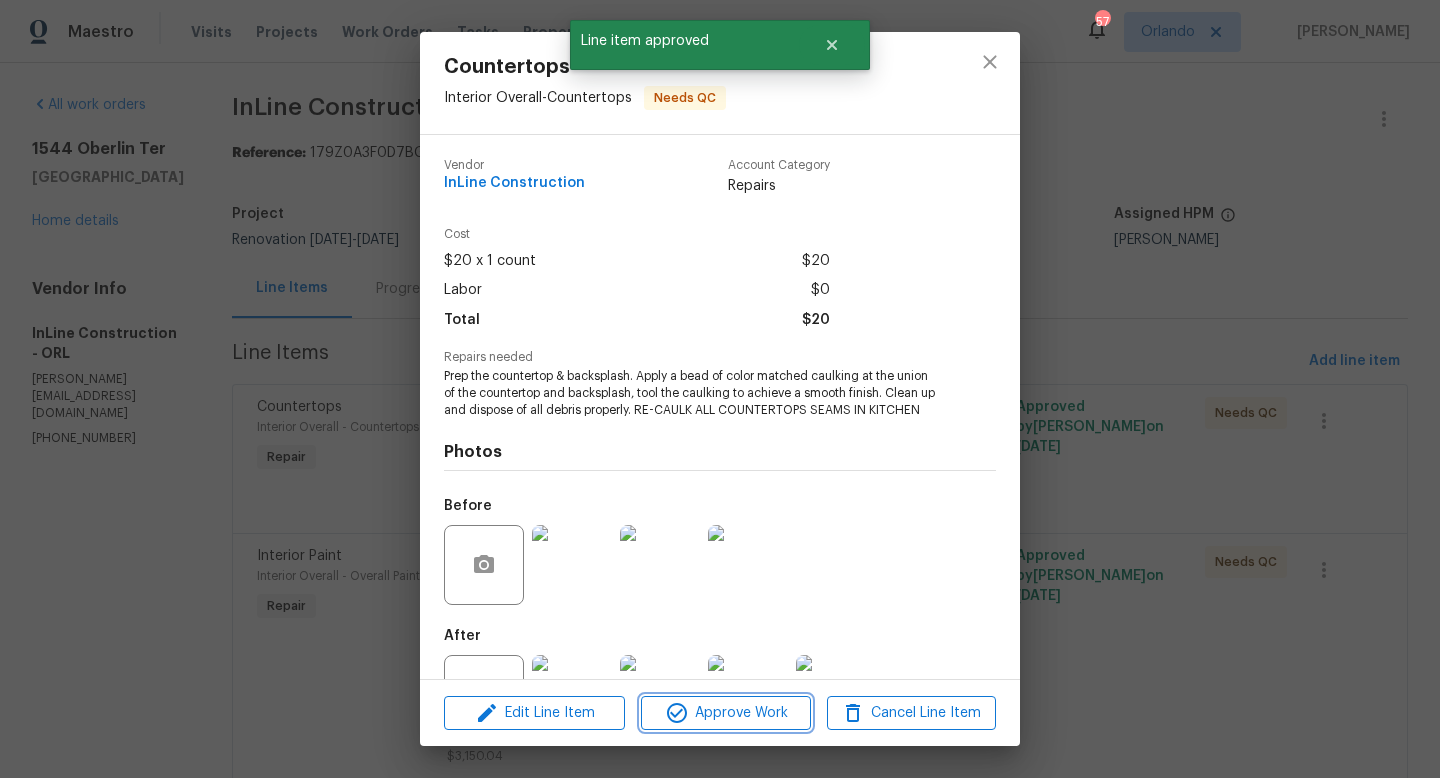 click on "Approve Work" at bounding box center (725, 713) 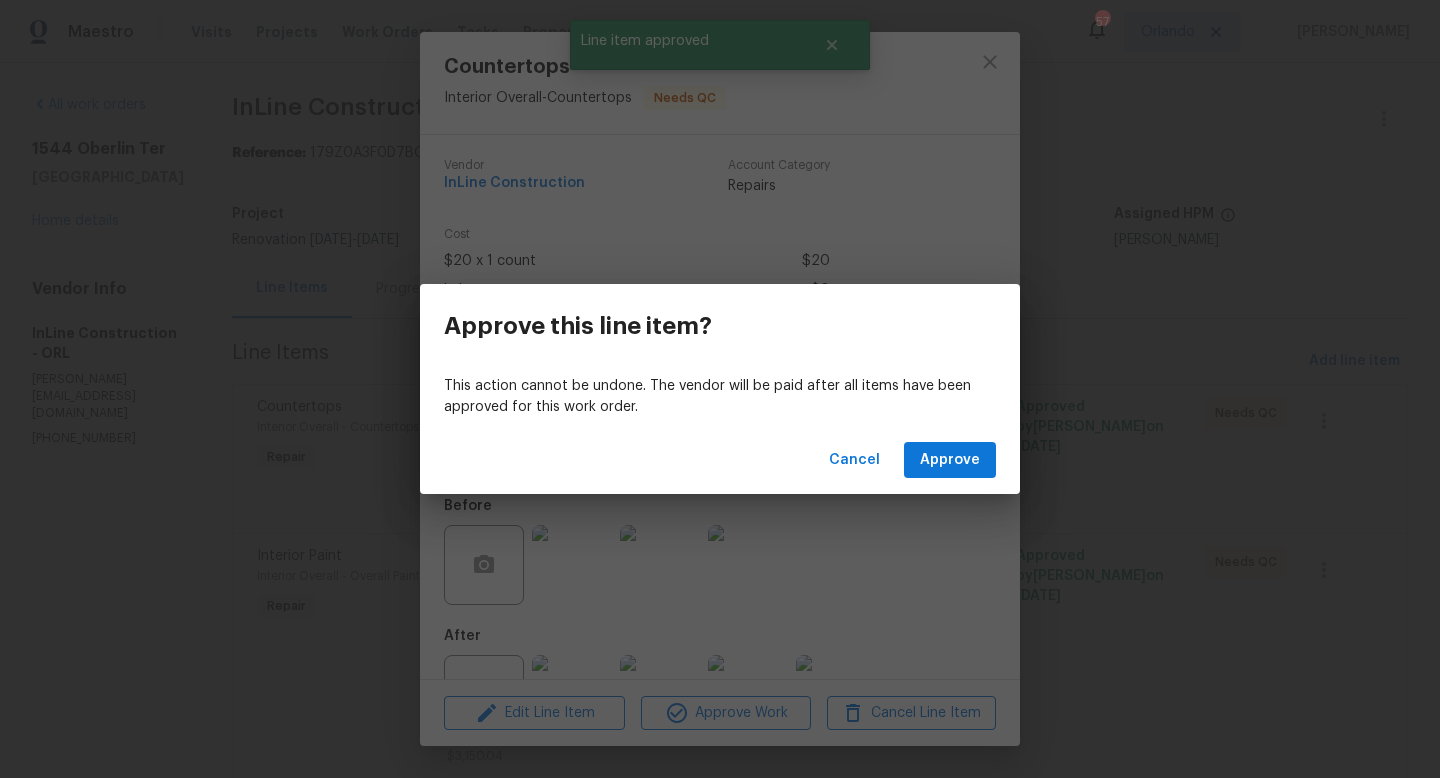 click on "Cancel Approve" at bounding box center (720, 460) 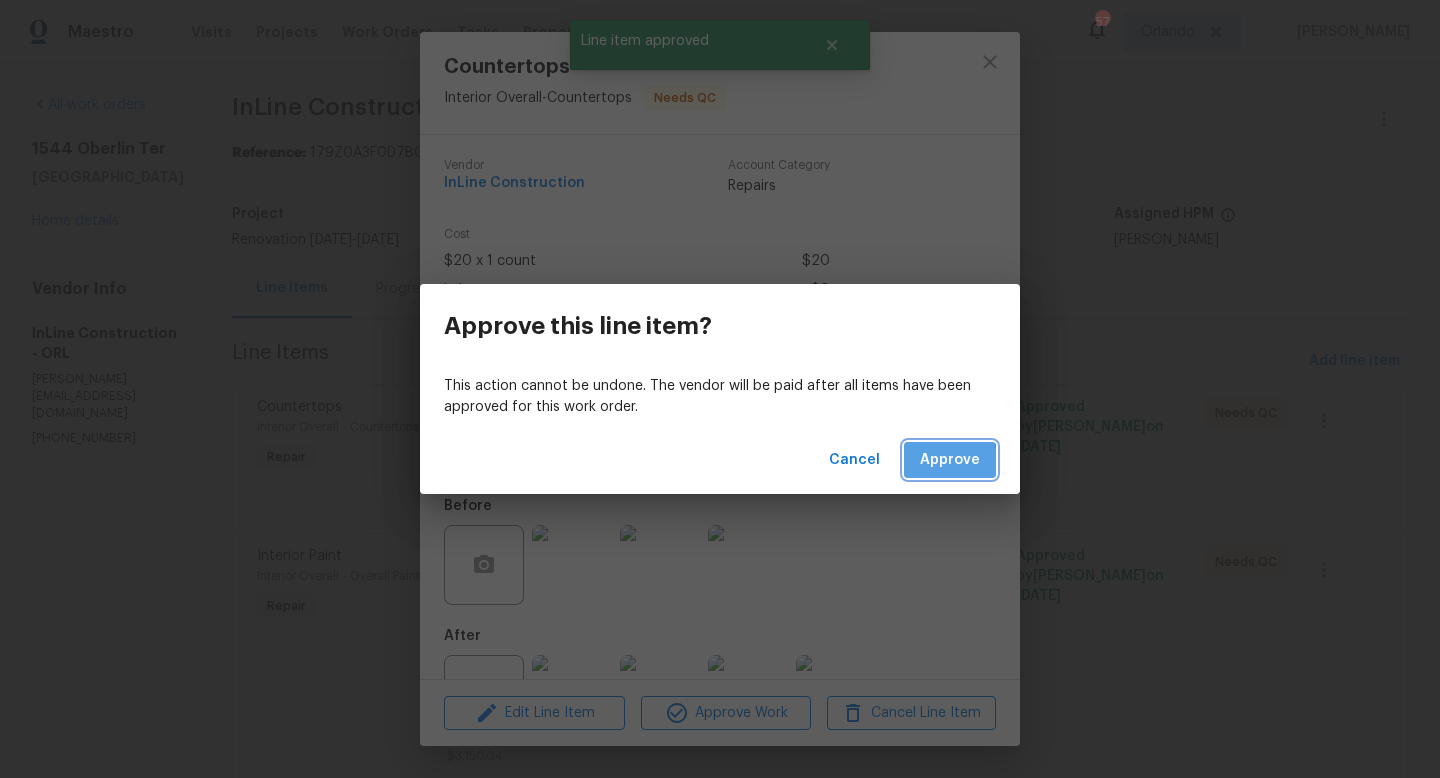 click on "Approve" at bounding box center (950, 460) 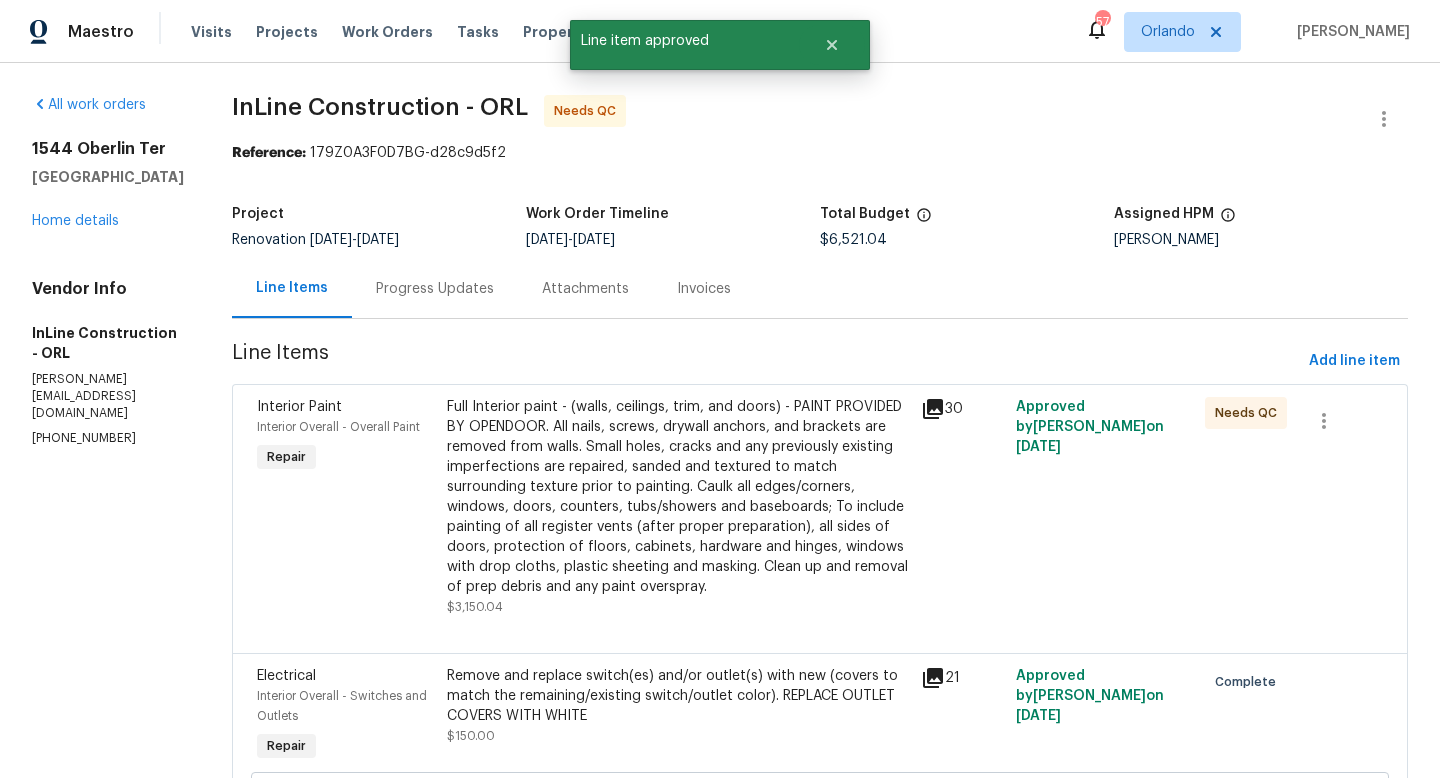 click on "Full Interior paint - (walls, ceilings, trim, and doors) - PAINT PROVIDED BY OPENDOOR. All nails, screws, drywall anchors, and brackets are removed from walls. Small holes, cracks and any previously existing imperfections are repaired, sanded and textured to match surrounding texture prior to painting. Caulk all edges/corners, windows, doors, counters, tubs/showers and baseboards; To include painting of all register vents (after proper preparation), all sides of doors, protection of floors, cabinets, hardware and hinges, windows with drop cloths, plastic sheeting and masking. Clean up and removal of prep debris and any paint overspray." at bounding box center [678, 497] 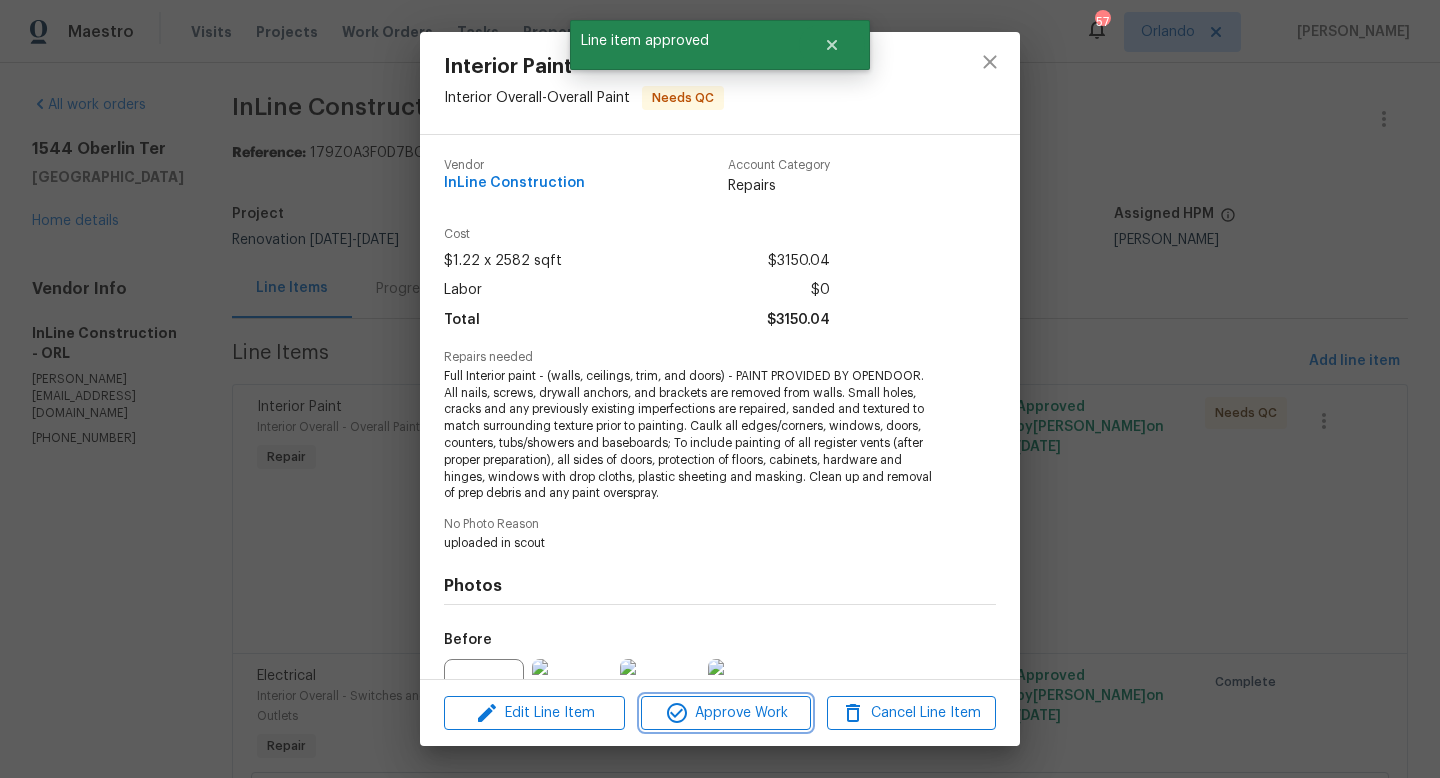 click on "Approve Work" at bounding box center (725, 713) 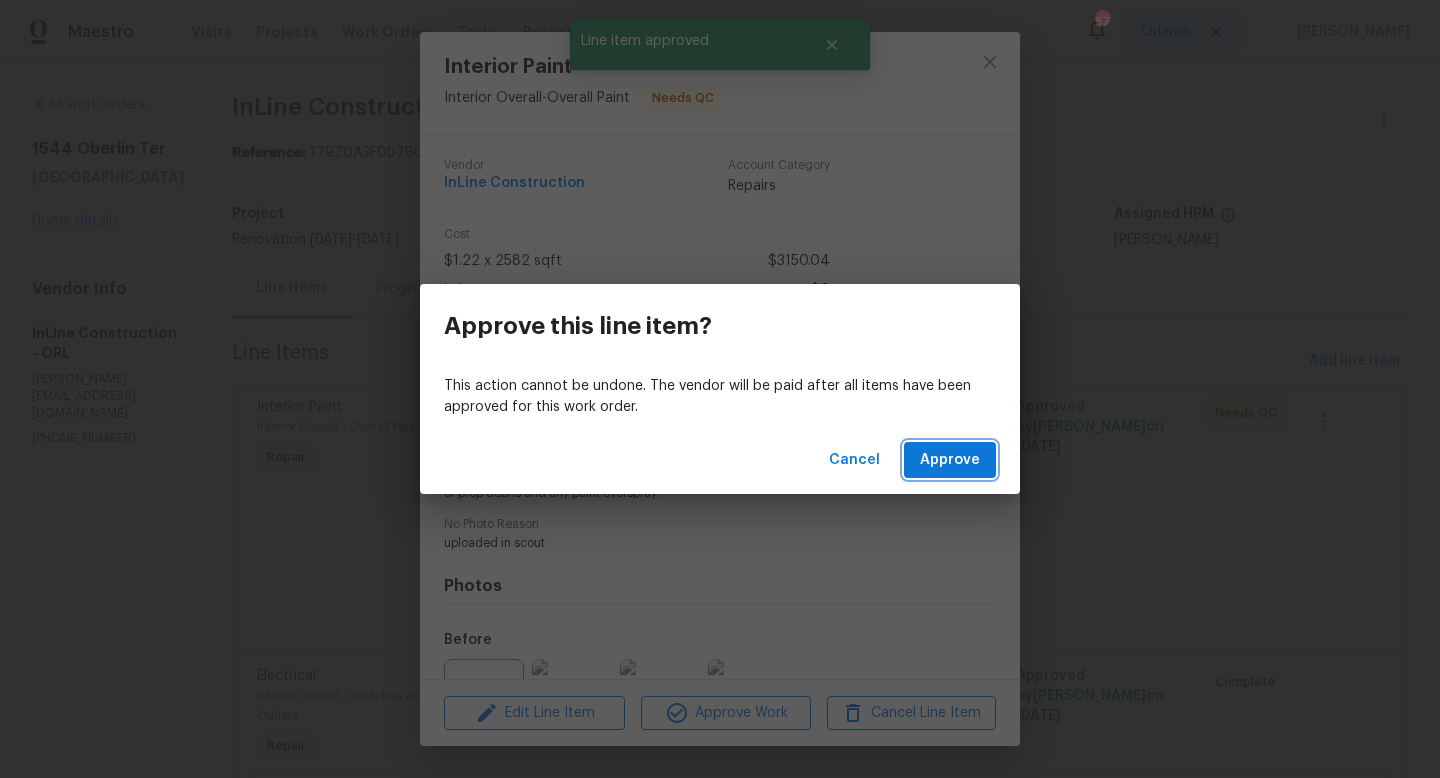 click on "Approve" at bounding box center (950, 460) 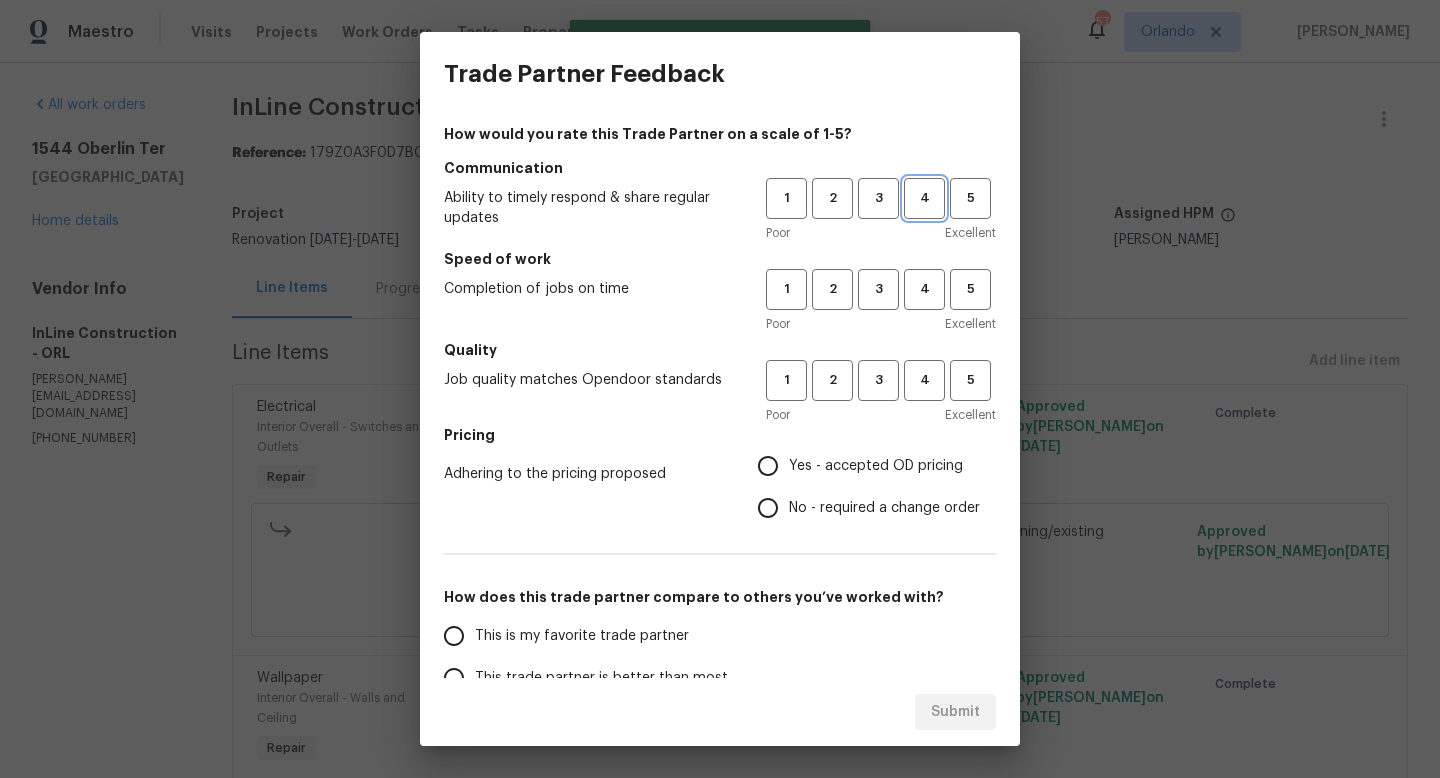 click on "4" at bounding box center (924, 198) 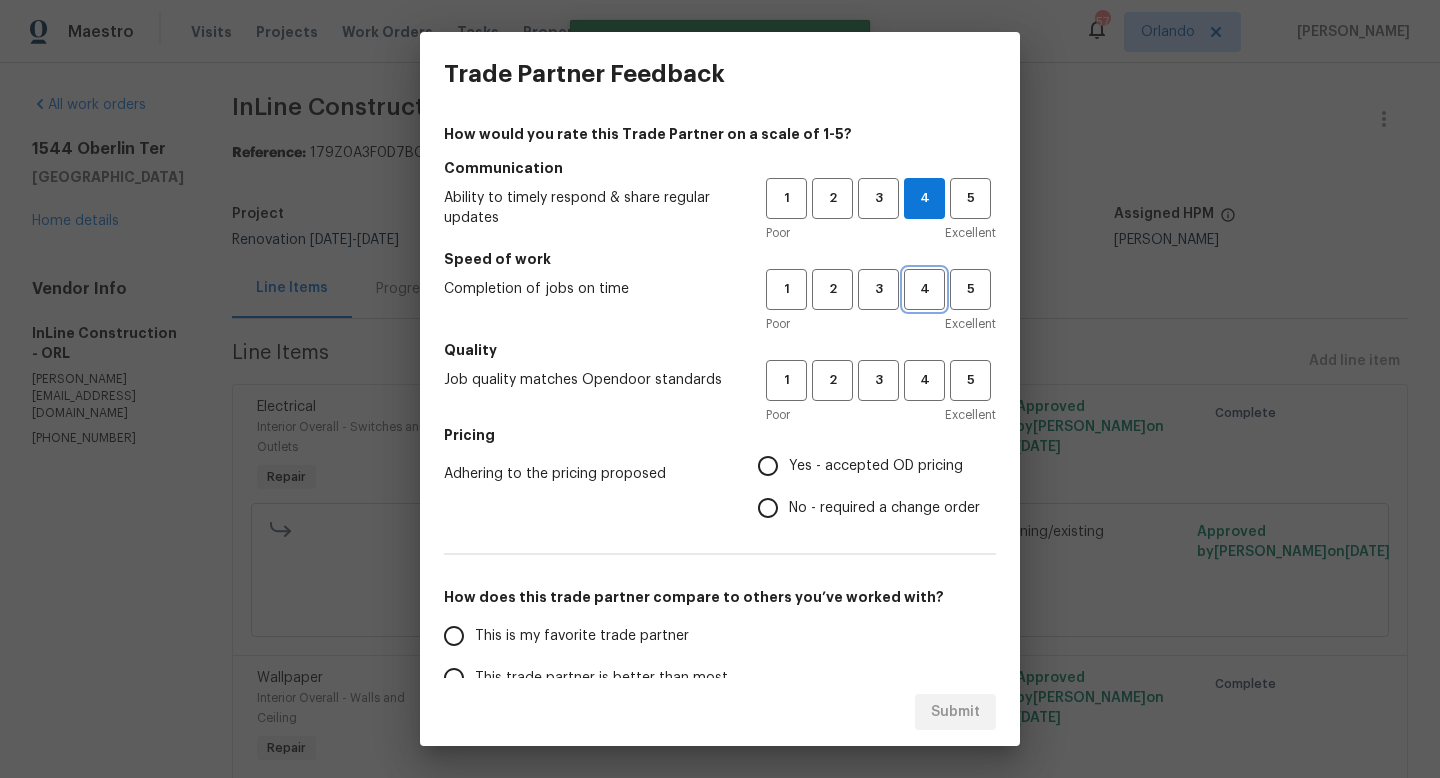 click on "4" at bounding box center [924, 289] 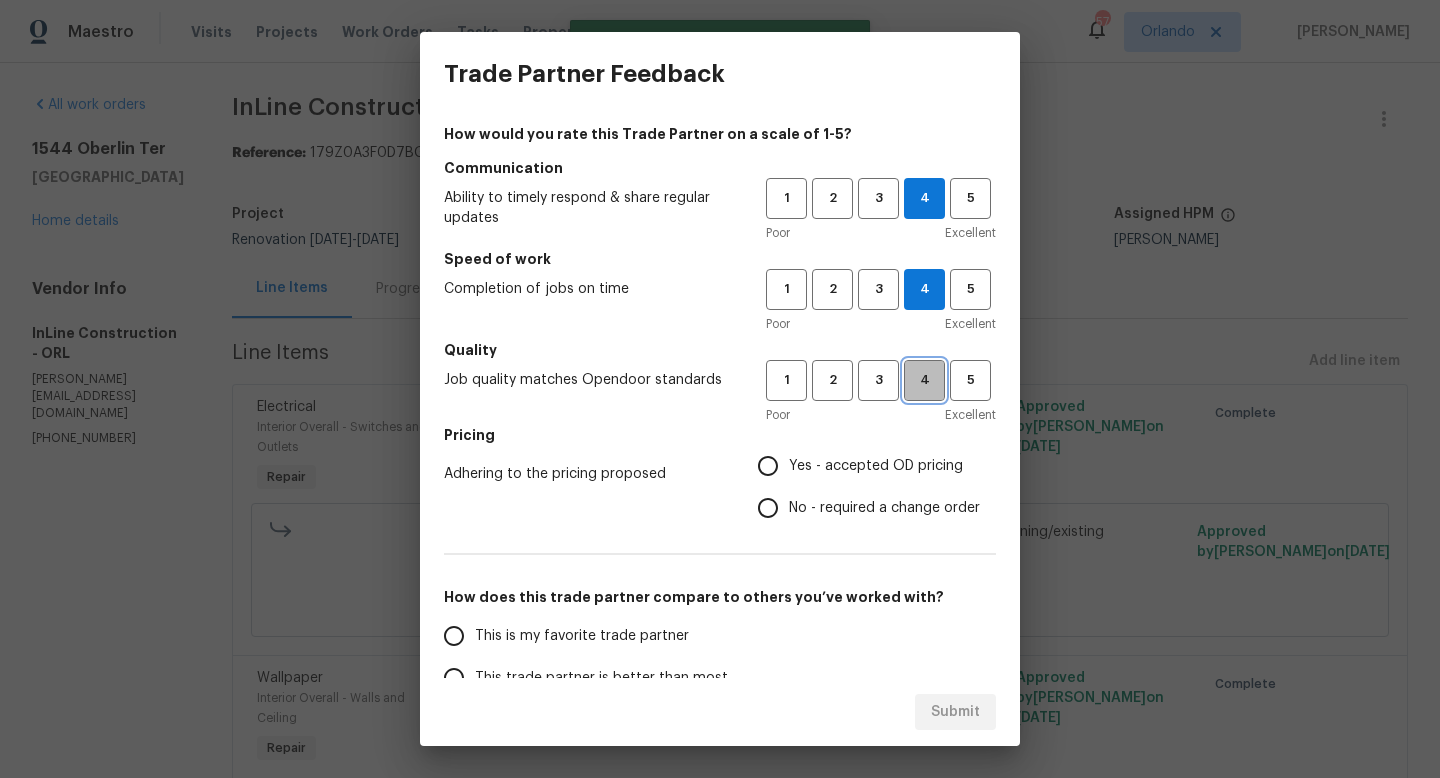 click on "4" at bounding box center [924, 380] 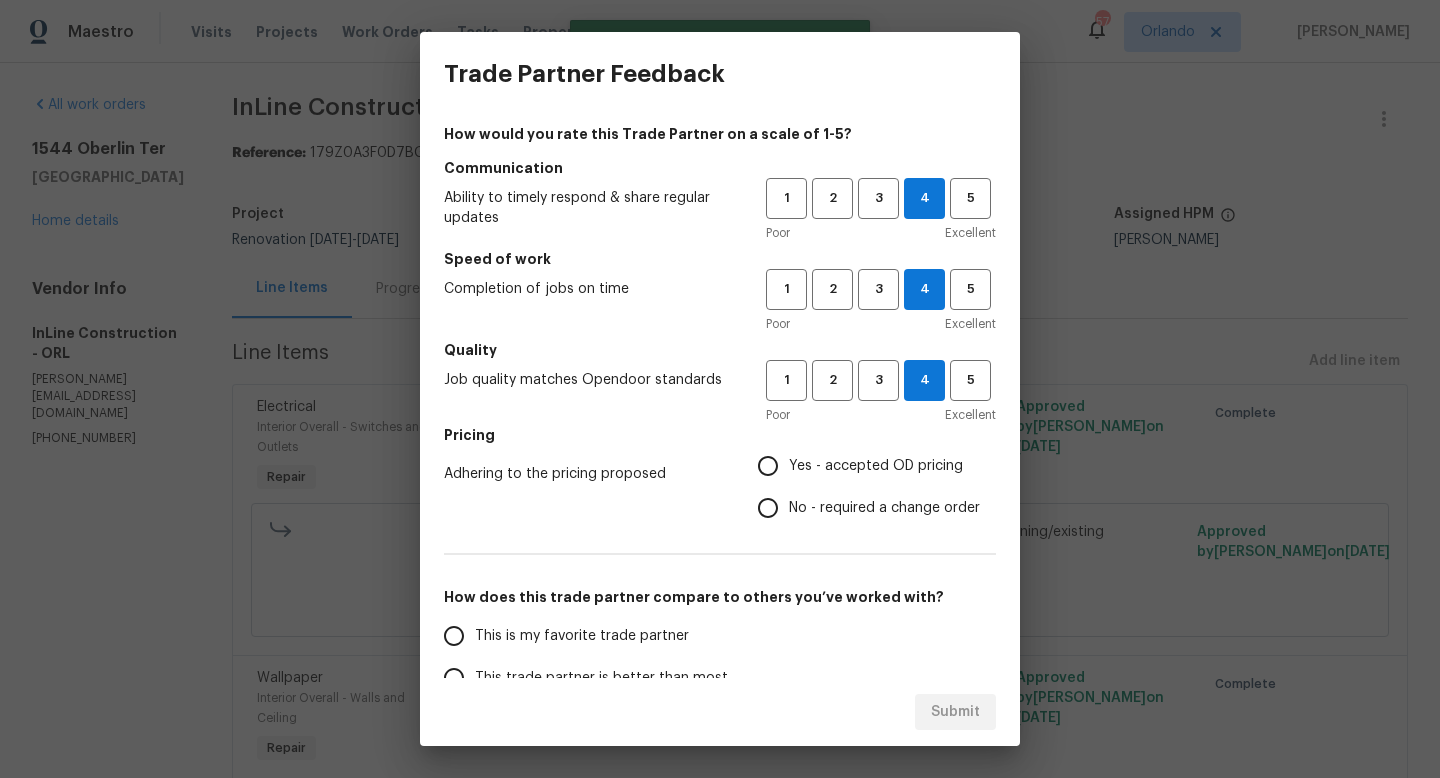 click on "Yes - accepted OD pricing" at bounding box center [876, 466] 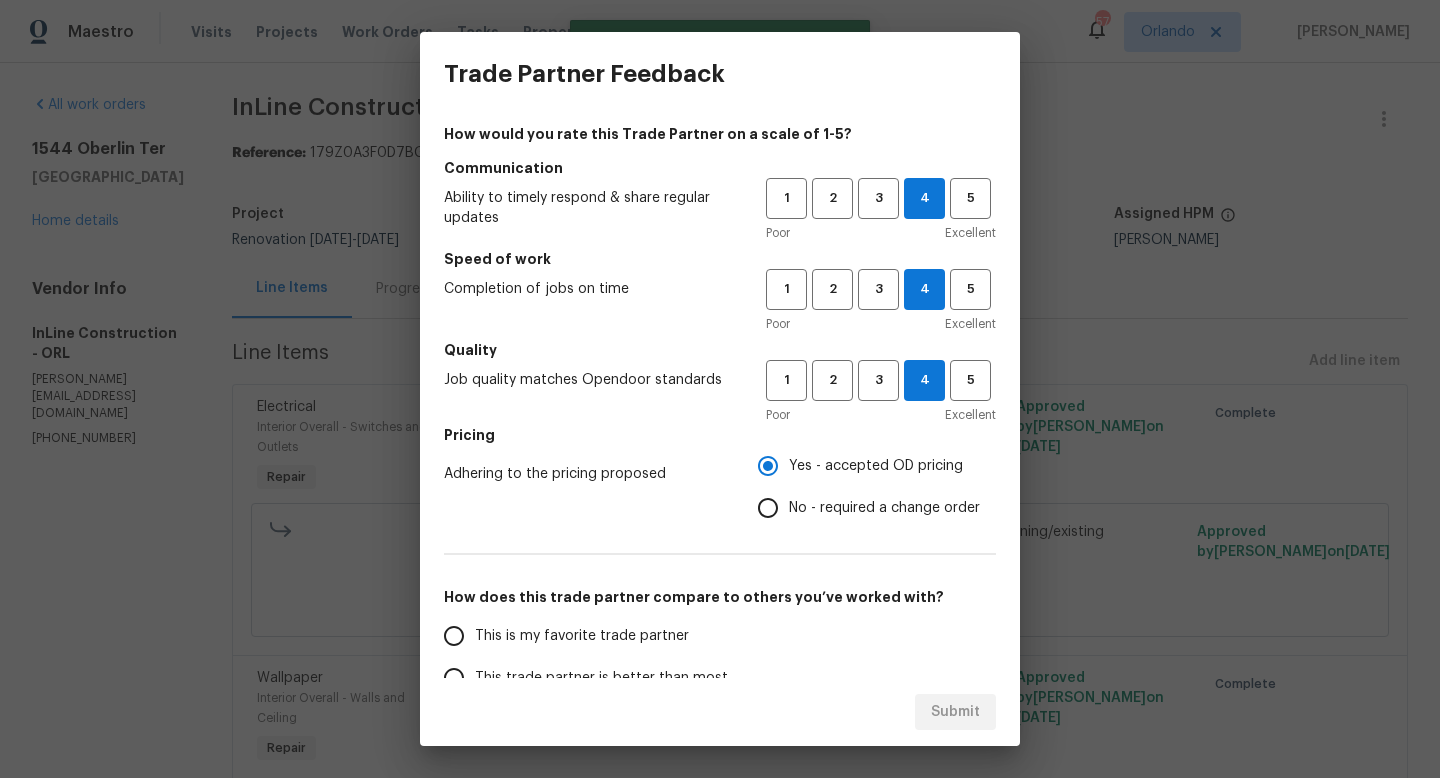 click on "Submit" at bounding box center (720, 712) 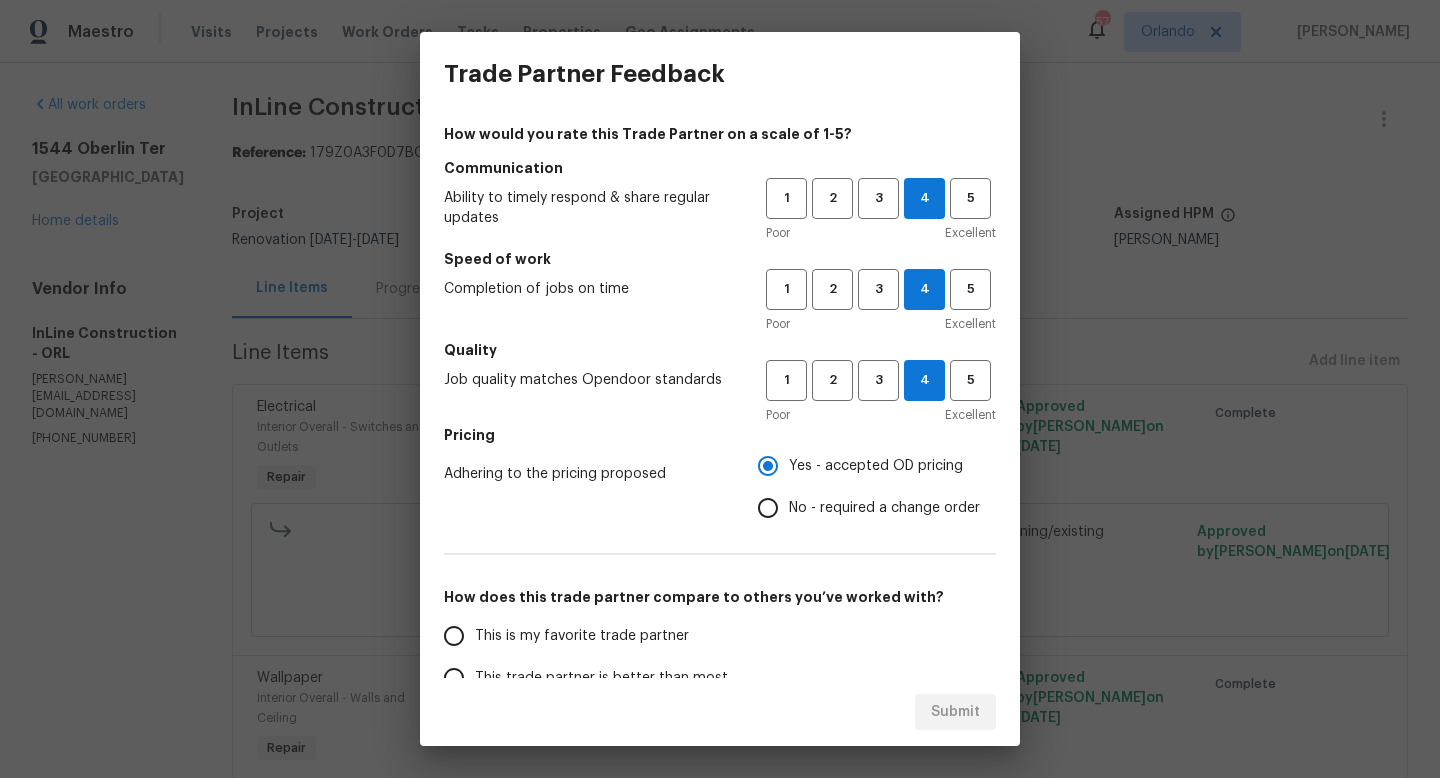 click on "This trade partner is better than most" at bounding box center [601, 678] 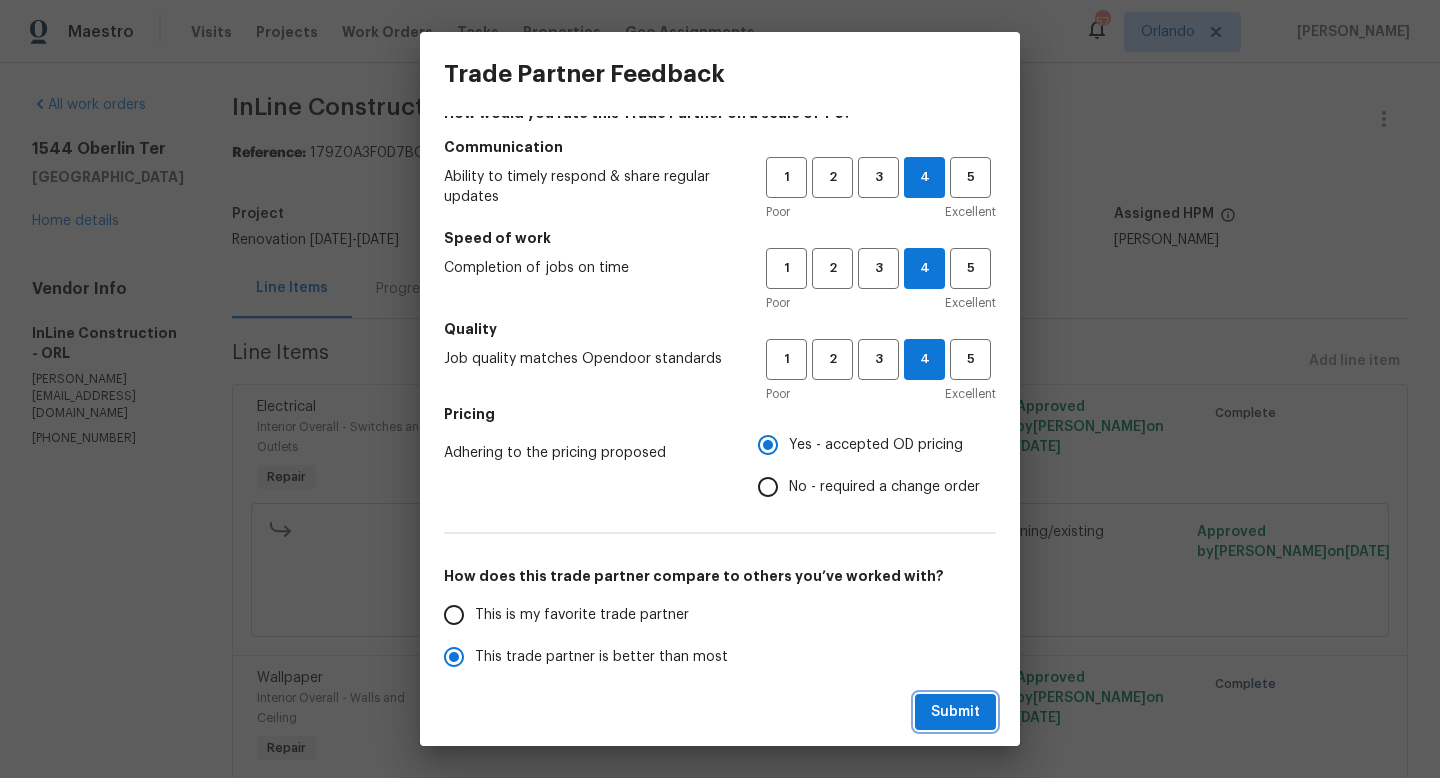 click on "Submit" at bounding box center [955, 712] 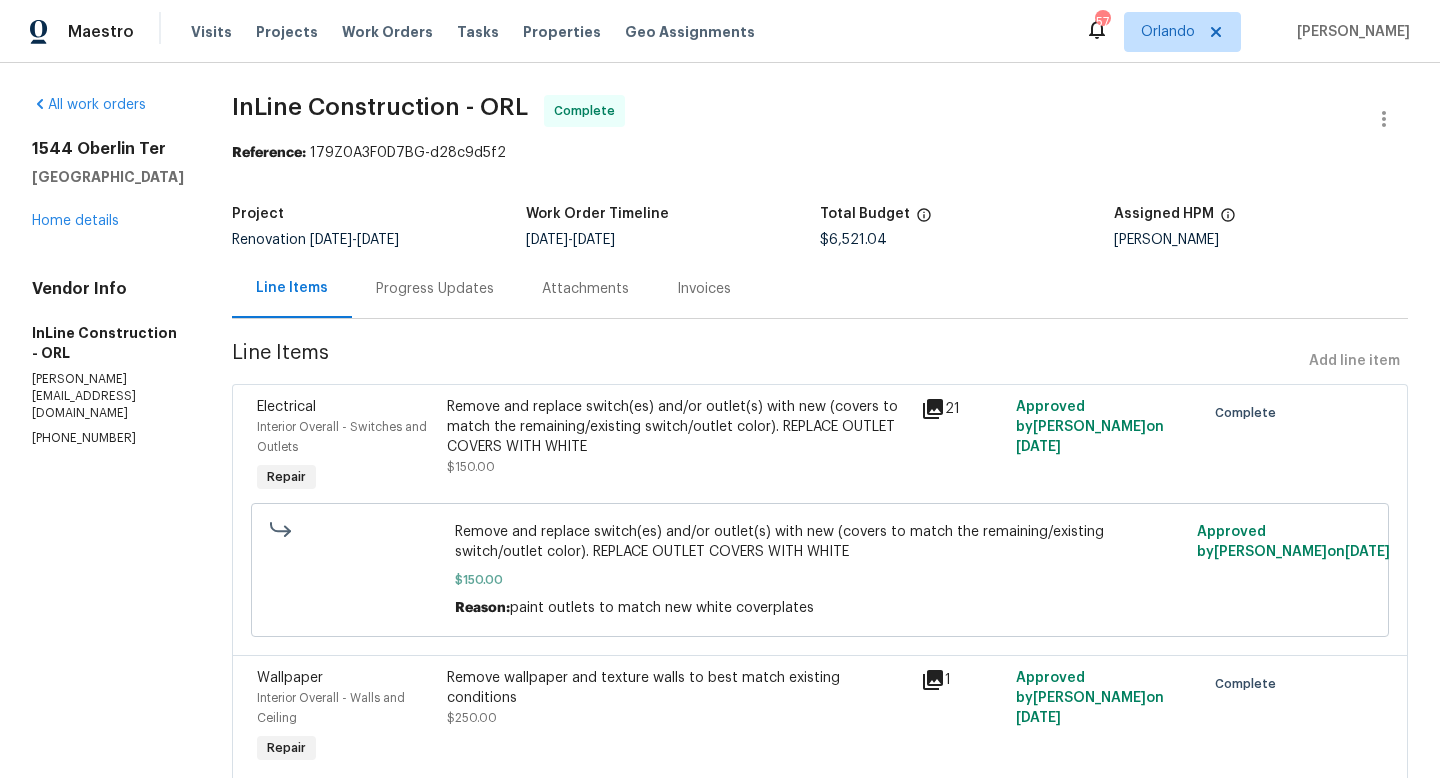 radio on "false" 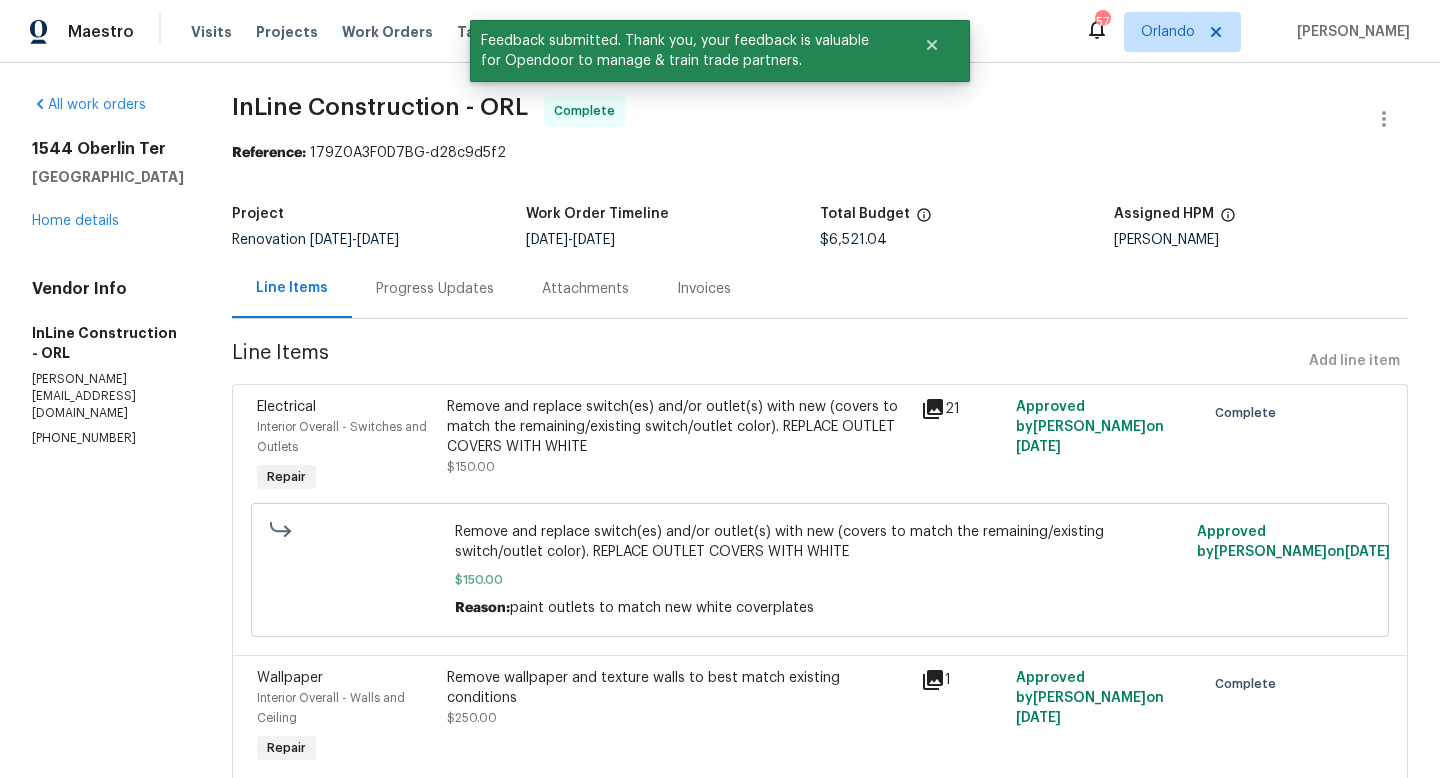 click on "Maestro Visits Projects Work Orders Tasks Properties Geo Assignments 57 [PERSON_NAME]" at bounding box center (720, 31) 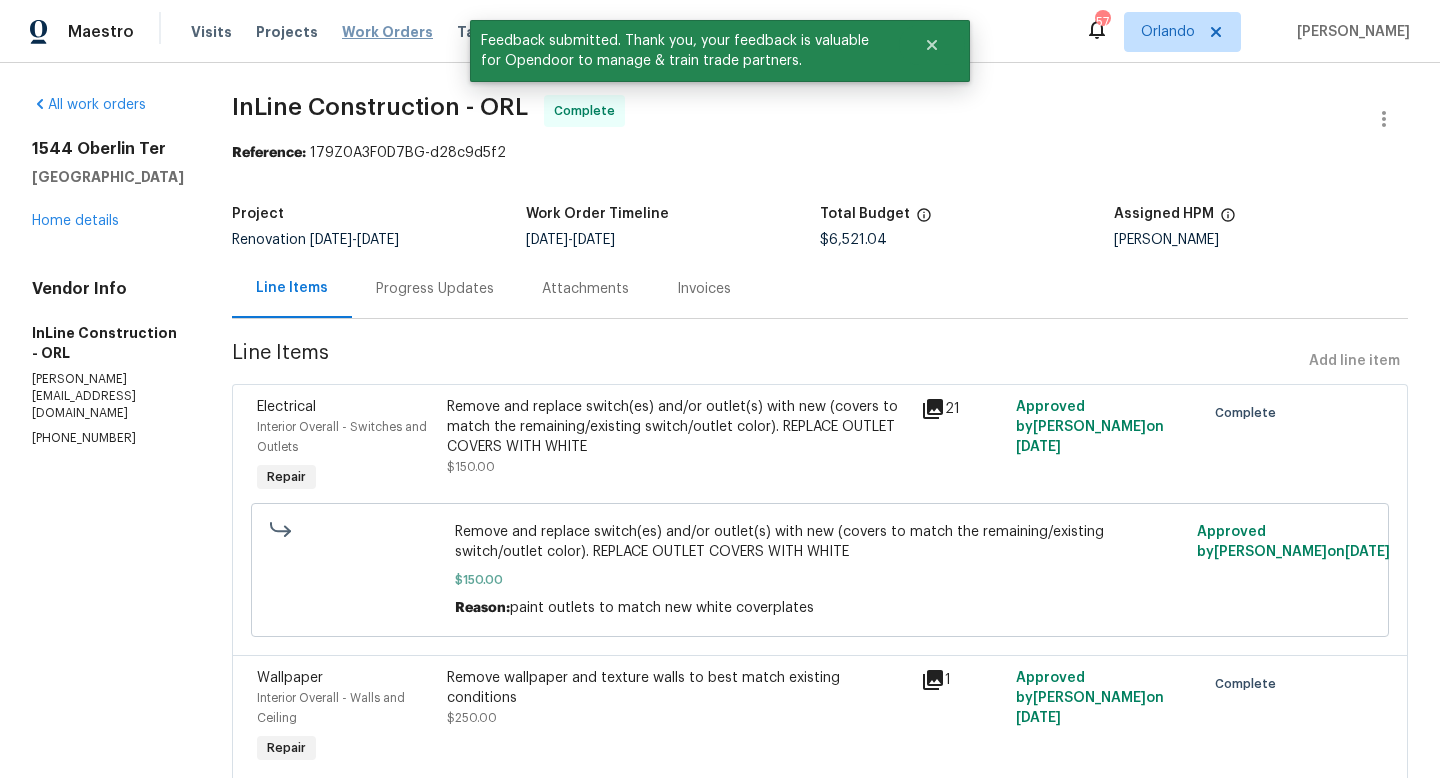 click on "Work Orders" at bounding box center (387, 32) 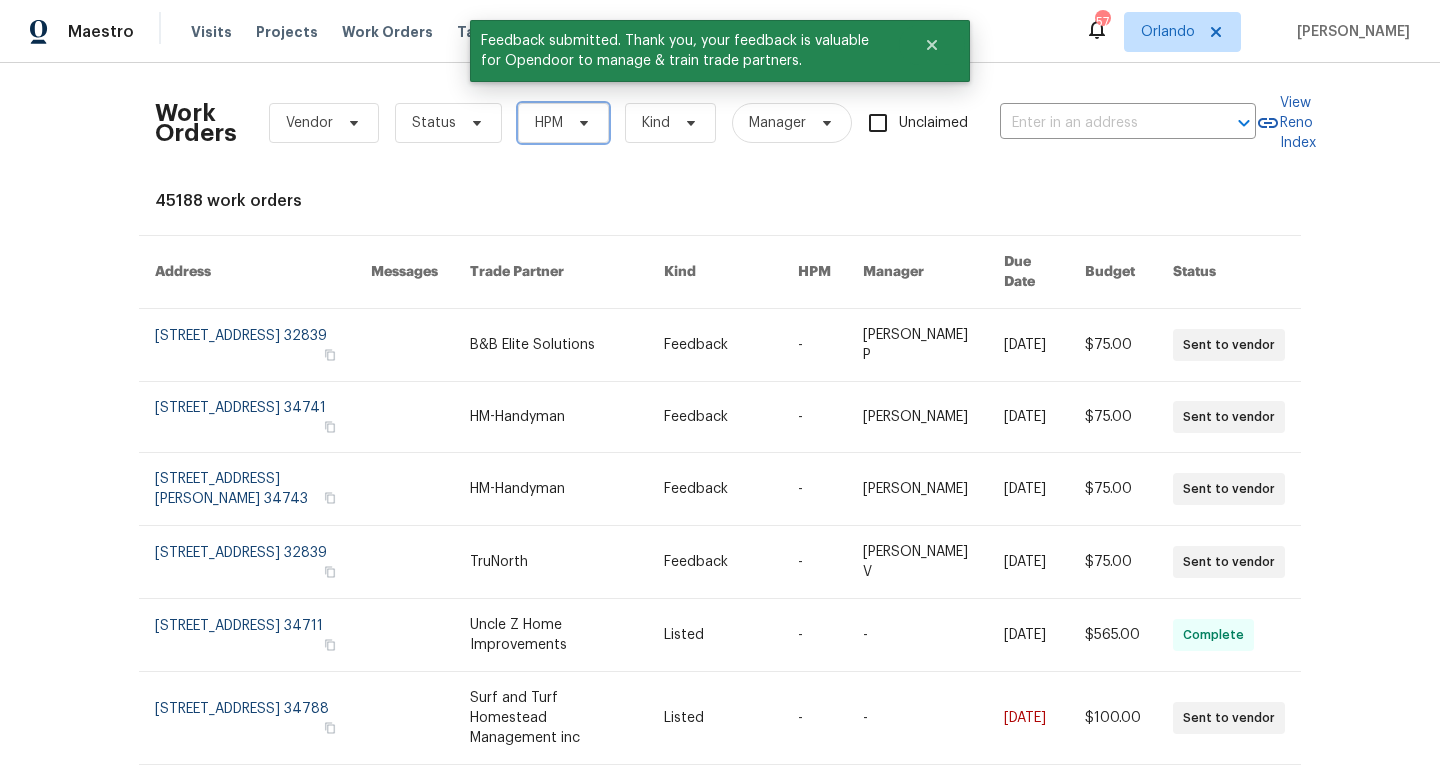 click on "HPM" at bounding box center [549, 123] 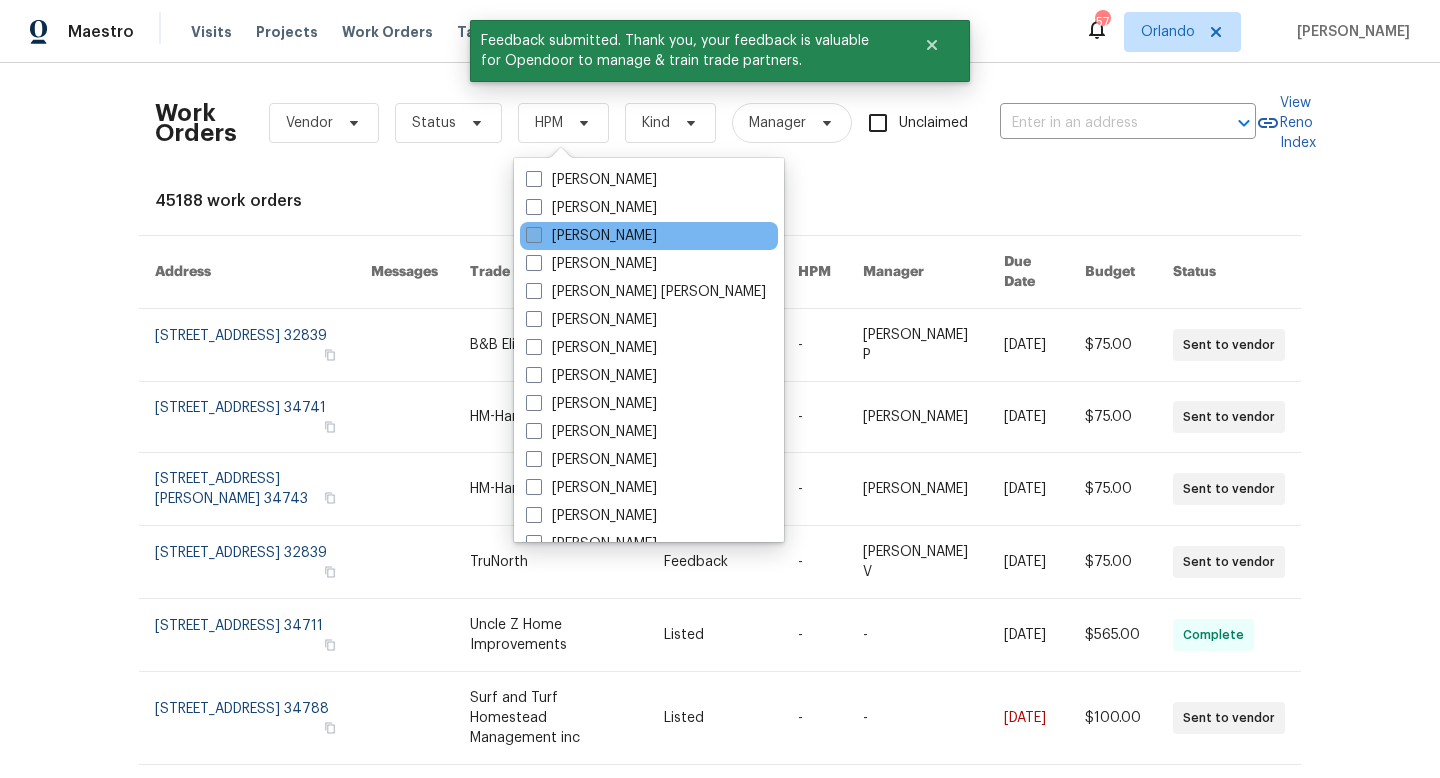 click on "[PERSON_NAME]" at bounding box center [591, 236] 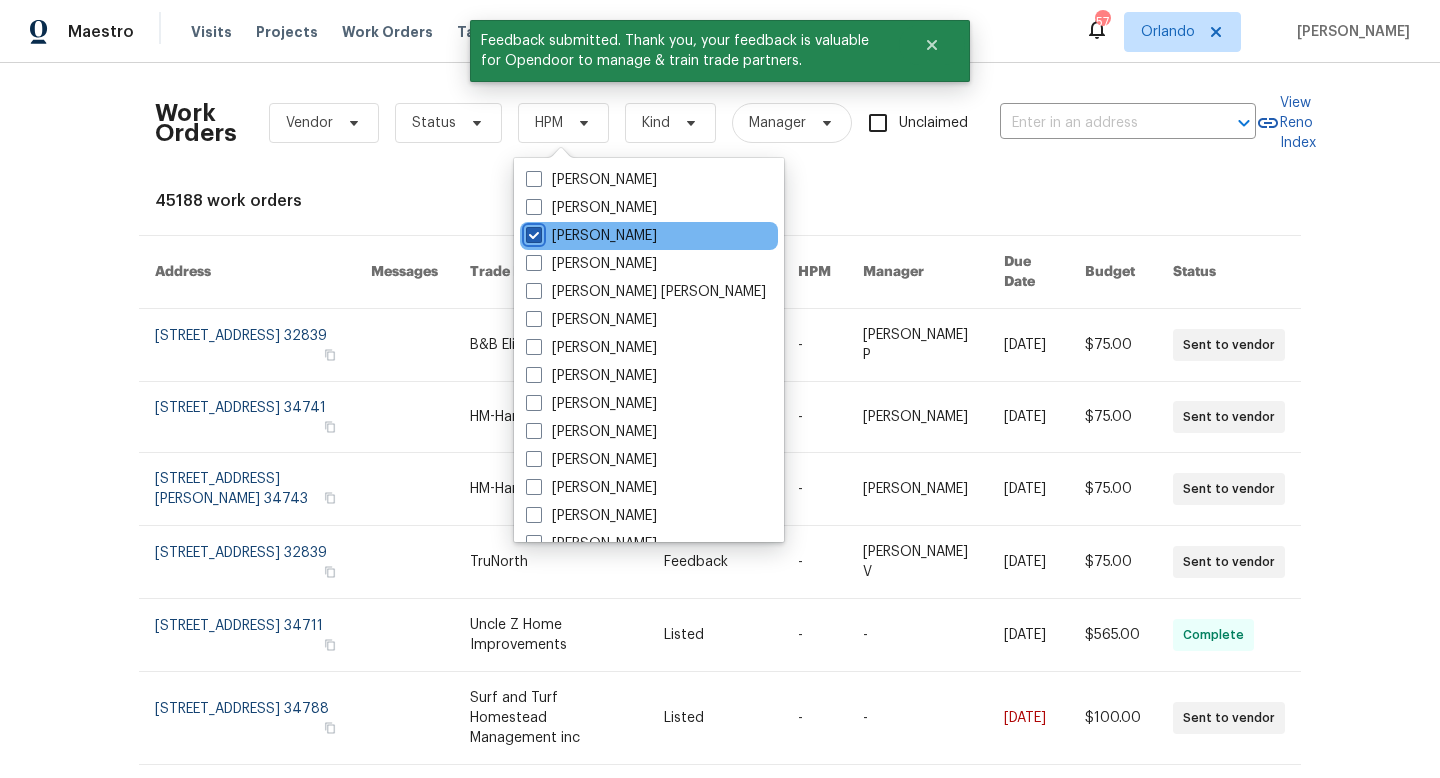 checkbox on "true" 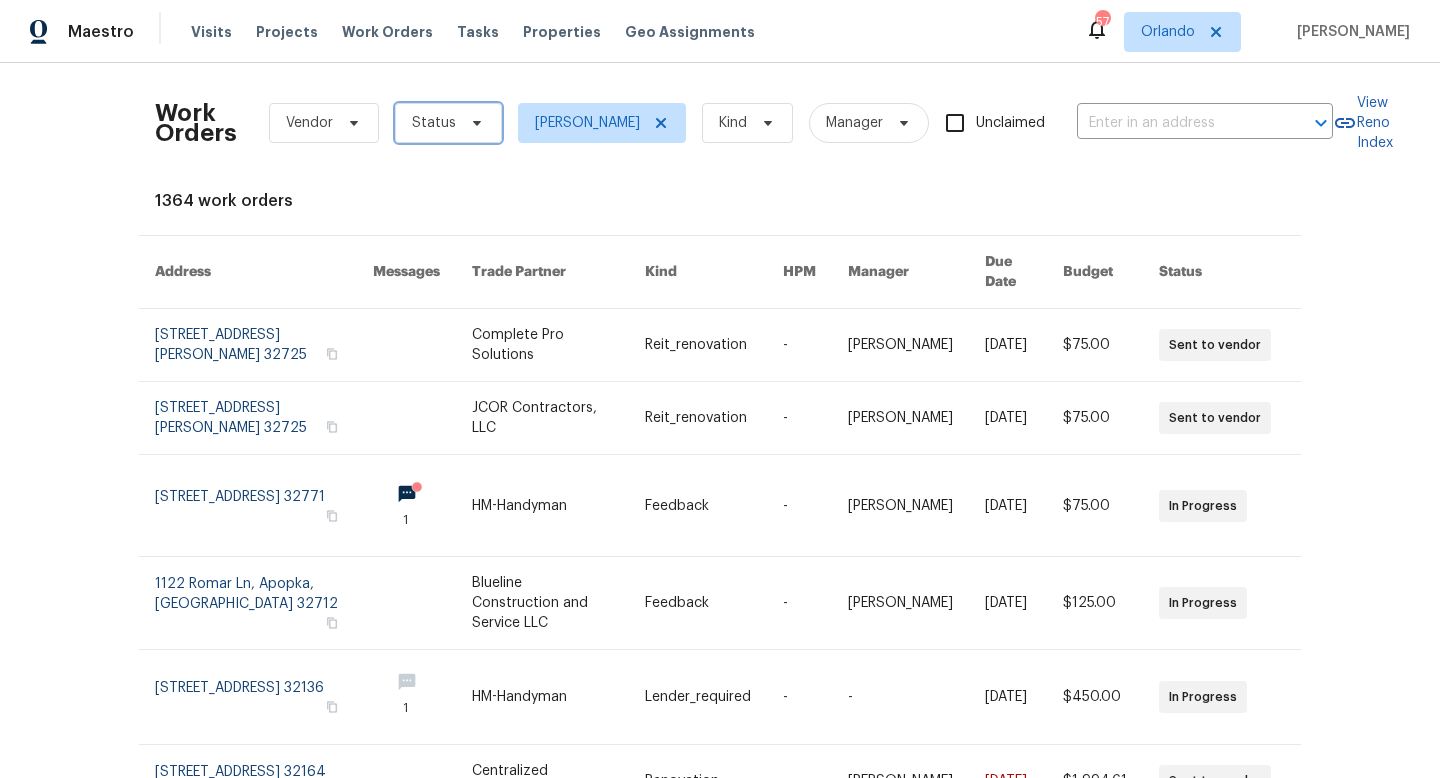 click on "Status" at bounding box center (448, 123) 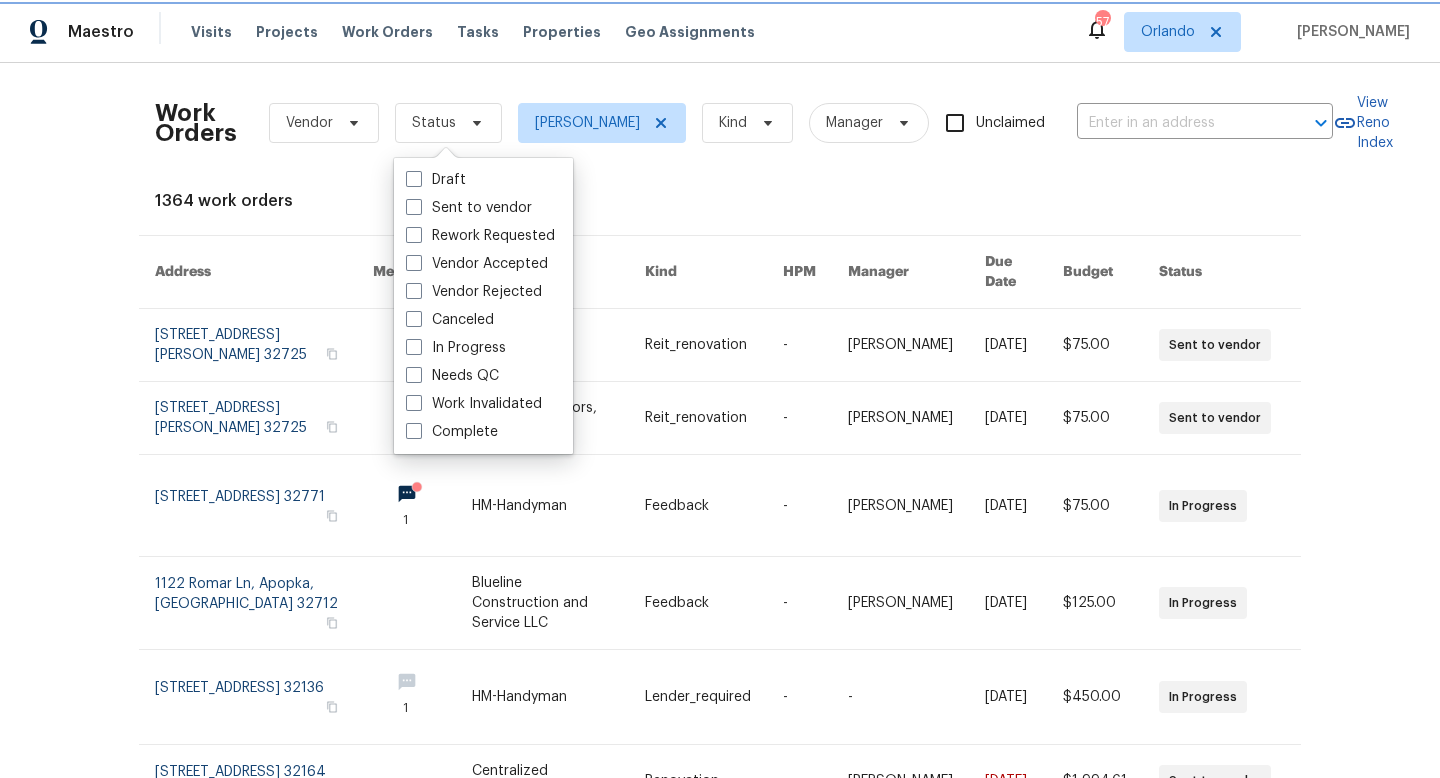 click on "Status" at bounding box center [434, 123] 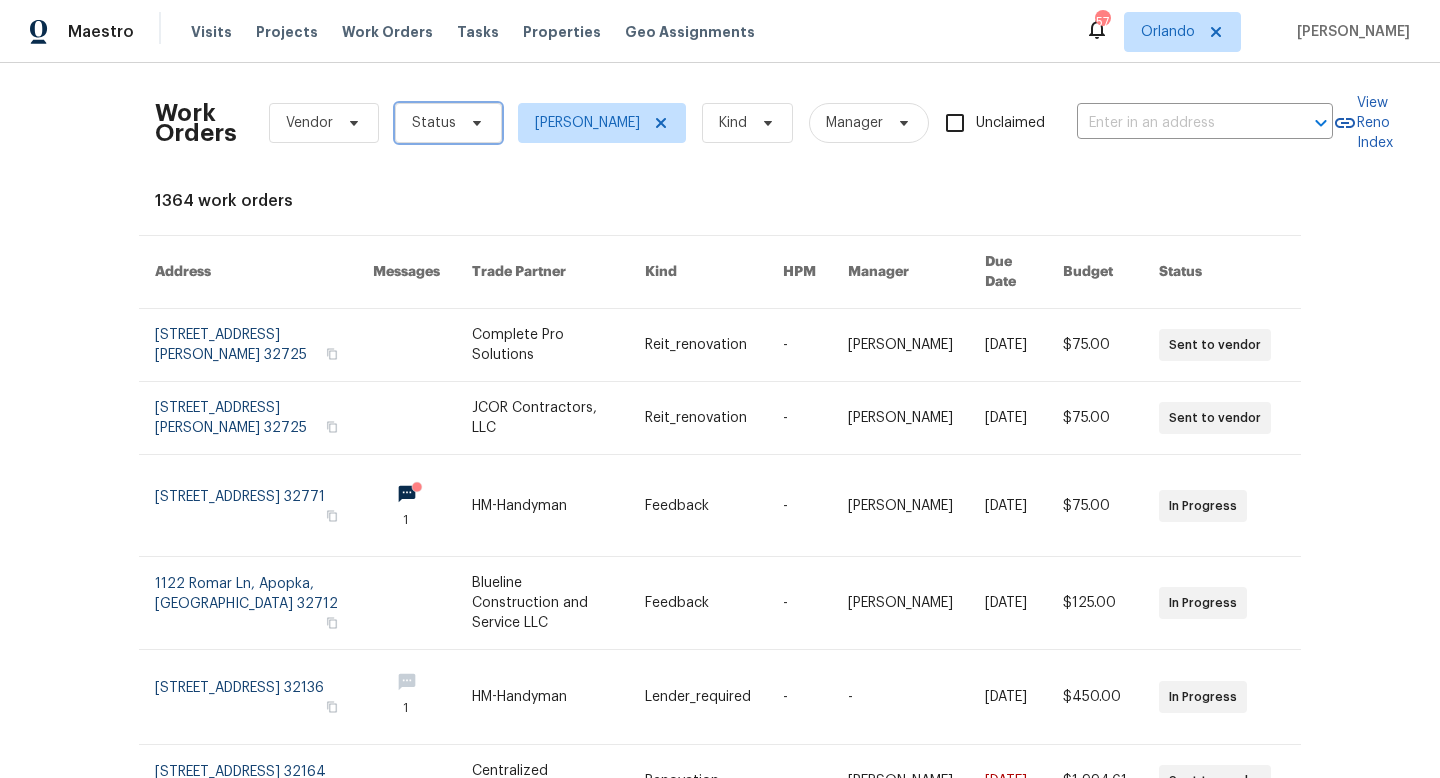 click on "Status" at bounding box center [448, 123] 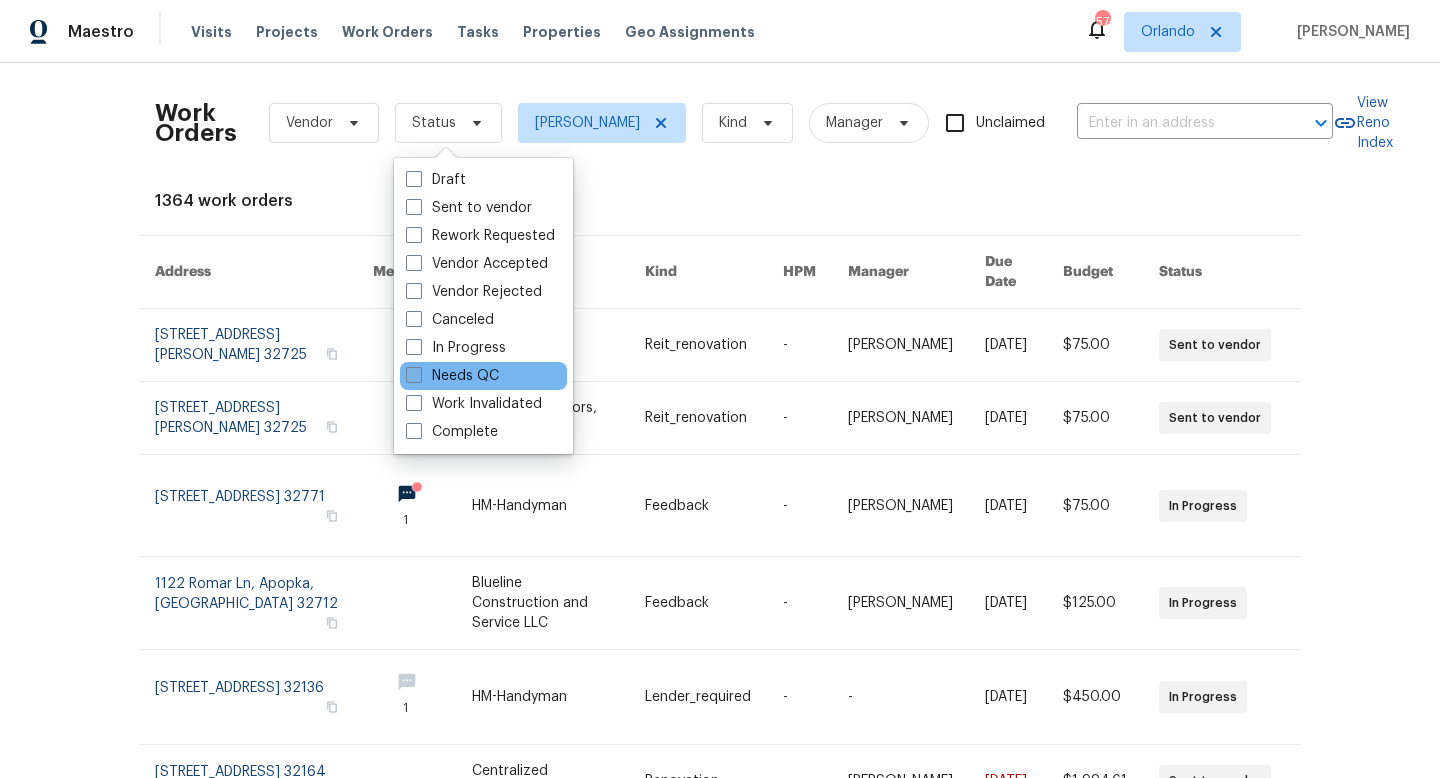 click at bounding box center [414, 375] 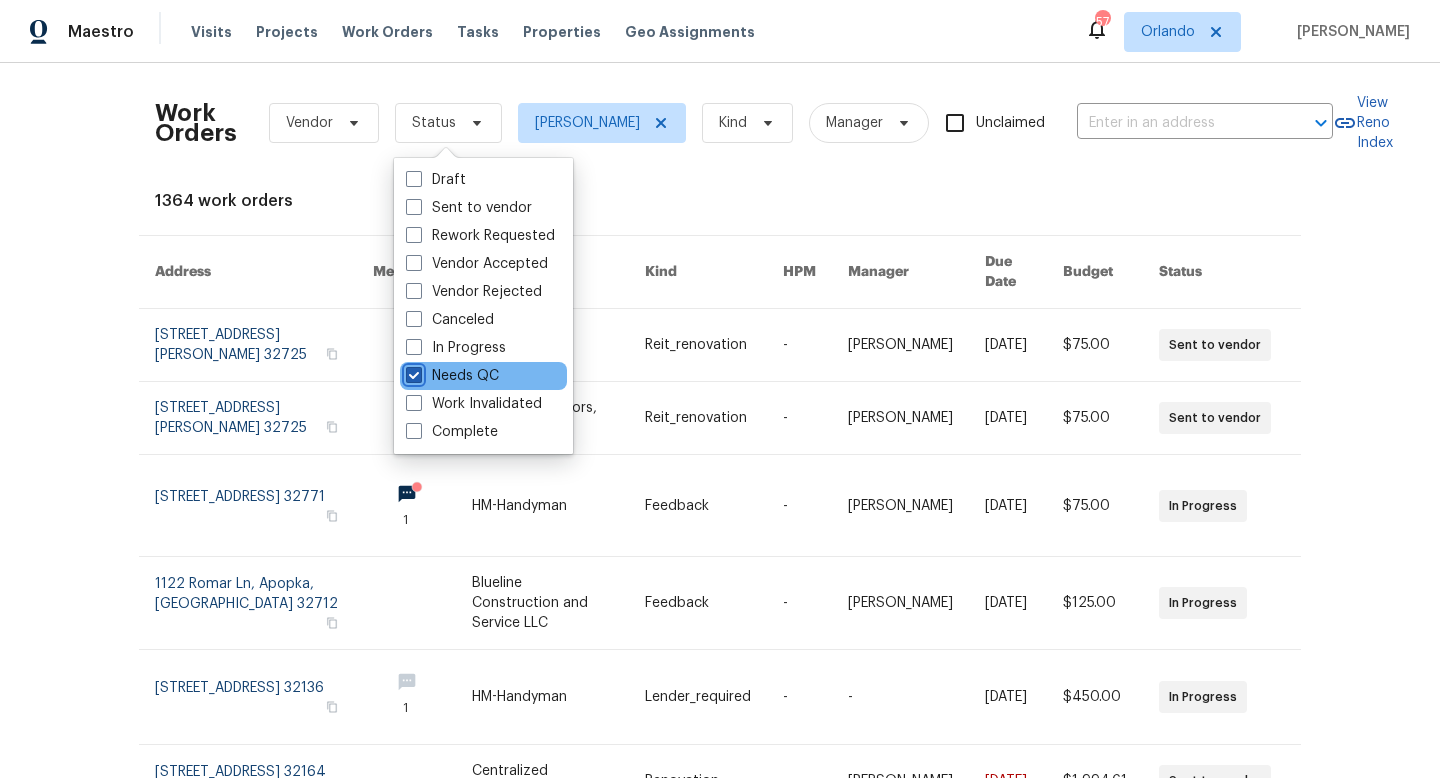 checkbox on "true" 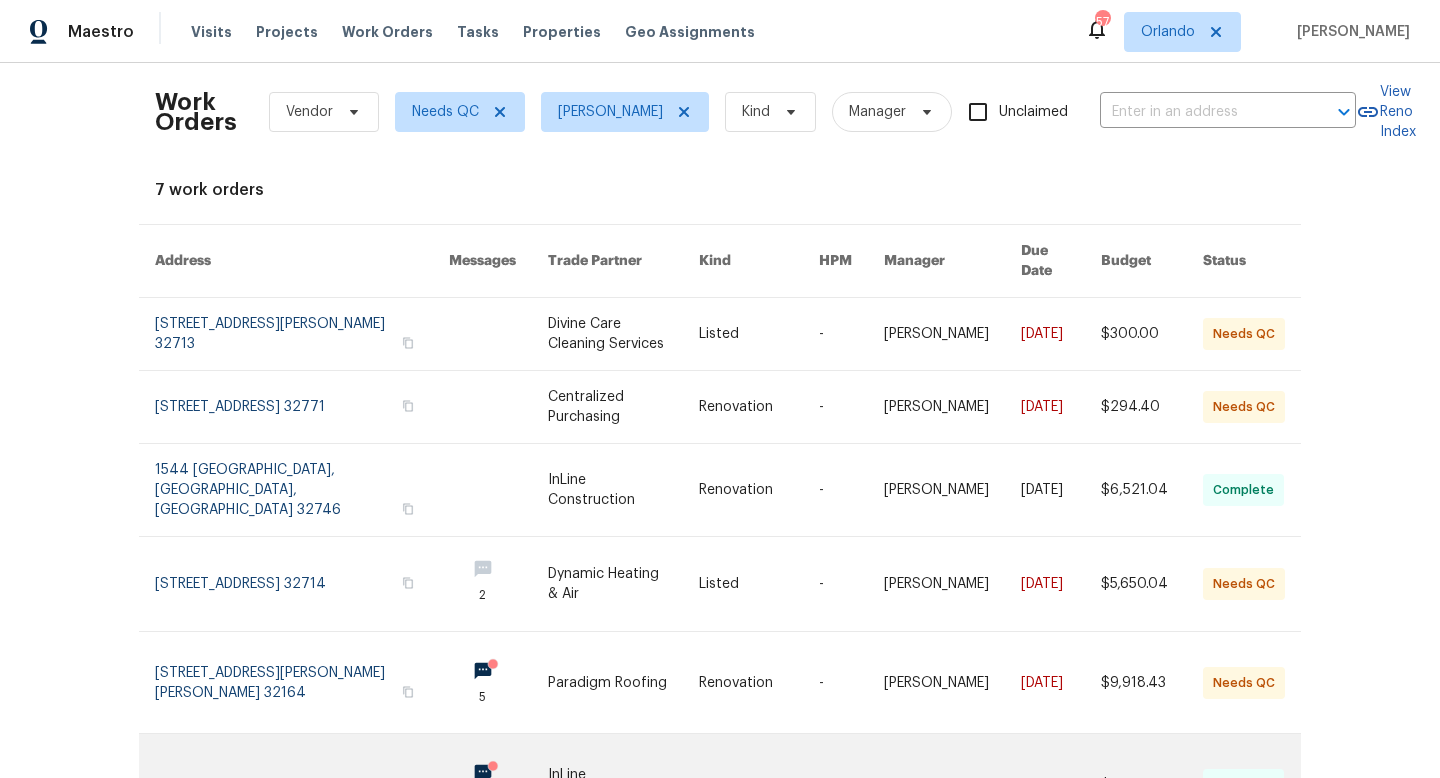 scroll, scrollTop: 4, scrollLeft: 0, axis: vertical 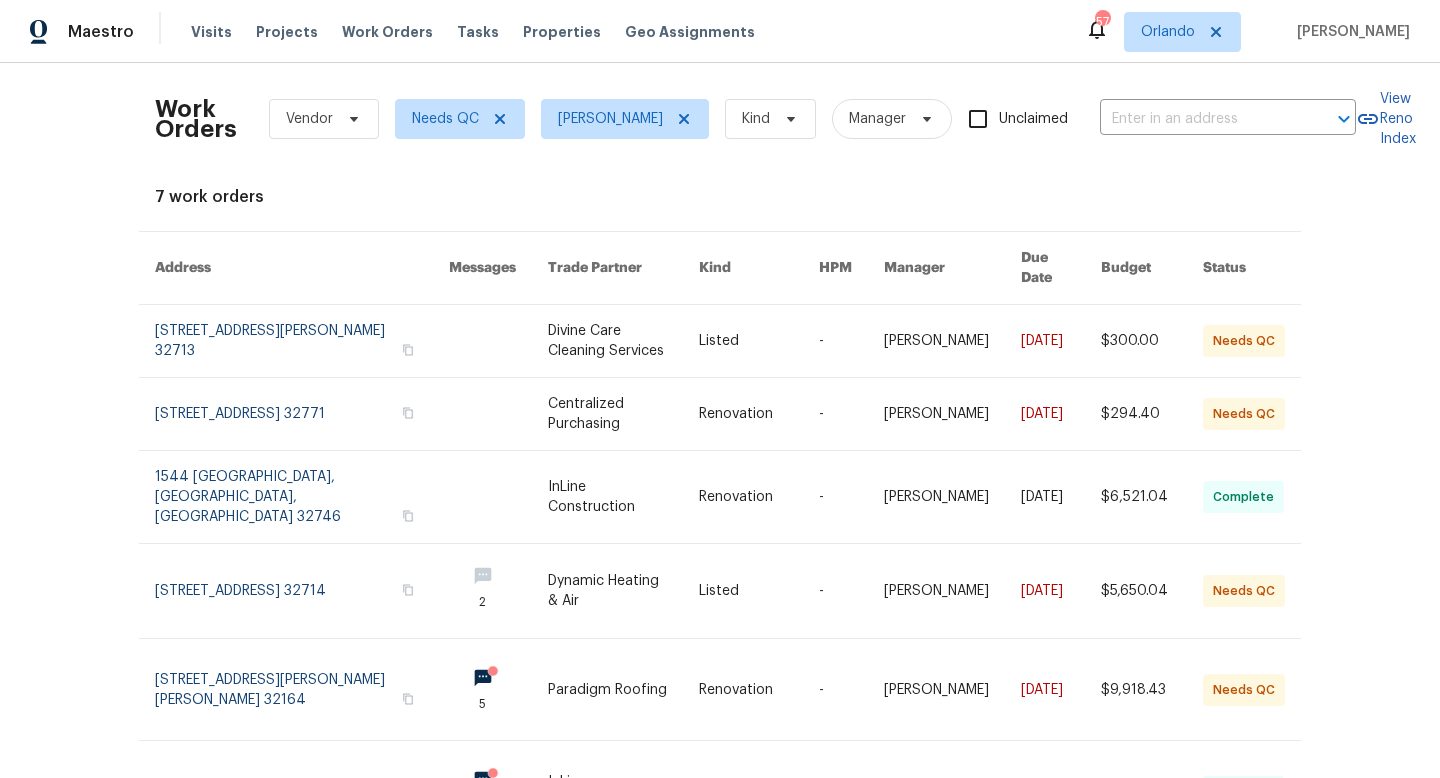 click on "Work Orders Vendor Needs QC [PERSON_NAME] Kind Manager Unclaimed ​ View Reno Index 7 work orders Address Messages Trade Partner Kind HPM Manager Due Date Budget Status [STREET_ADDRESS] Divine Care Cleaning Services Listed - [PERSON_NAME] [DATE] $300.00 Needs QC [STREET_ADDRESS] Centralized Purchasing Renovation - [PERSON_NAME] [DATE] $294.40 Needs QC [STREET_ADDRESS] InLine Construction Renovation - [PERSON_NAME] [DATE] $6,521.04 Complete 759 Little [STREET_ADDRESS] 2 Dynamic Heating & Air Listed - [PERSON_NAME] [DATE] $5,650.04 Needs QC [STREET_ADDRESS][PERSON_NAME][PERSON_NAME] 5 Paradigm Roofing Renovation - [PERSON_NAME] [DATE] $9,918.43 Needs QC [STREET_ADDRESS] 10 InLine Construction Hoa_violation - Sheeba Rani D [DATE] $4,650.00 Complete [STREET_ADDRESS] 11 JBS Construction Group LLC Listed - [PERSON_NAME] [DATE] $295.00 Needs QC Last updated  1 1" at bounding box center [720, 420] 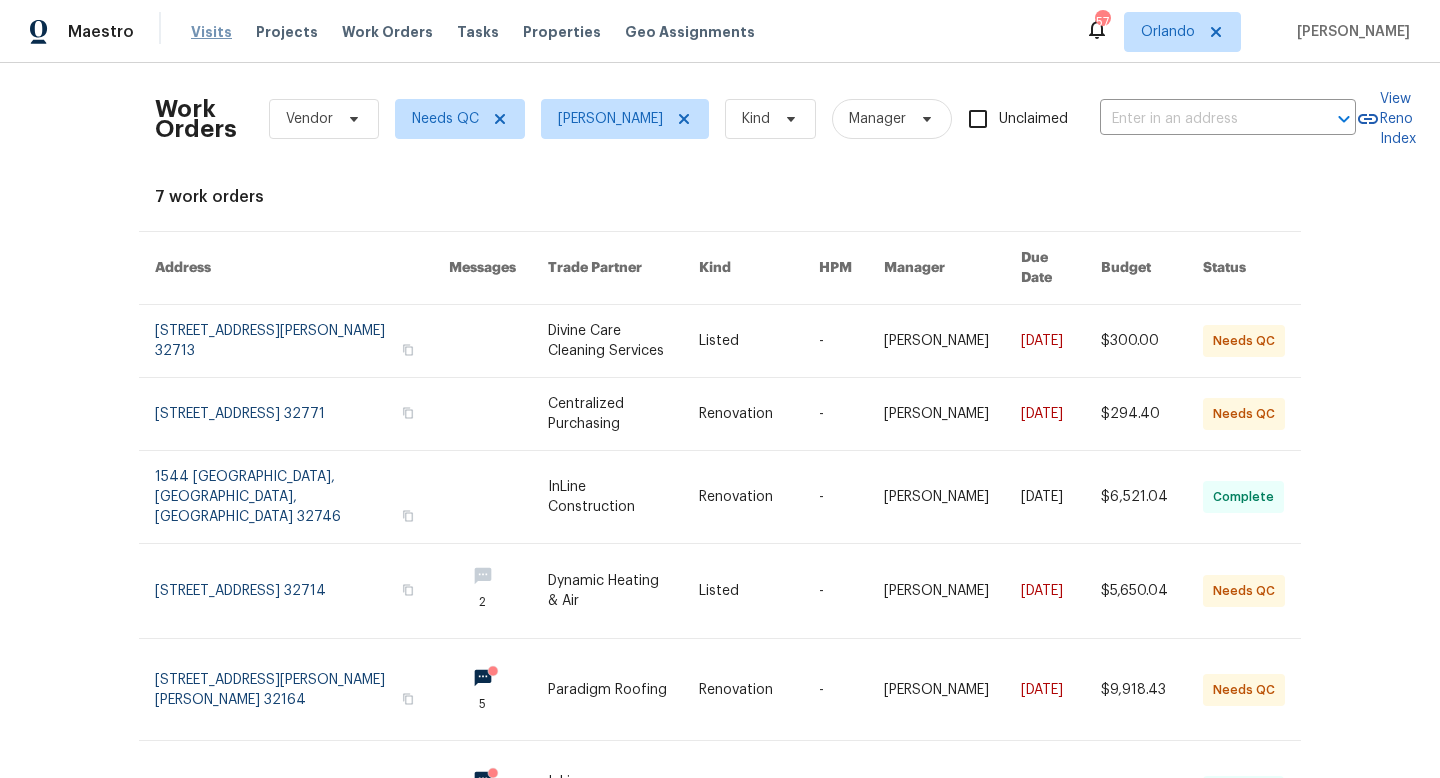 click on "Visits" at bounding box center (211, 32) 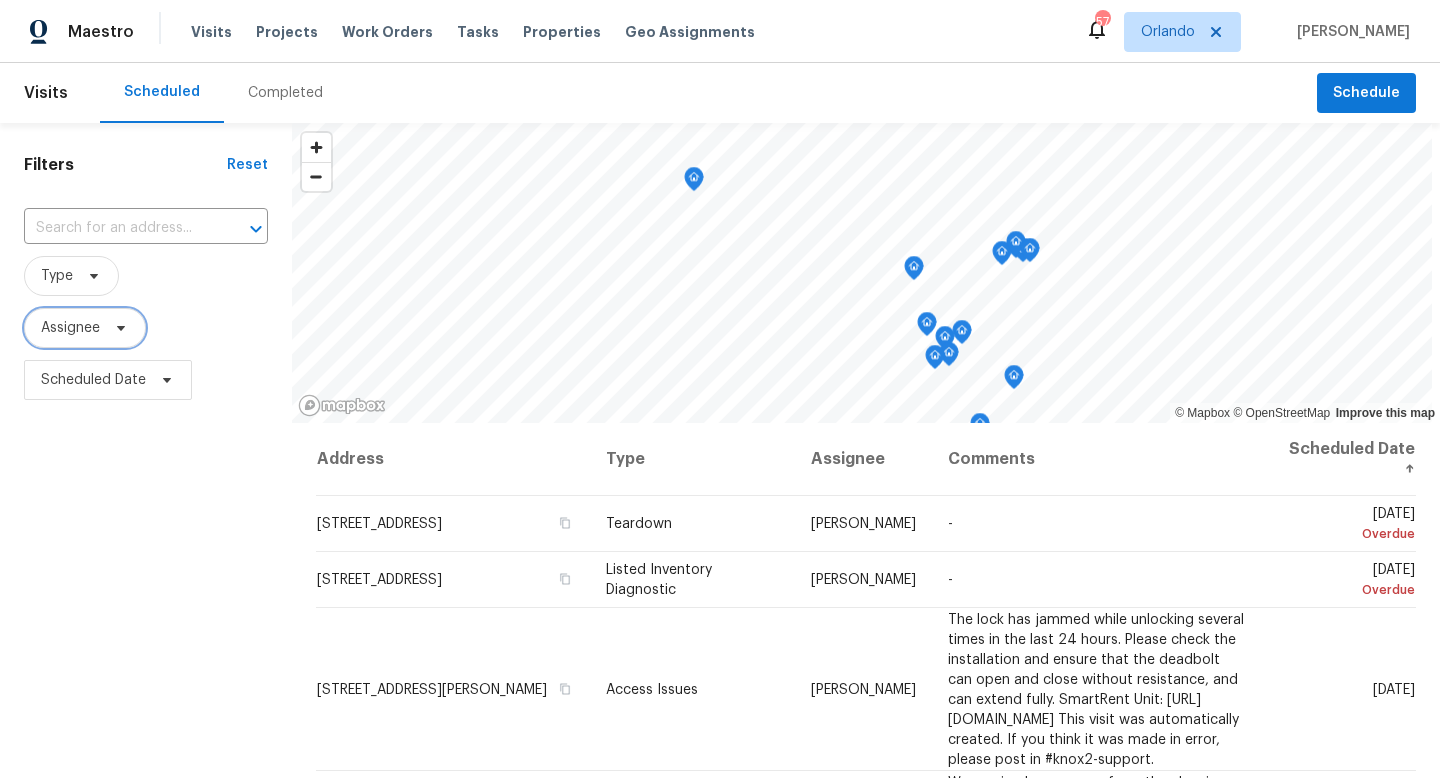 click 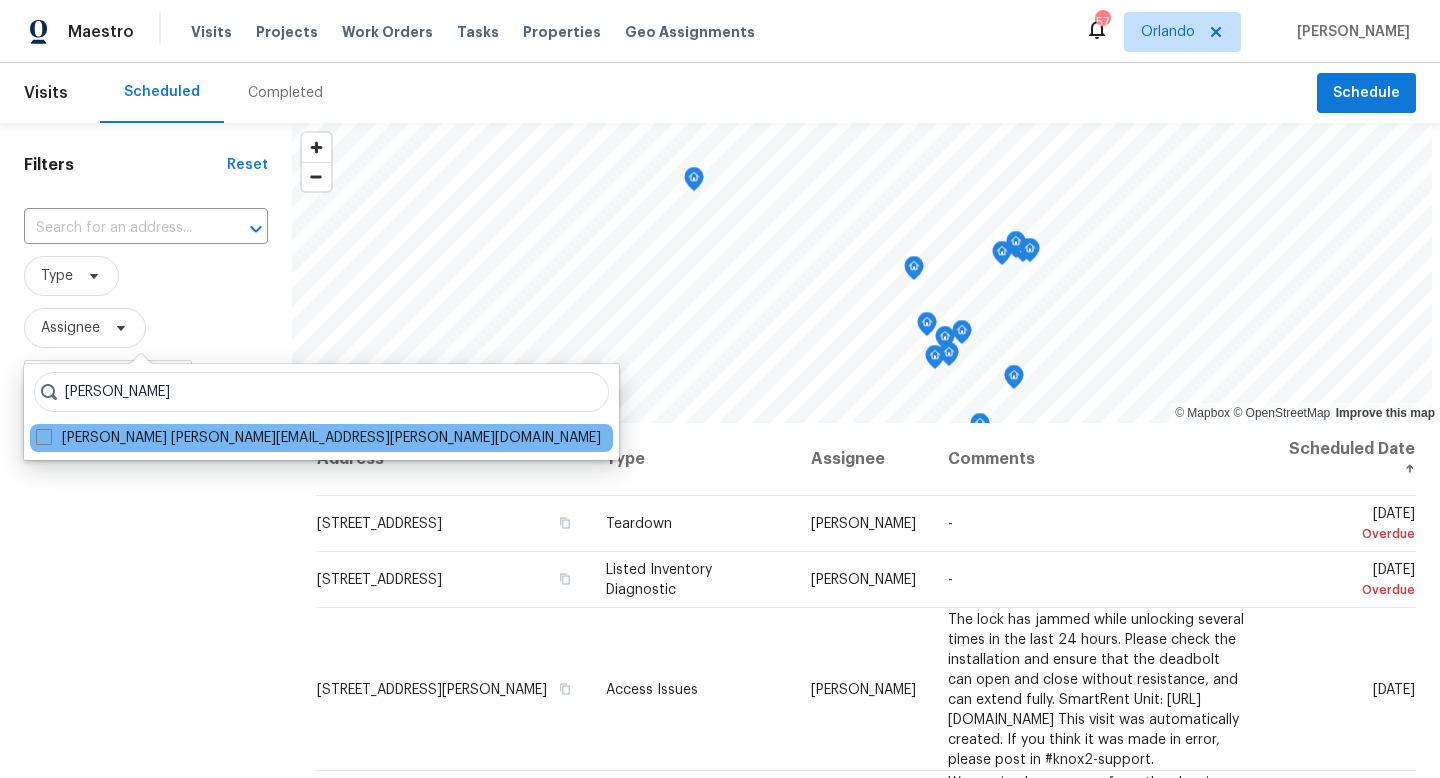 type on "[PERSON_NAME]" 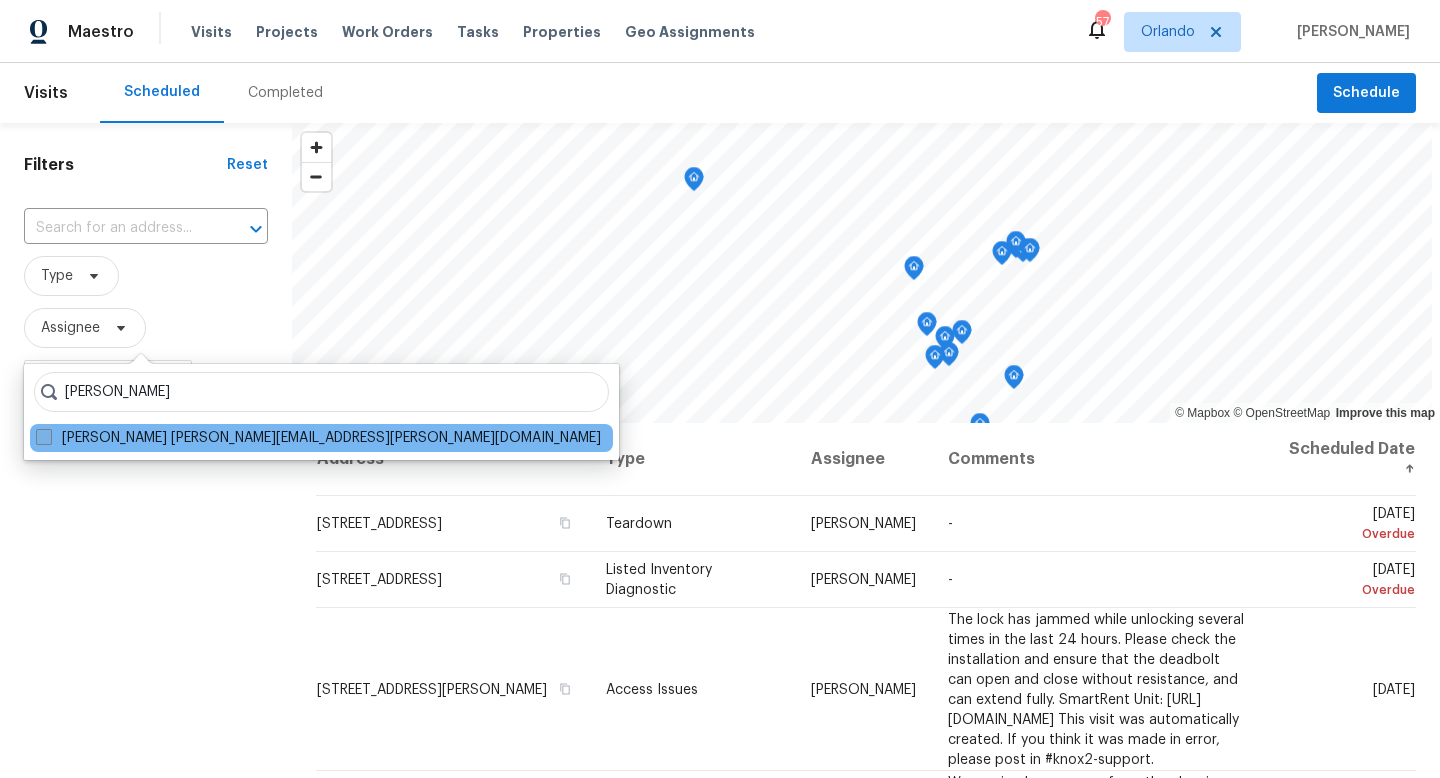 click on "[PERSON_NAME]
[PERSON_NAME][EMAIL_ADDRESS][PERSON_NAME][DOMAIN_NAME]" at bounding box center (318, 438) 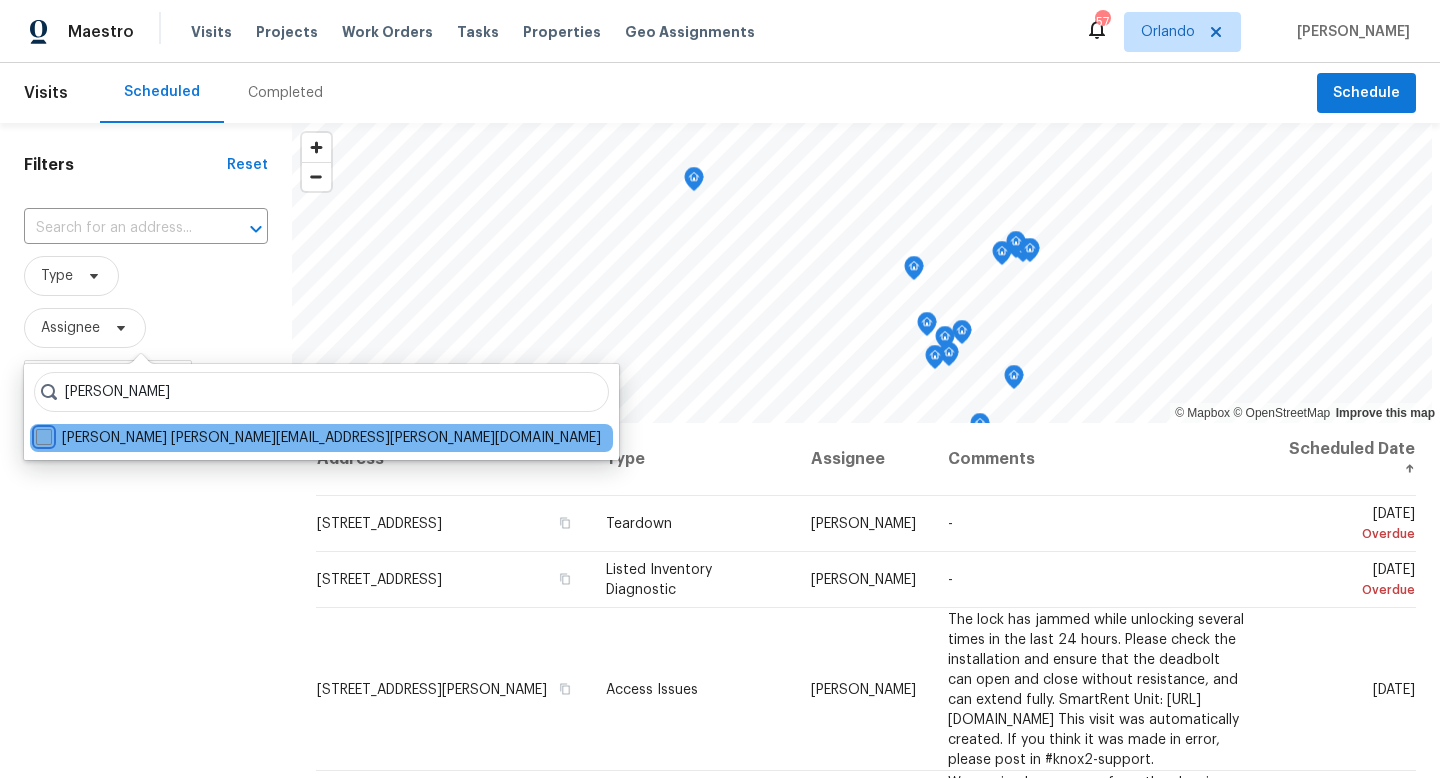 click on "[PERSON_NAME]
[PERSON_NAME][EMAIL_ADDRESS][PERSON_NAME][DOMAIN_NAME]" at bounding box center (42, 434) 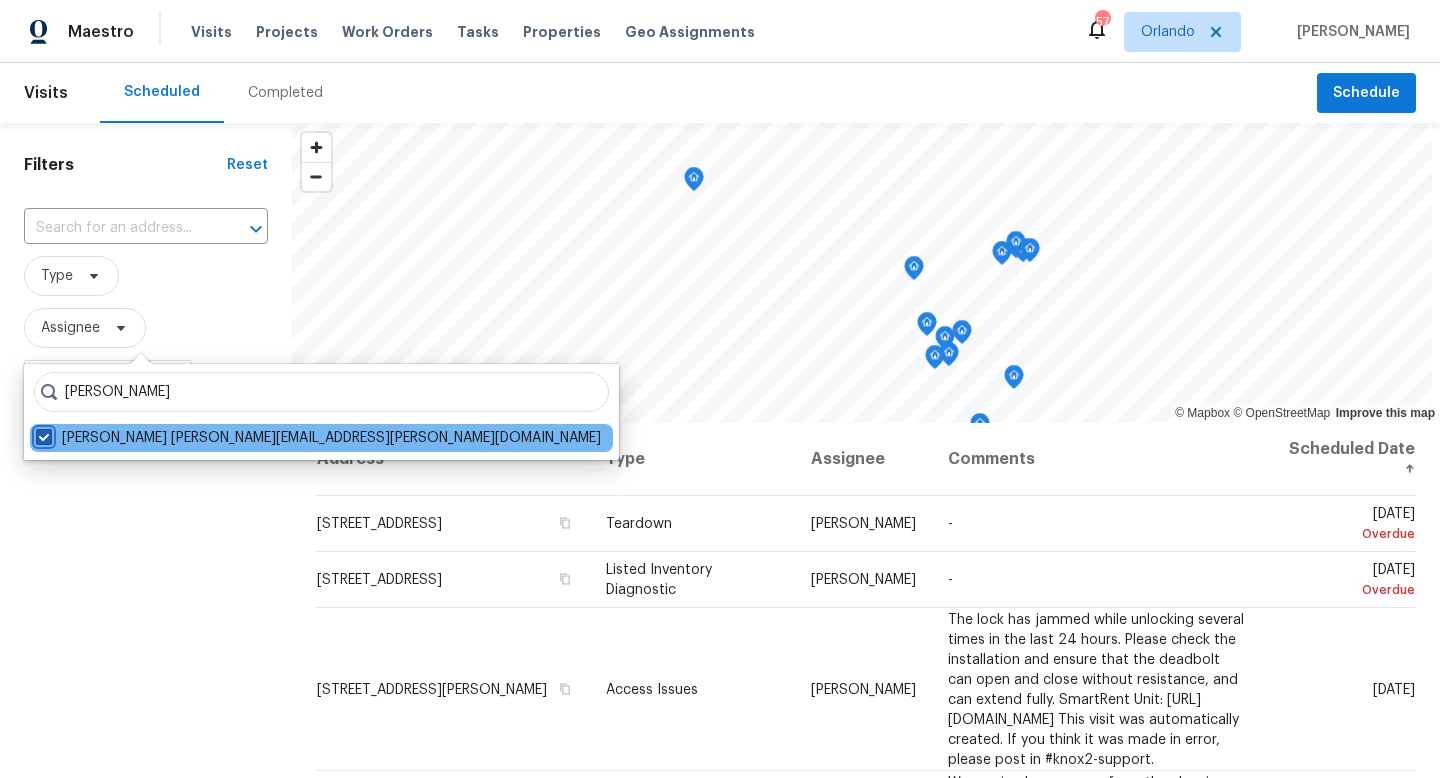checkbox on "true" 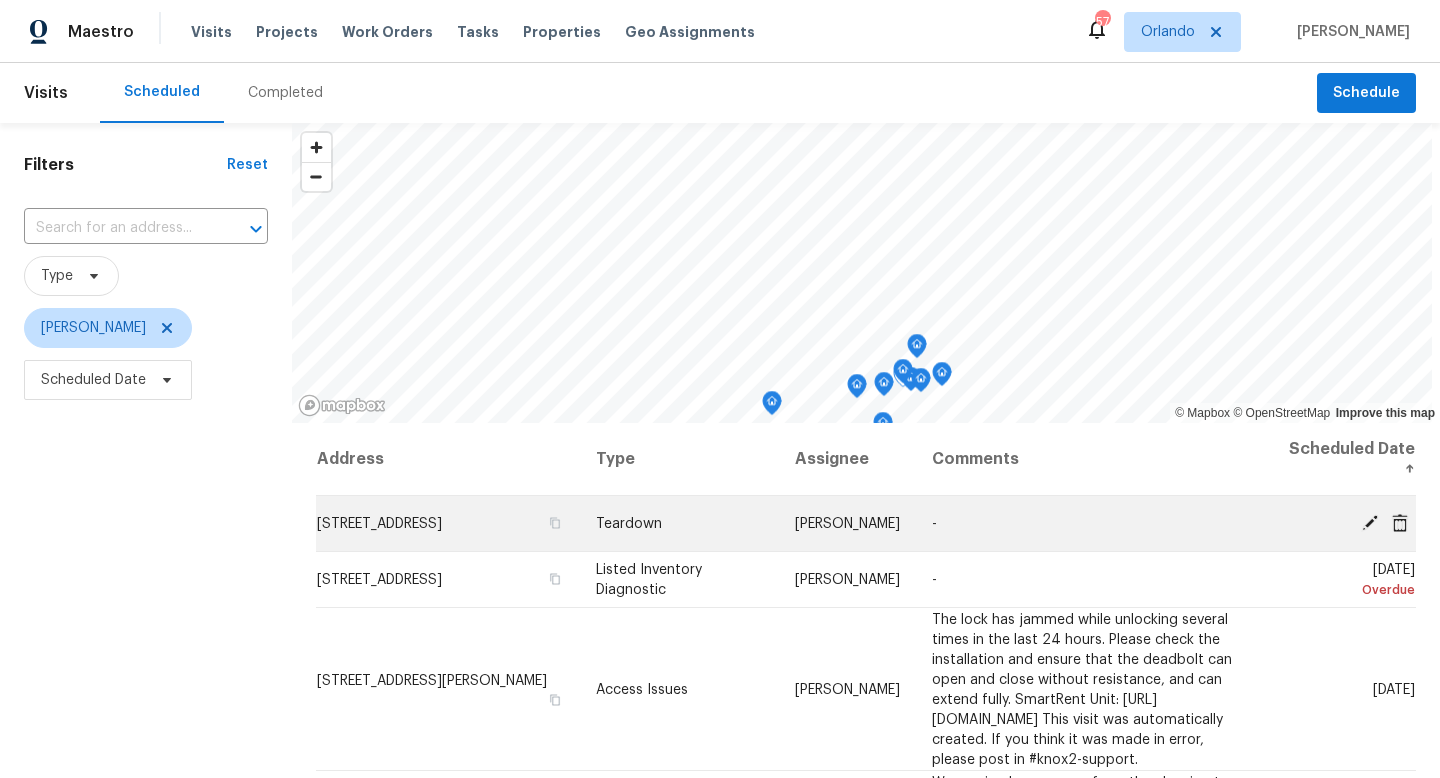click 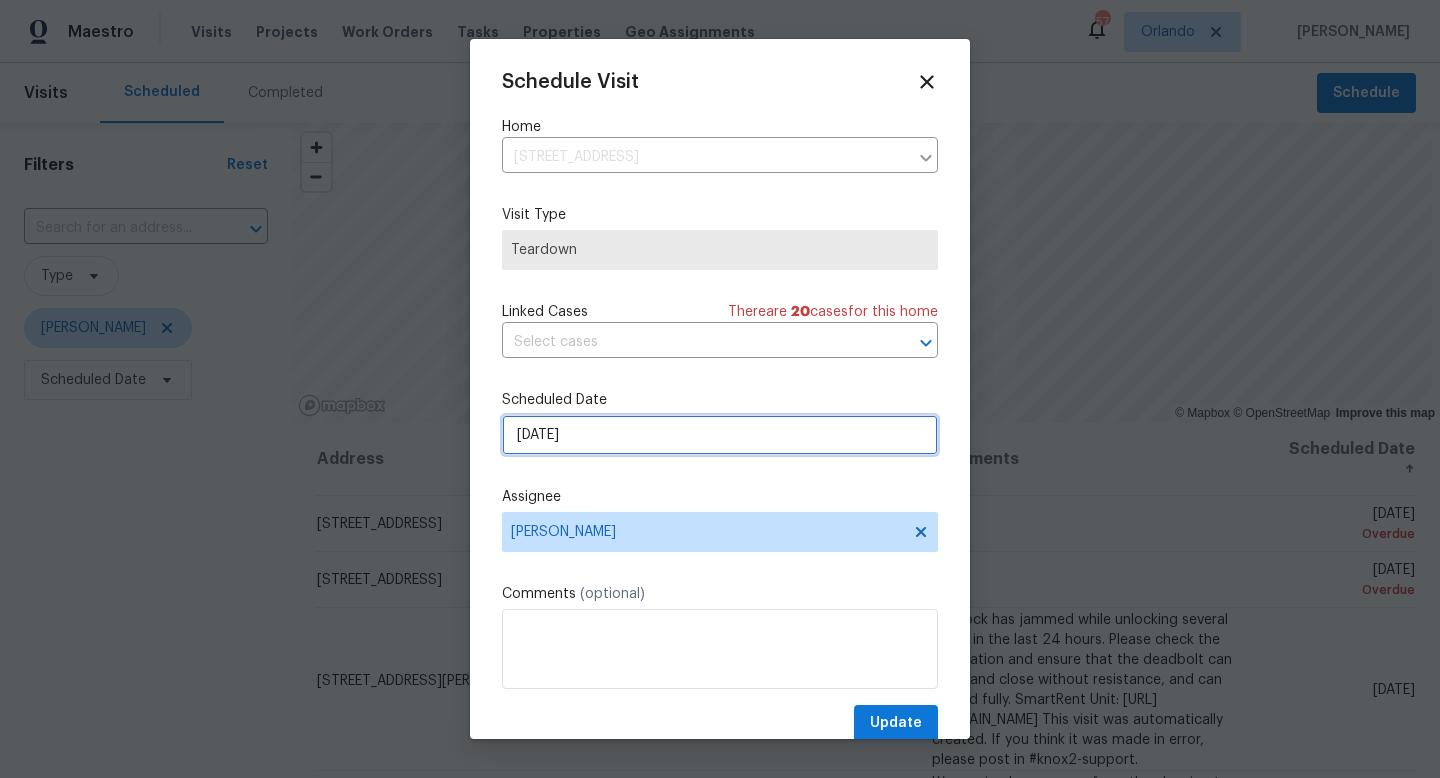 click on "[DATE]" at bounding box center [720, 435] 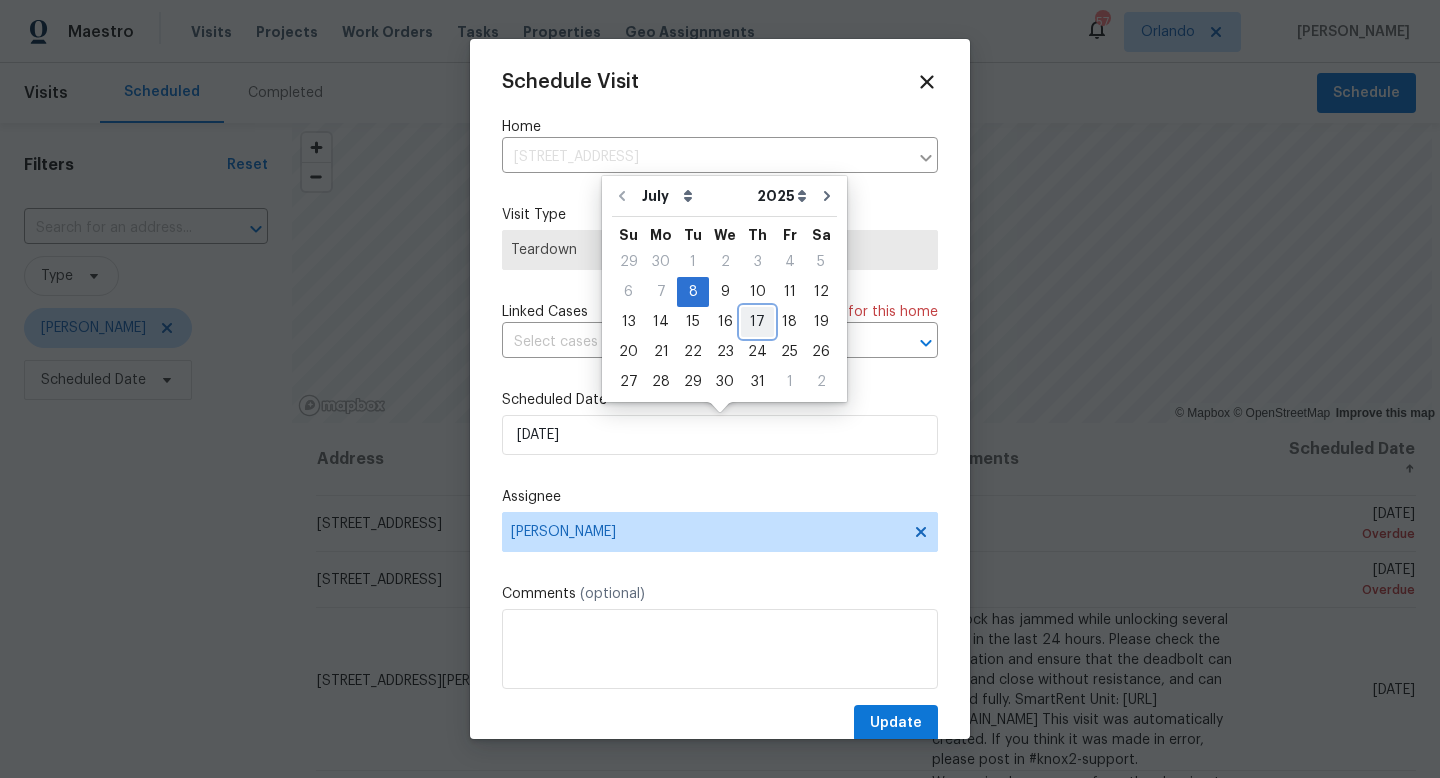 click on "17" at bounding box center [757, 322] 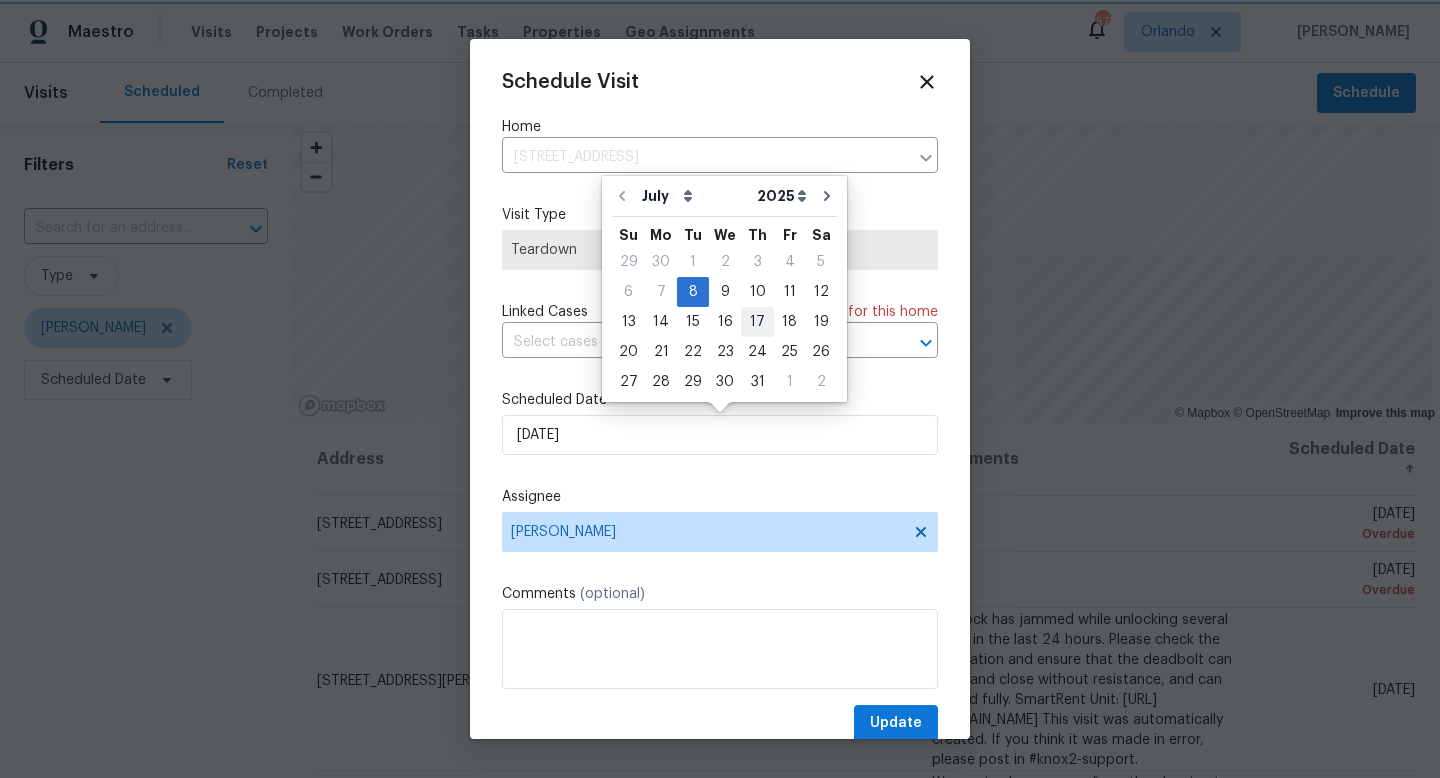 type on "[DATE]" 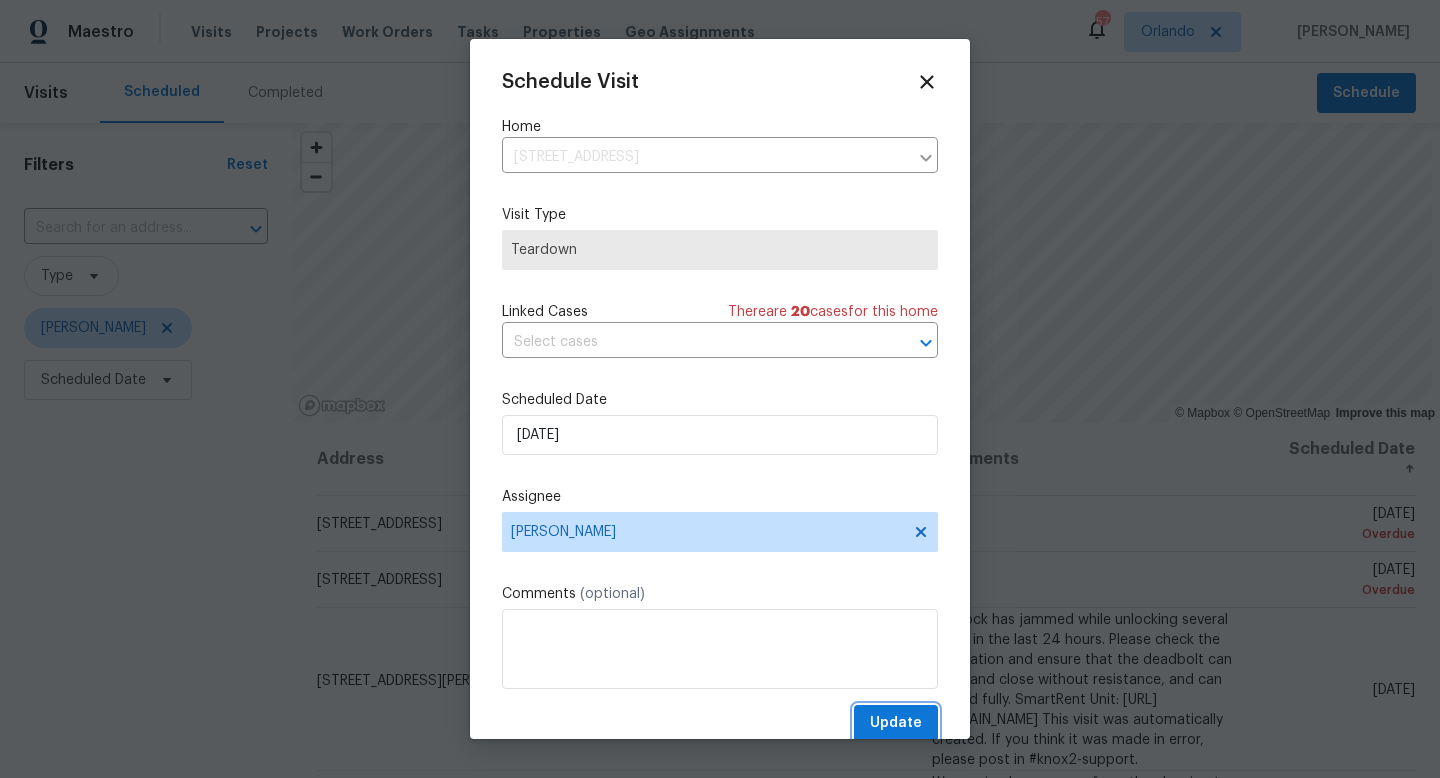 click on "Update" at bounding box center [896, 723] 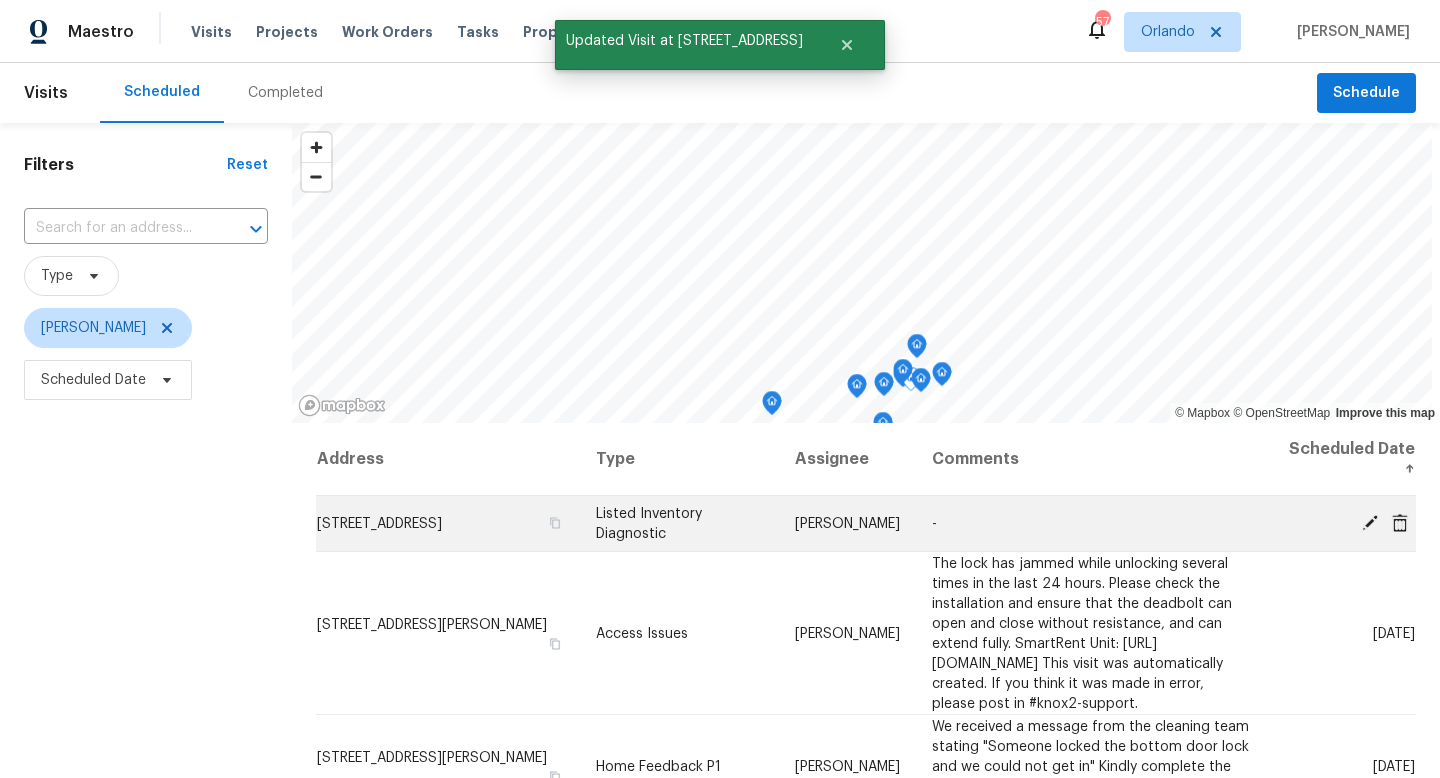 click 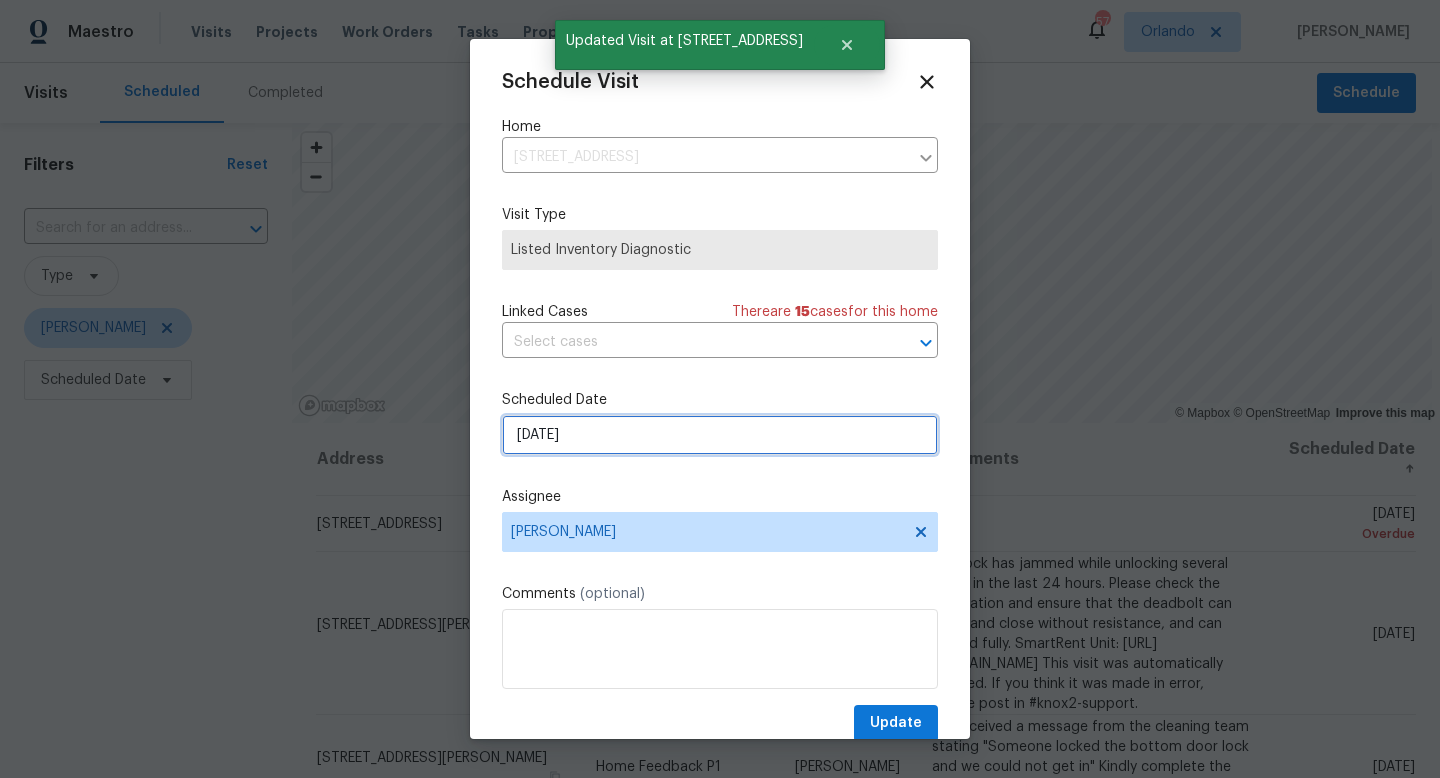 click on "[DATE]" at bounding box center (720, 435) 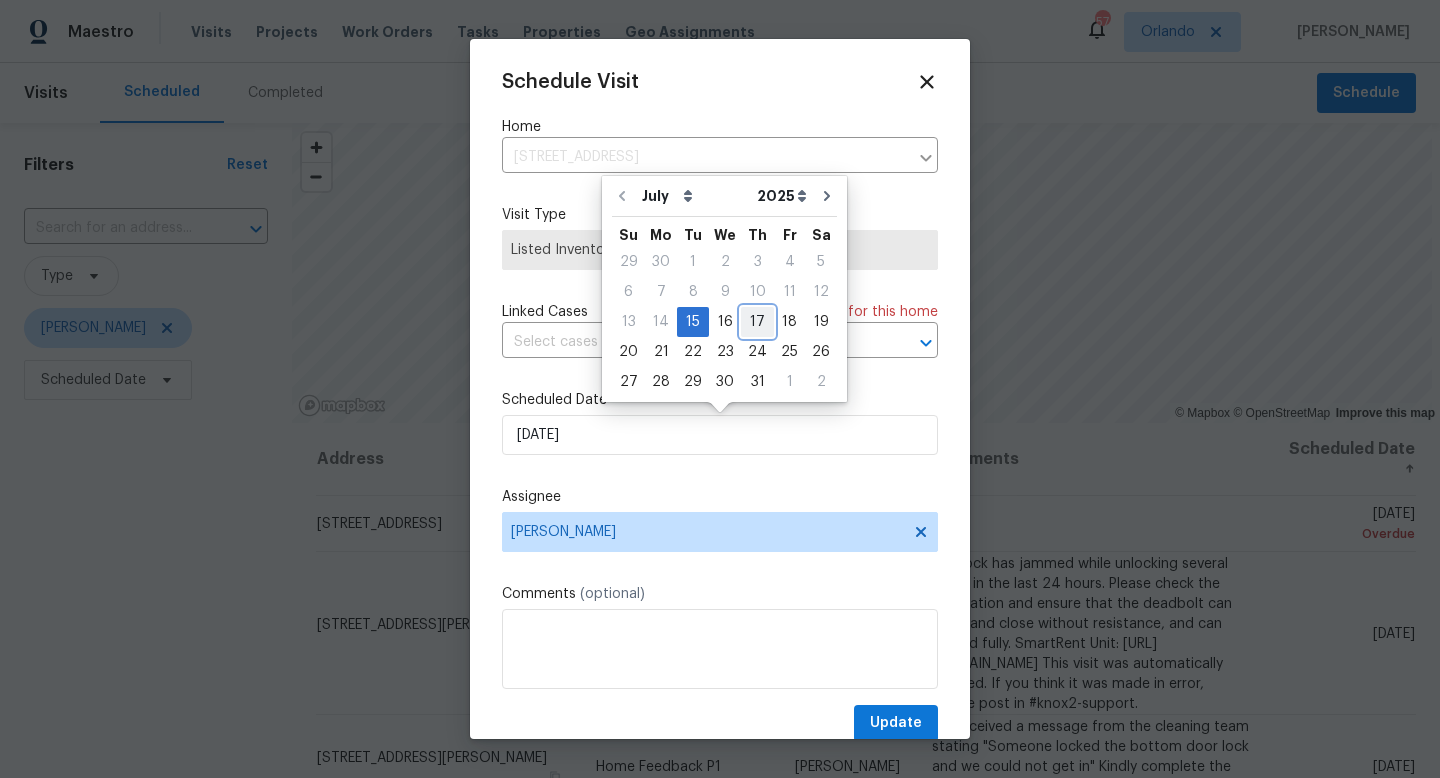 click on "17" at bounding box center [757, 322] 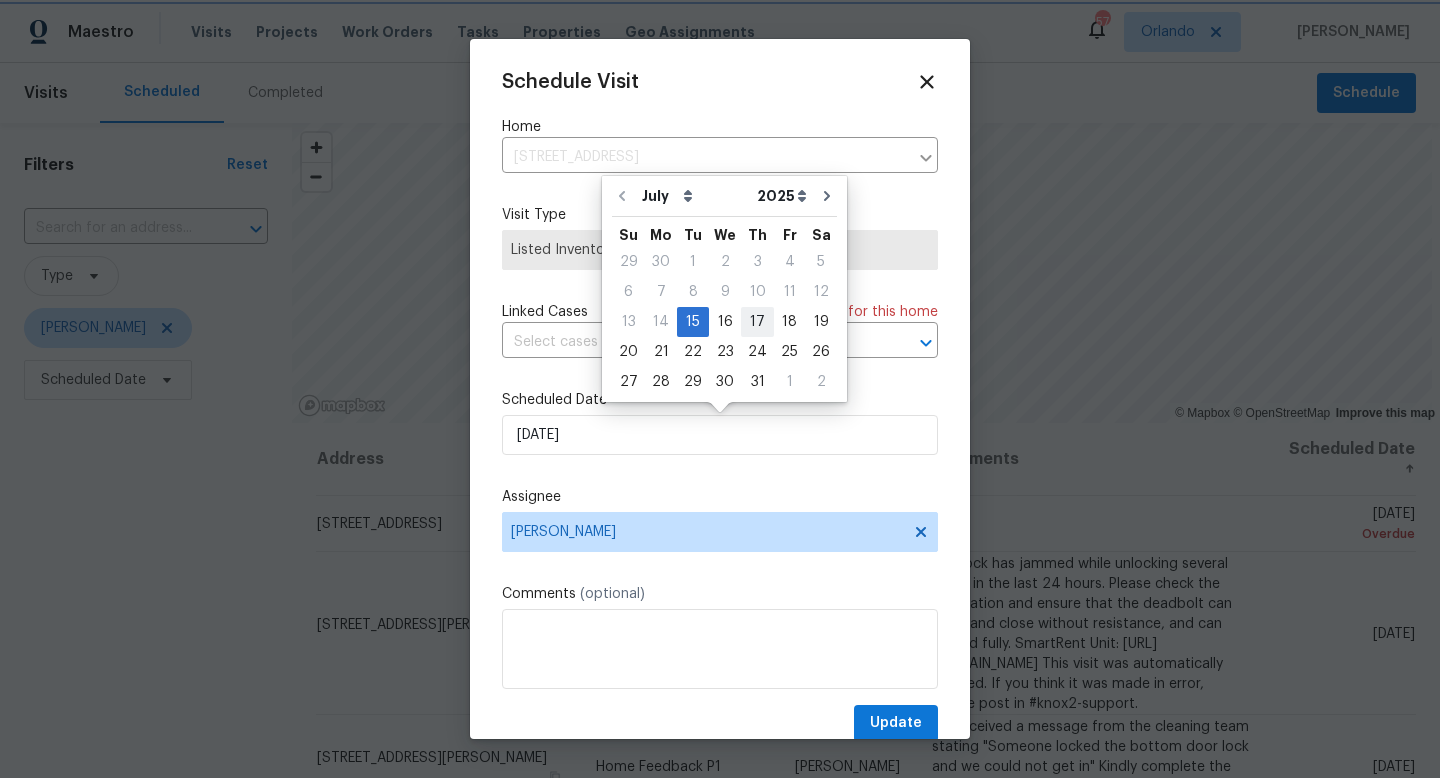 type on "[DATE]" 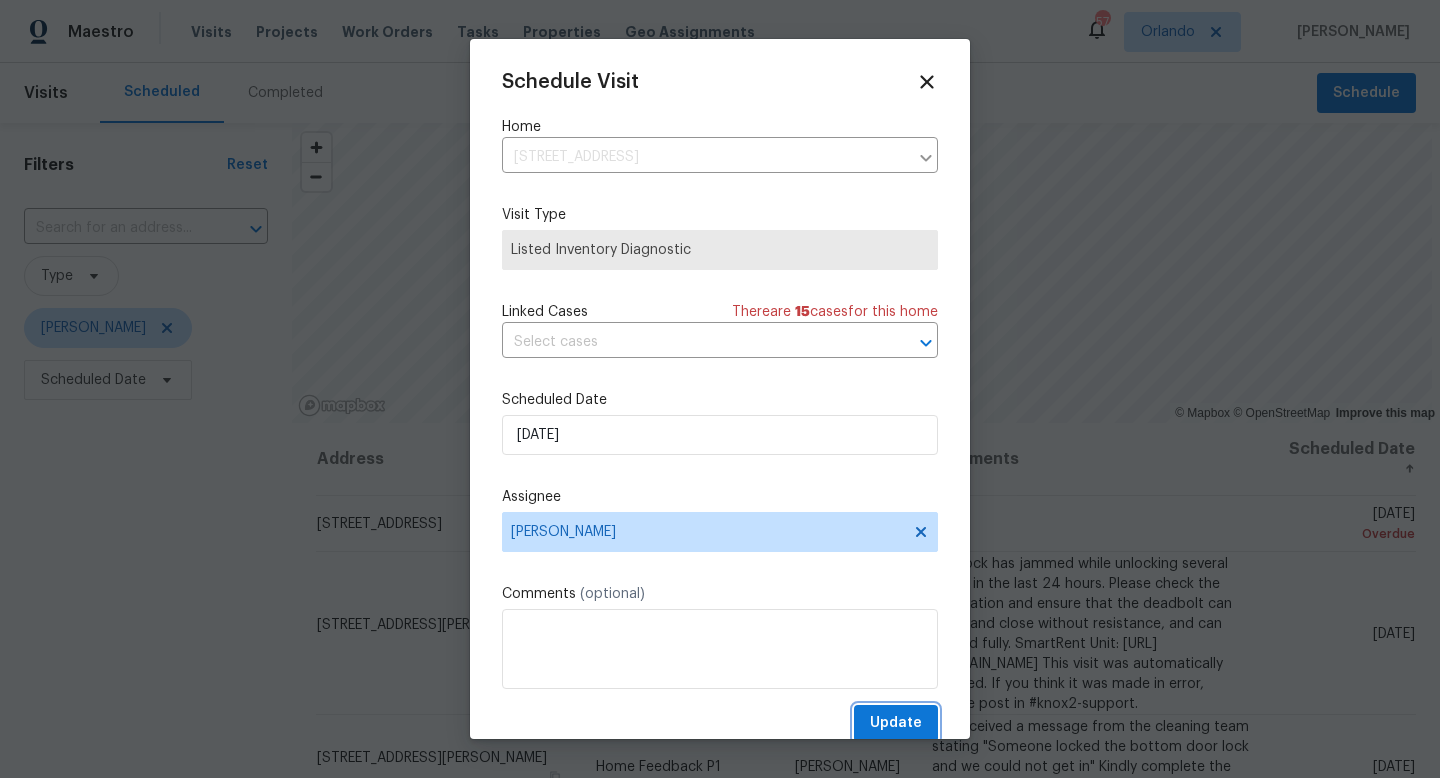 click on "Update" at bounding box center (896, 723) 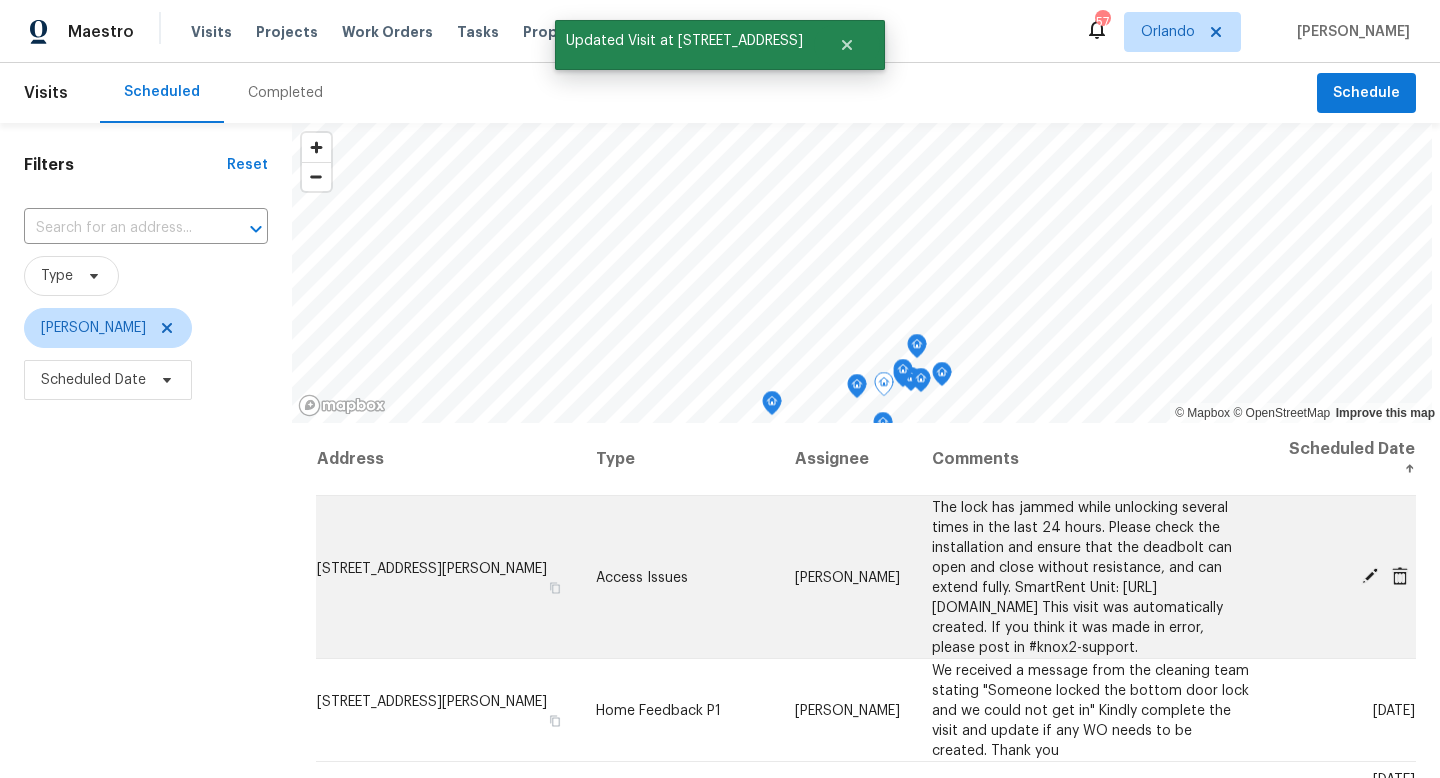 click 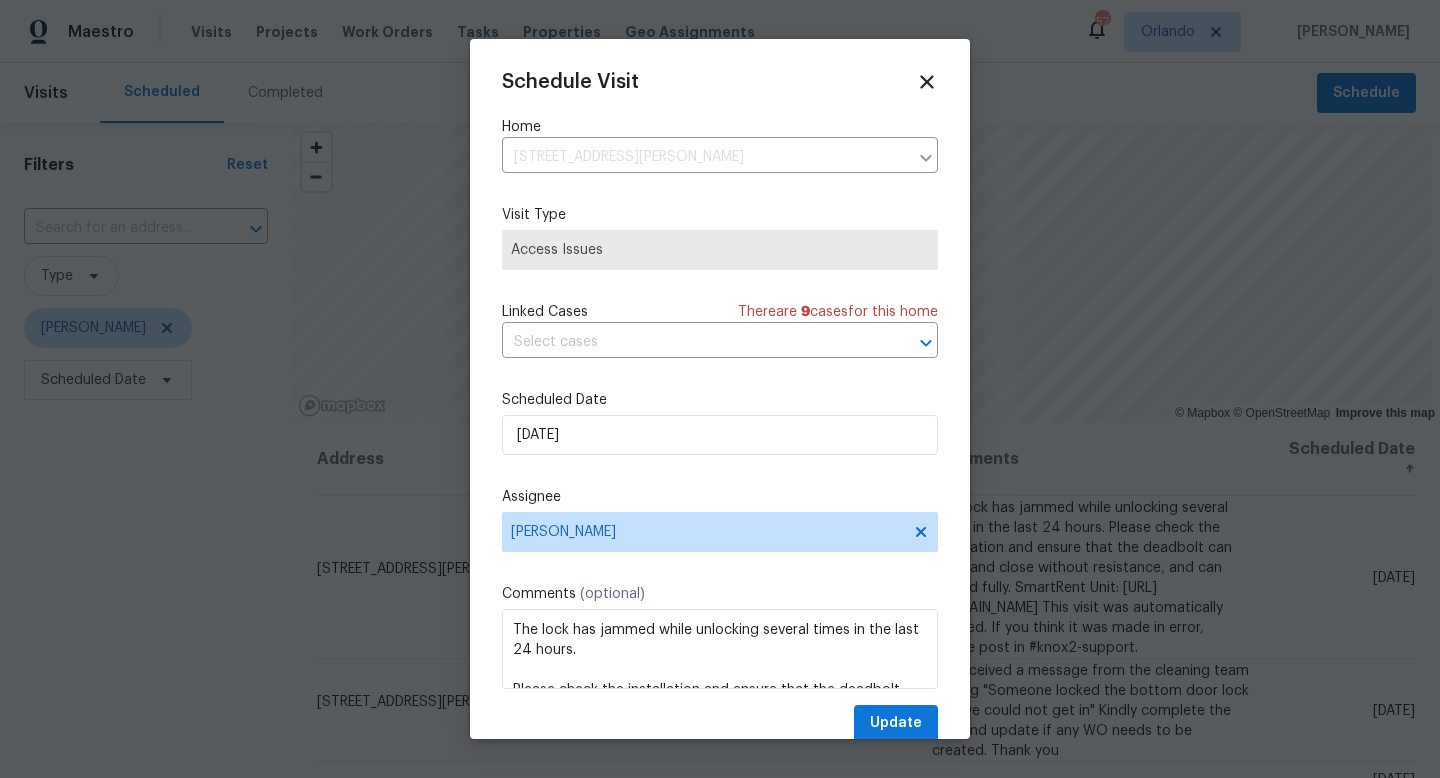 click on "Schedule Visit Home   [STREET_ADDRESS] ​ Visit Type   Access Issues Linked Cases There  are   9  case s  for this home   ​ Scheduled Date   [DATE] Assignee   [PERSON_NAME] Comments   (optional) The lock has jammed while unlocking several times in the last 24 hours.
Please check the installation and ensure that the deadbolt can open and close without resistance, and can extend fully.
SmartRent Unit: [URL][DOMAIN_NAME]
This visit was automatically created. If you think it was made in error, please post in #knox2-support. Update" at bounding box center [720, 406] 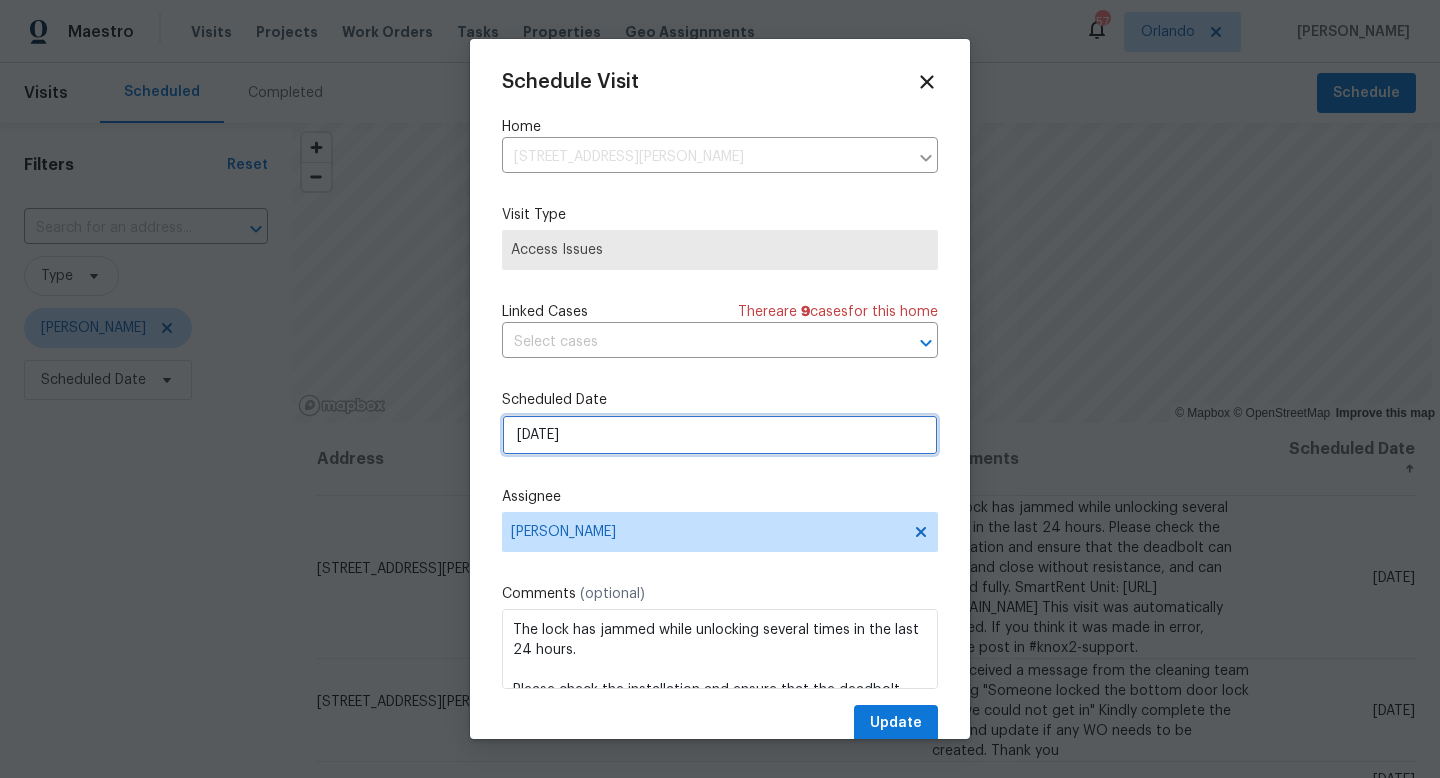click on "[DATE]" at bounding box center [720, 435] 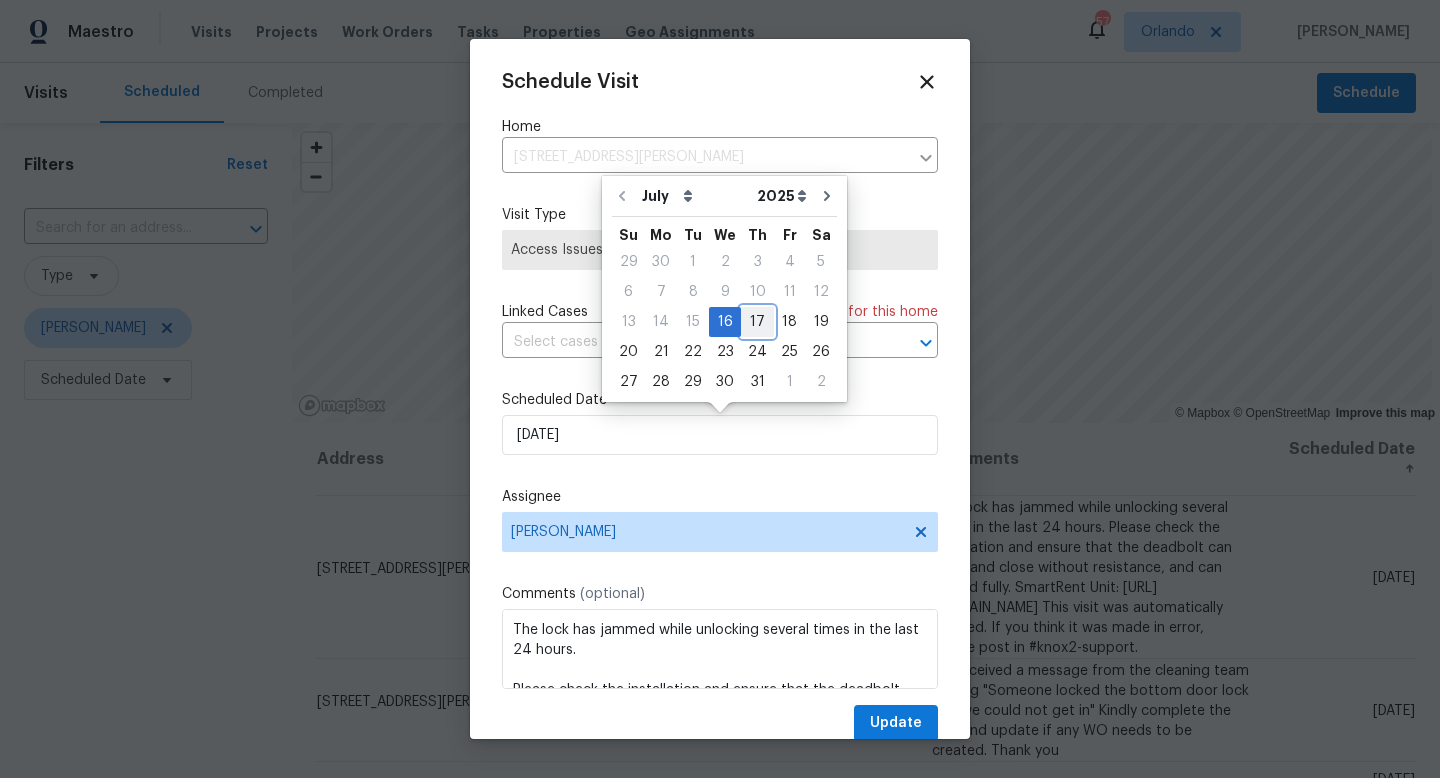 click on "17" at bounding box center [757, 322] 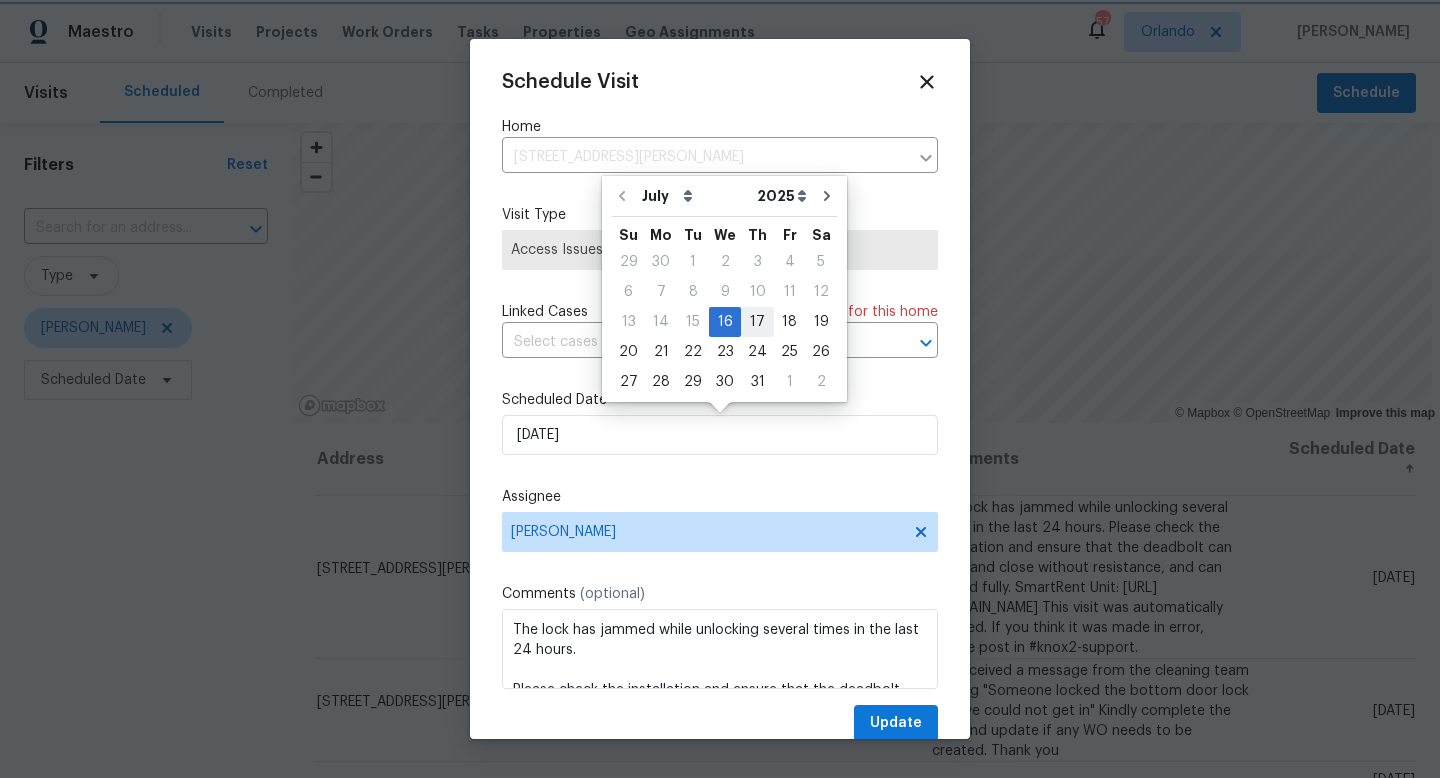 type on "[DATE]" 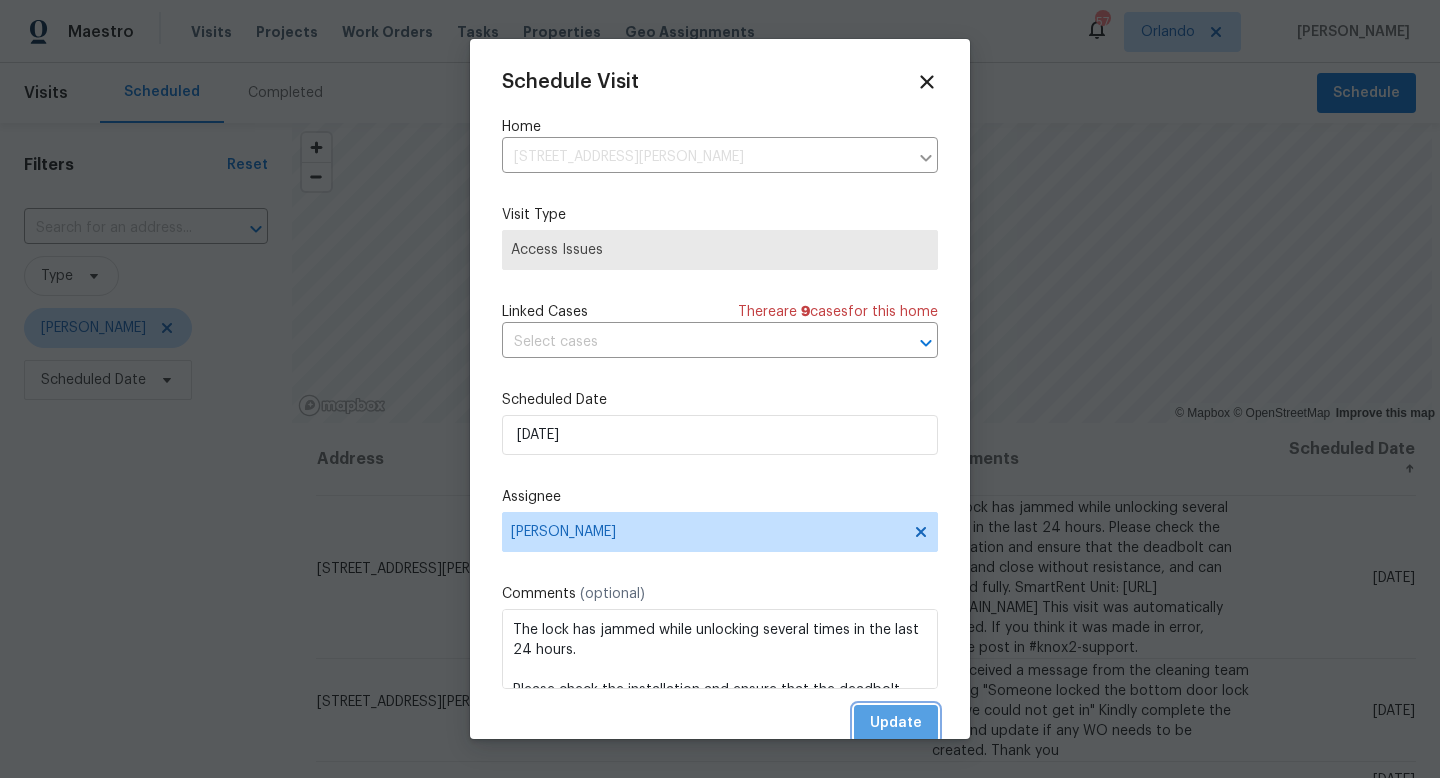 click on "Update" at bounding box center [896, 723] 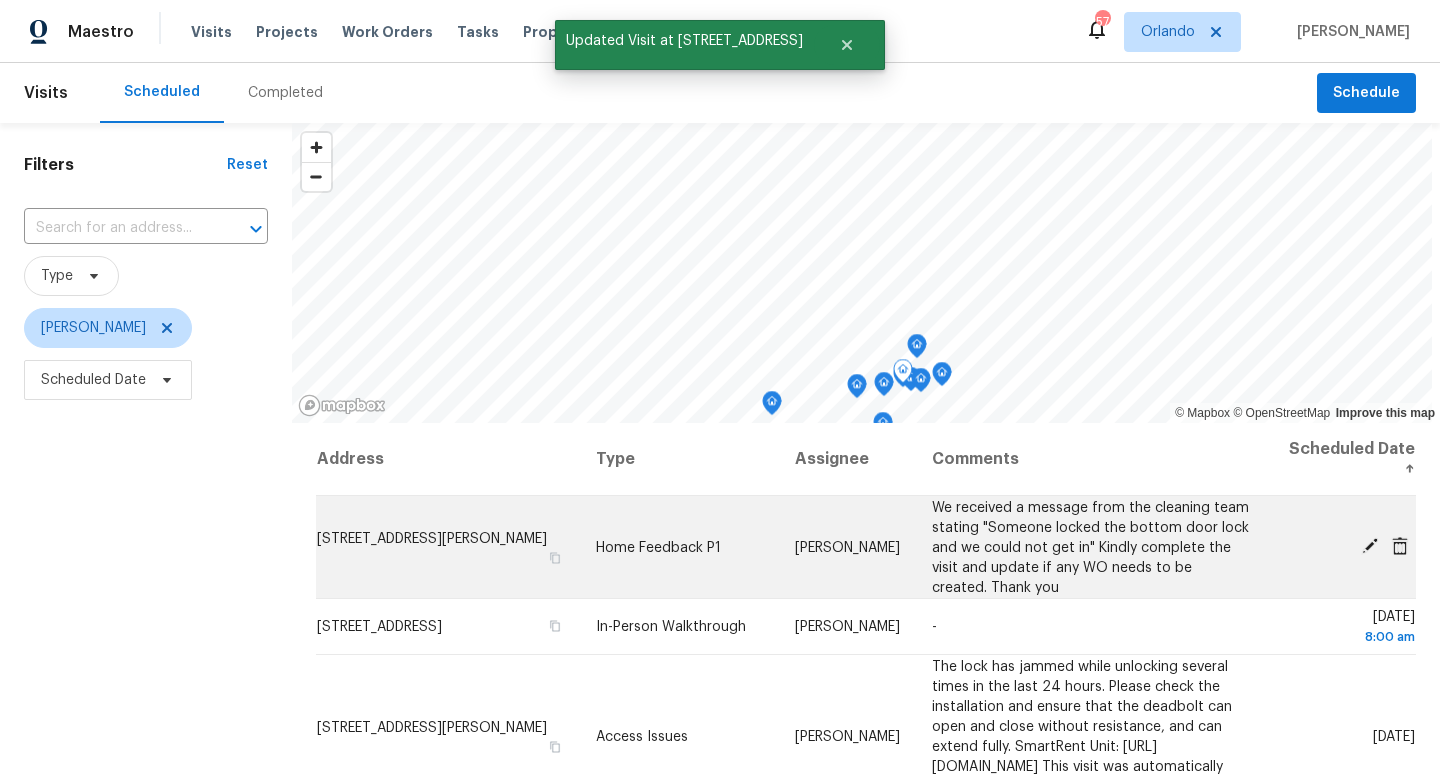 click 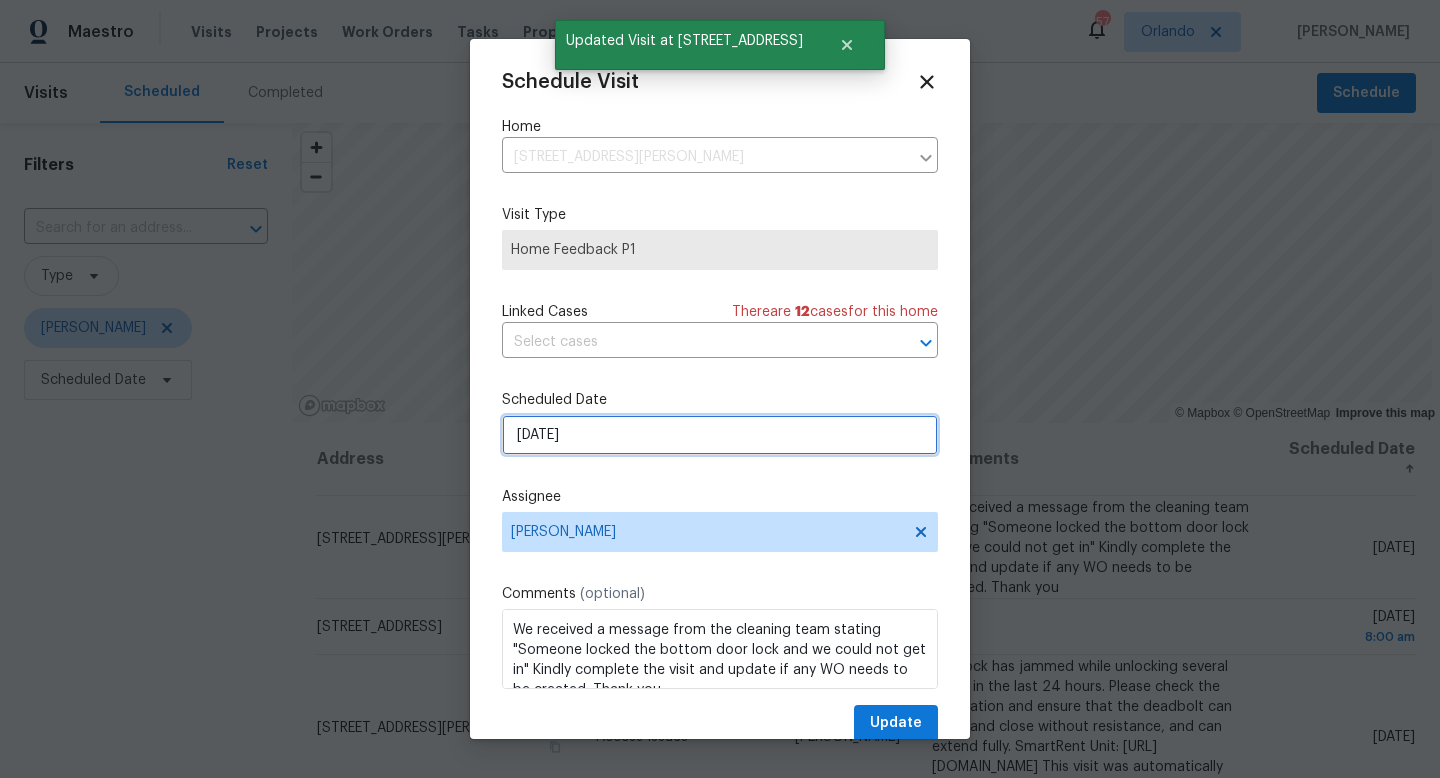 click on "[DATE]" at bounding box center [720, 435] 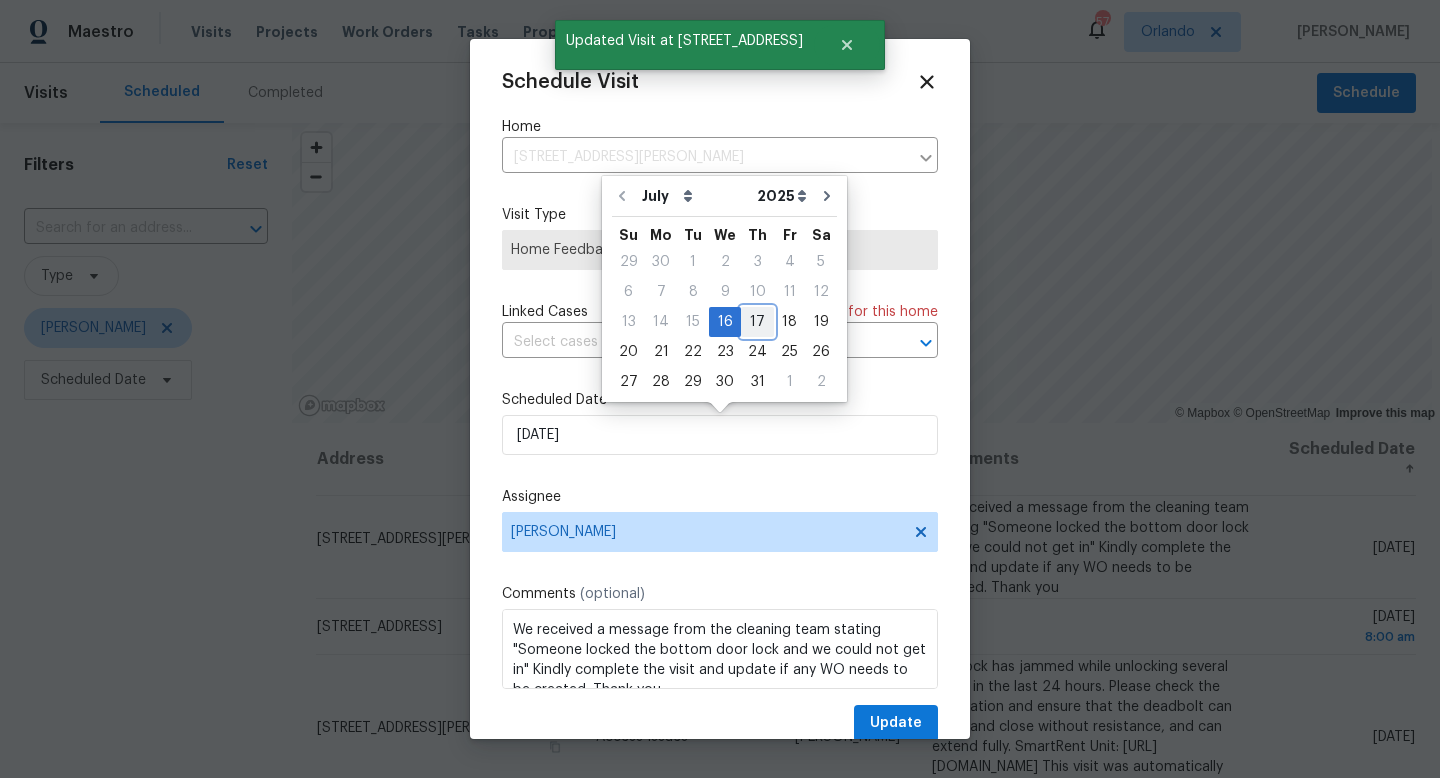 click on "17" at bounding box center (757, 322) 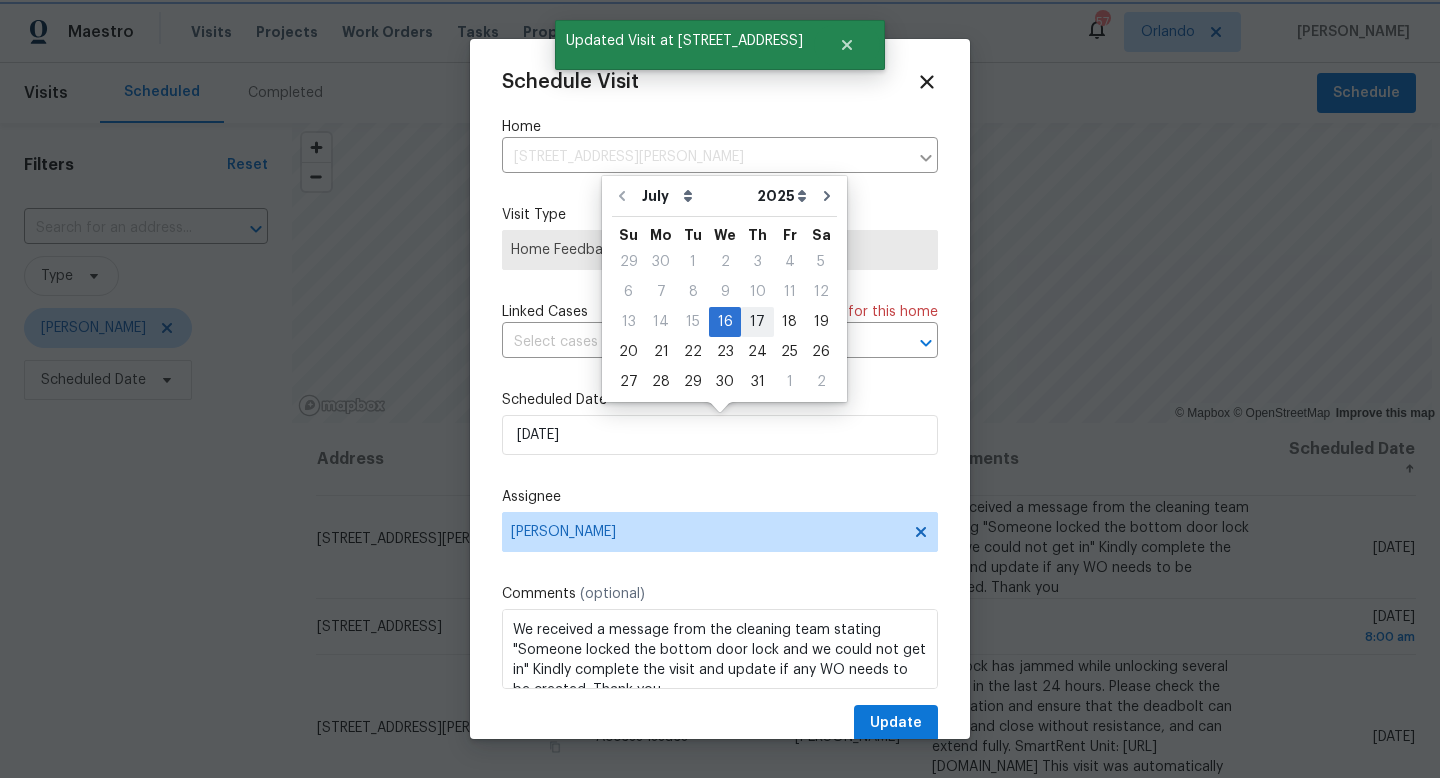 type on "[DATE]" 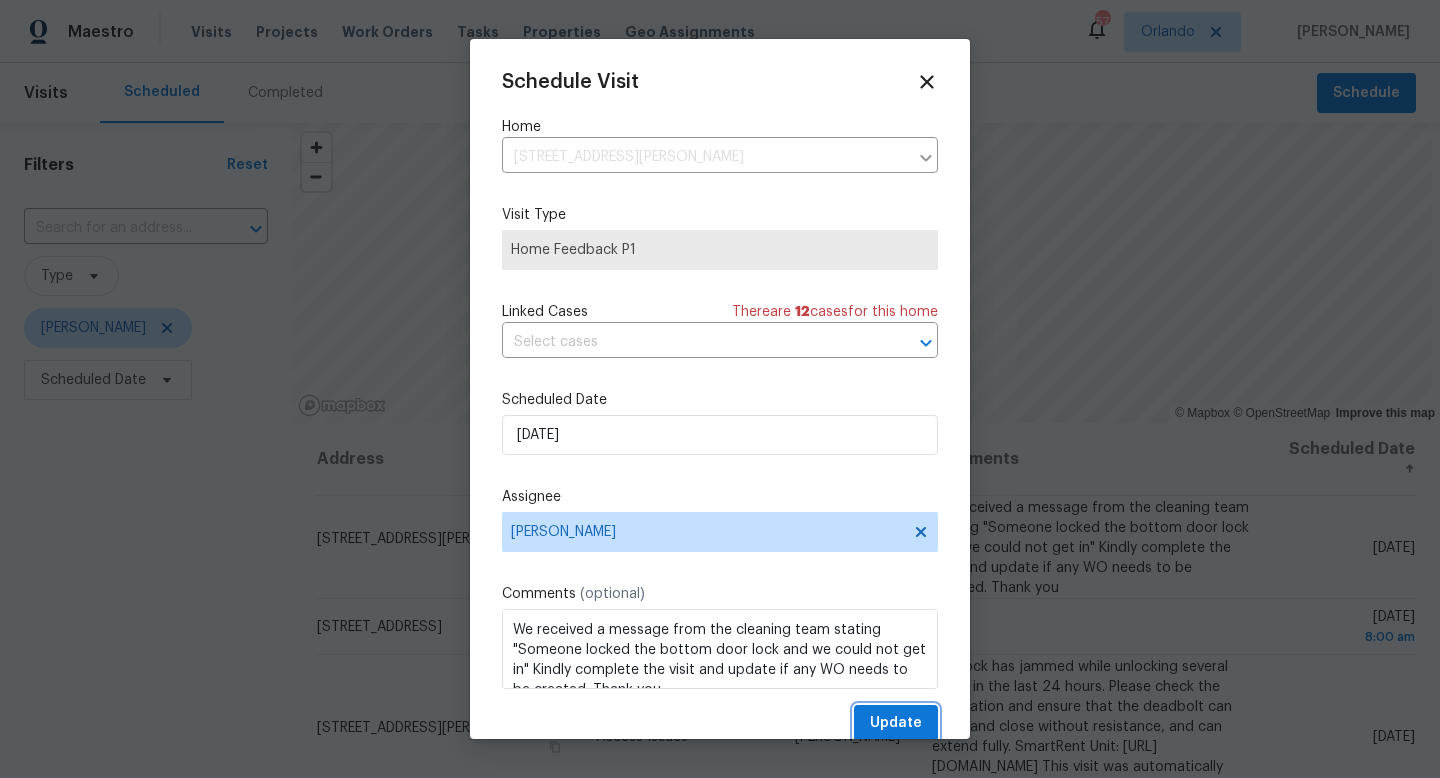 click on "Update" at bounding box center [896, 723] 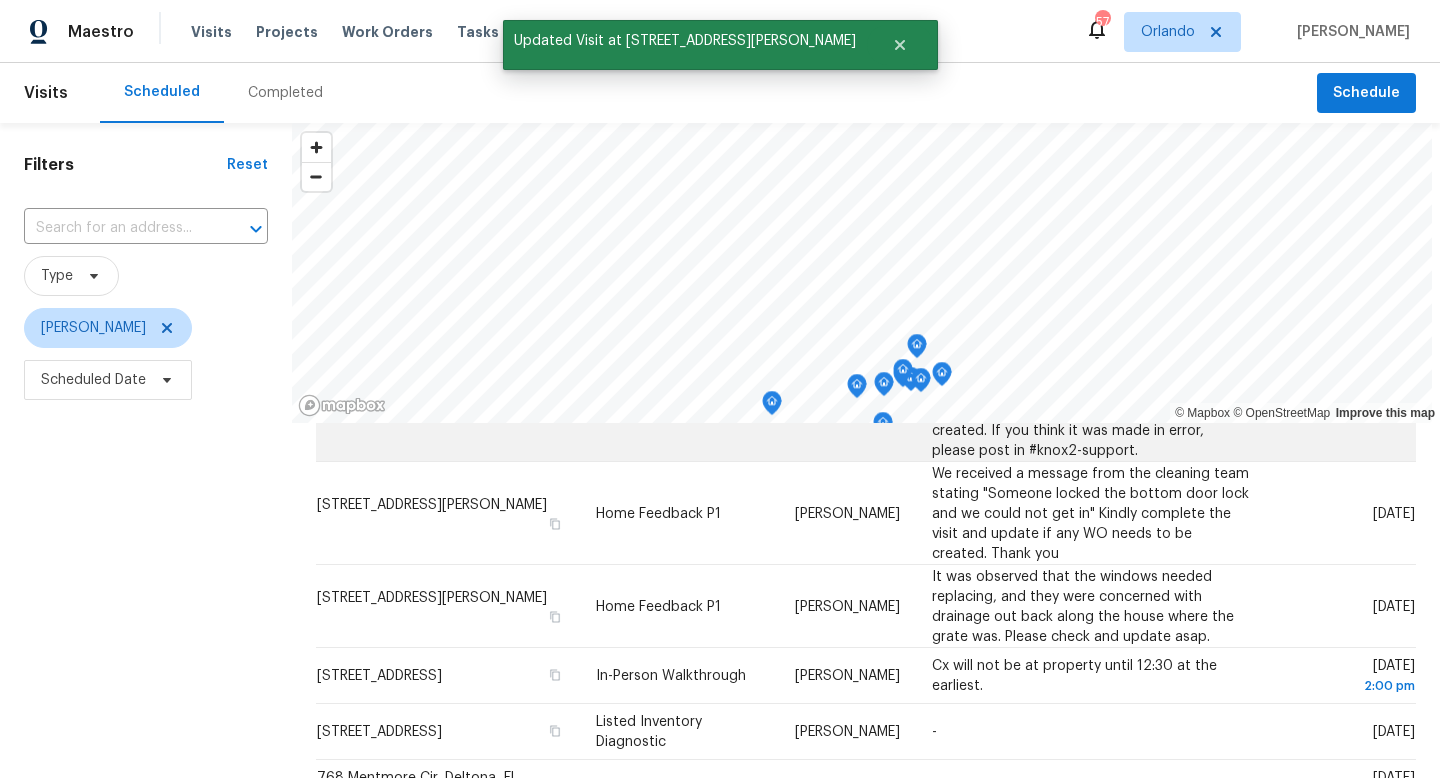 scroll, scrollTop: 257, scrollLeft: 0, axis: vertical 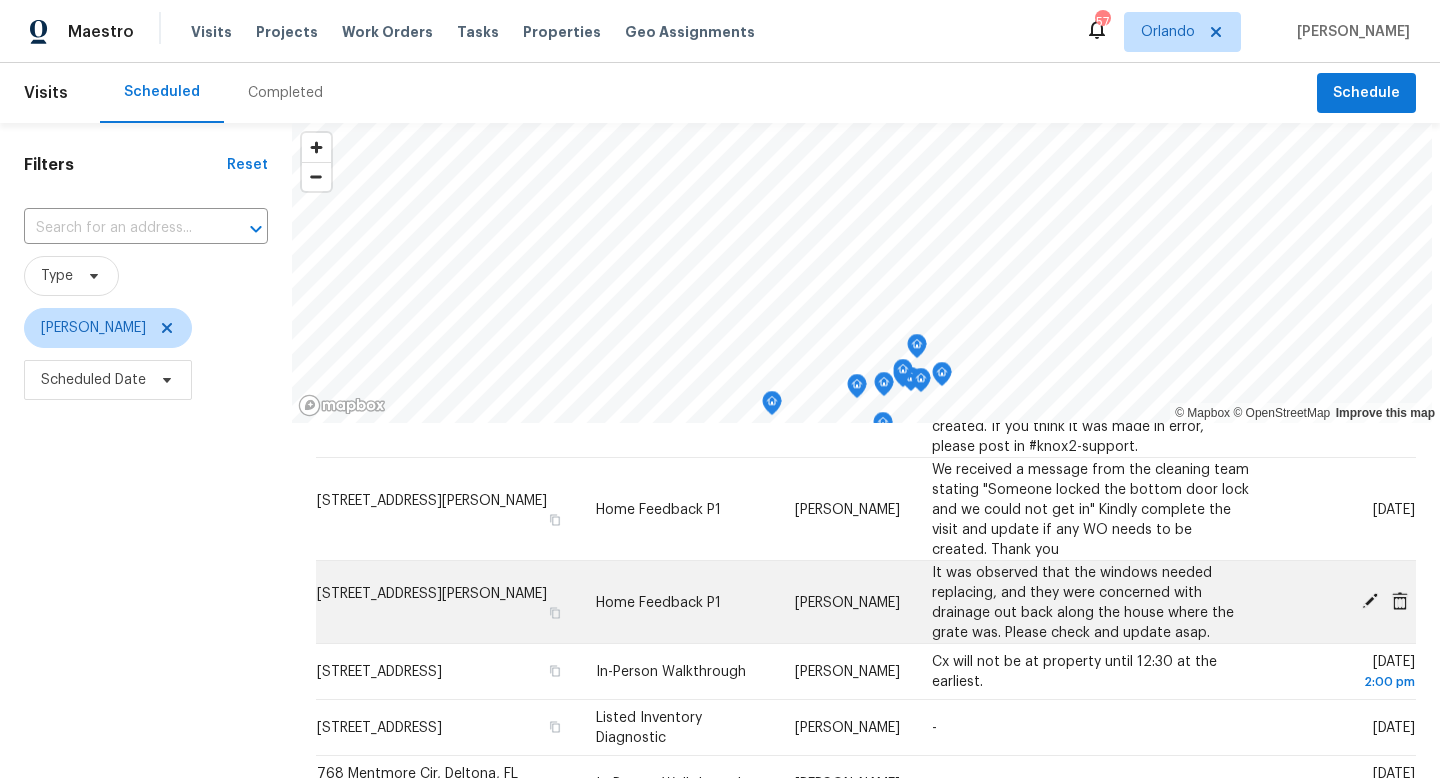 click 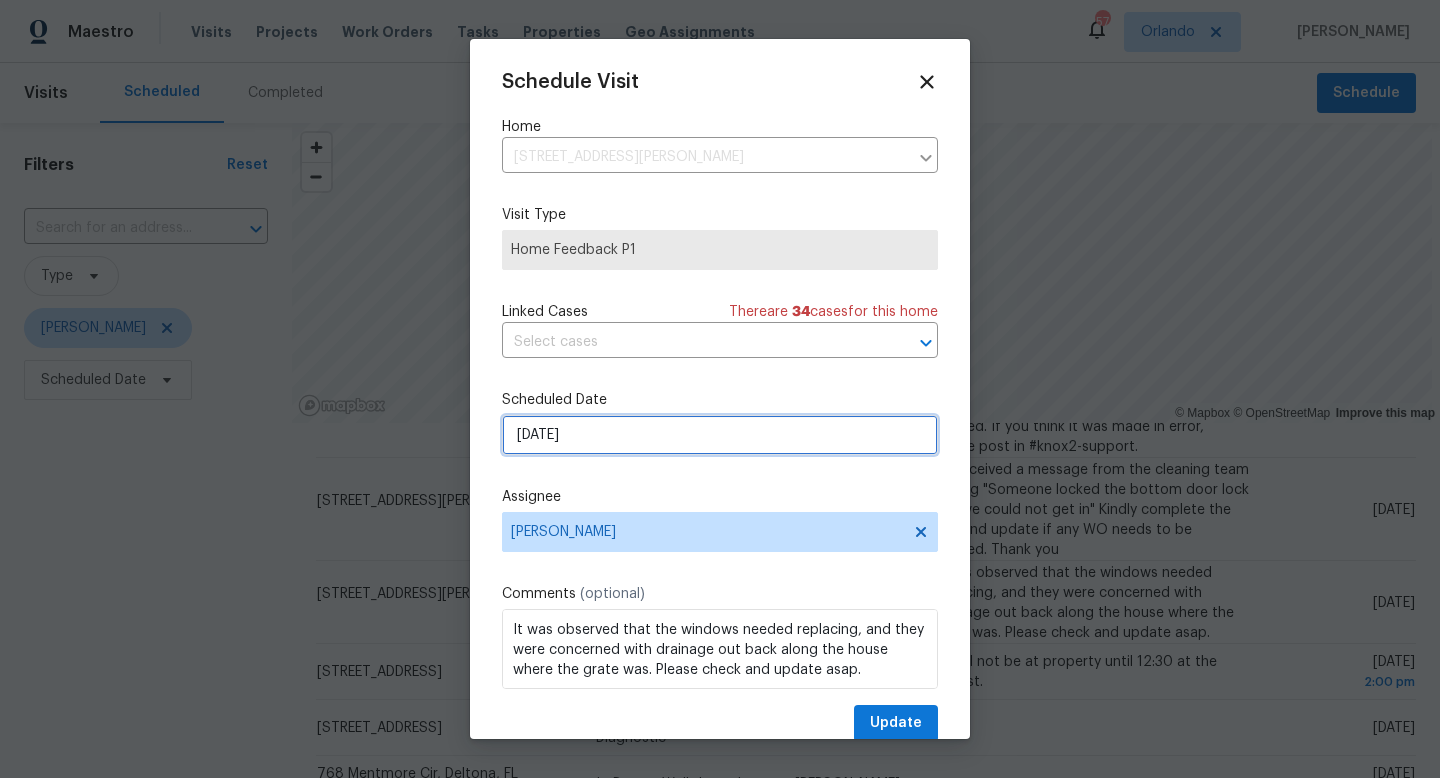 click on "[DATE]" at bounding box center [720, 435] 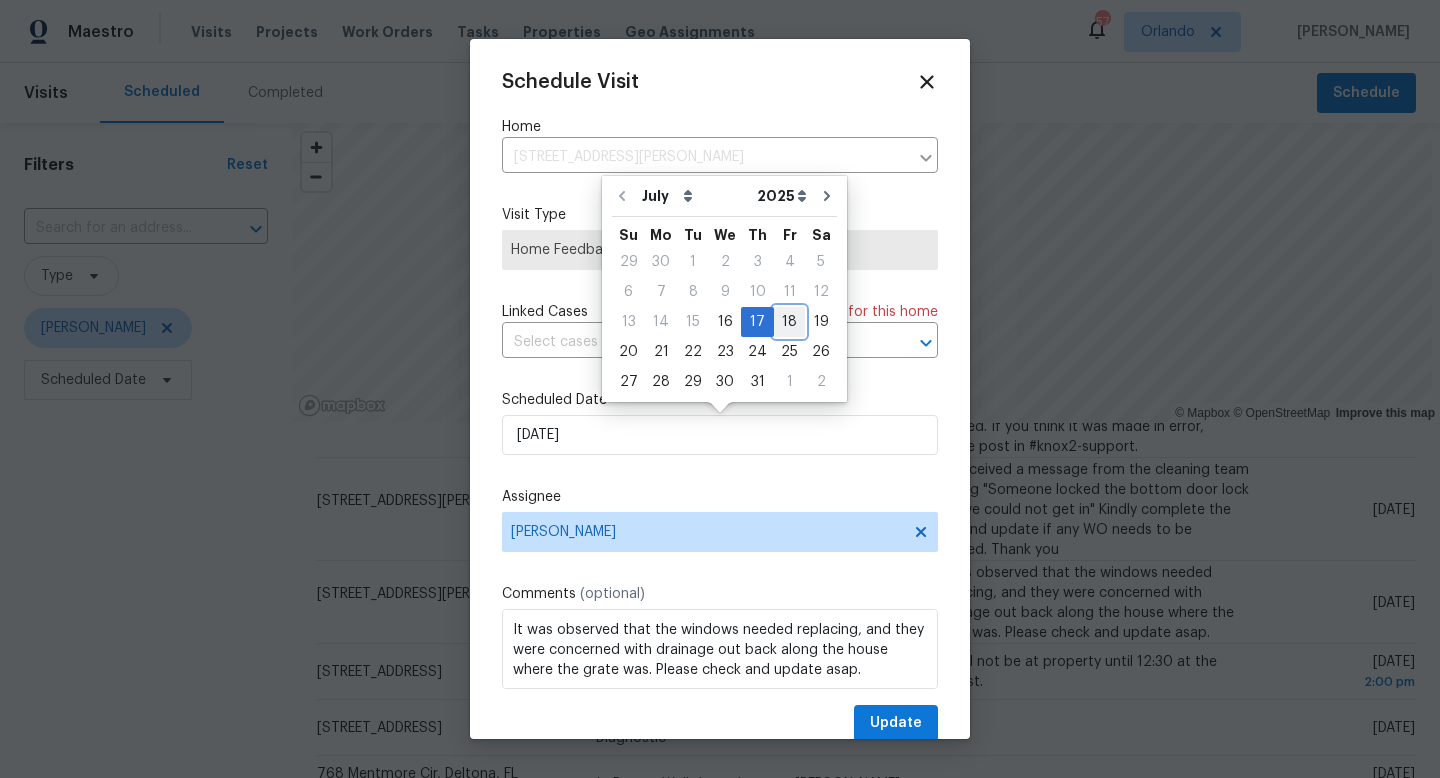 click on "18" at bounding box center (789, 322) 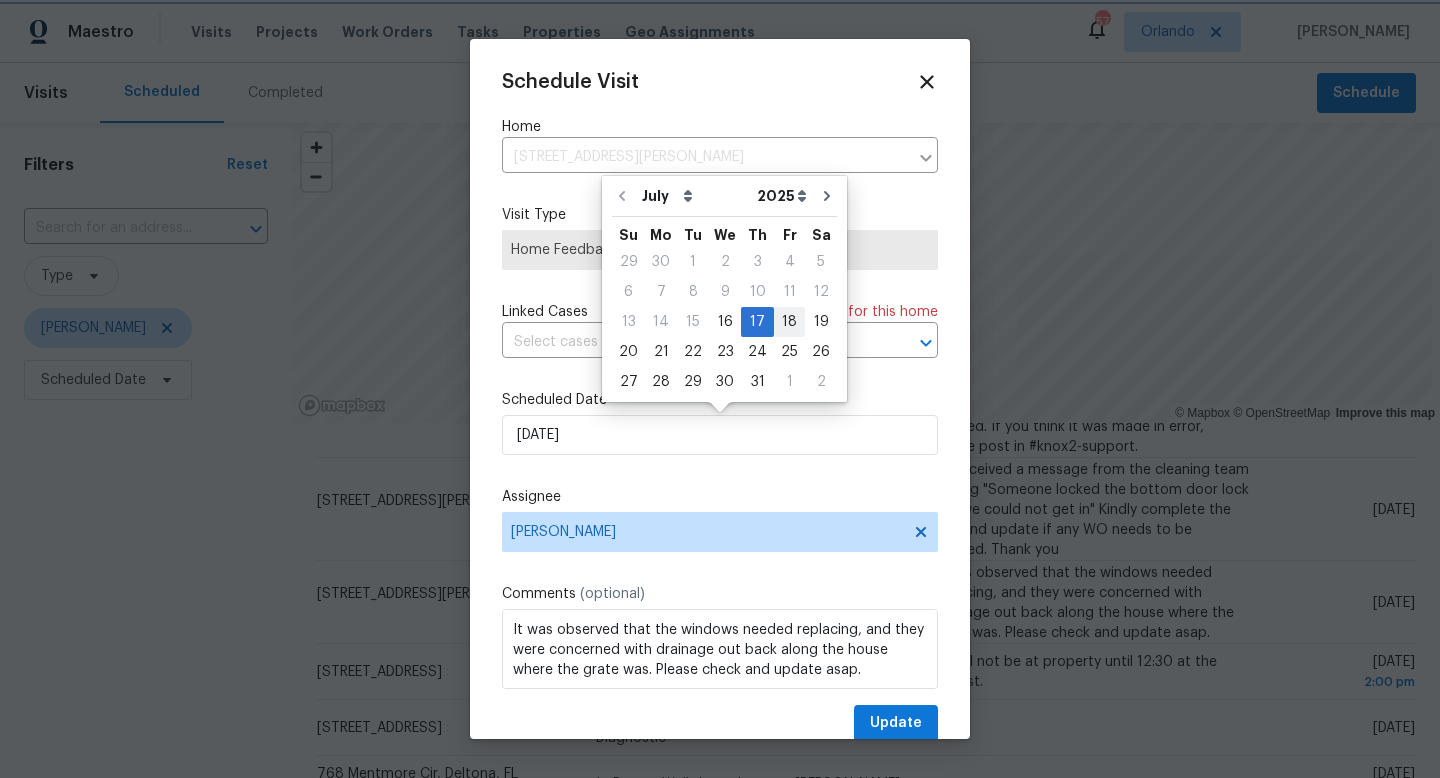 type on "[DATE]" 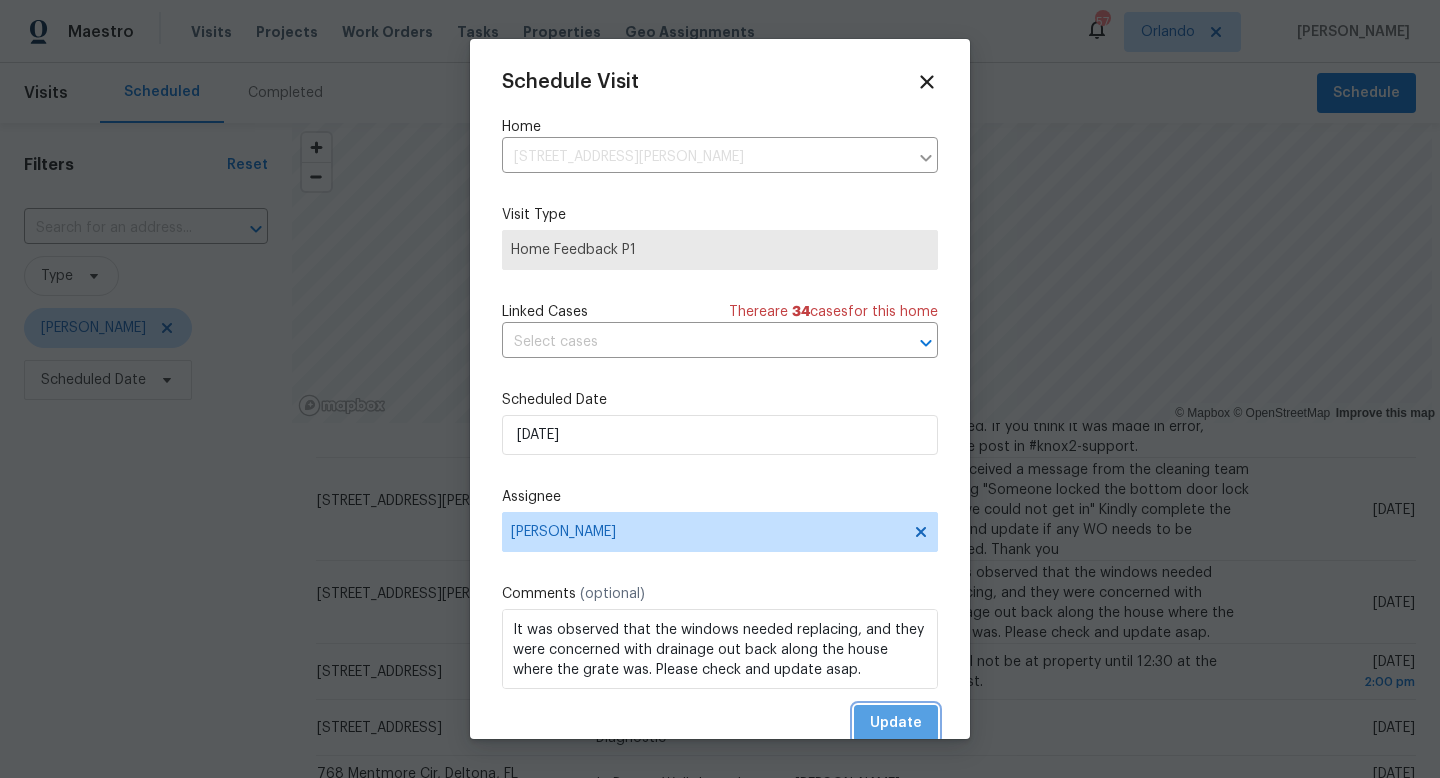 click on "Update" at bounding box center (896, 723) 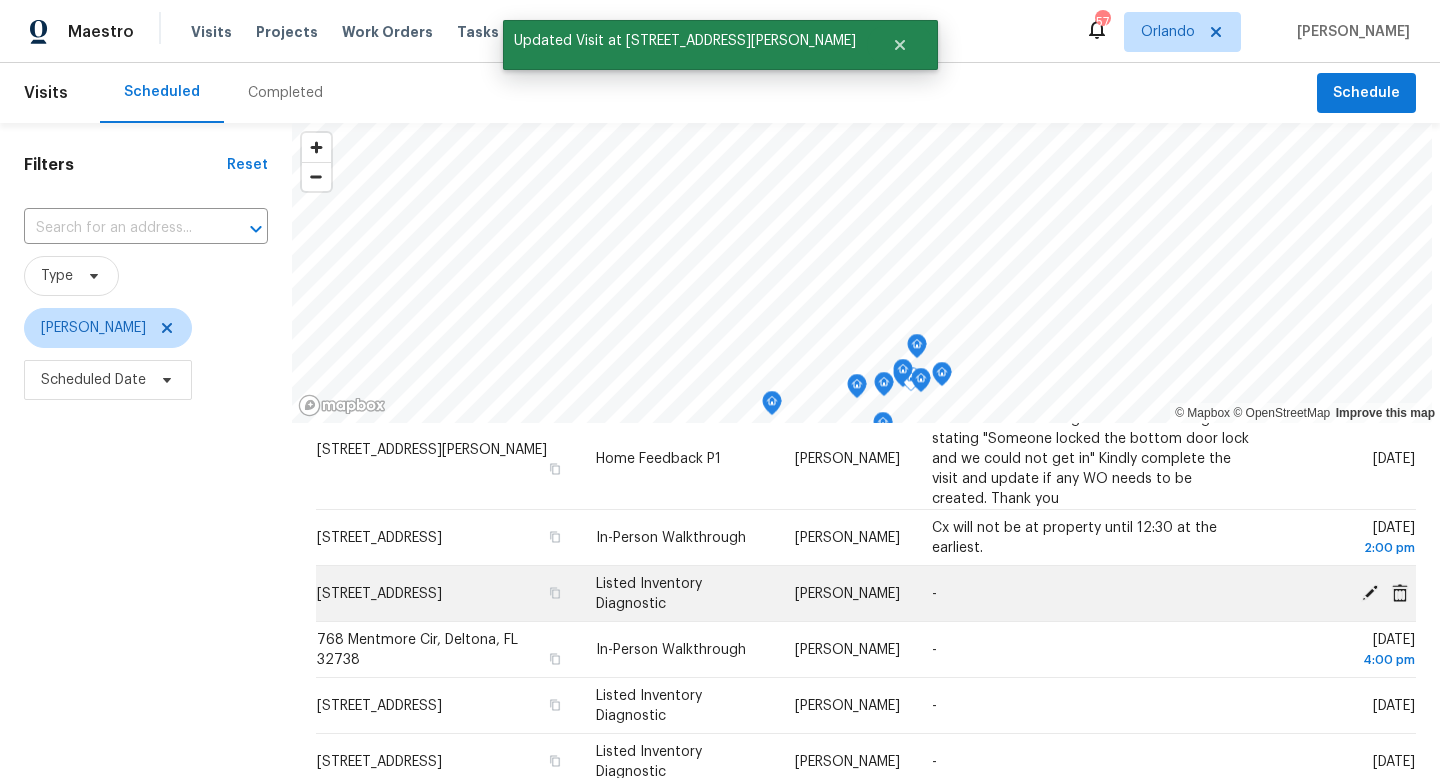 scroll, scrollTop: 311, scrollLeft: 0, axis: vertical 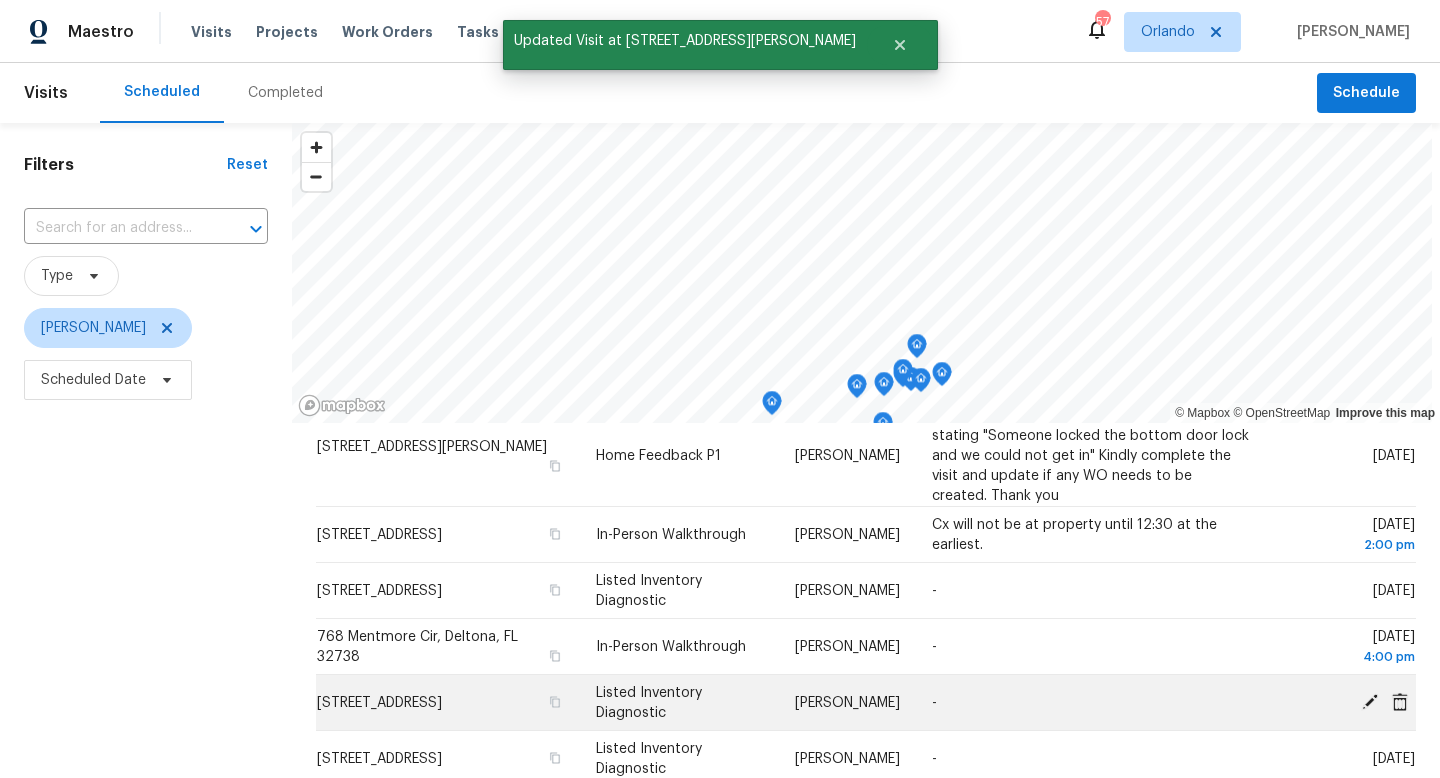 click 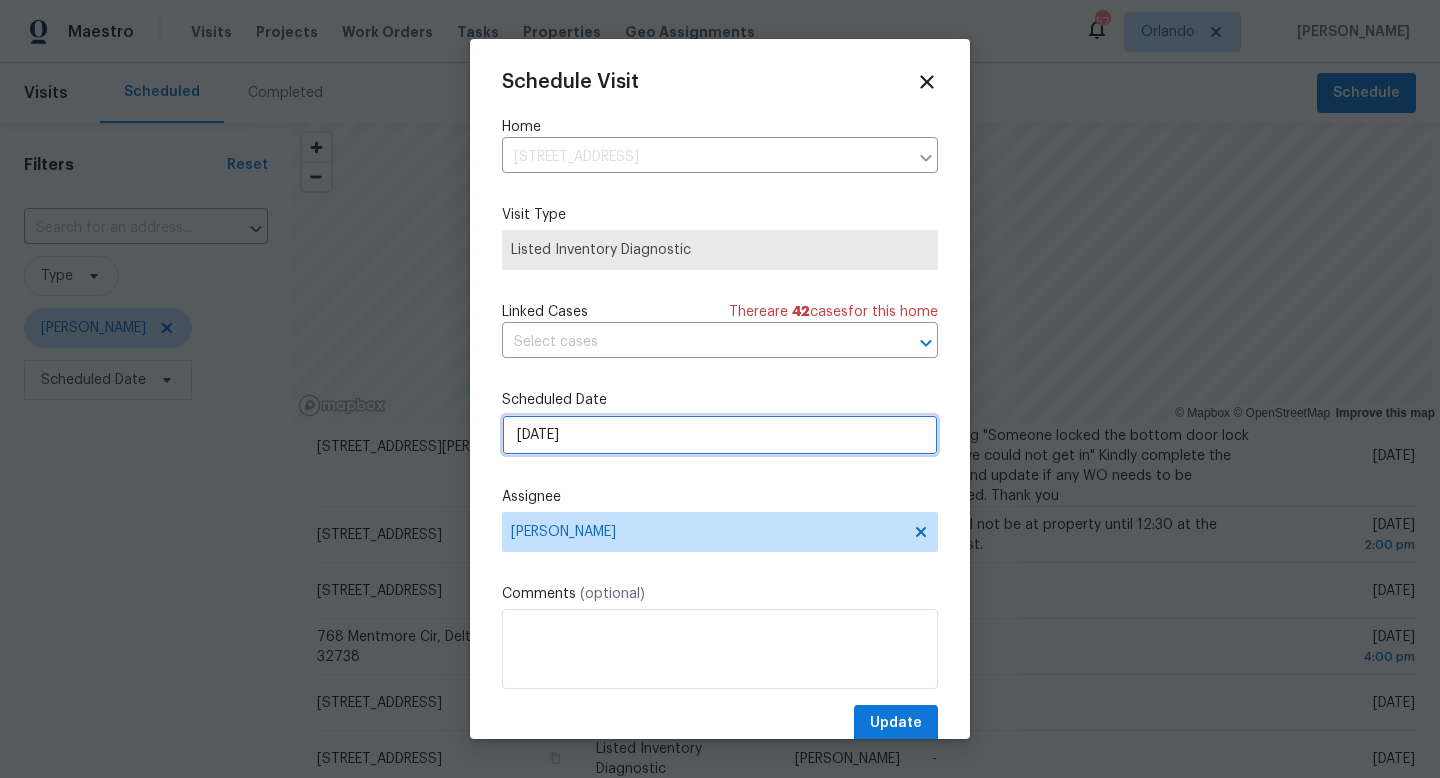 click on "[DATE]" at bounding box center (720, 435) 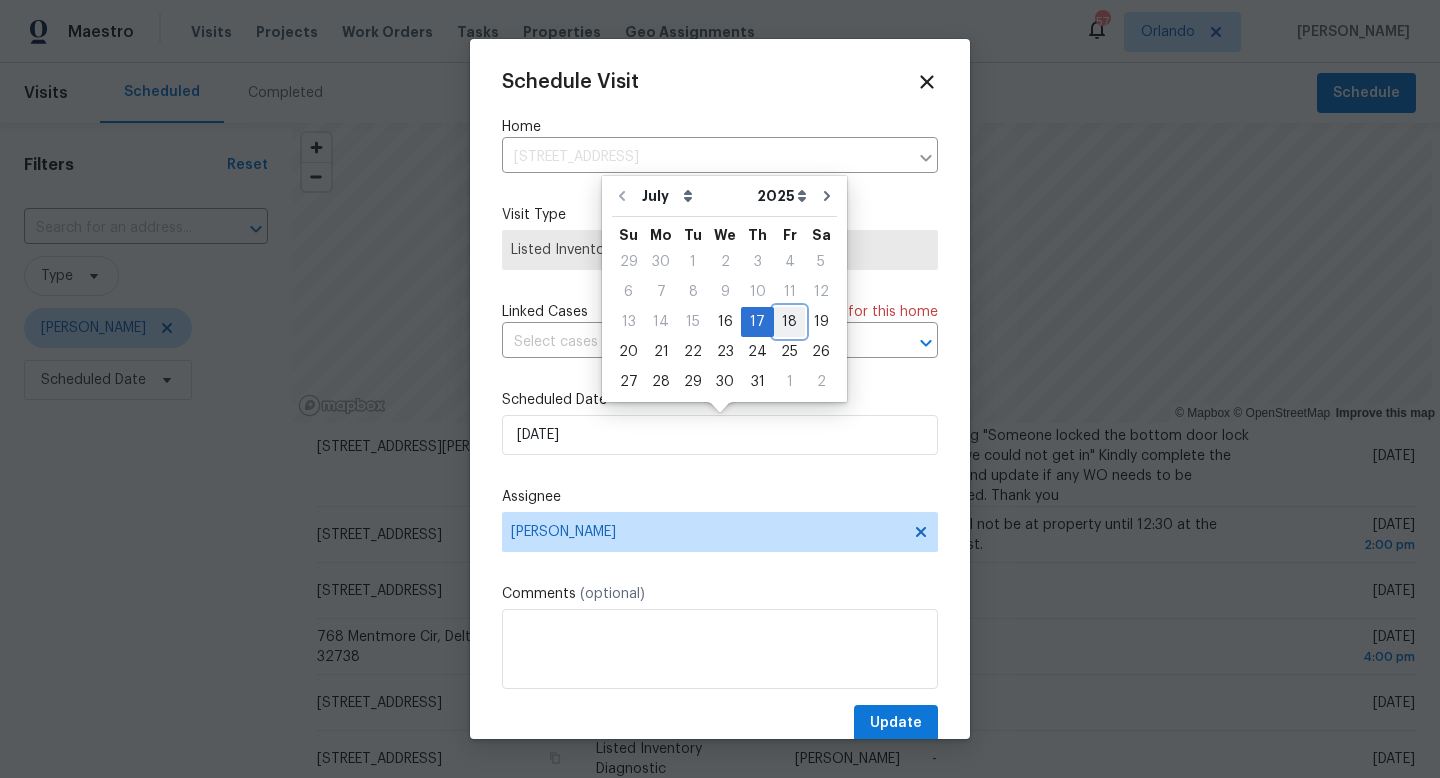 click on "18" at bounding box center [789, 322] 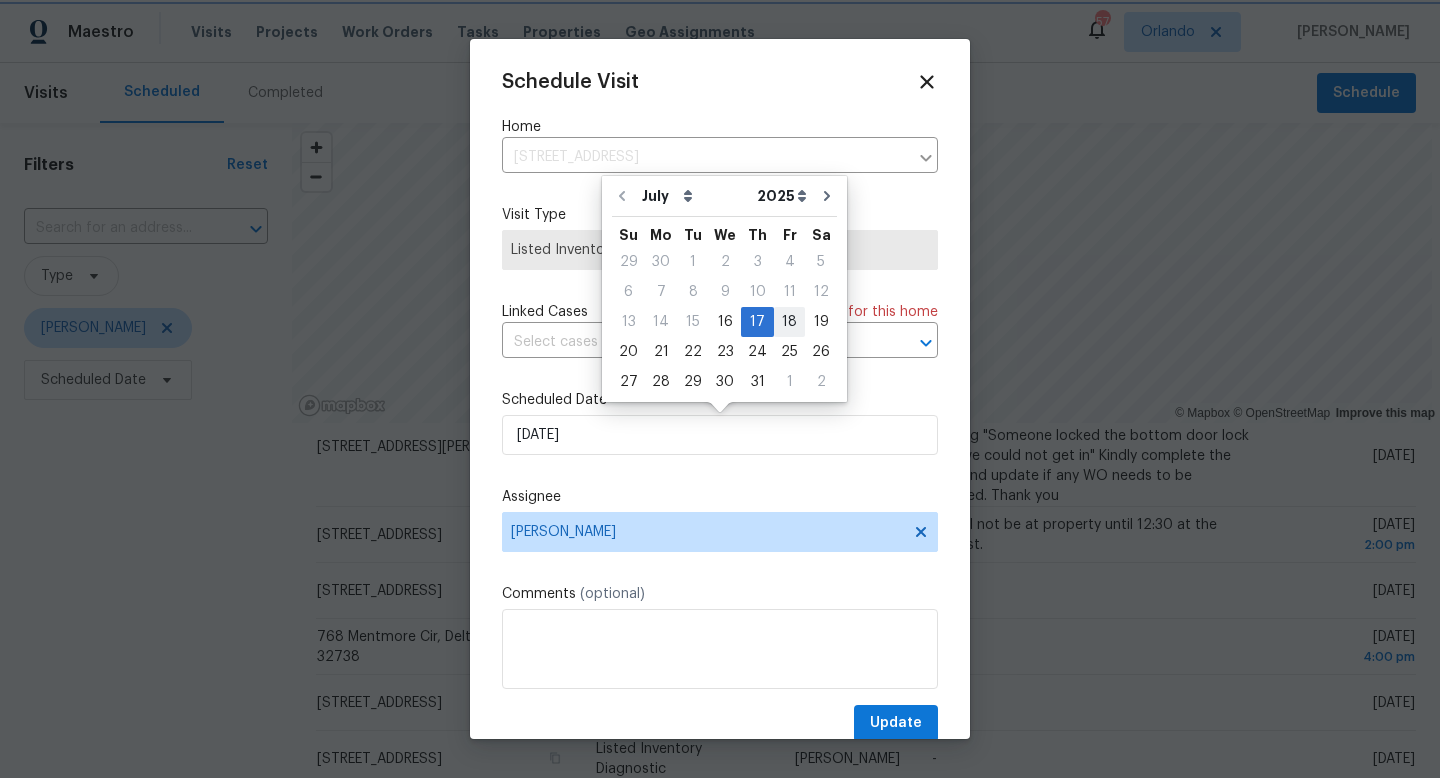 type on "[DATE]" 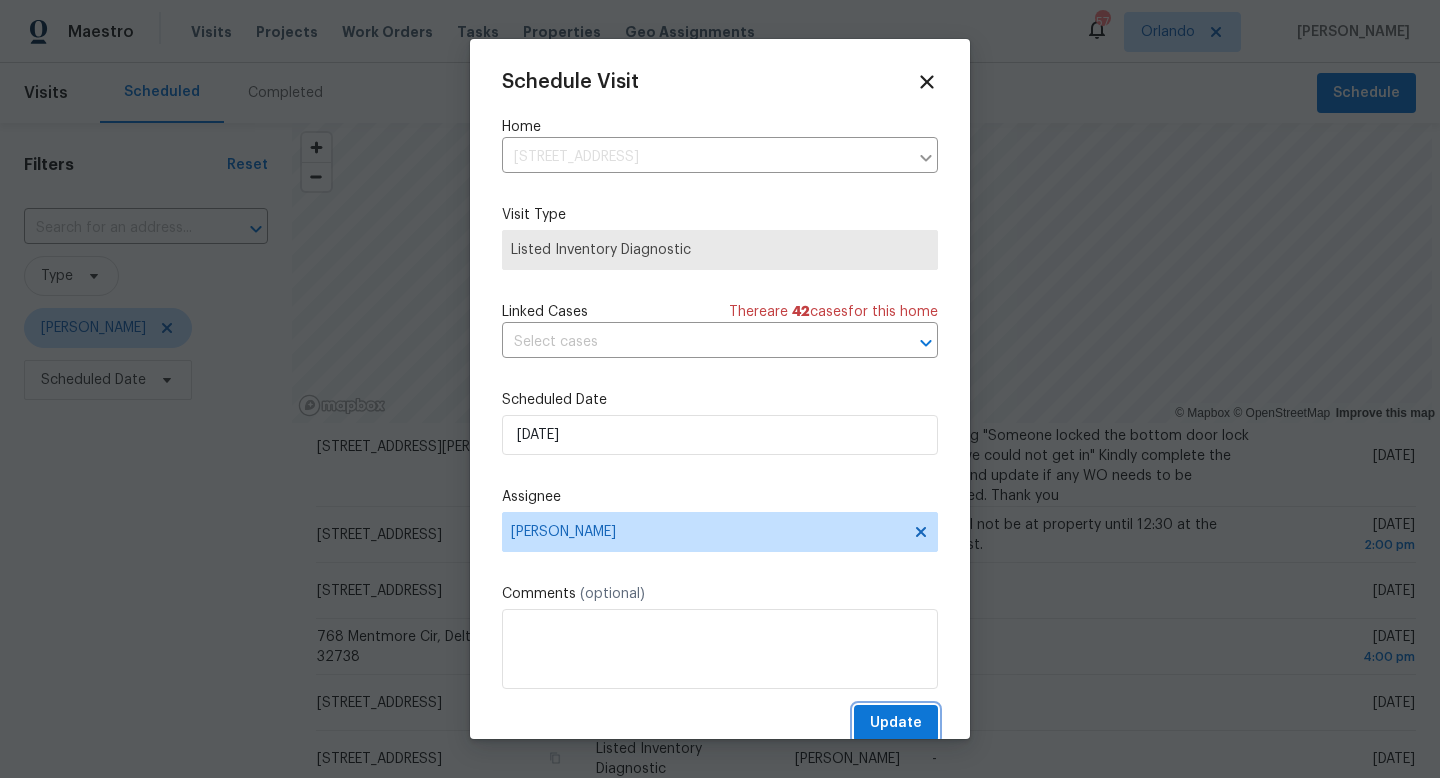 click on "Update" at bounding box center [896, 723] 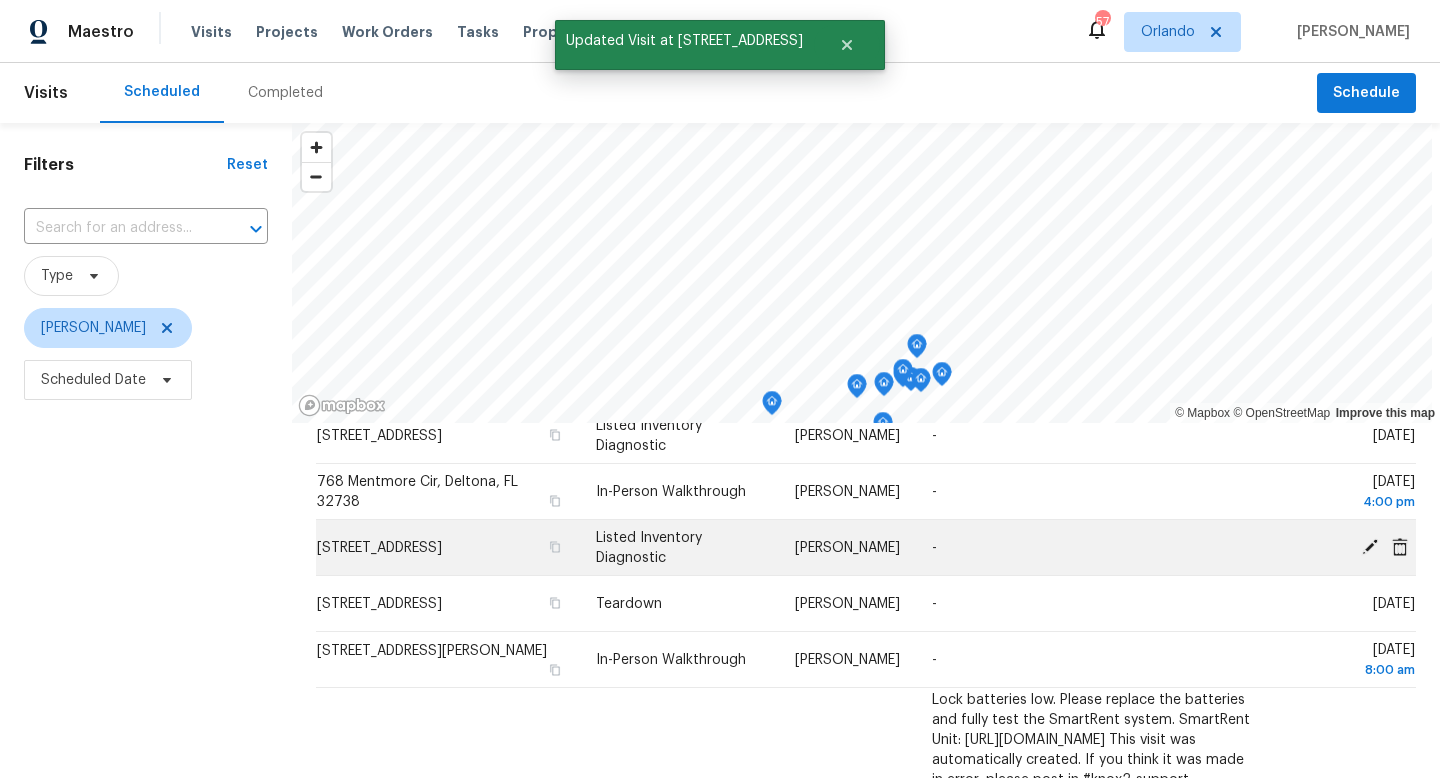 scroll, scrollTop: 482, scrollLeft: 0, axis: vertical 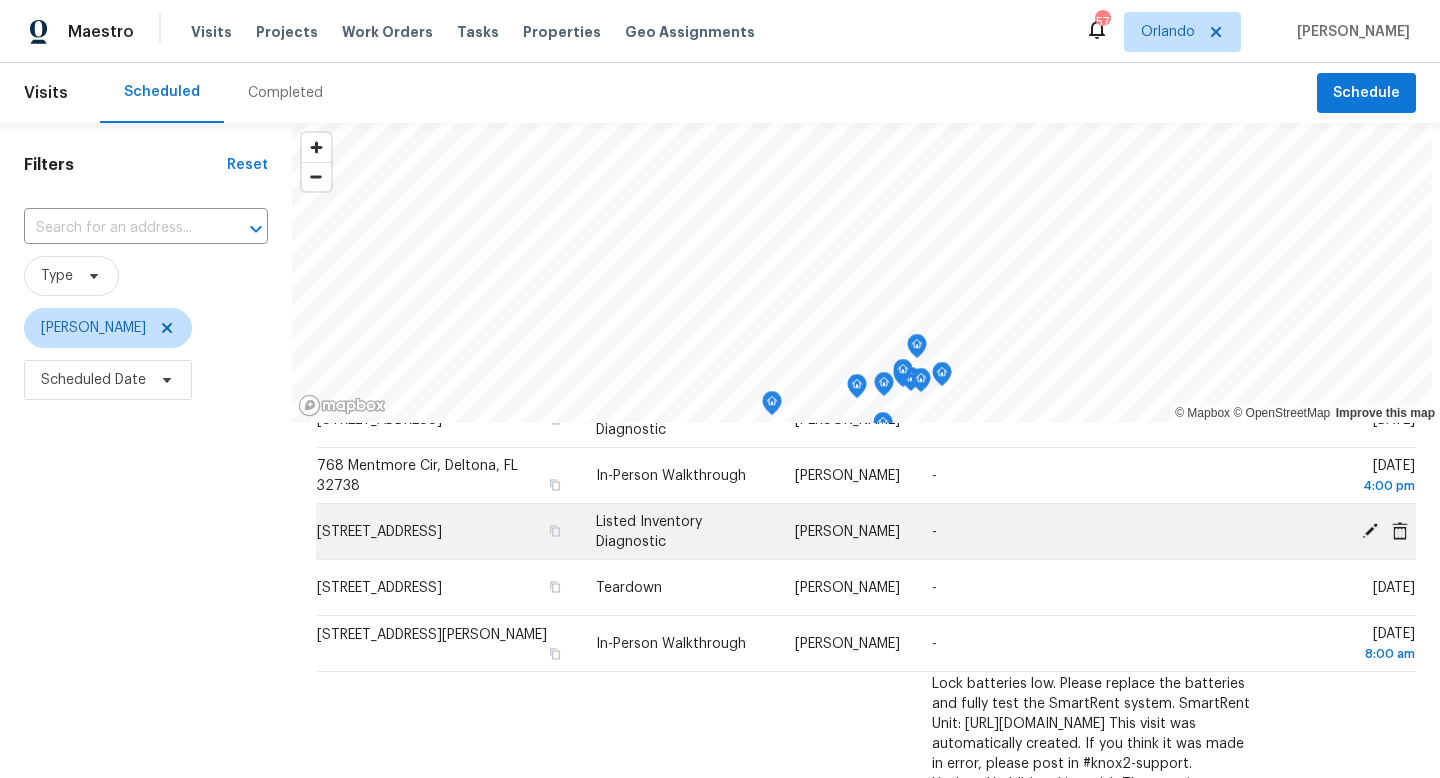 click 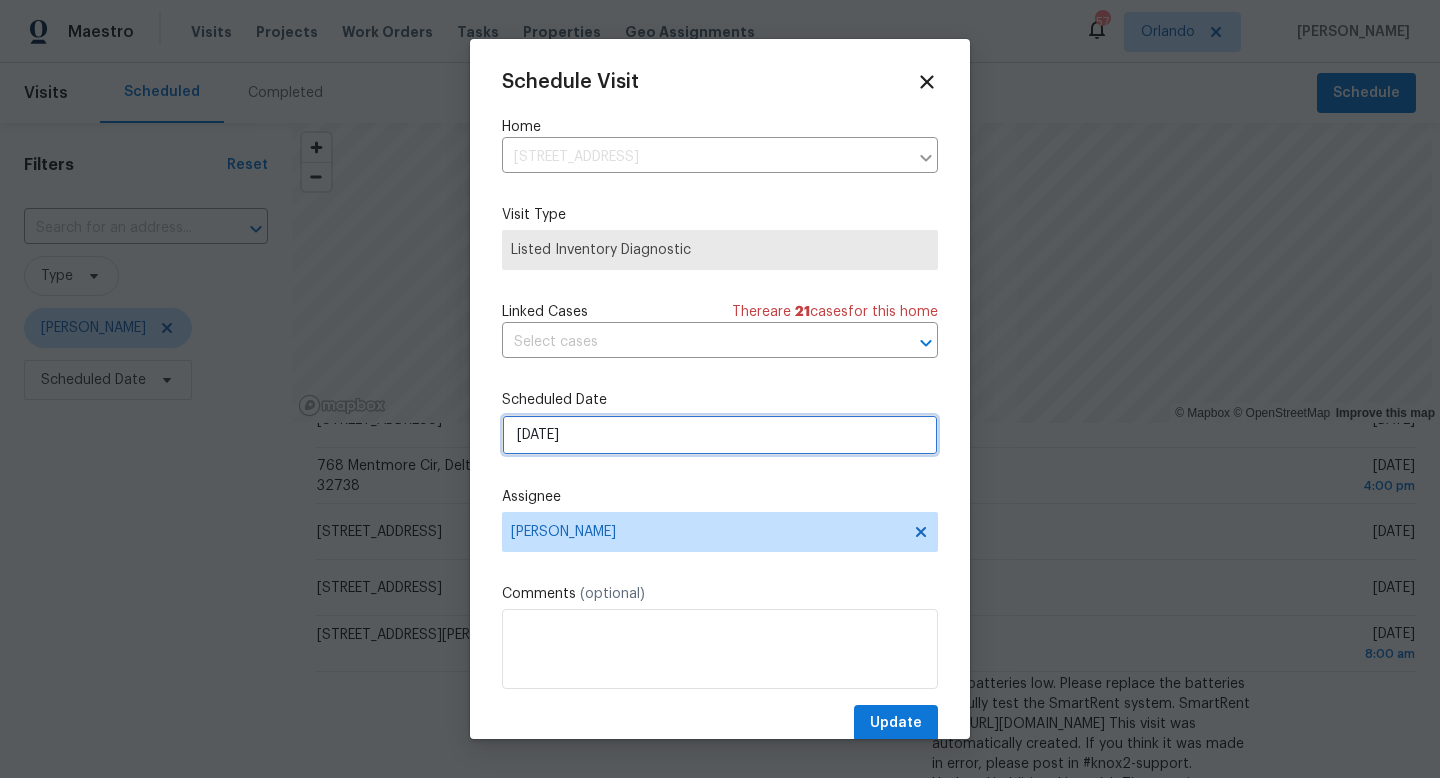 click on "[DATE]" at bounding box center [720, 435] 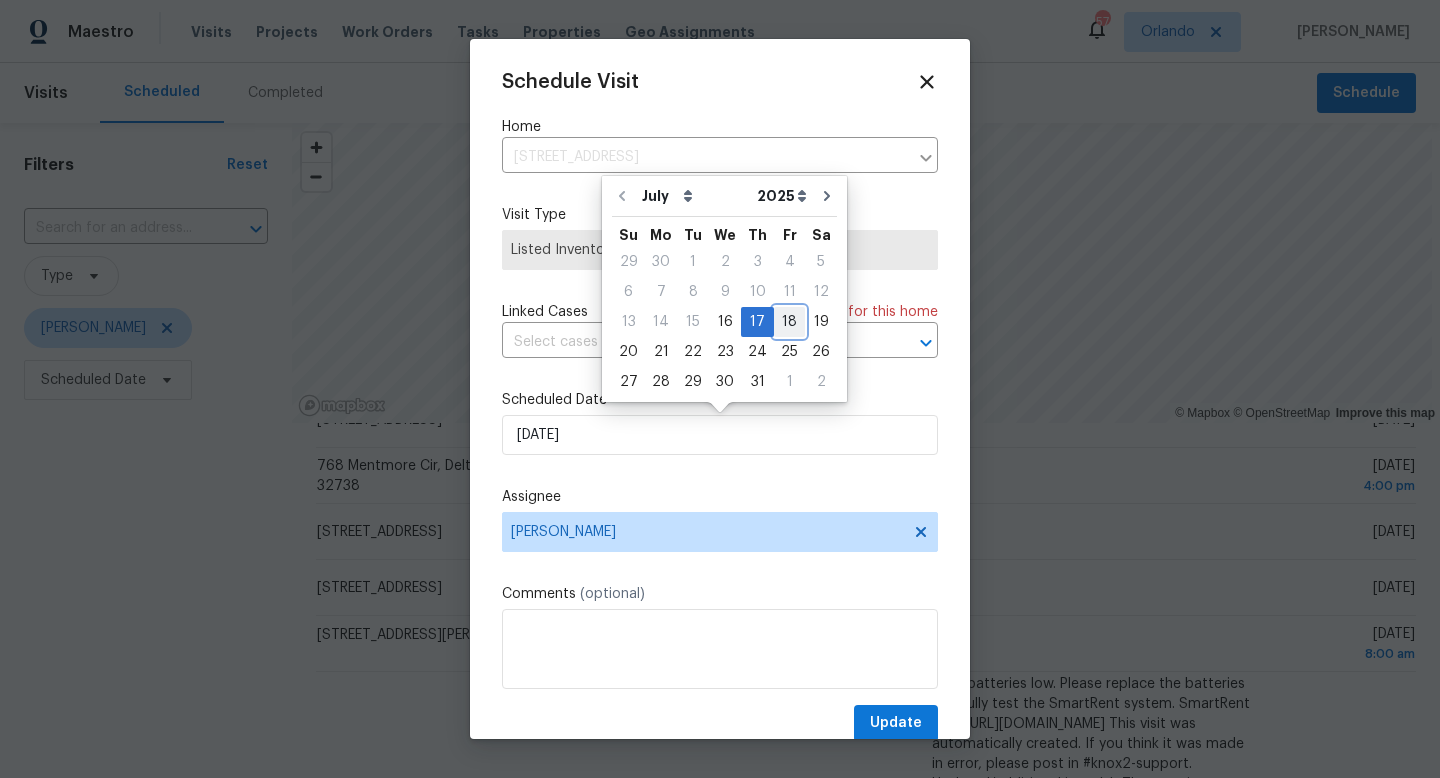 click on "18" at bounding box center (789, 322) 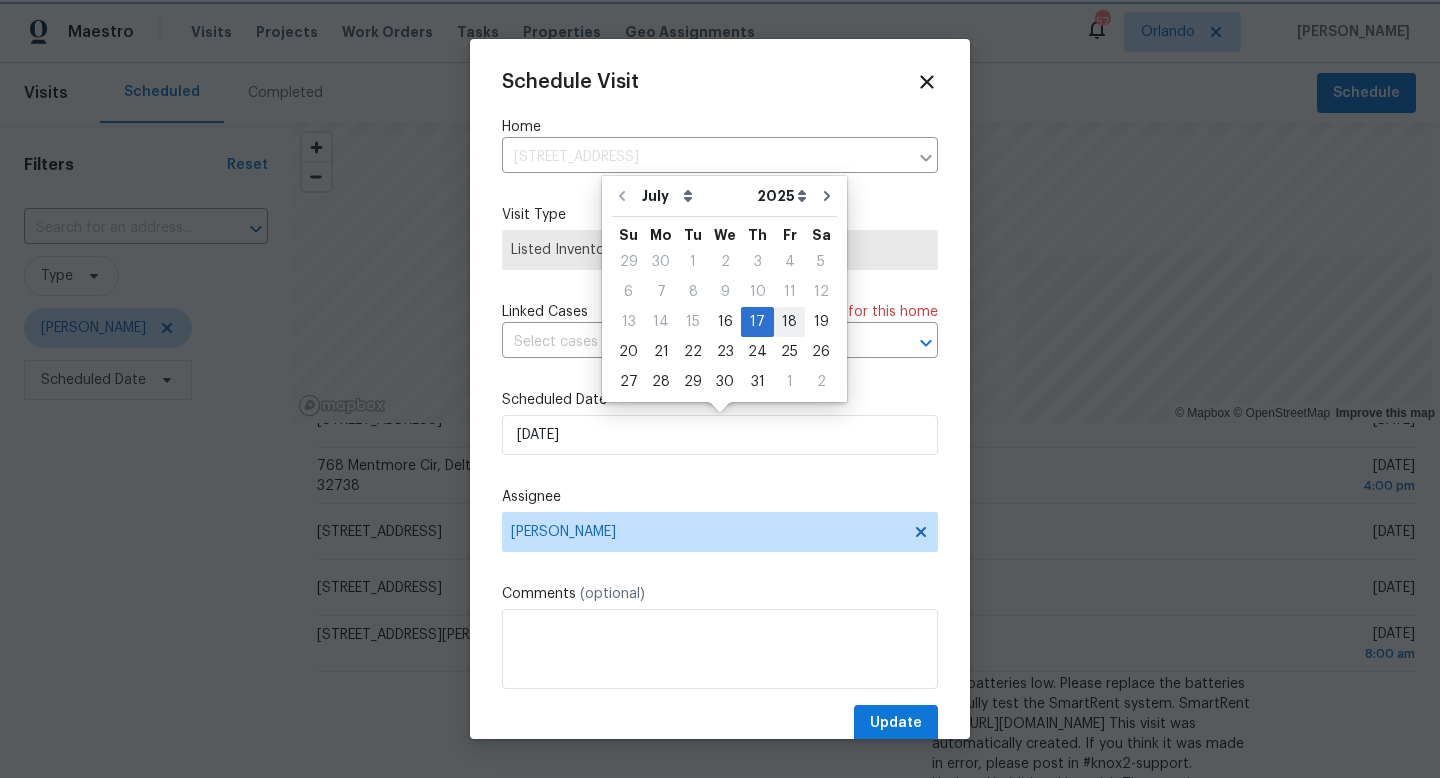 type on "[DATE]" 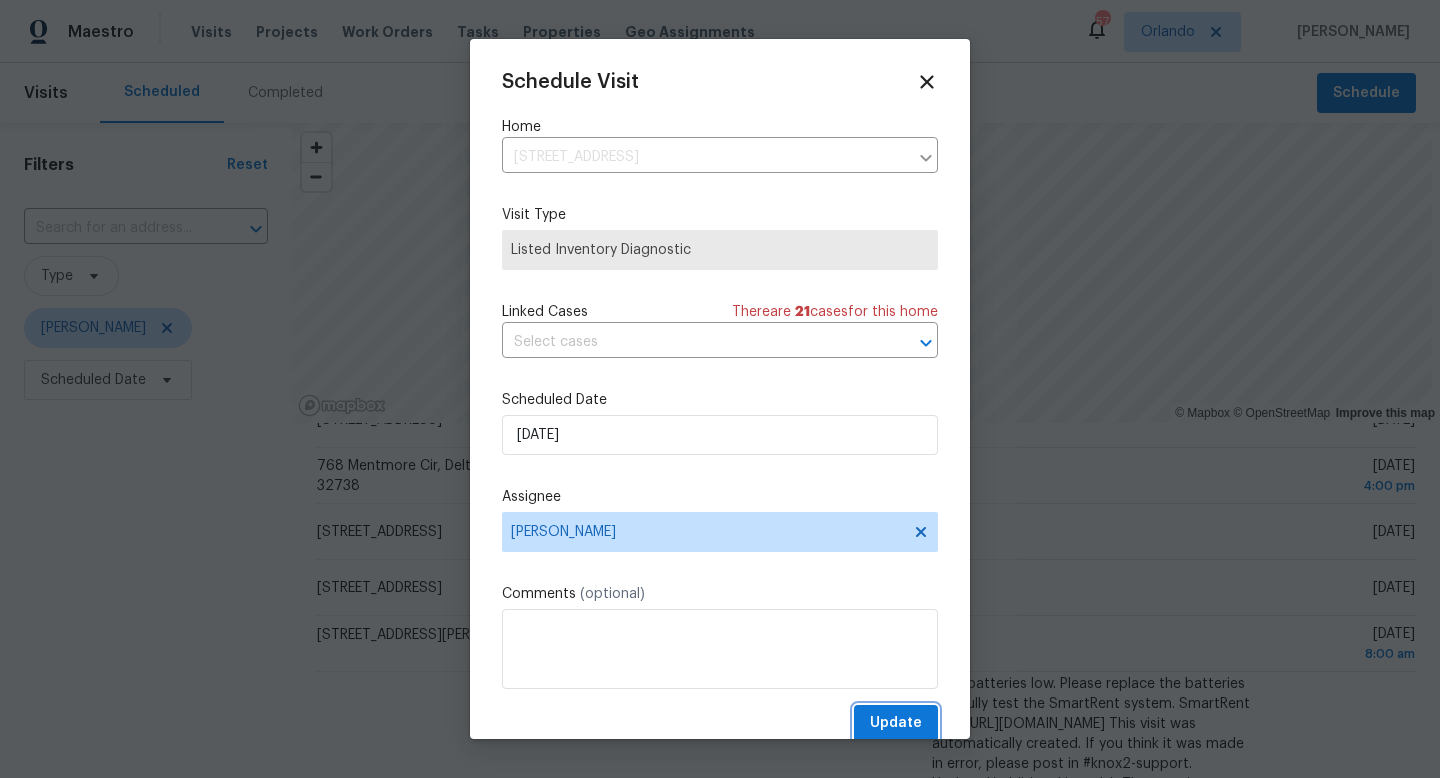 click on "Update" at bounding box center (896, 723) 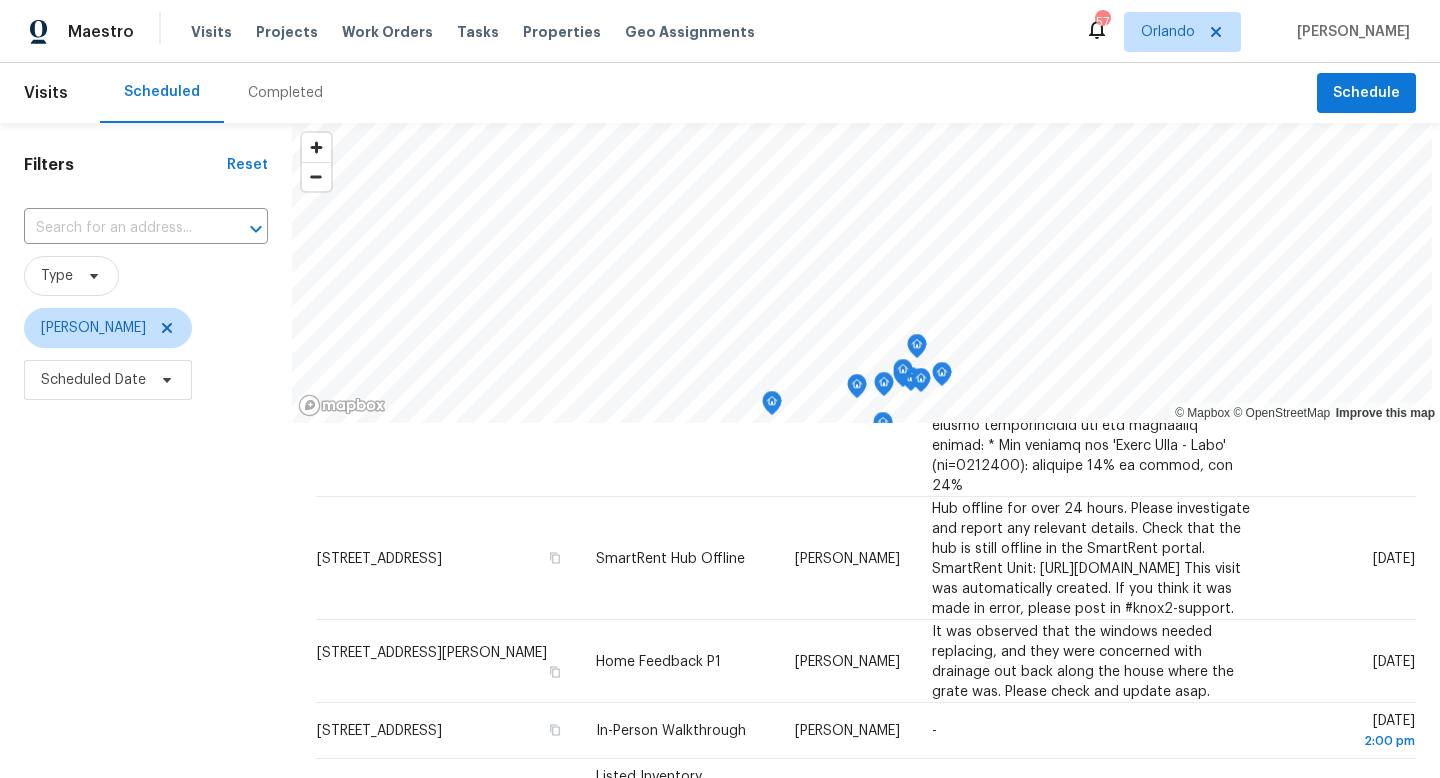 scroll, scrollTop: 2665, scrollLeft: 0, axis: vertical 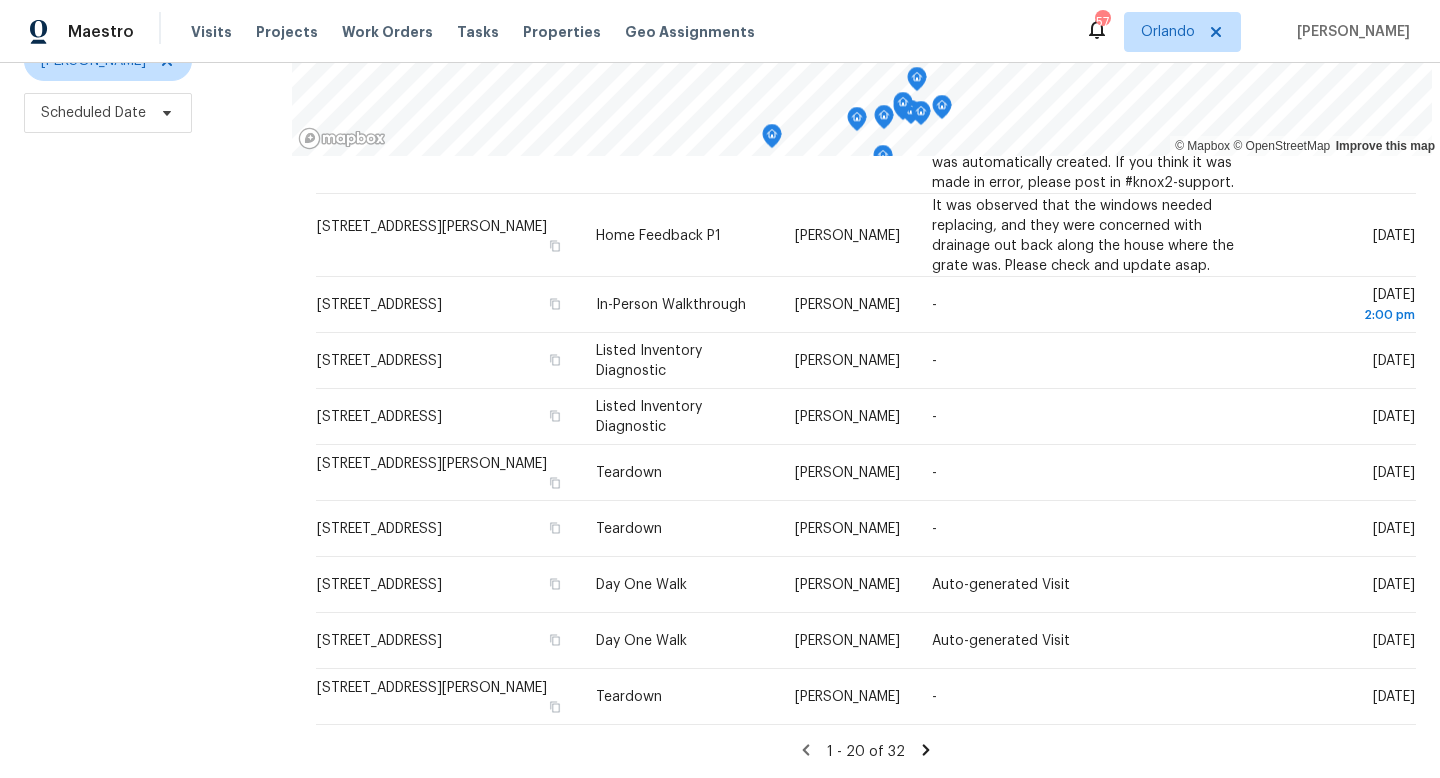 click 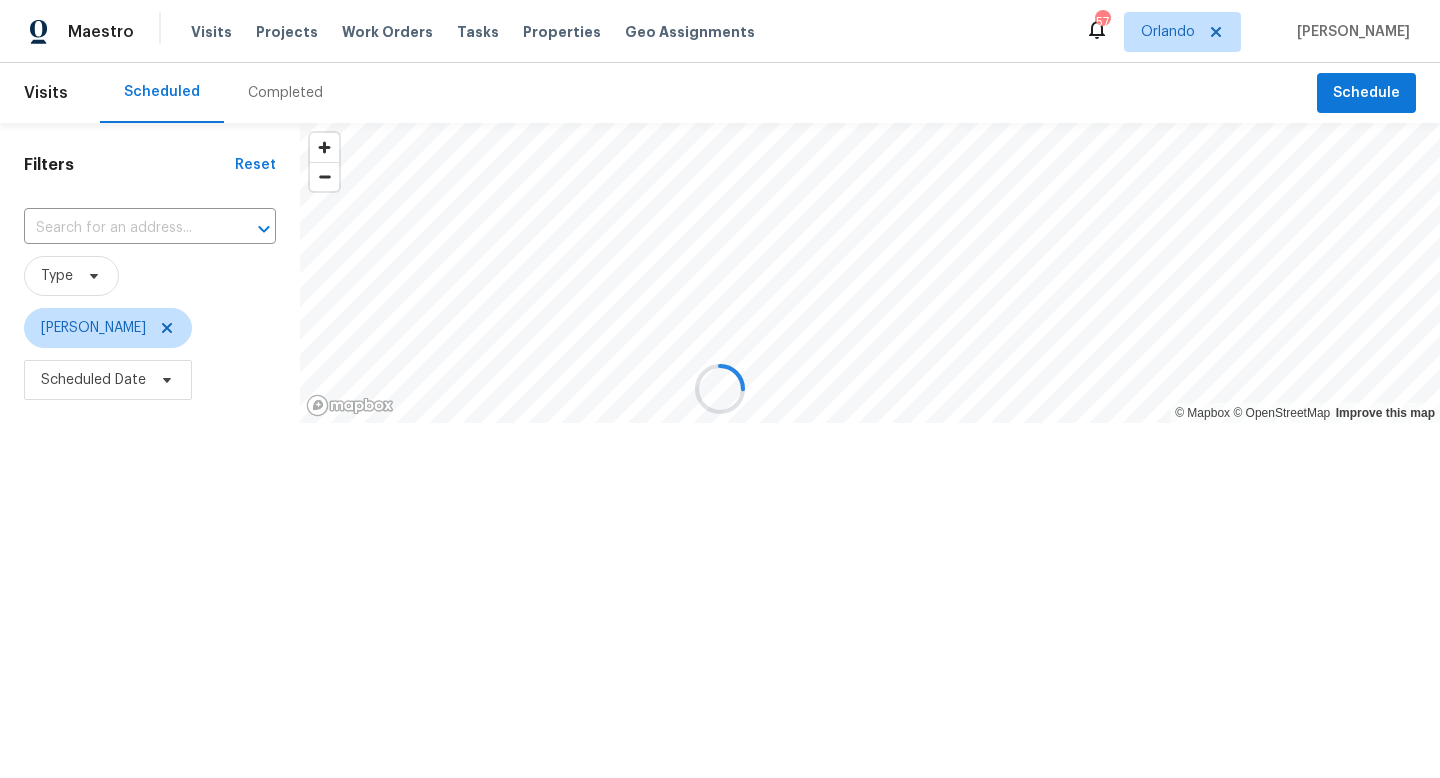 scroll, scrollTop: 0, scrollLeft: 0, axis: both 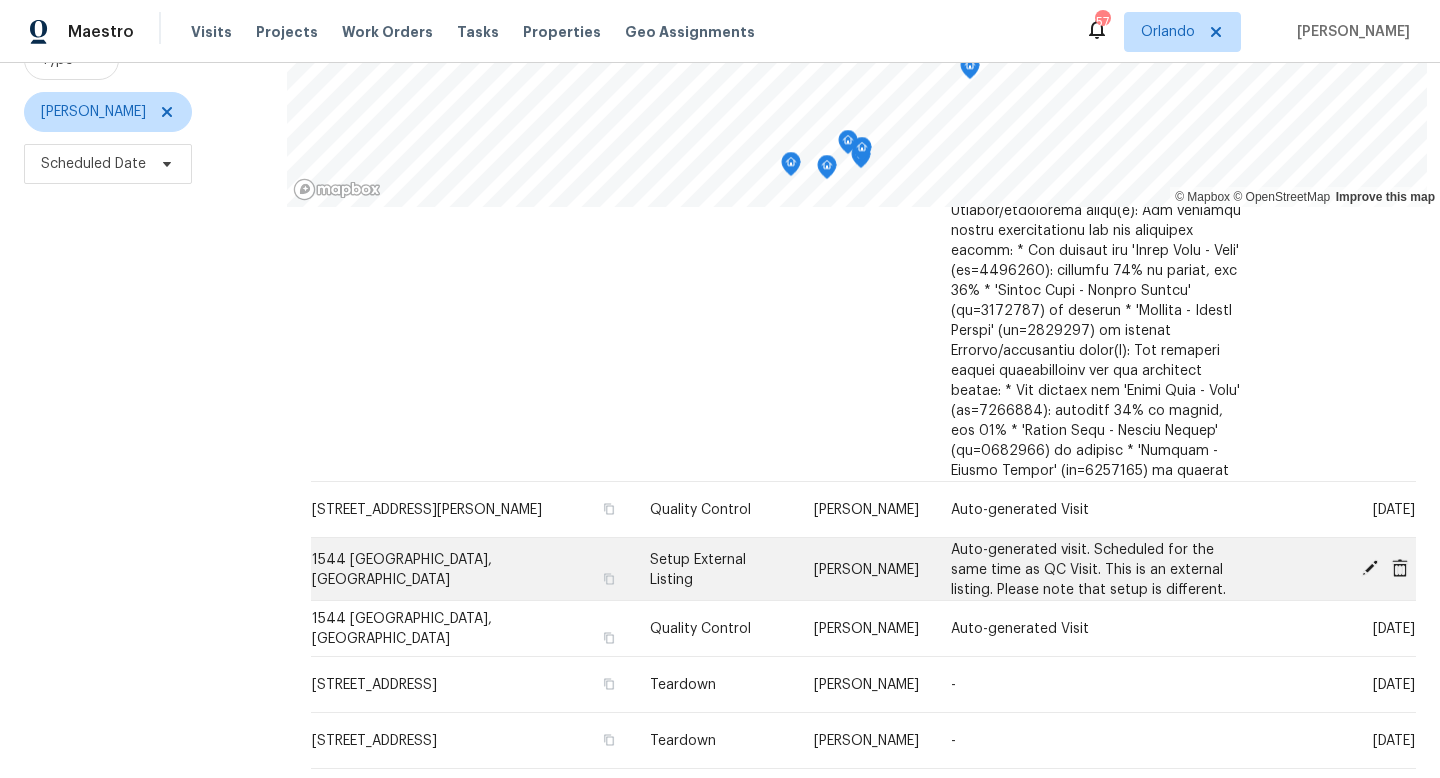click 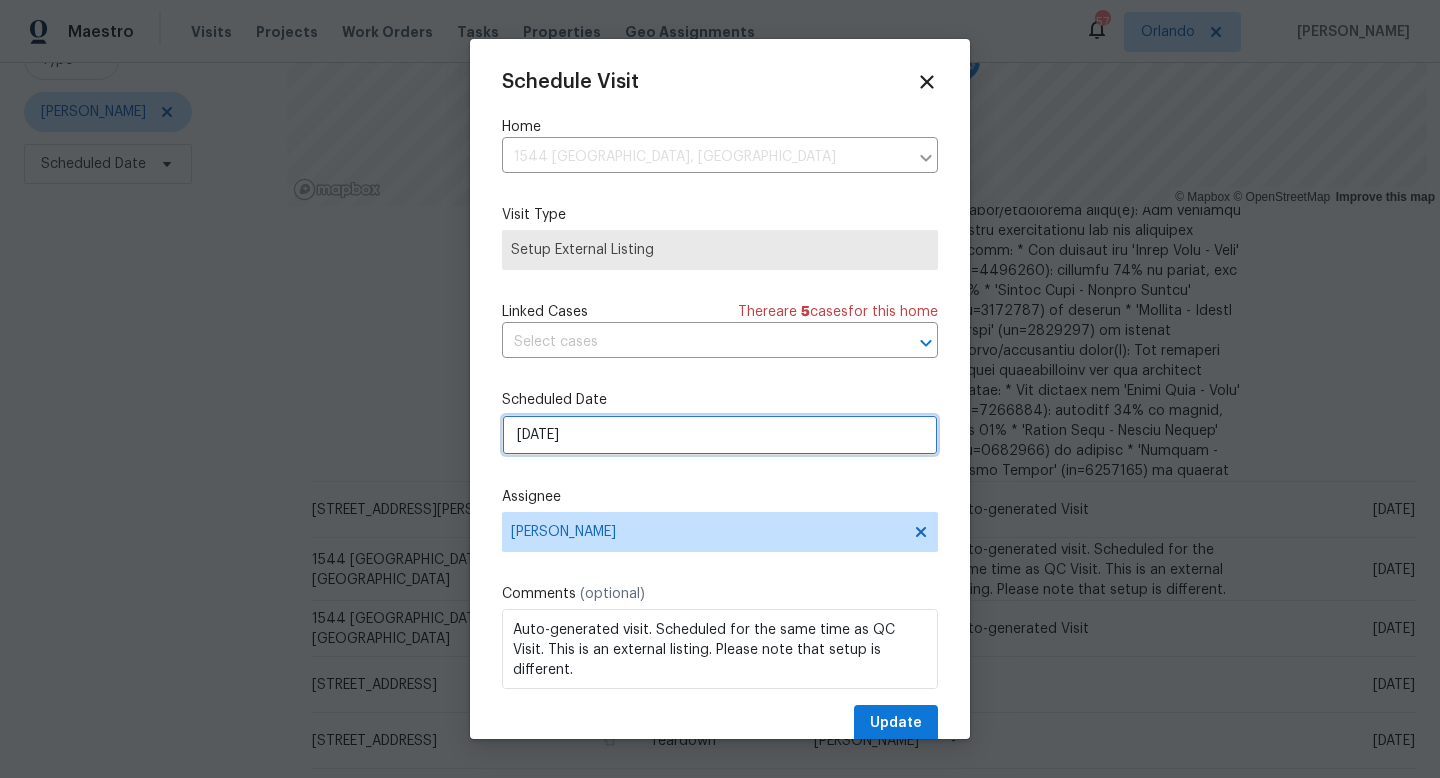 click on "[DATE]" at bounding box center [720, 435] 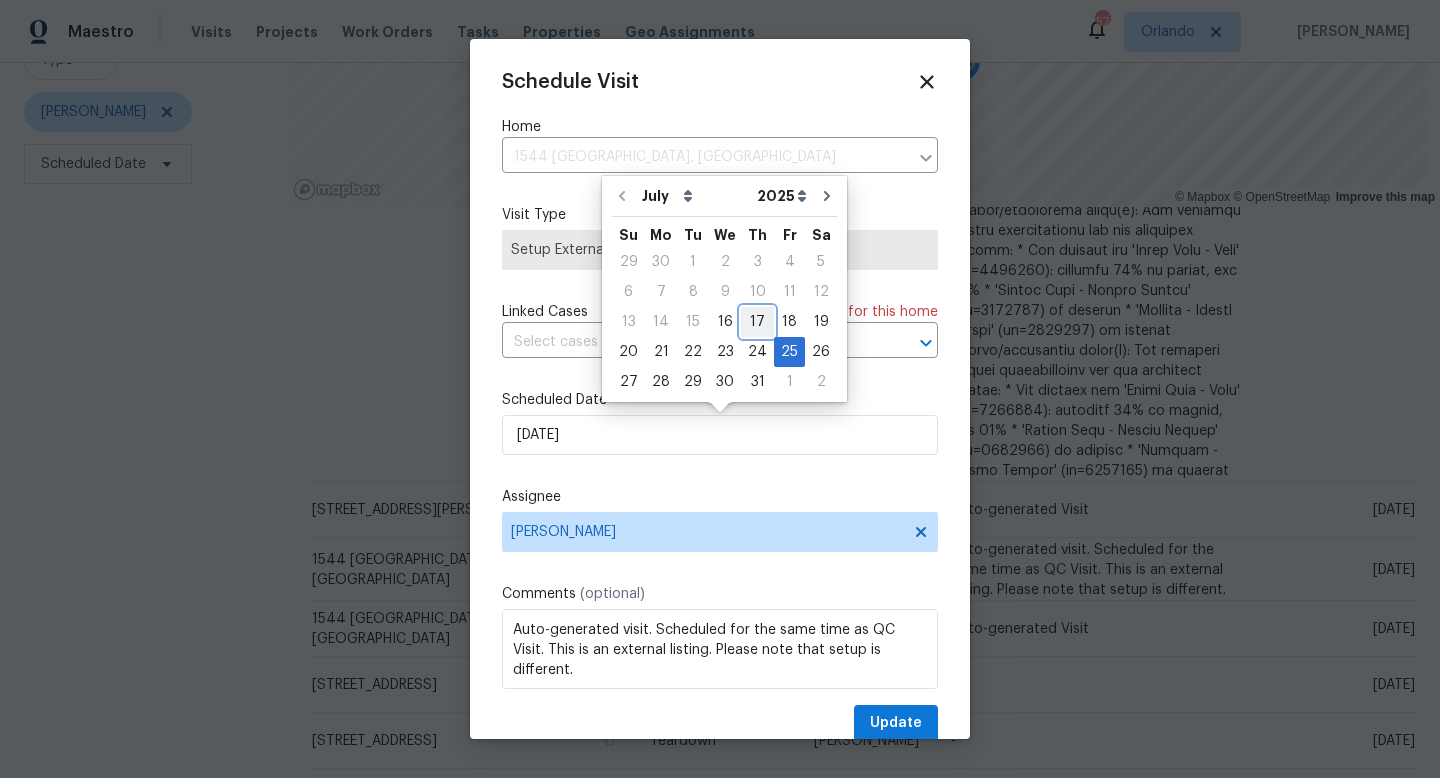 click on "17" at bounding box center [757, 322] 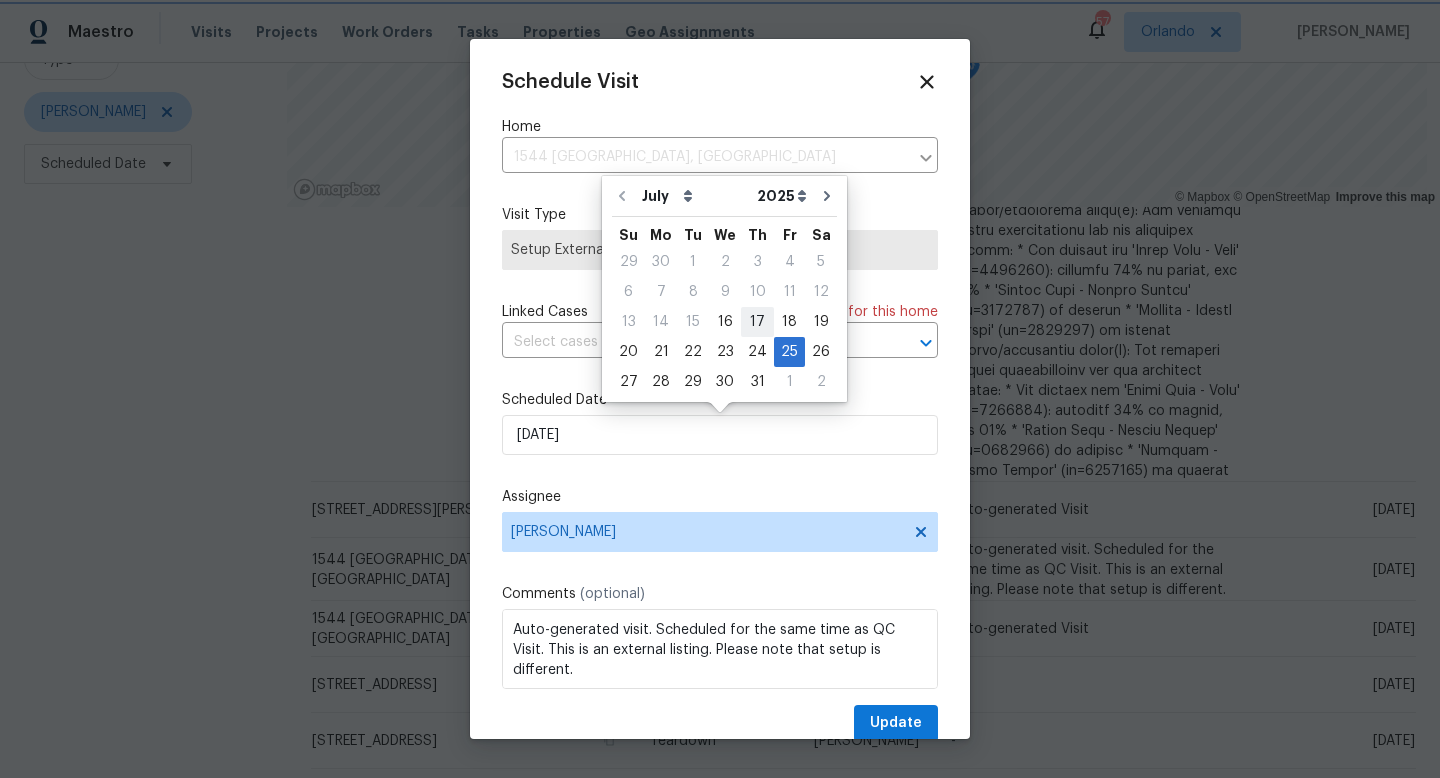 type on "[DATE]" 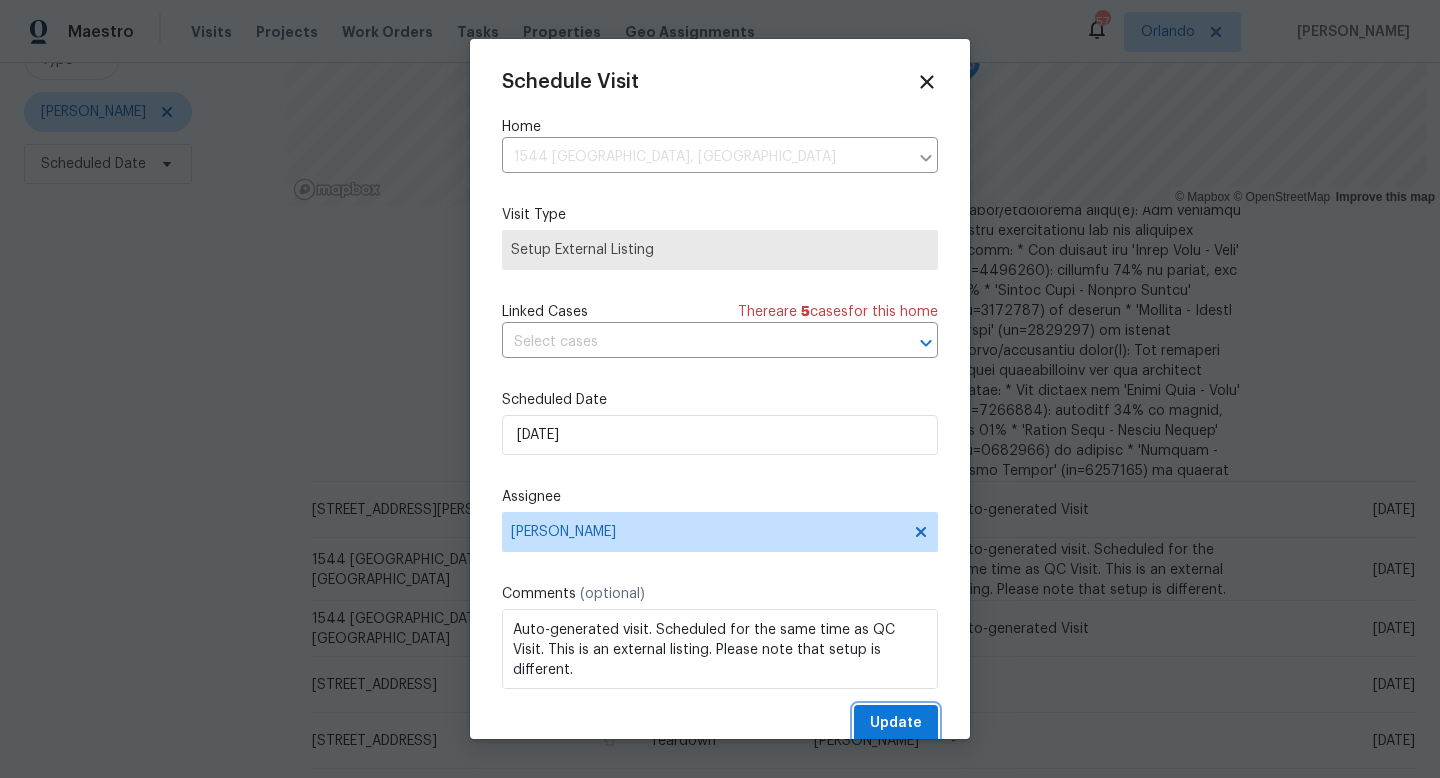click on "Update" at bounding box center [896, 723] 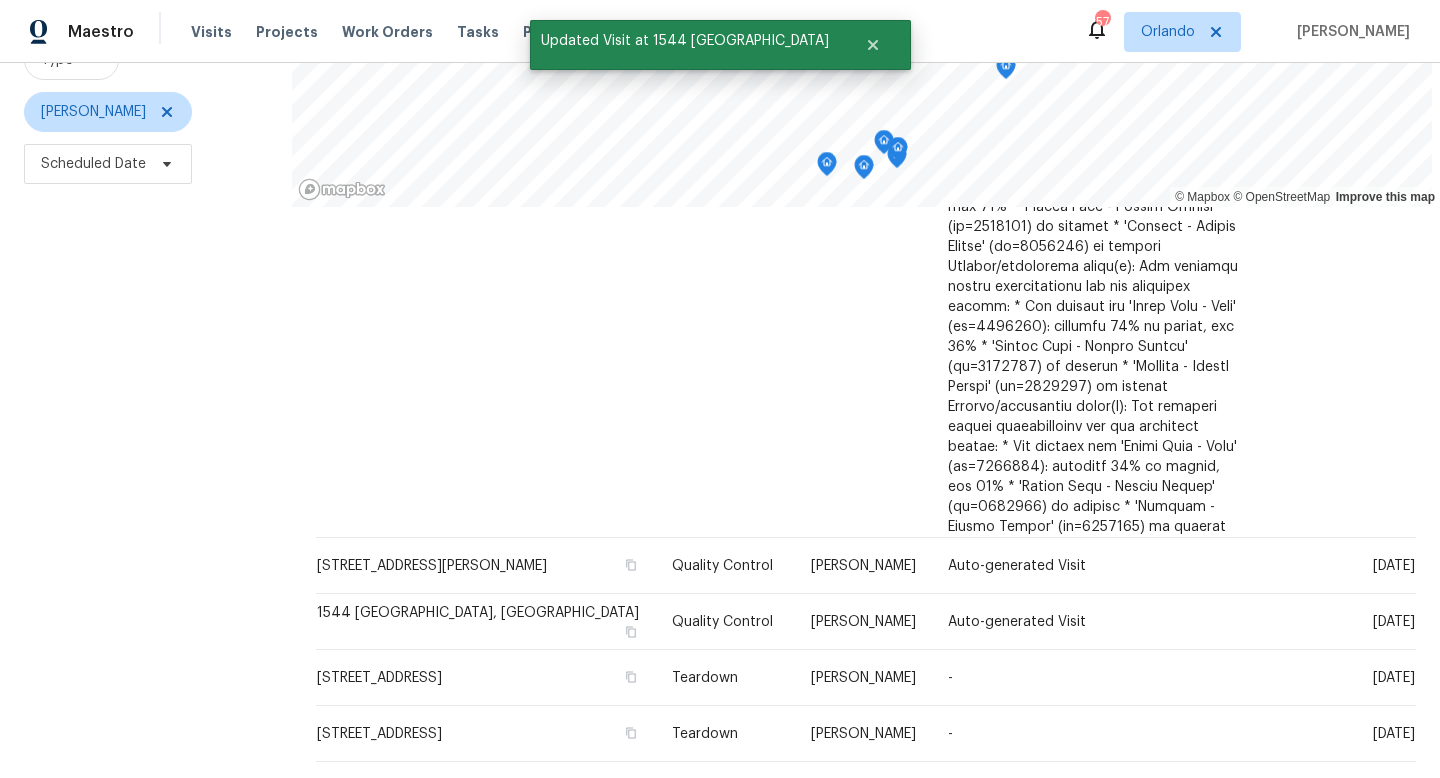 scroll, scrollTop: 3209, scrollLeft: 0, axis: vertical 